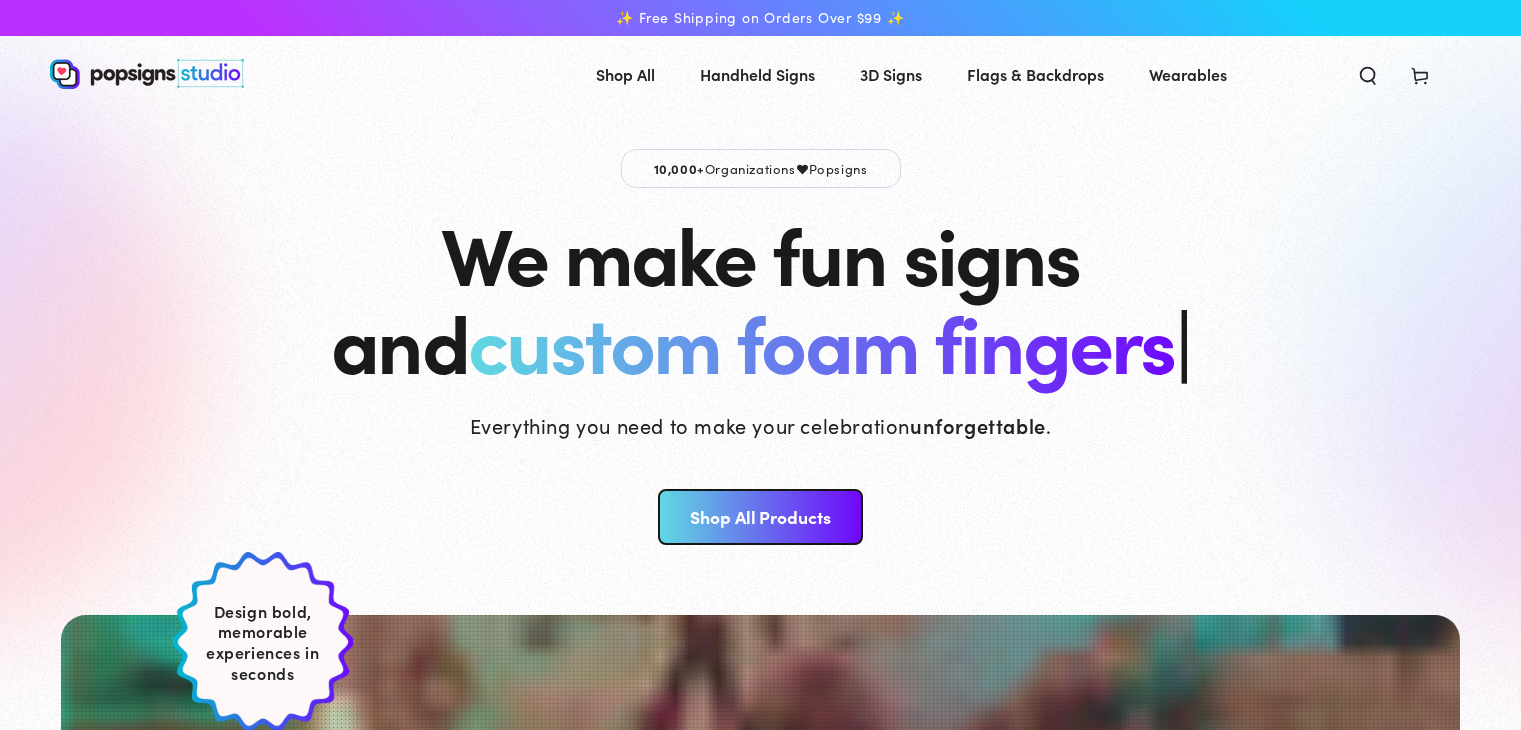 scroll, scrollTop: 0, scrollLeft: 0, axis: both 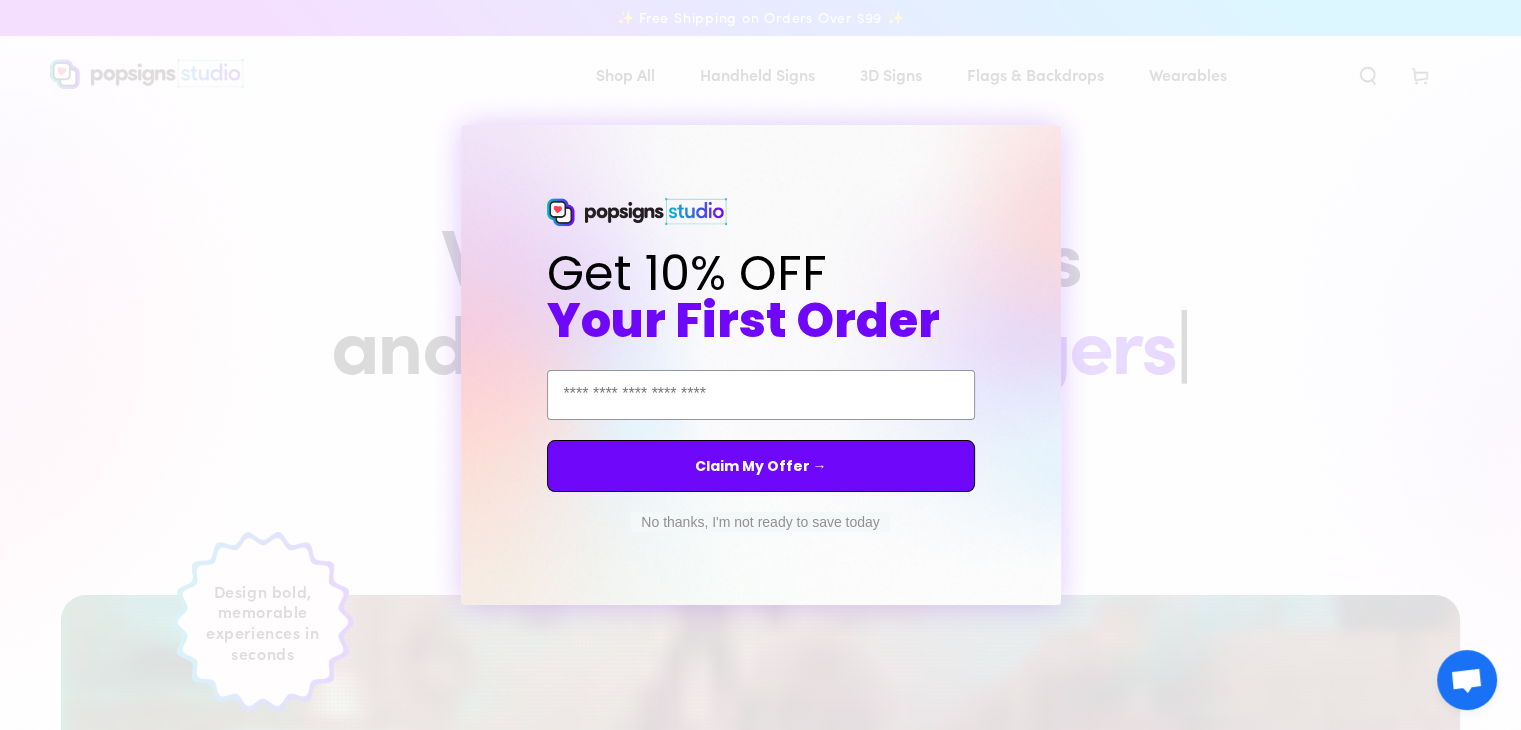 click on "No thanks, I'm not ready to save today" at bounding box center (760, 522) 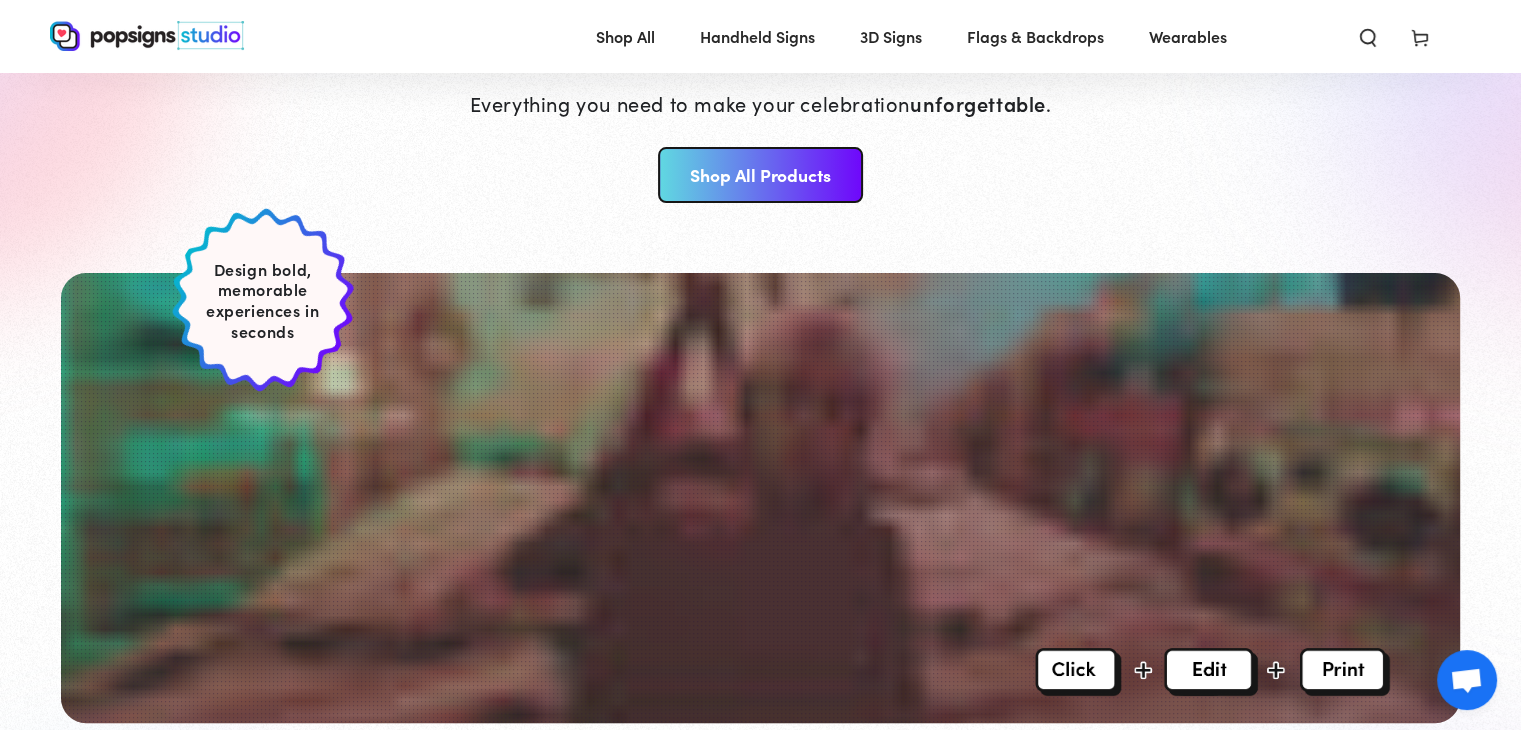 scroll, scrollTop: 0, scrollLeft: 0, axis: both 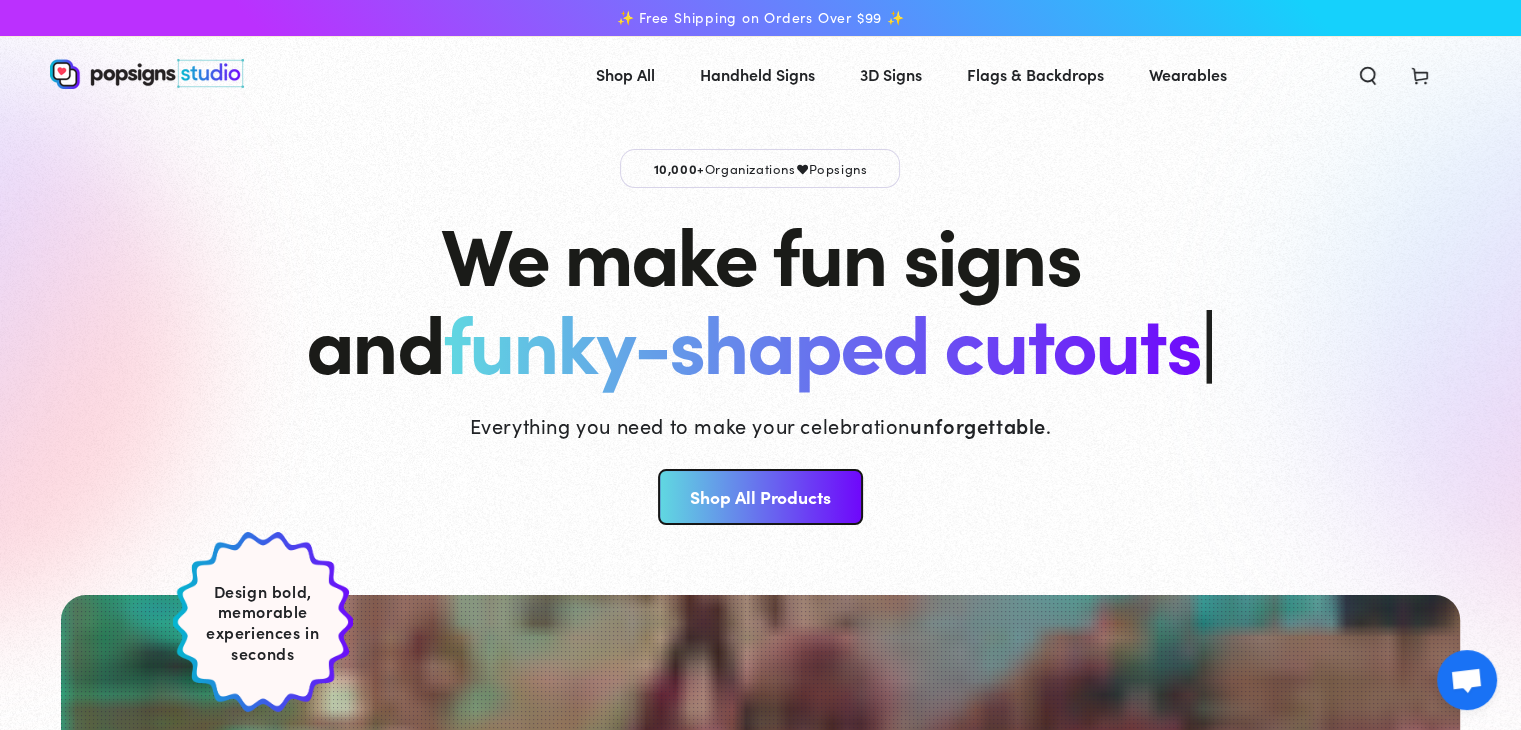 click on "Shop All Products" at bounding box center [760, 497] 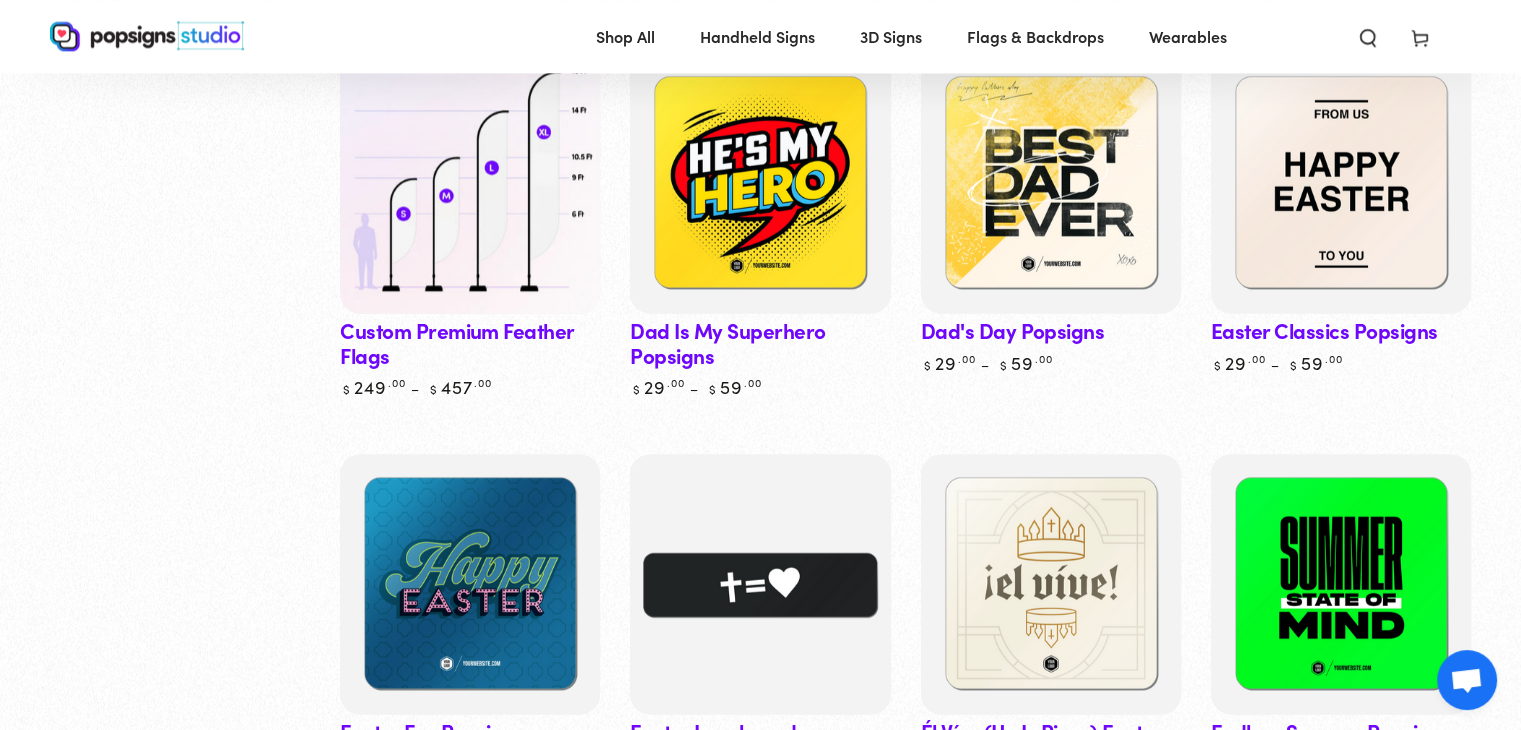 scroll, scrollTop: 2736, scrollLeft: 0, axis: vertical 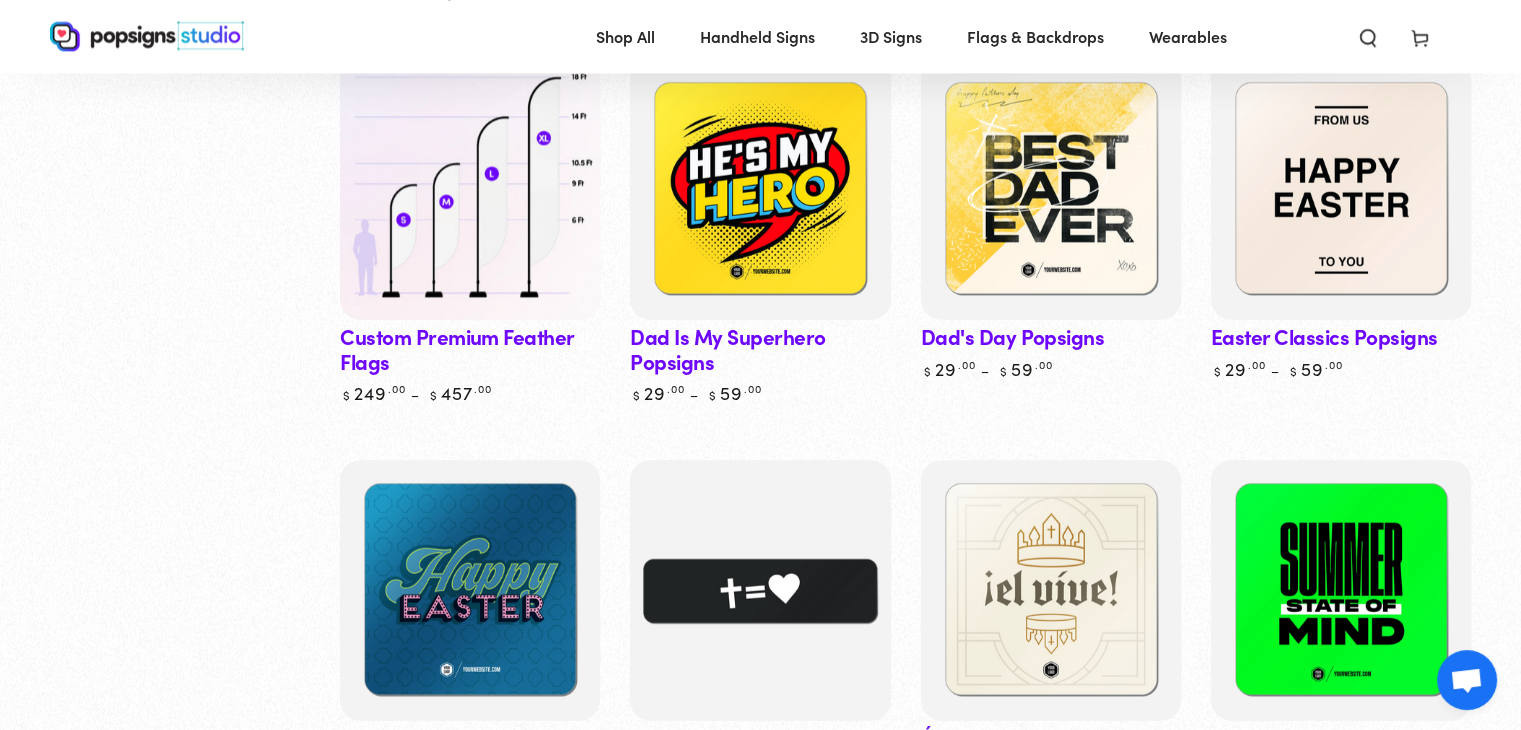 click at bounding box center [470, 189] 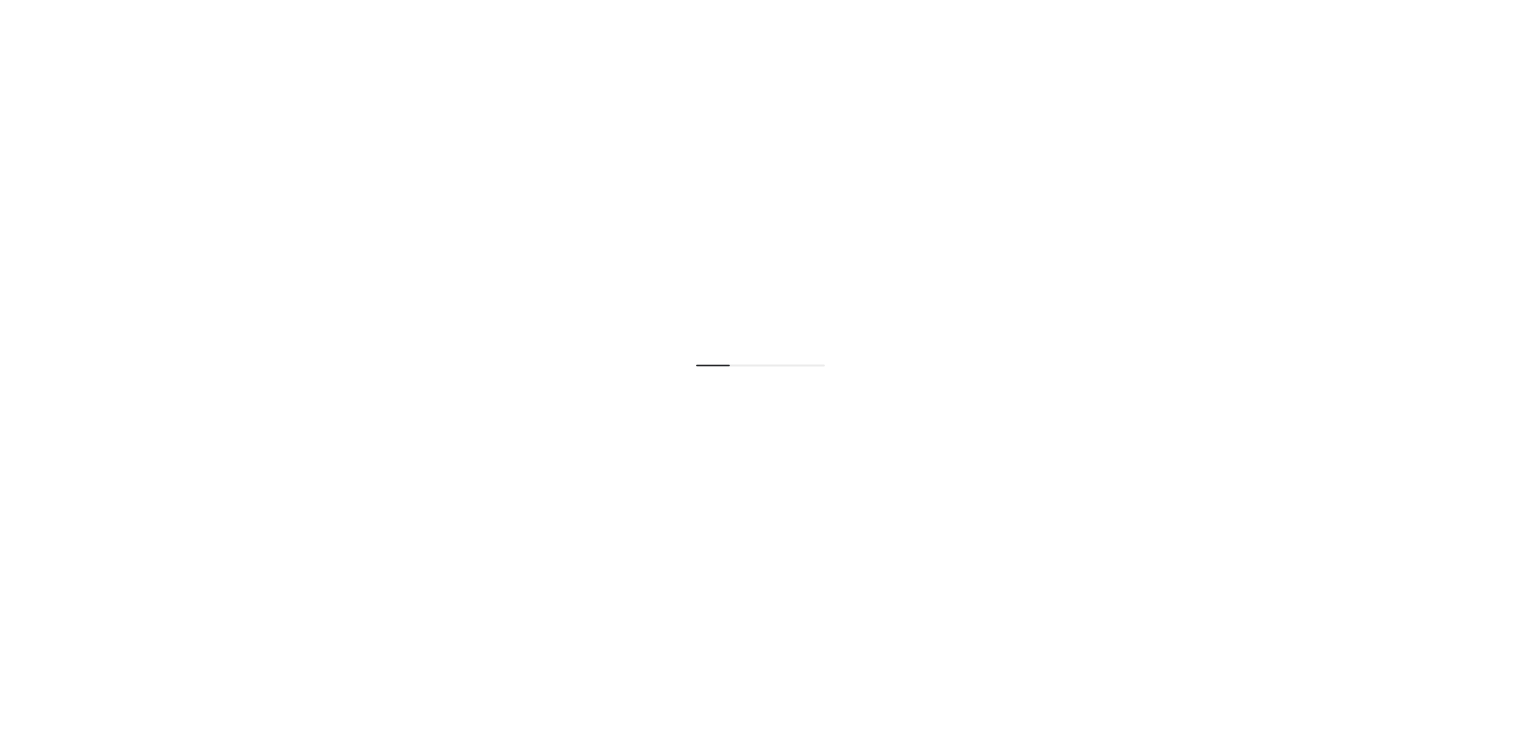 scroll, scrollTop: 0, scrollLeft: 0, axis: both 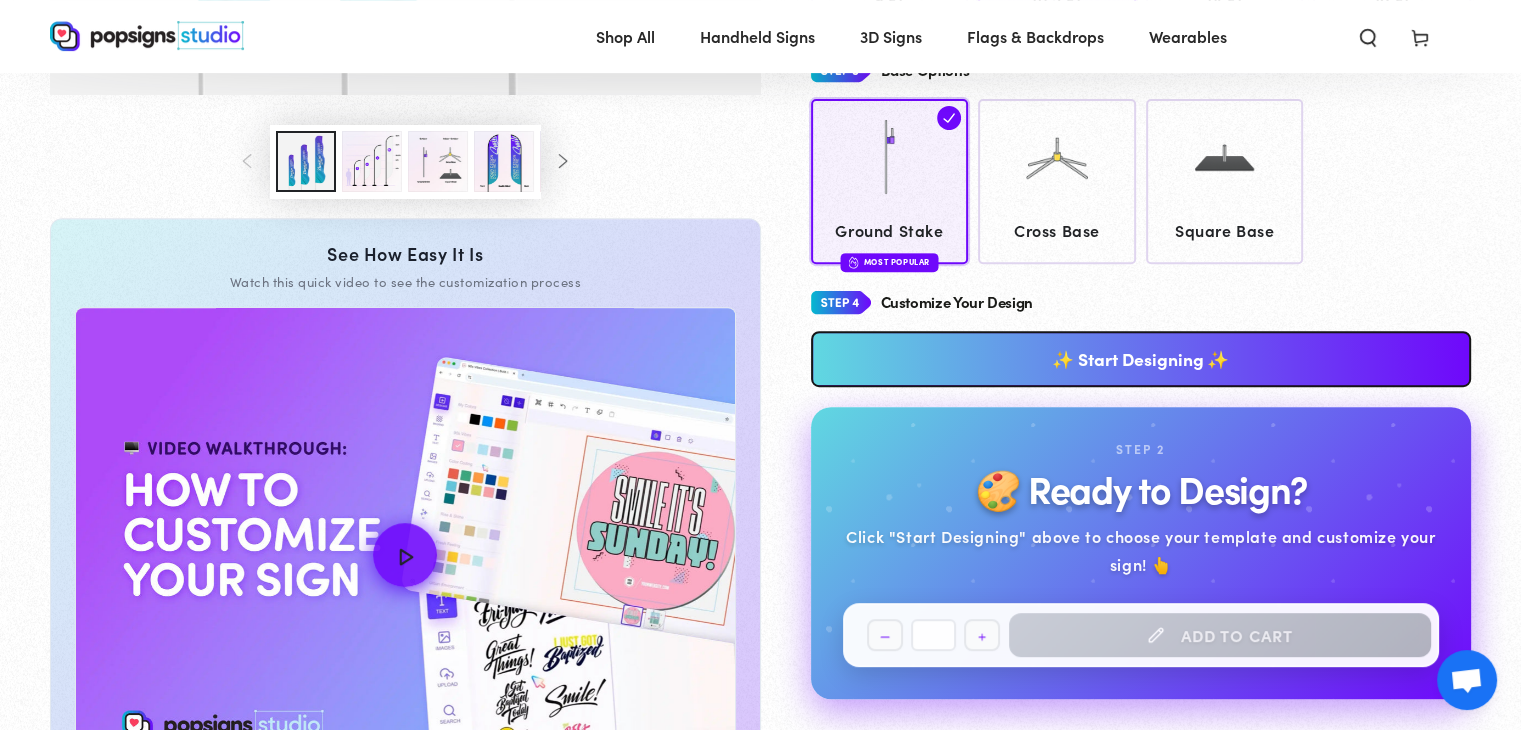 click on "✨ Start Designing ✨" at bounding box center (1141, 359) 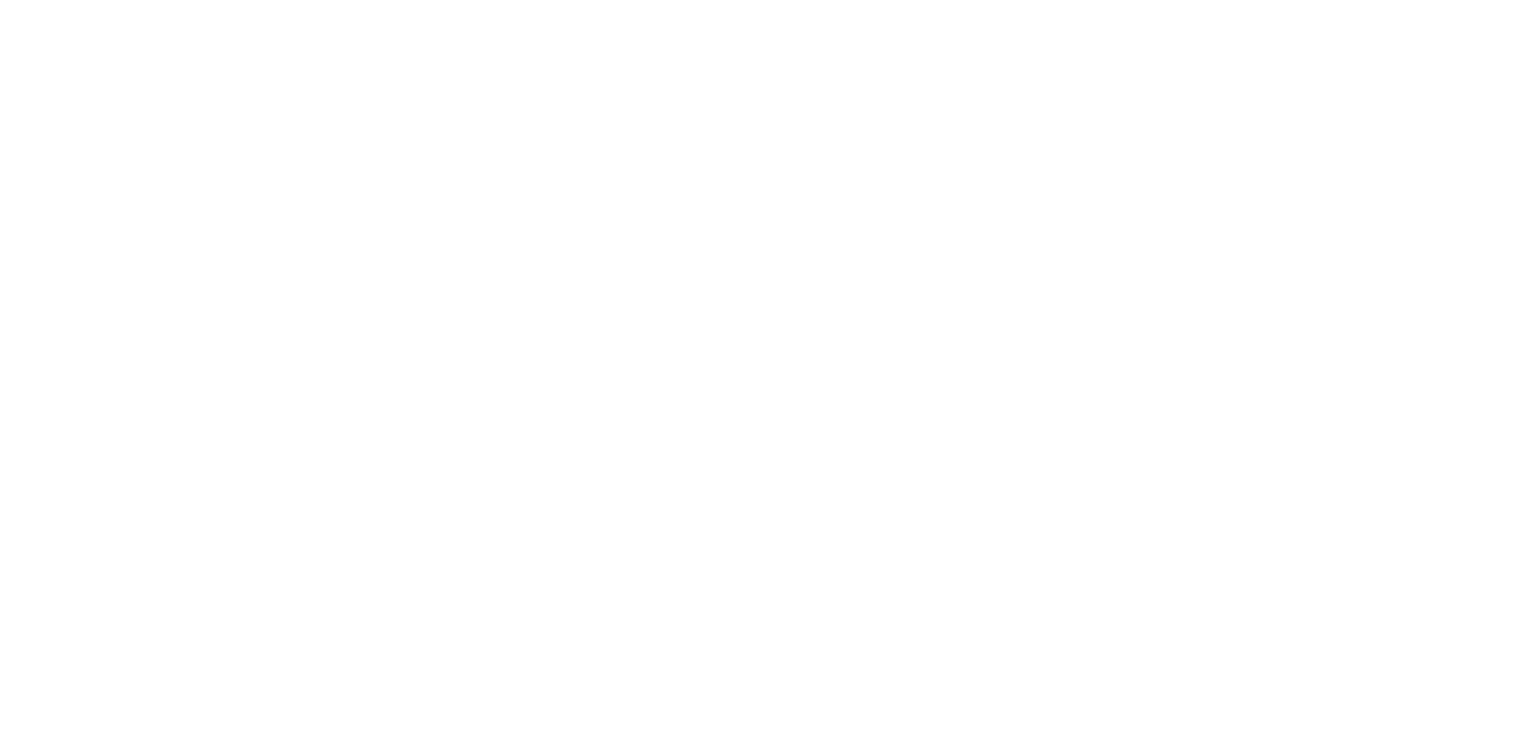 scroll, scrollTop: 0, scrollLeft: 0, axis: both 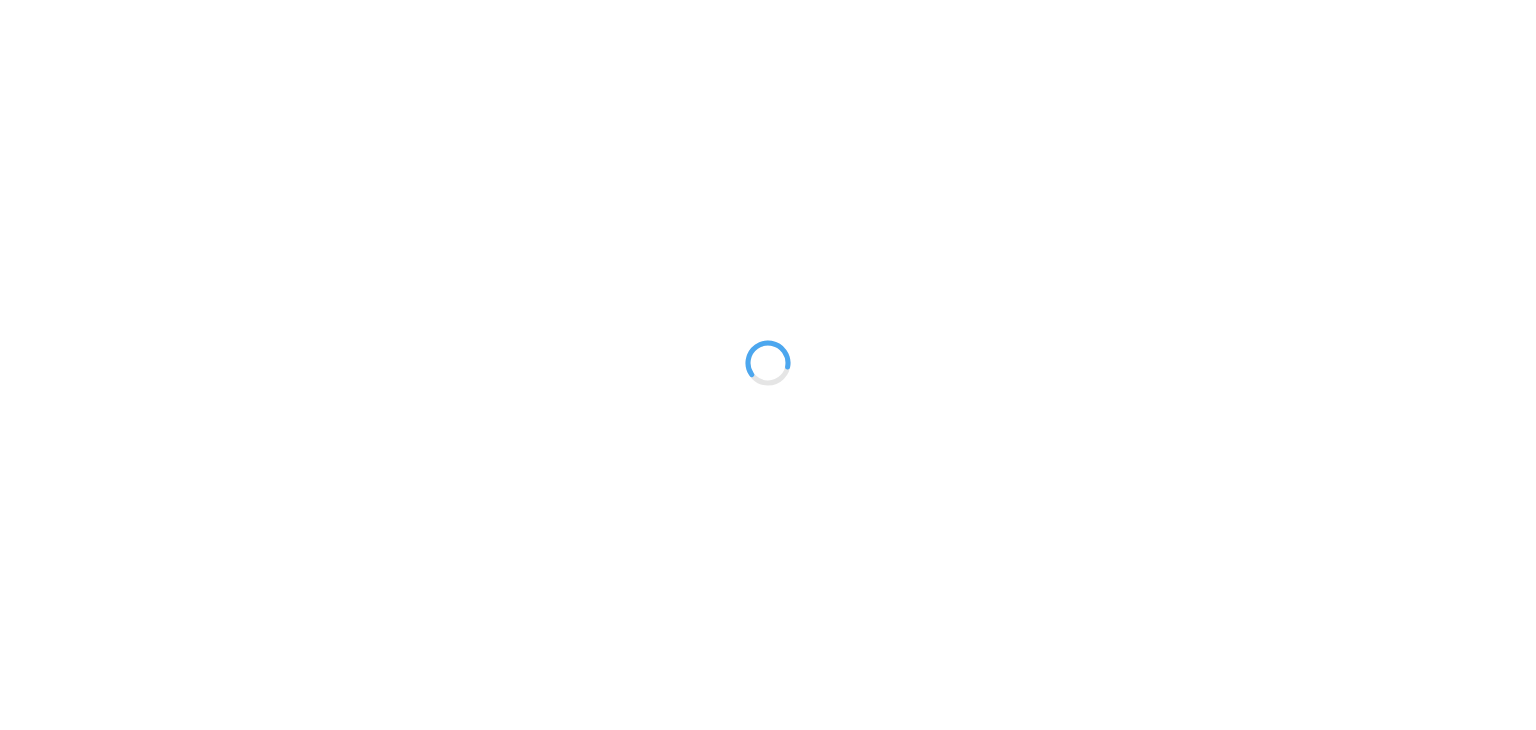 type on "An ancient tree with a door leading to a magical world" 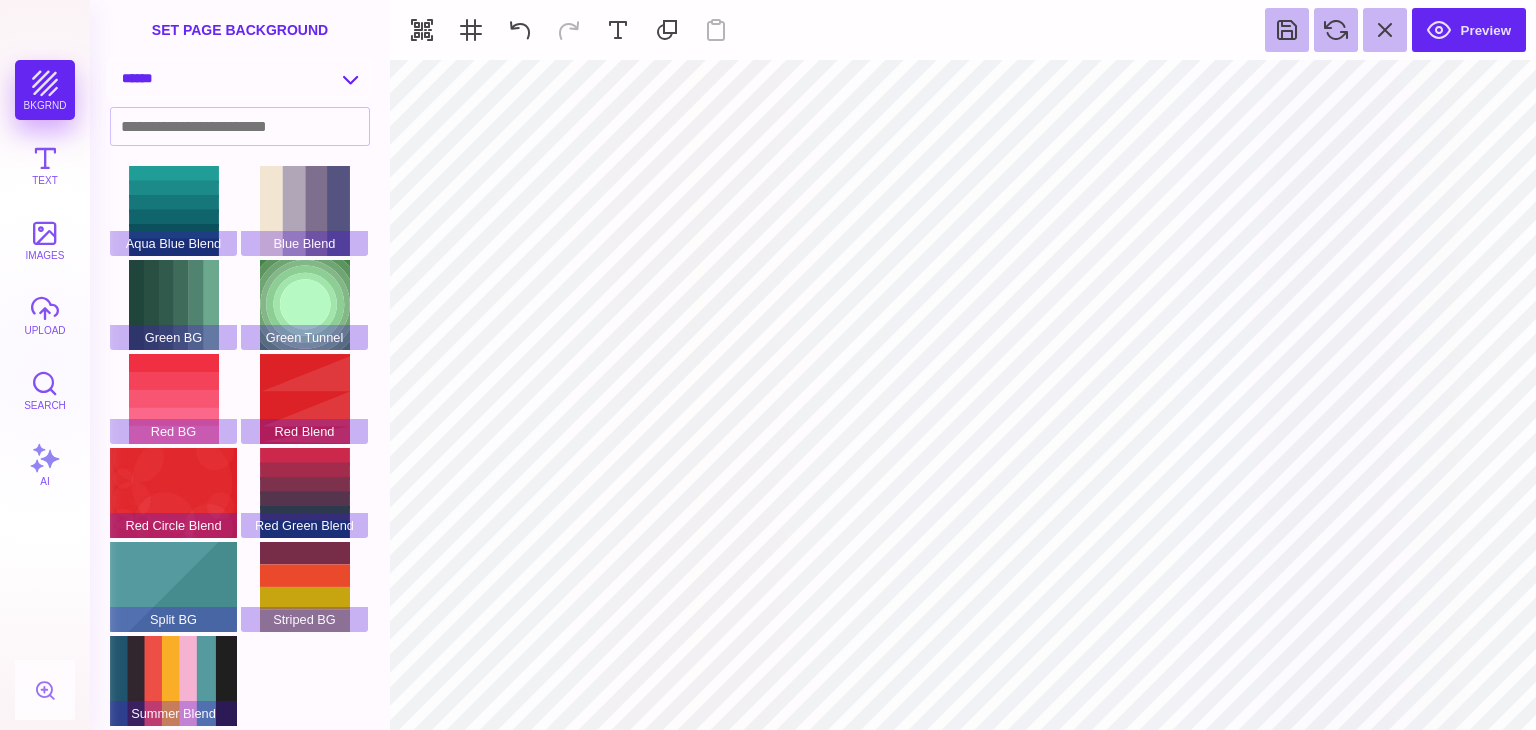 click on "**********" at bounding box center [240, 78] 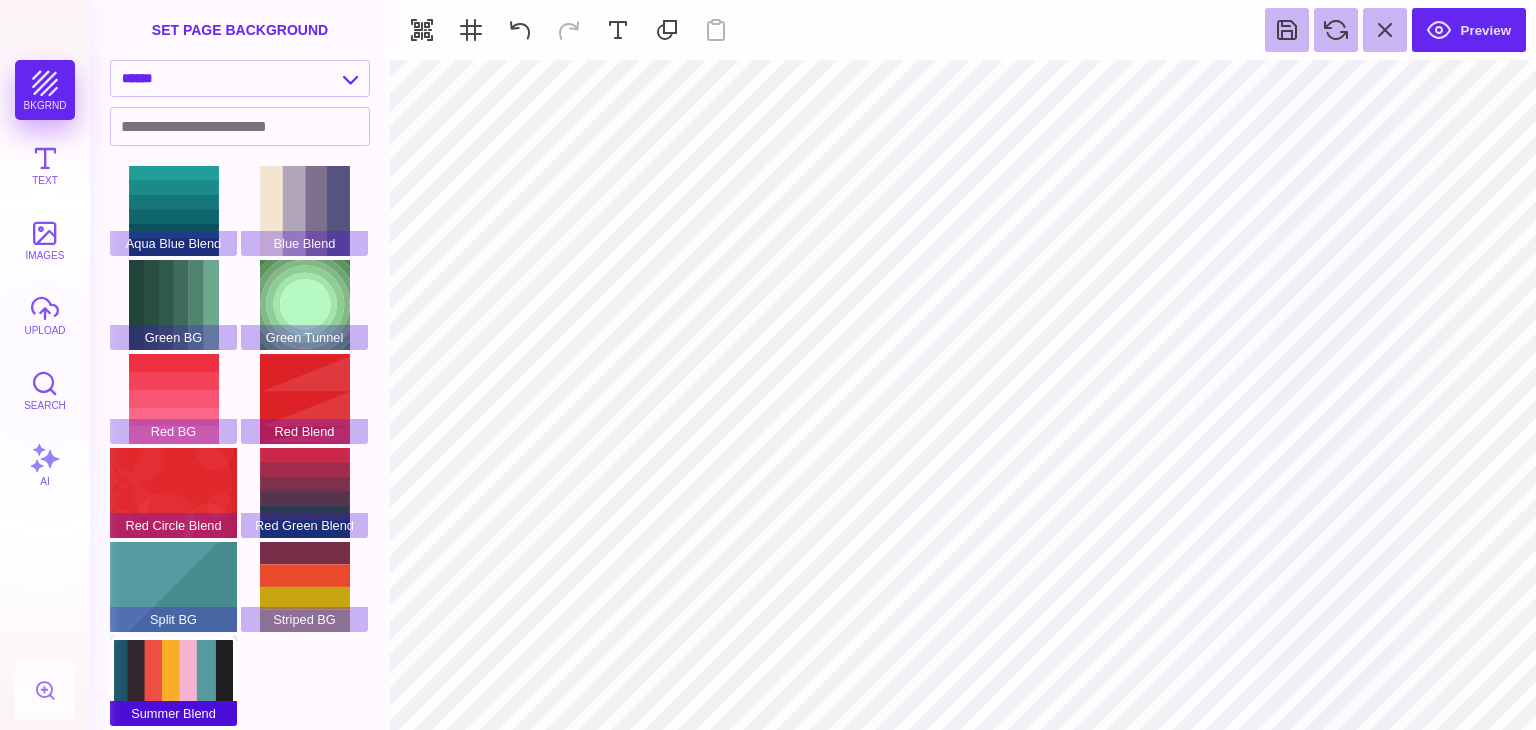 click on "Summer Blend" at bounding box center (173, 681) 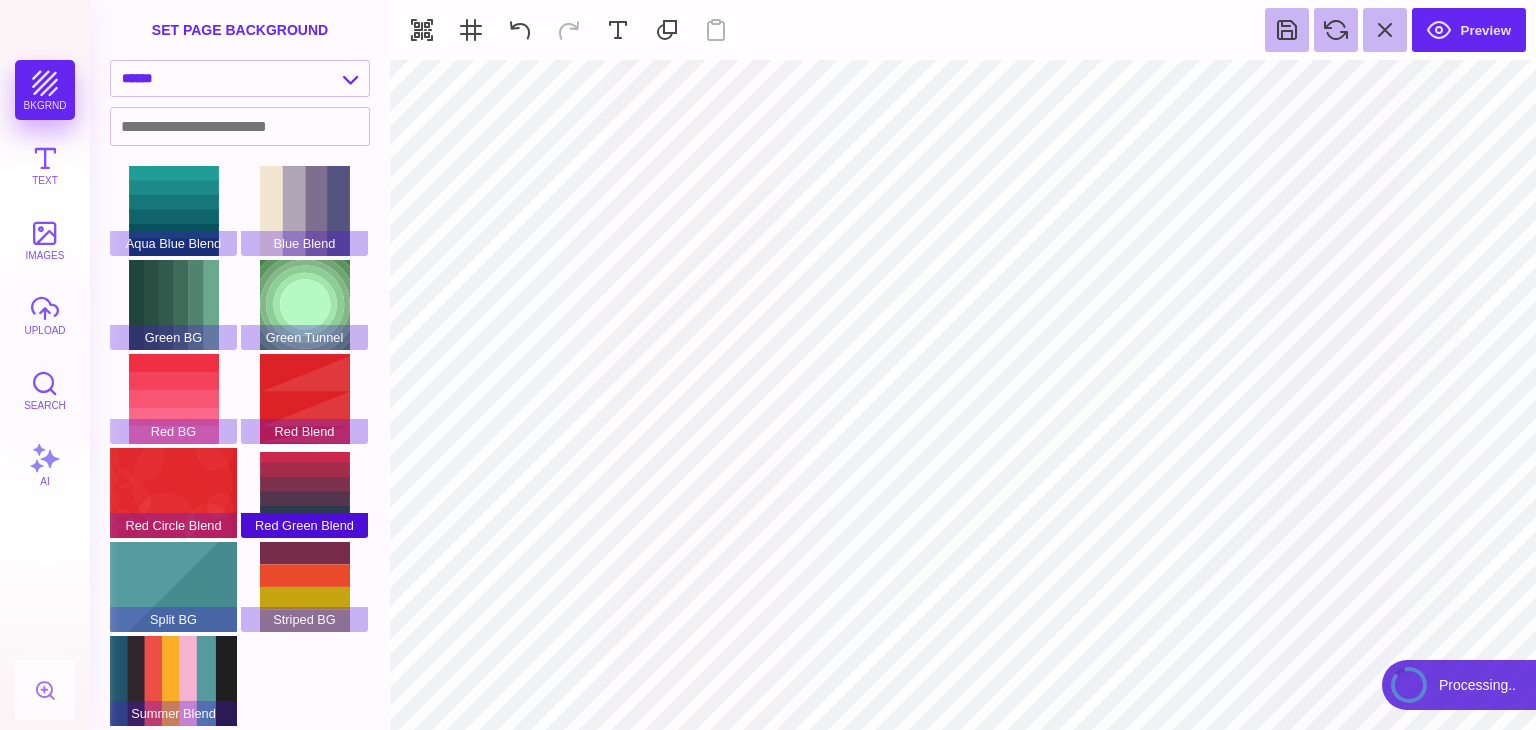type on "#FFFFFF" 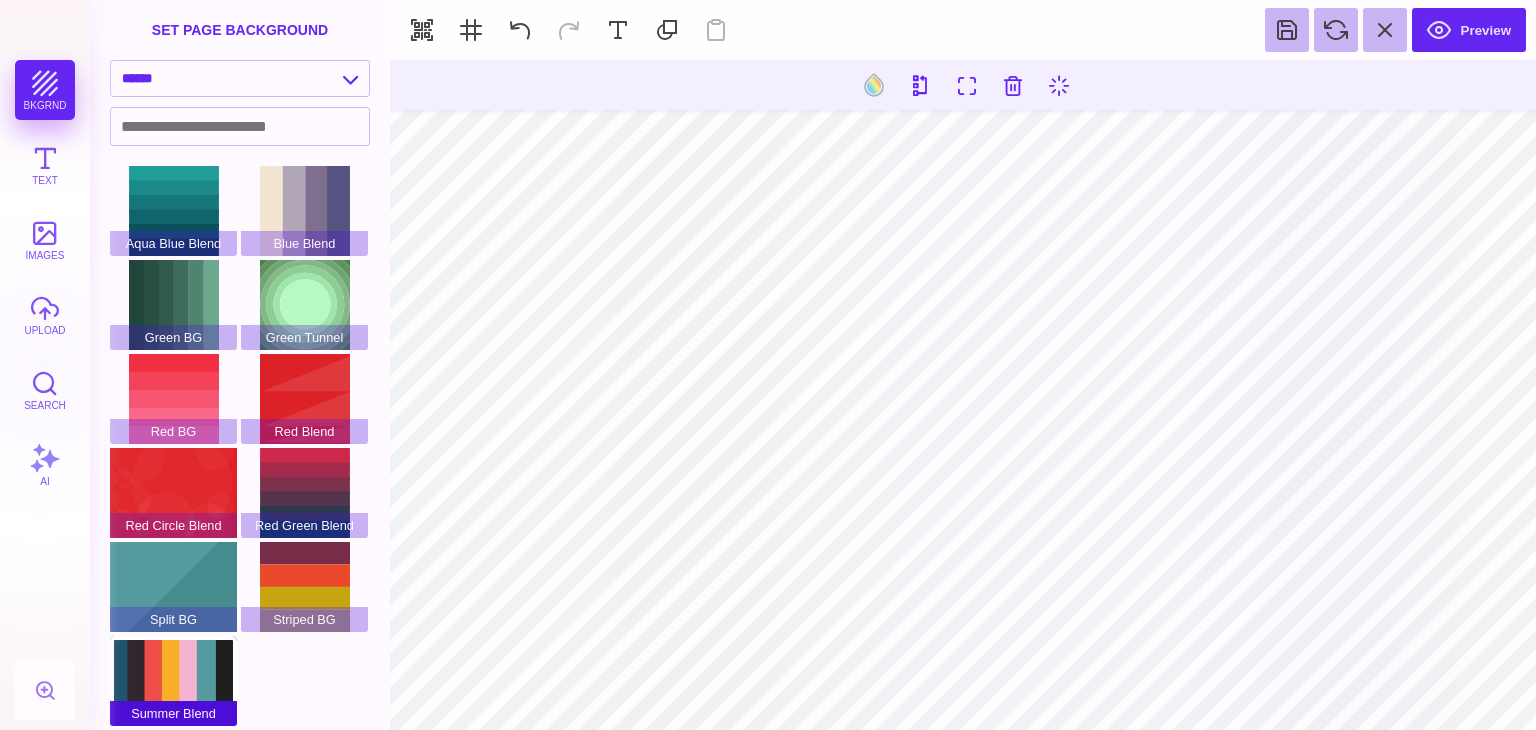 click on "Summer Blend" at bounding box center [173, 681] 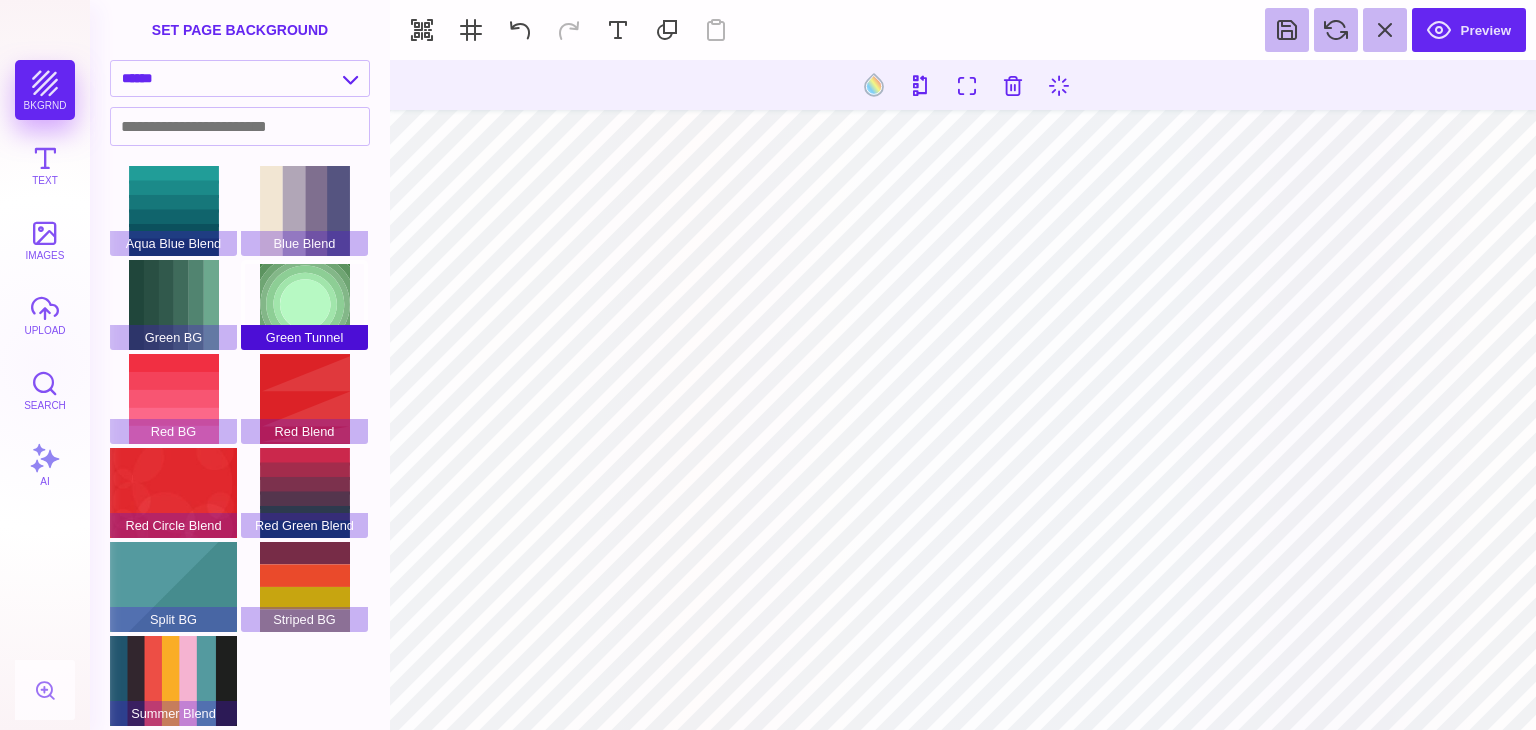 click on "Green Tunnel" at bounding box center [304, 305] 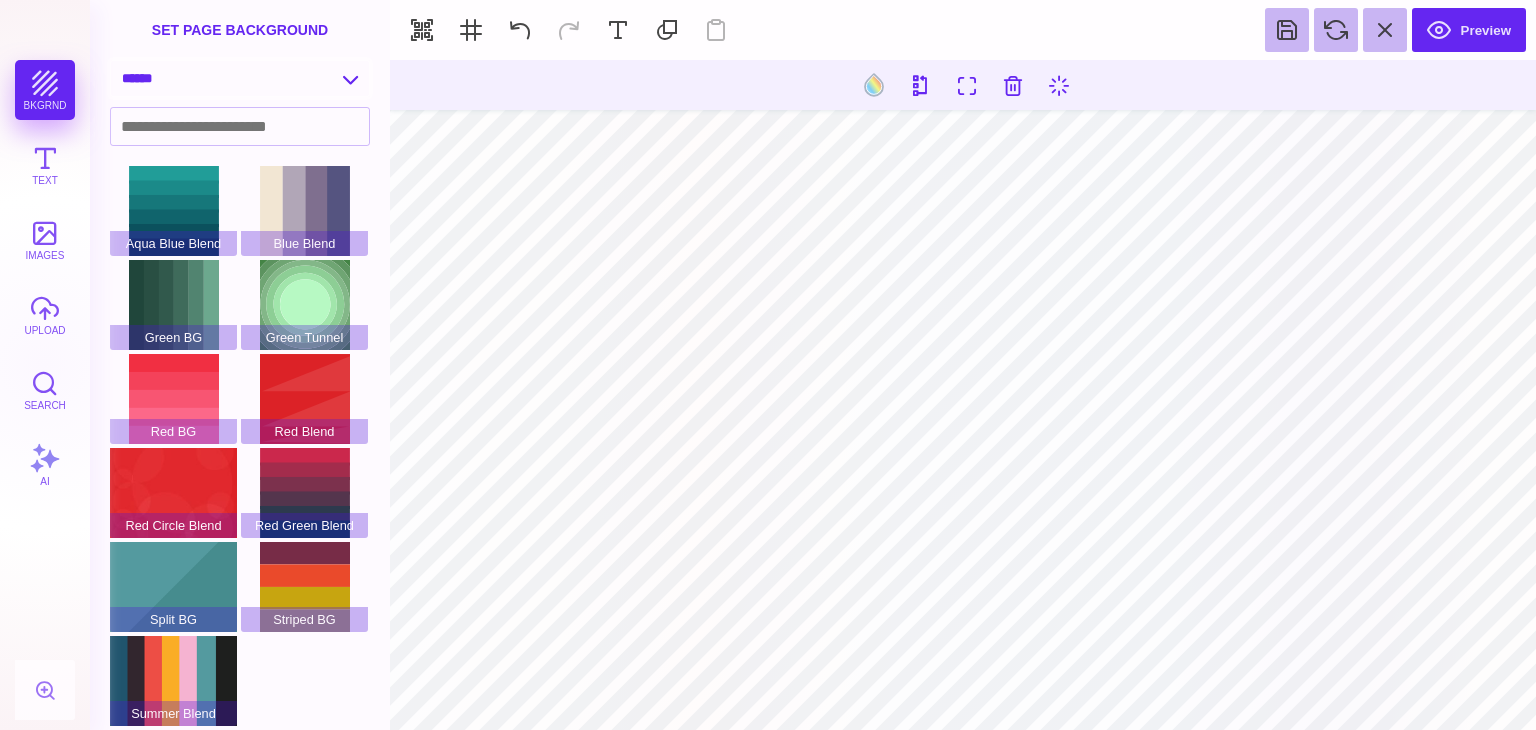 click on "**********" at bounding box center (240, 78) 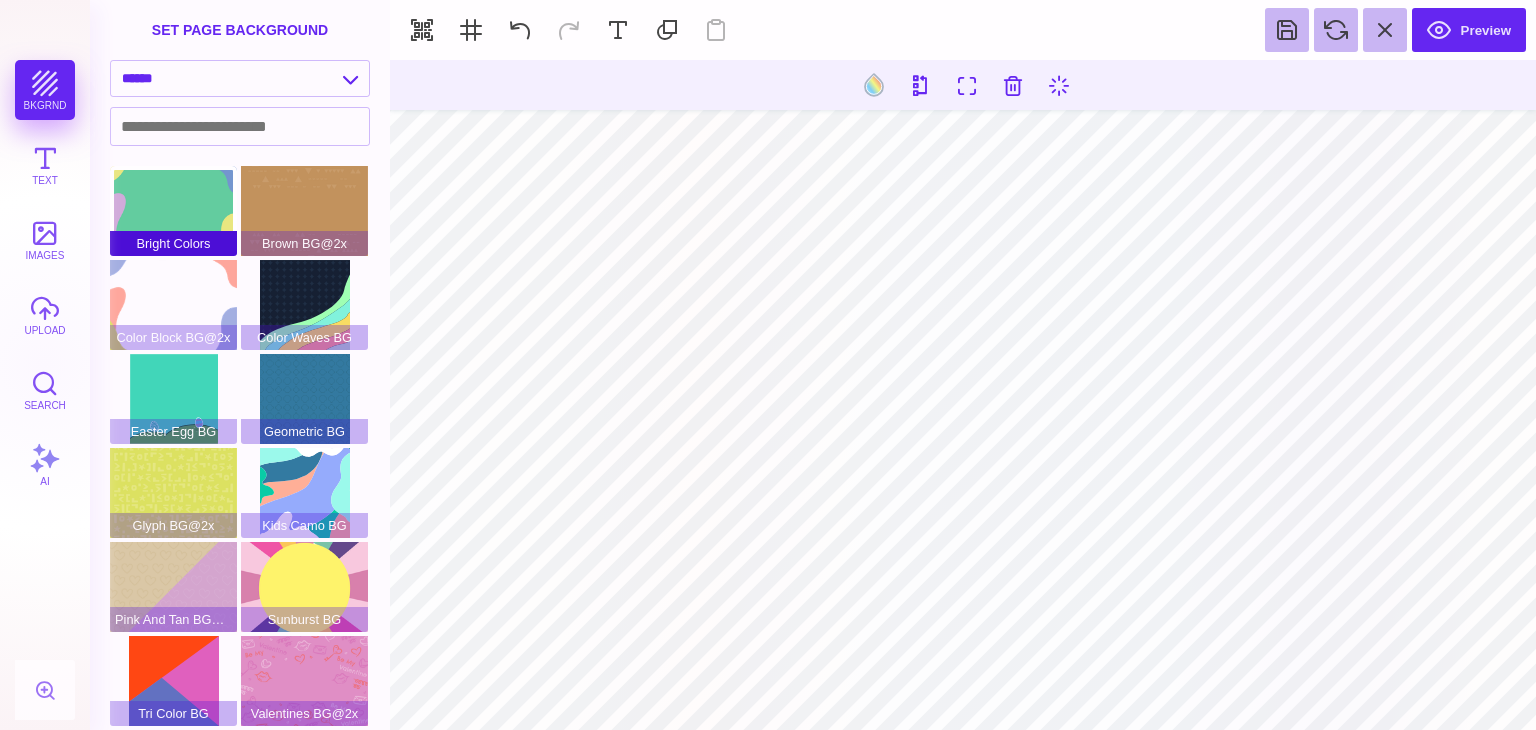 click on "Bright Colors" at bounding box center [173, 211] 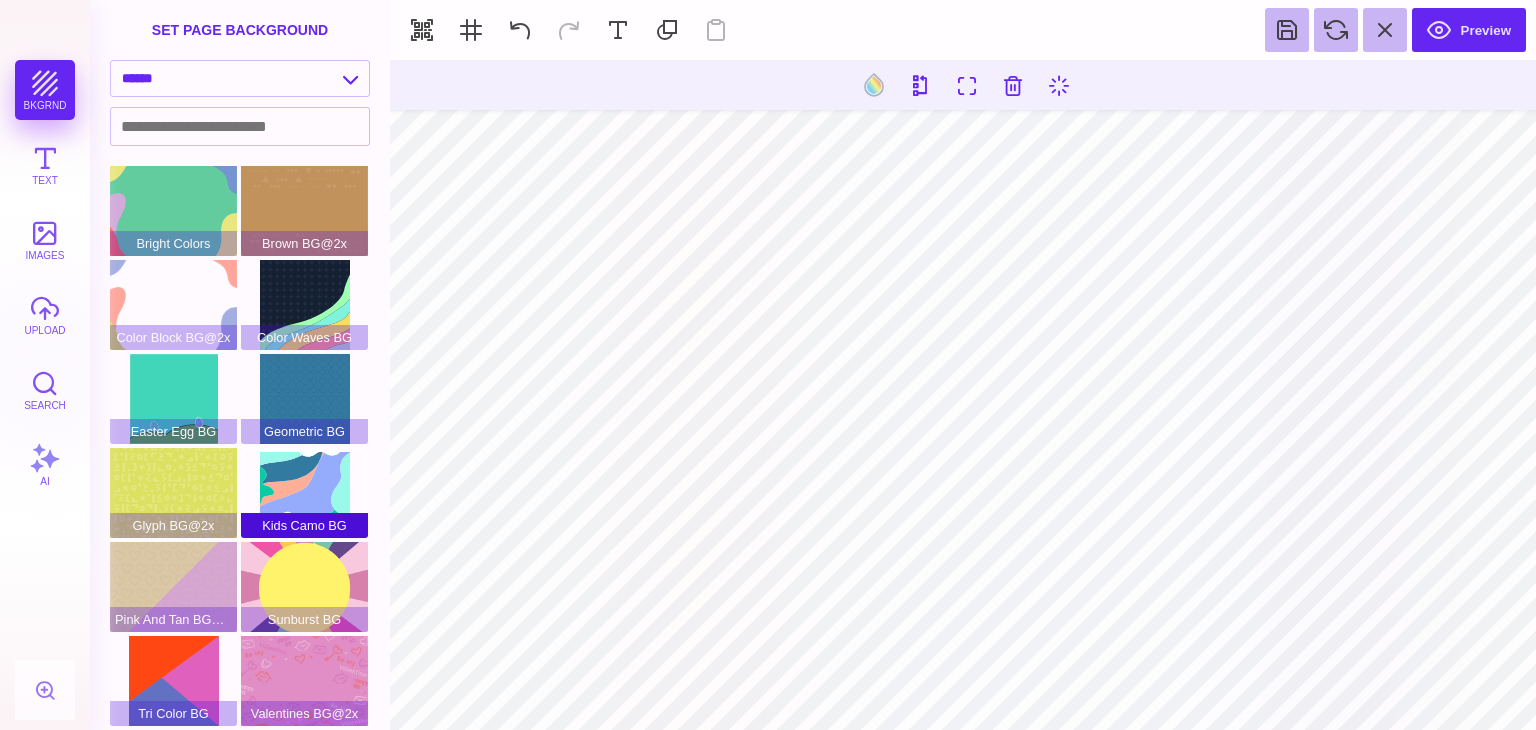 click on "Kids Camo BG" at bounding box center (304, 493) 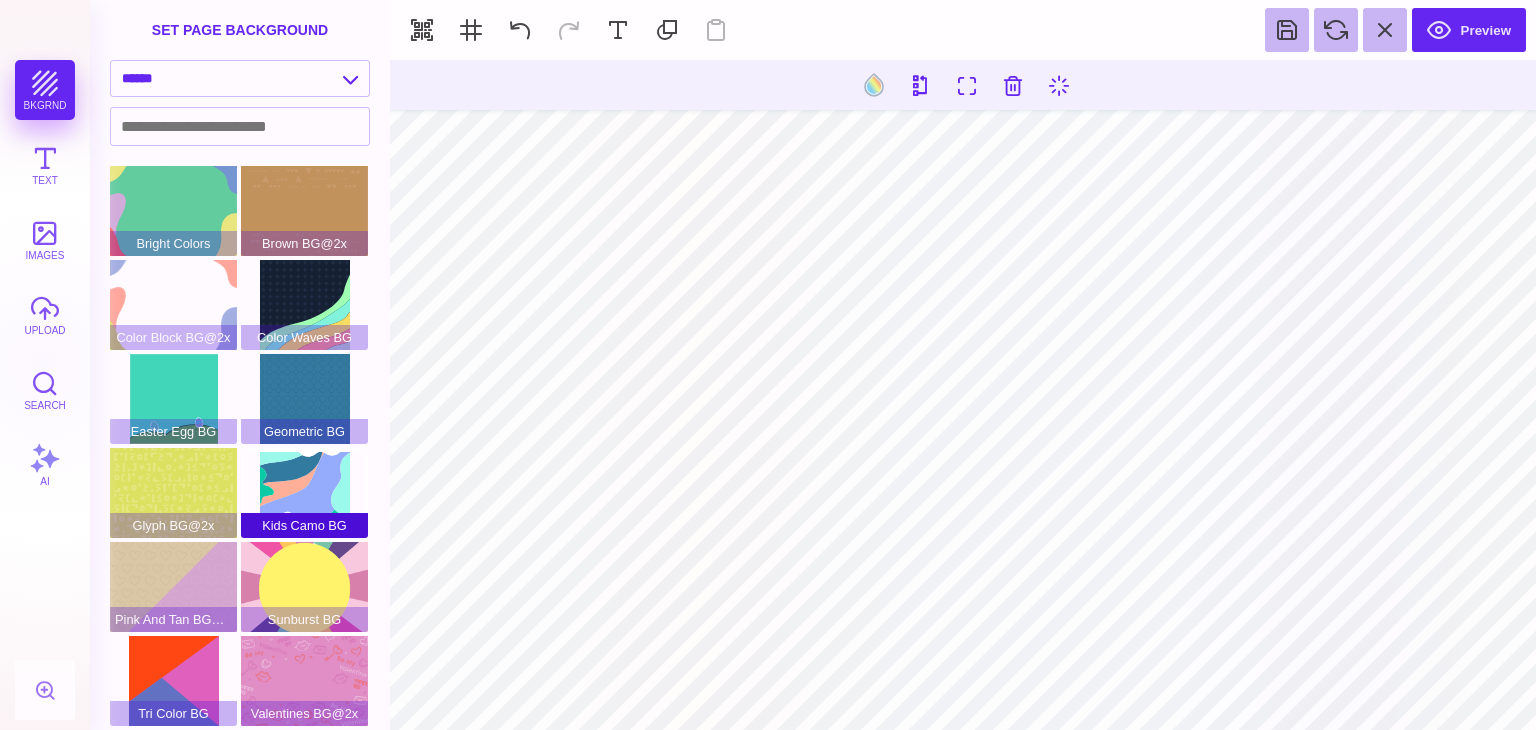 scroll, scrollTop: 3, scrollLeft: 0, axis: vertical 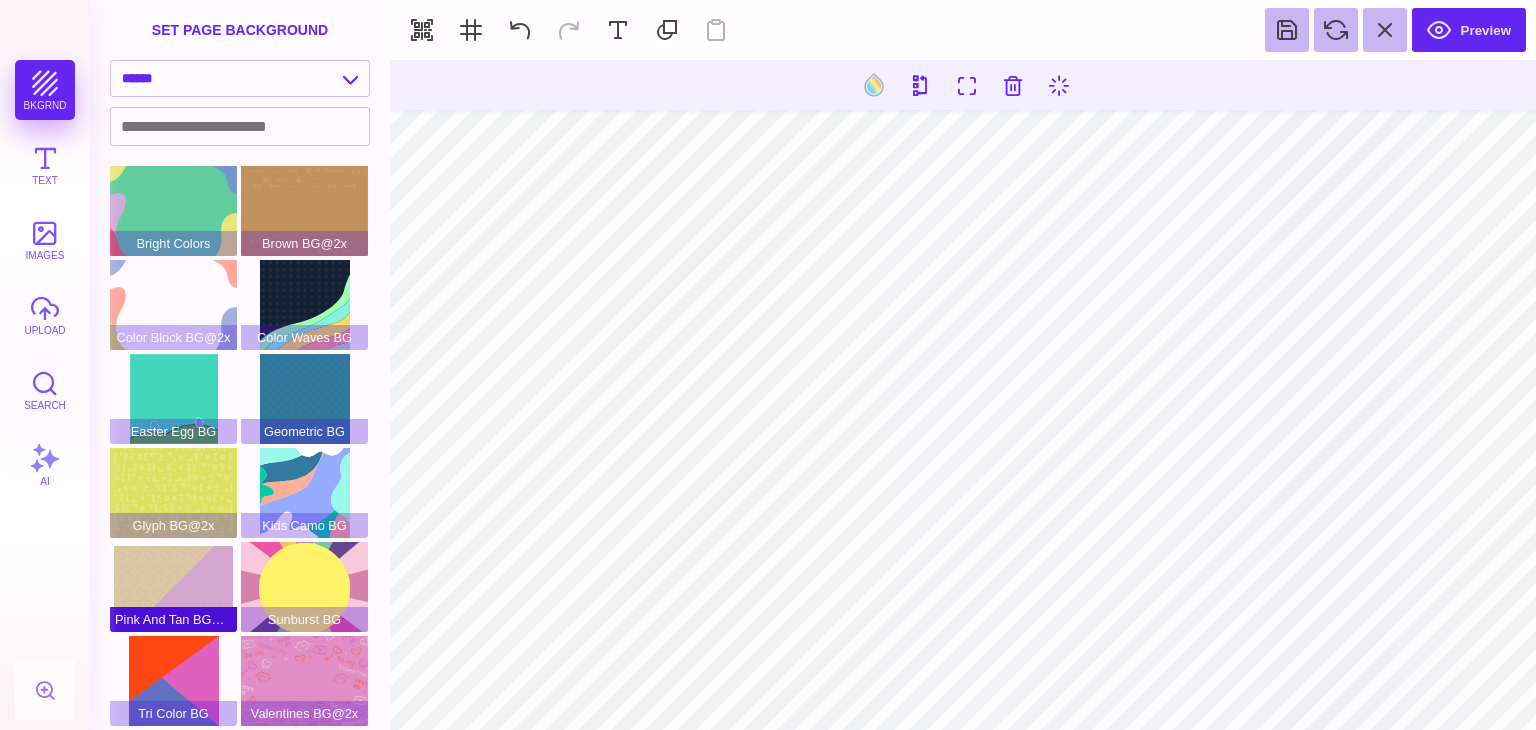click on "Pink And Tan BG@2x" at bounding box center (173, 587) 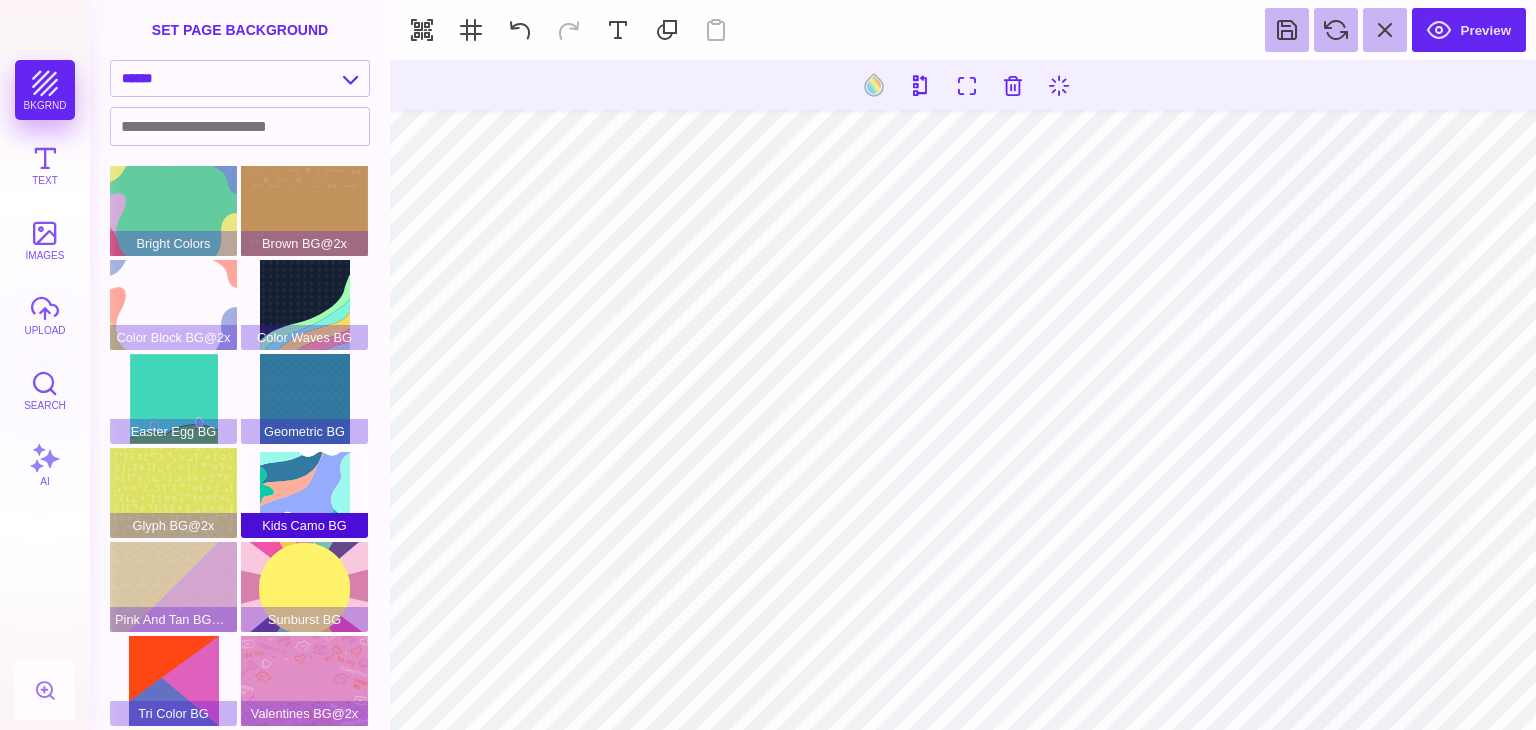 scroll, scrollTop: 3, scrollLeft: 0, axis: vertical 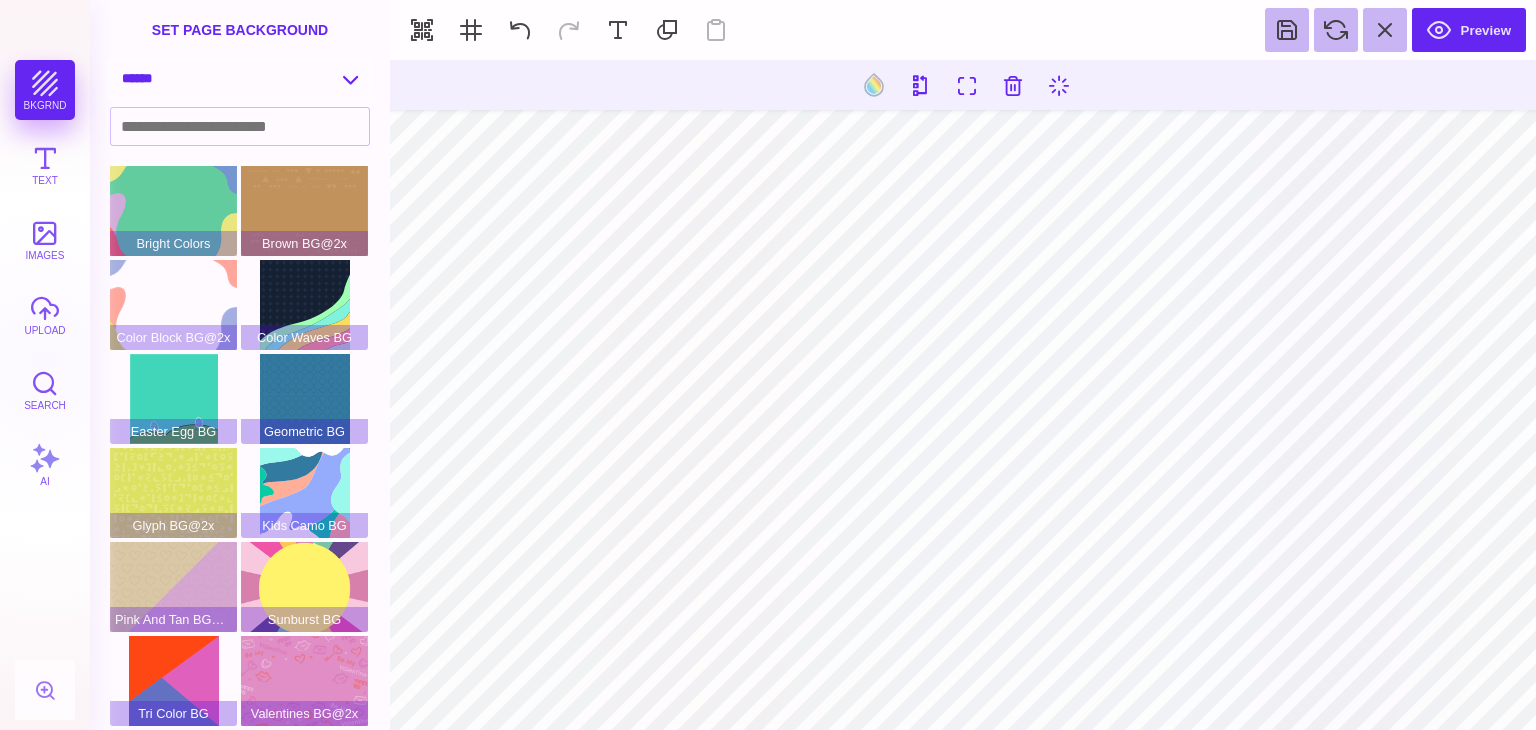 click on "**********" at bounding box center (240, 78) 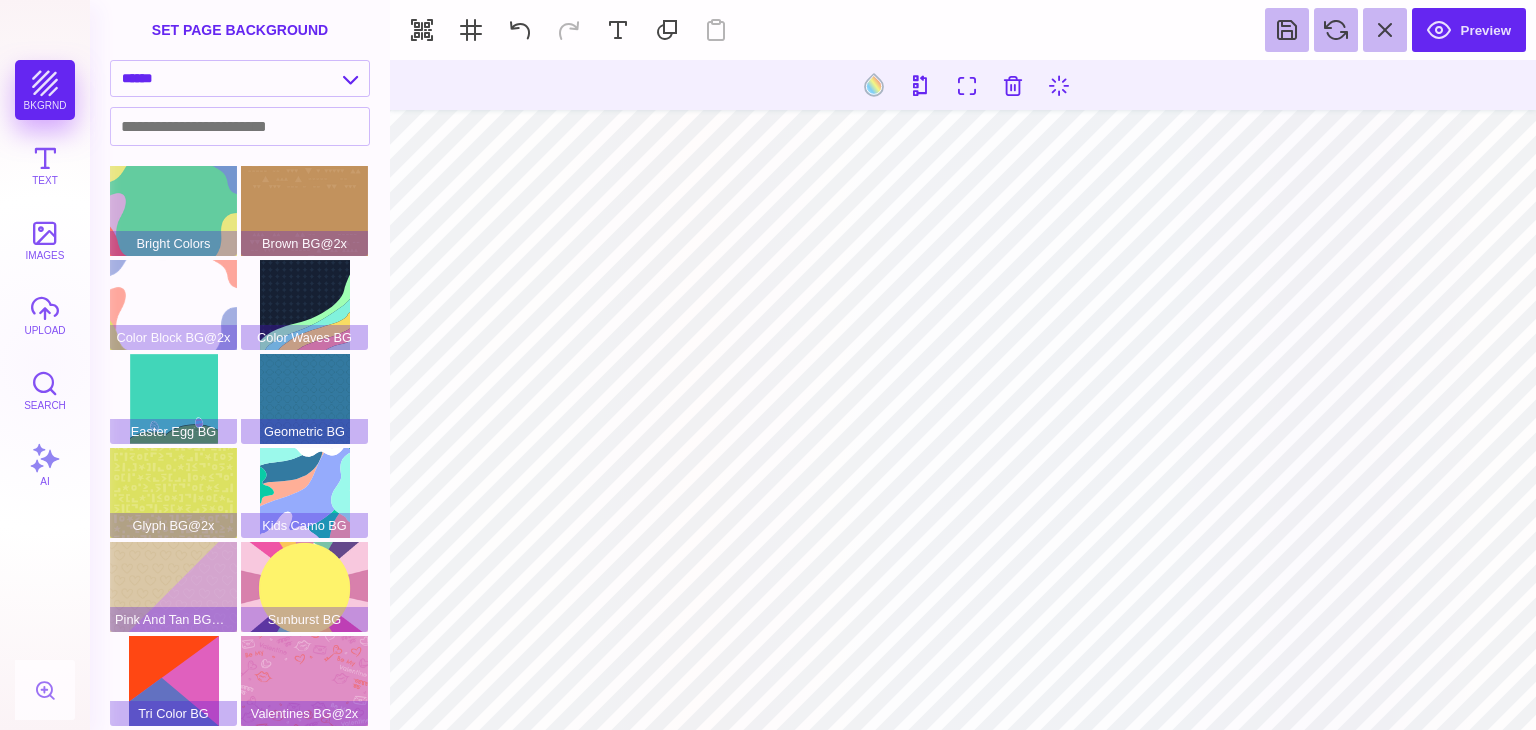 scroll, scrollTop: 0, scrollLeft: 0, axis: both 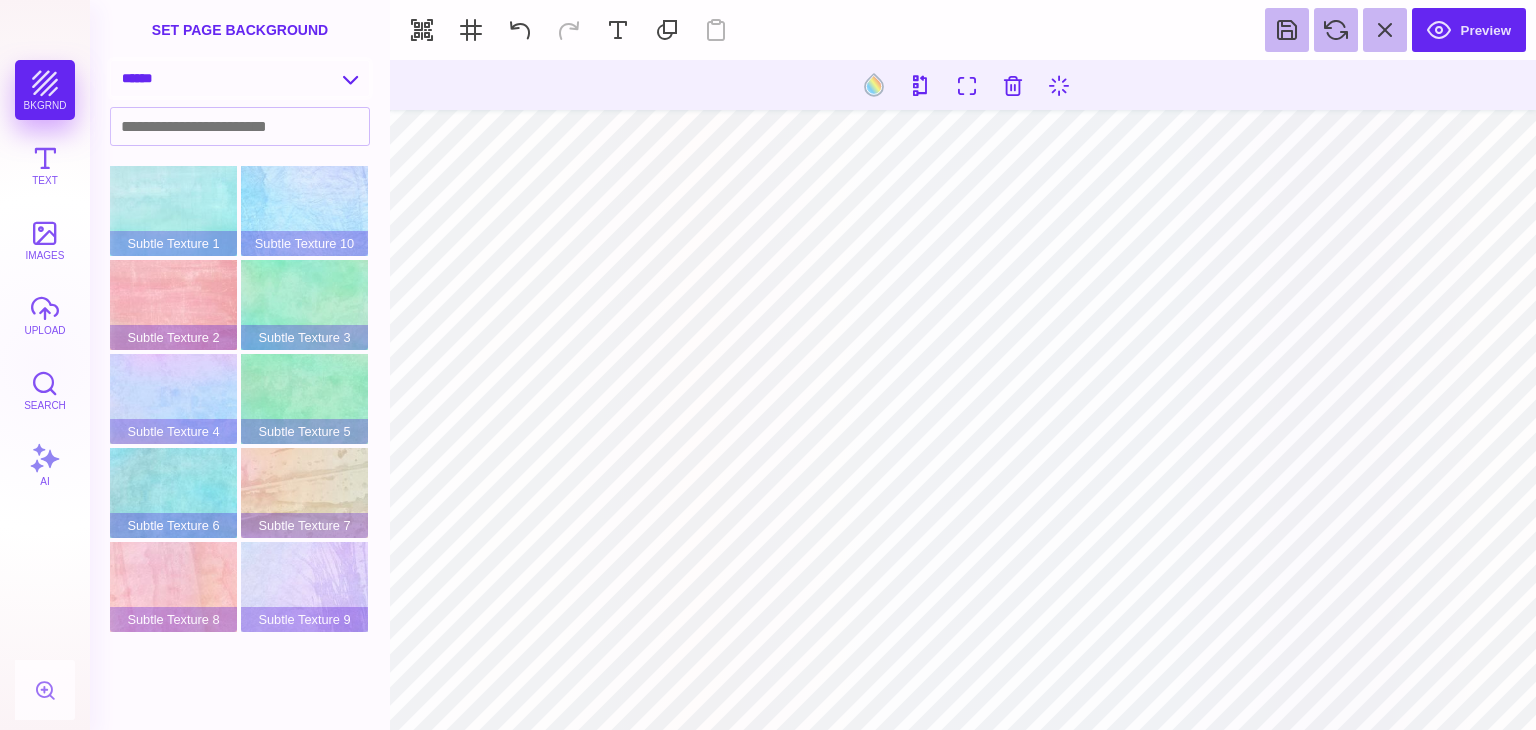 click on "**********" at bounding box center [240, 78] 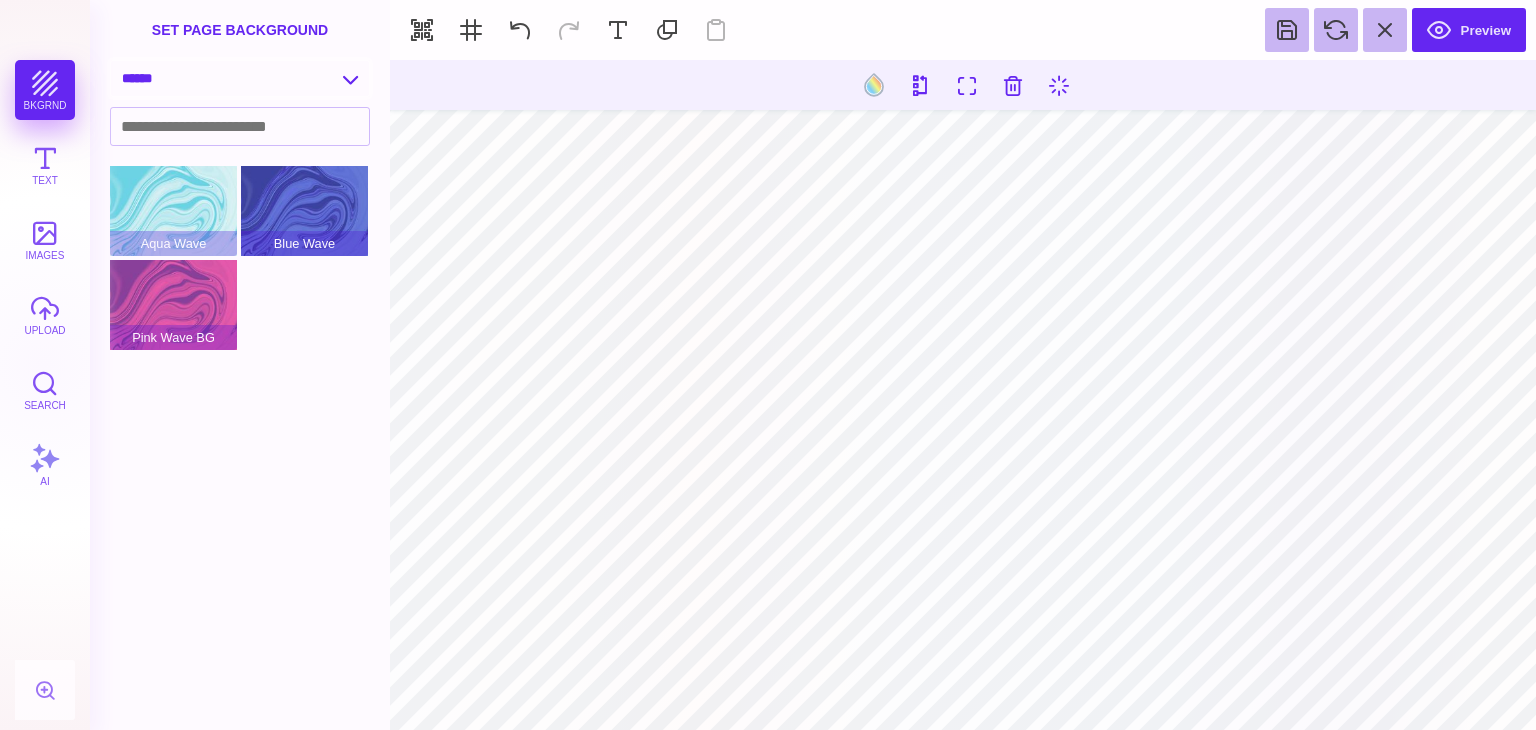 click on "**********" at bounding box center [240, 78] 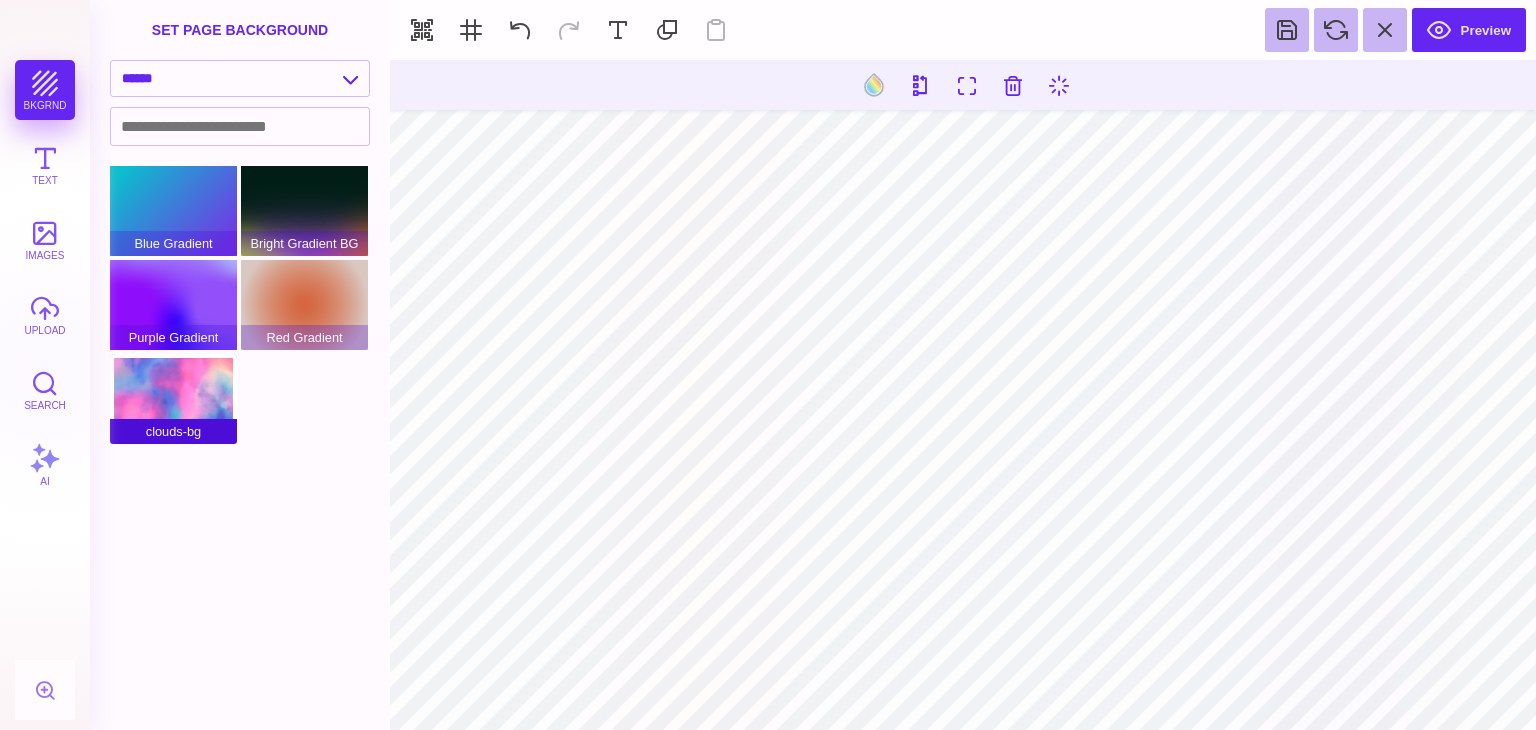 click on "clouds-bg" at bounding box center (173, 399) 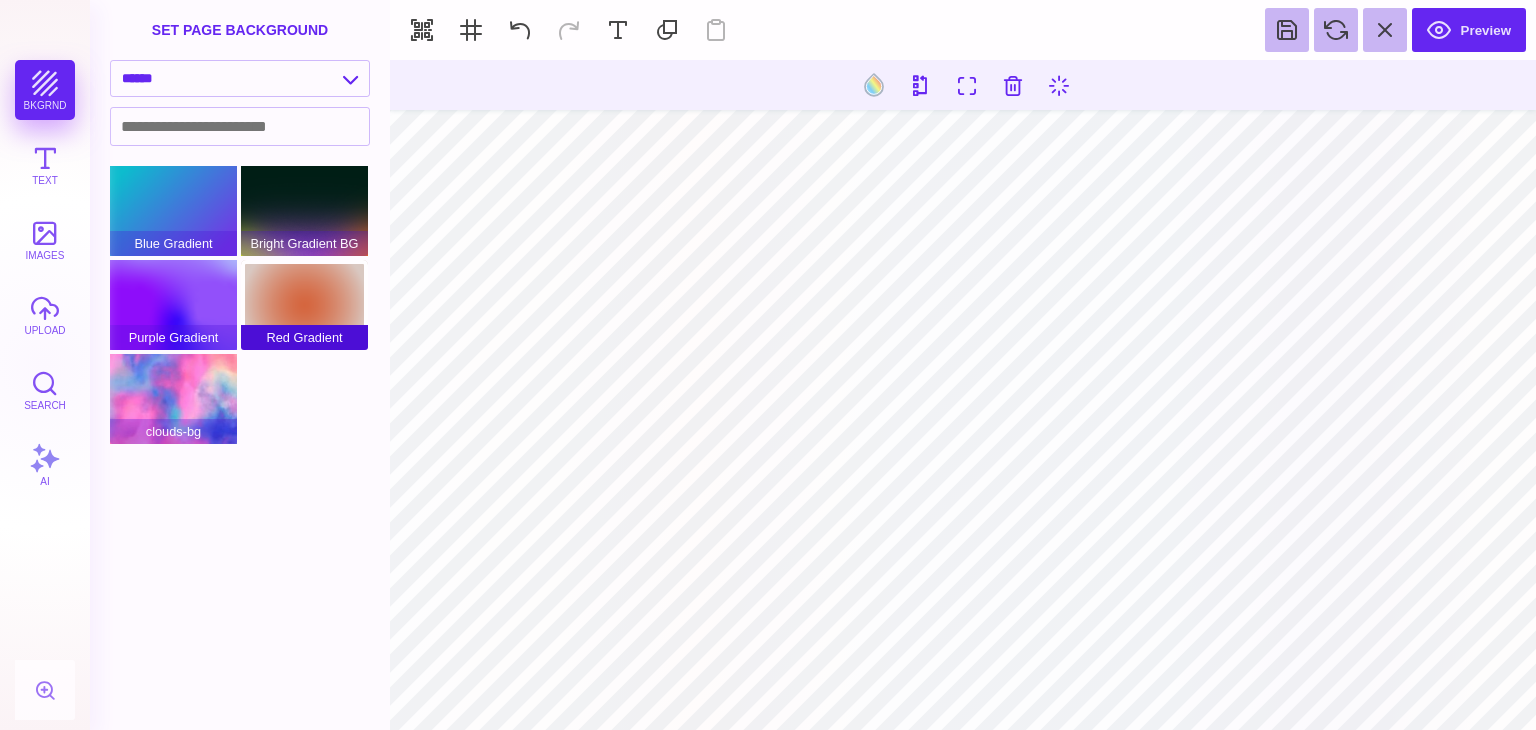 click on "Red Gradient" at bounding box center (304, 305) 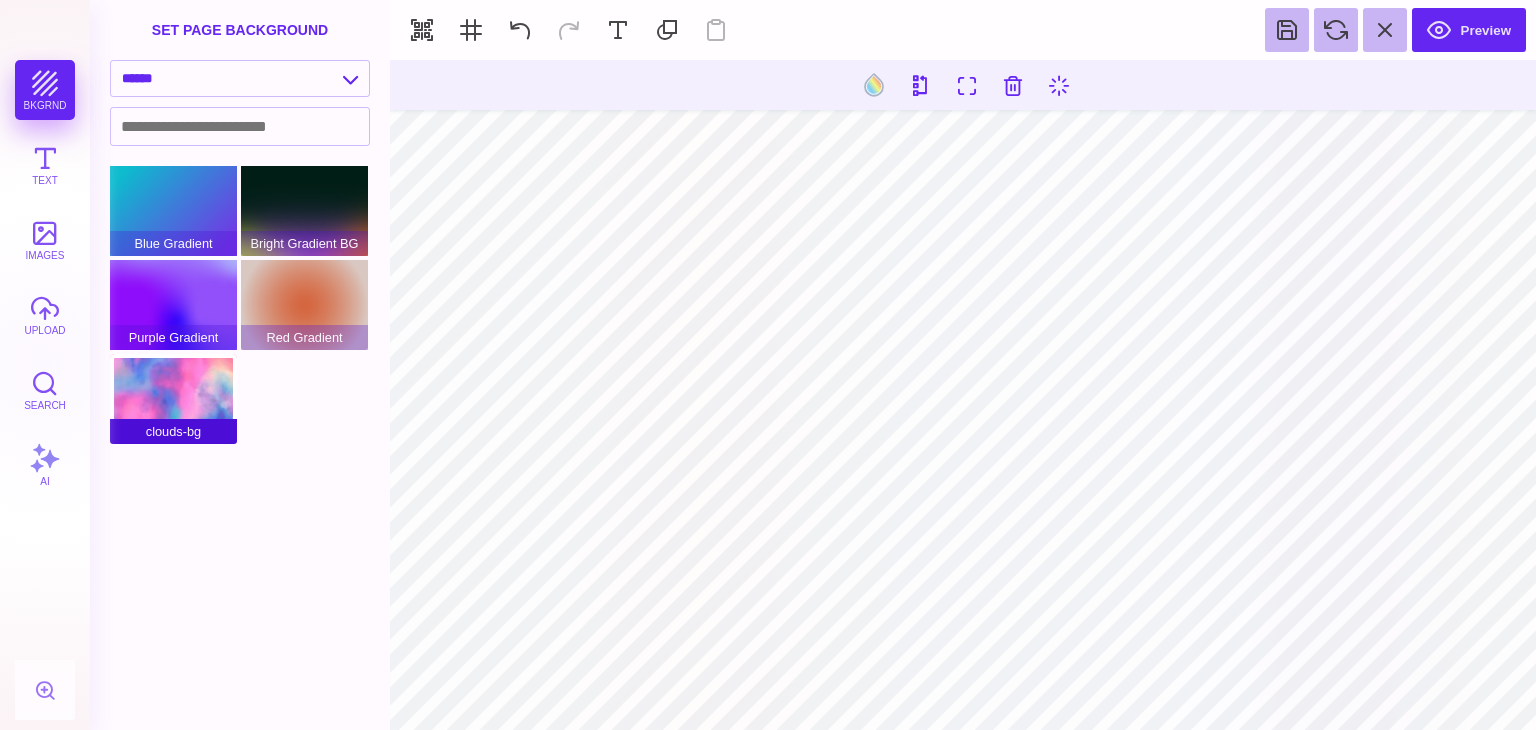 click on "clouds-bg" at bounding box center [173, 399] 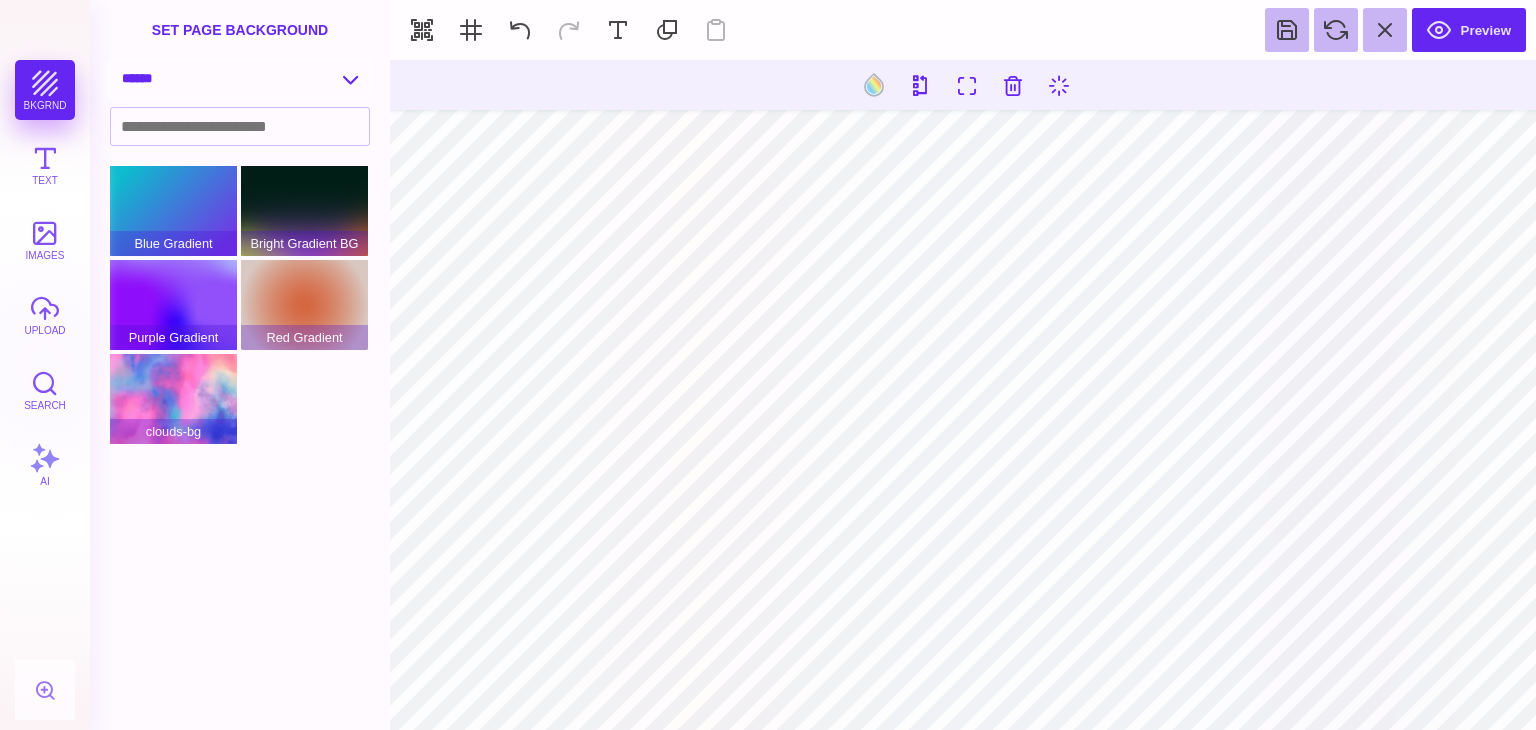 click on "**********" at bounding box center (240, 78) 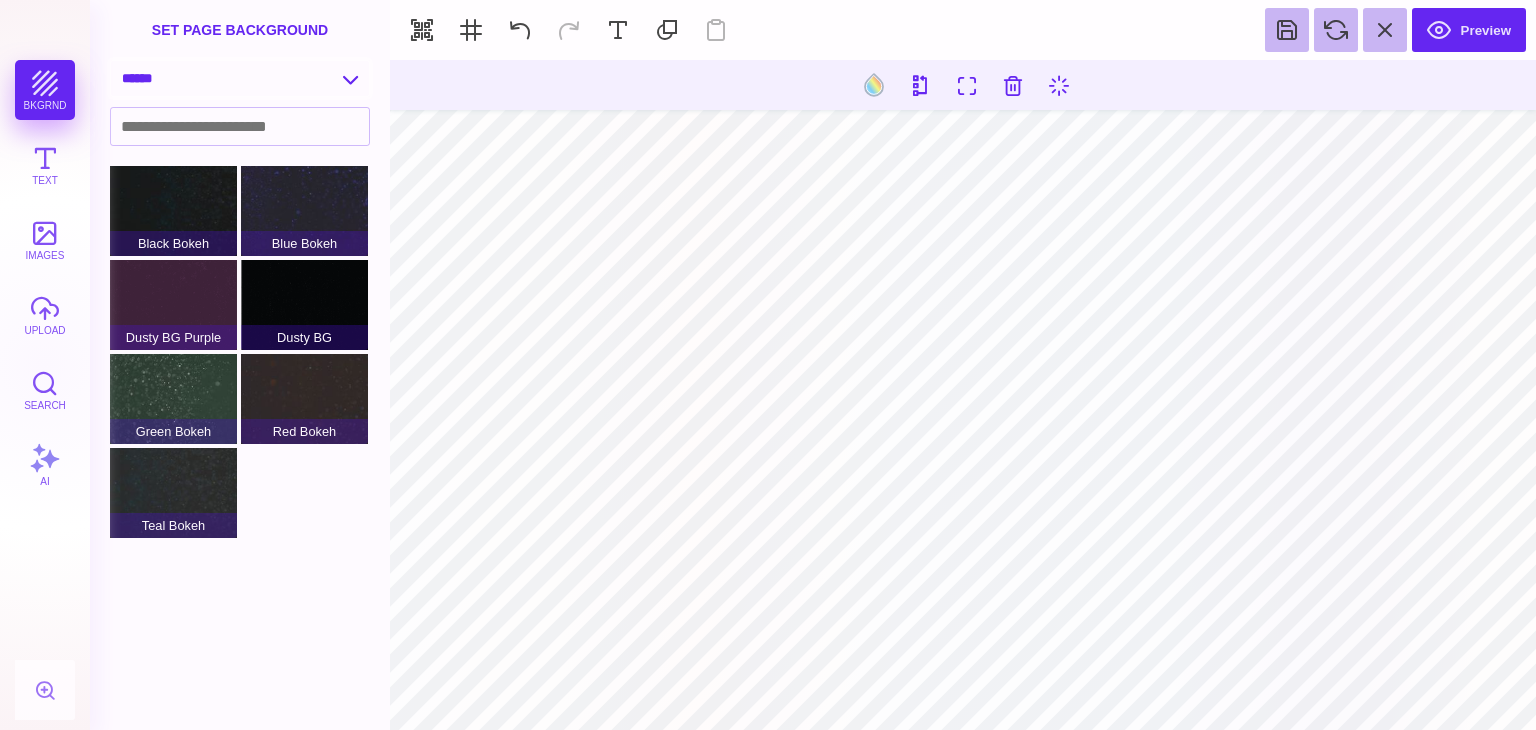click on "**********" at bounding box center (240, 78) 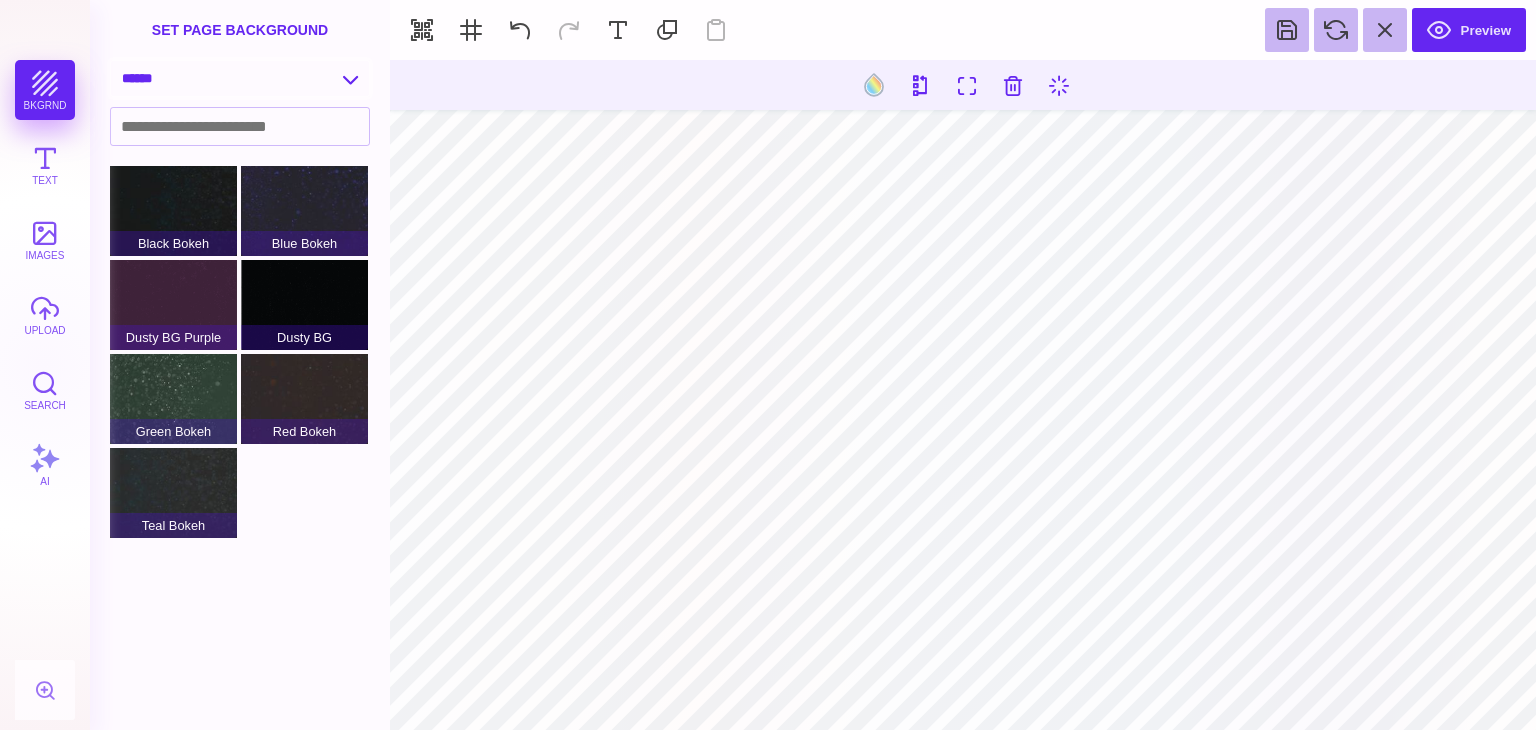 click on "**********" at bounding box center (240, 78) 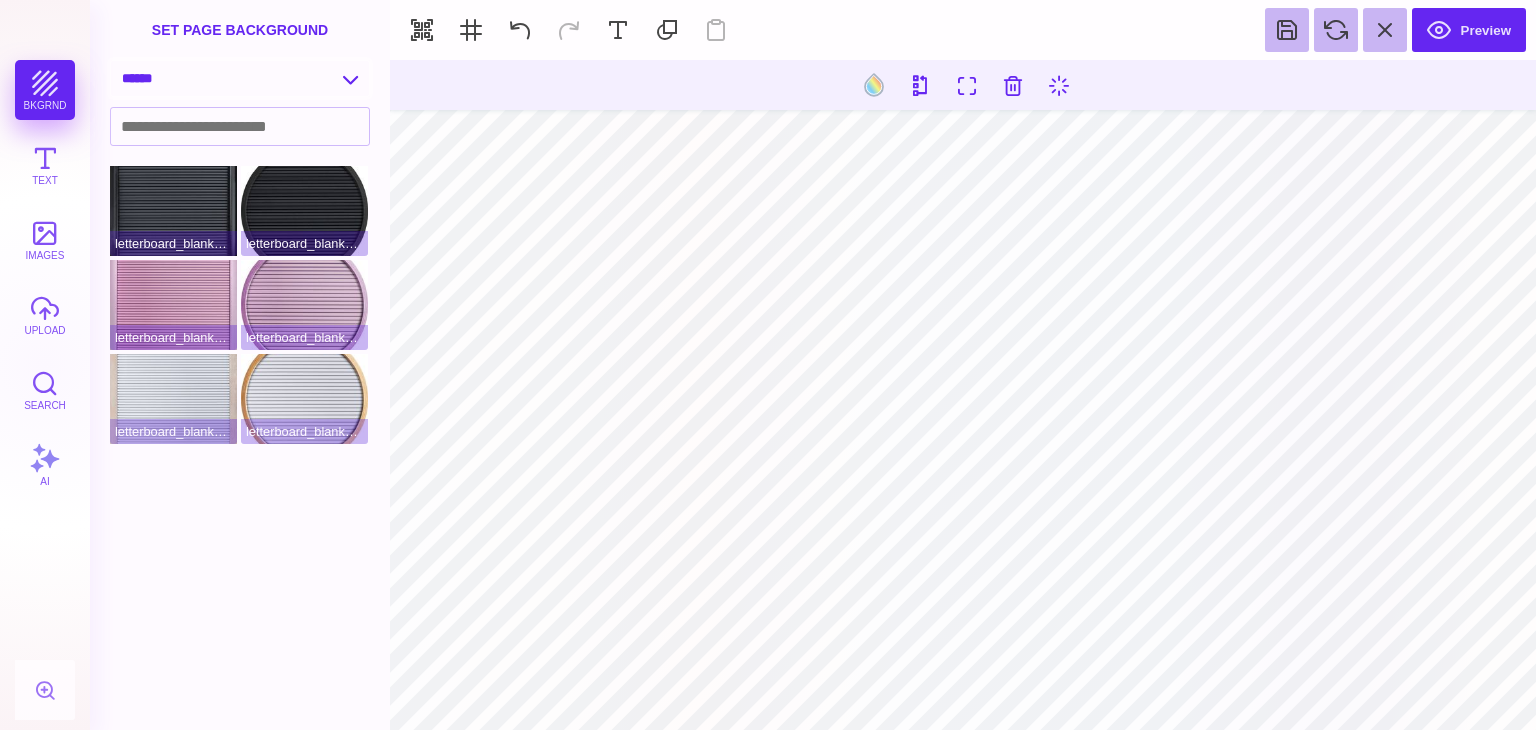 click on "**********" at bounding box center [240, 78] 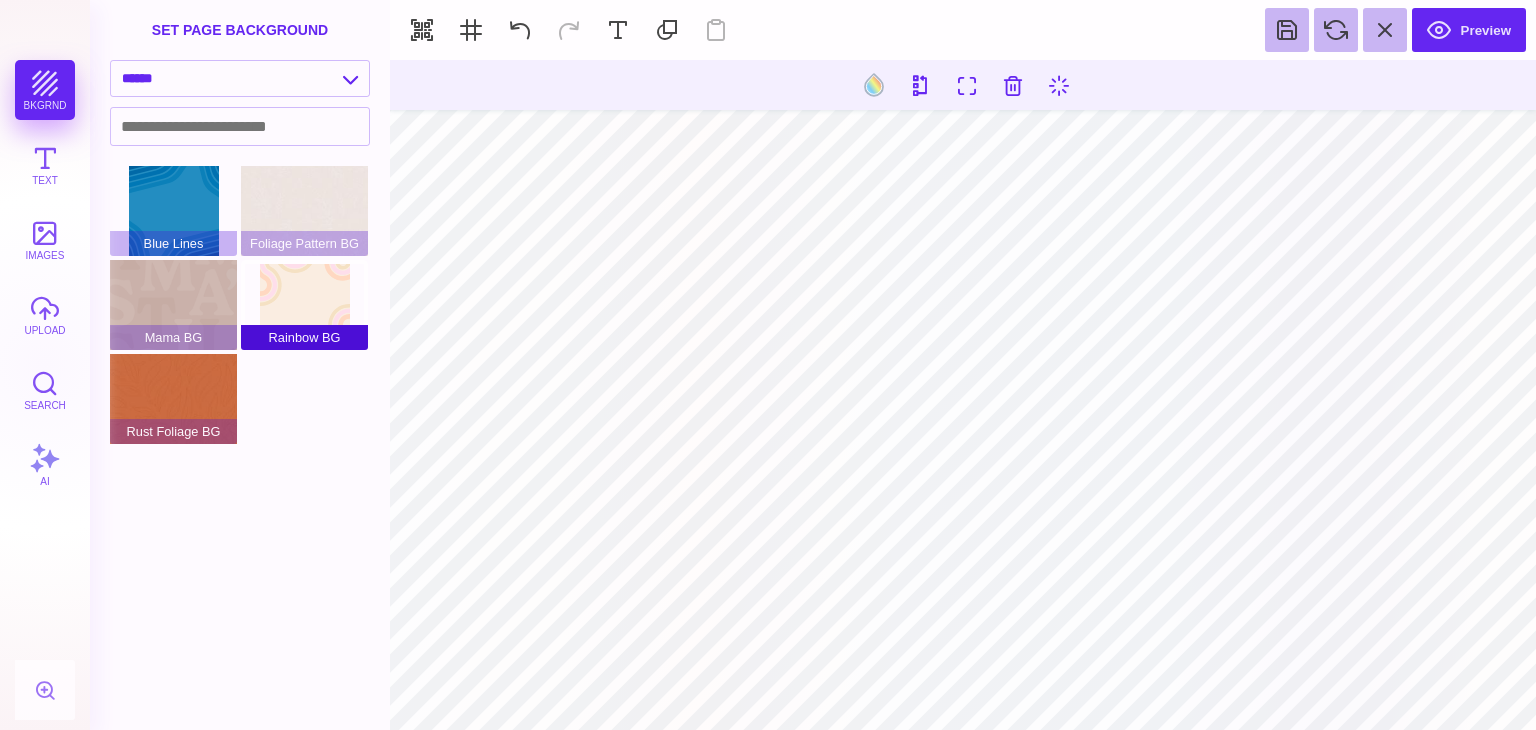 click on "Rainbow BG" at bounding box center (304, 305) 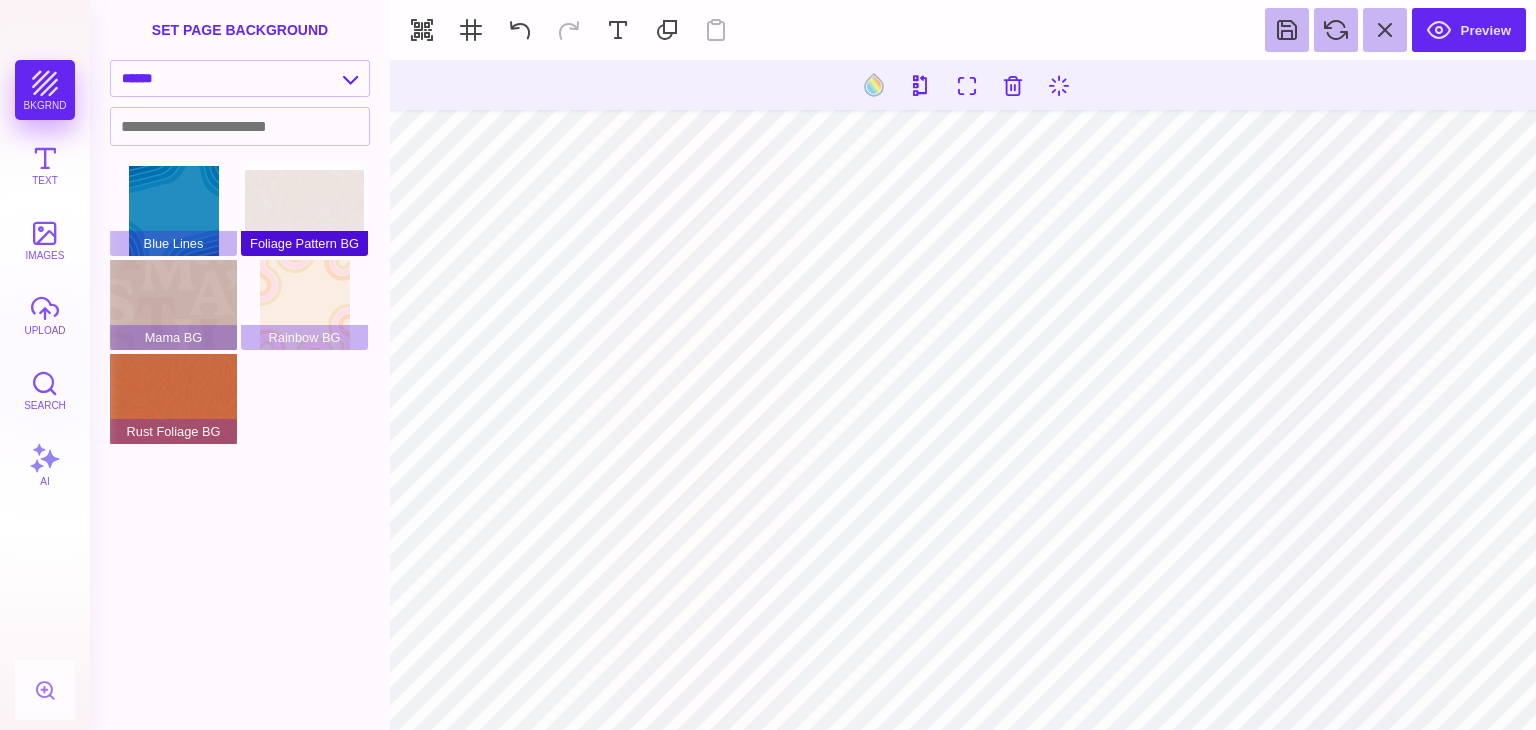 click on "Foliage Pattern BG" at bounding box center (304, 211) 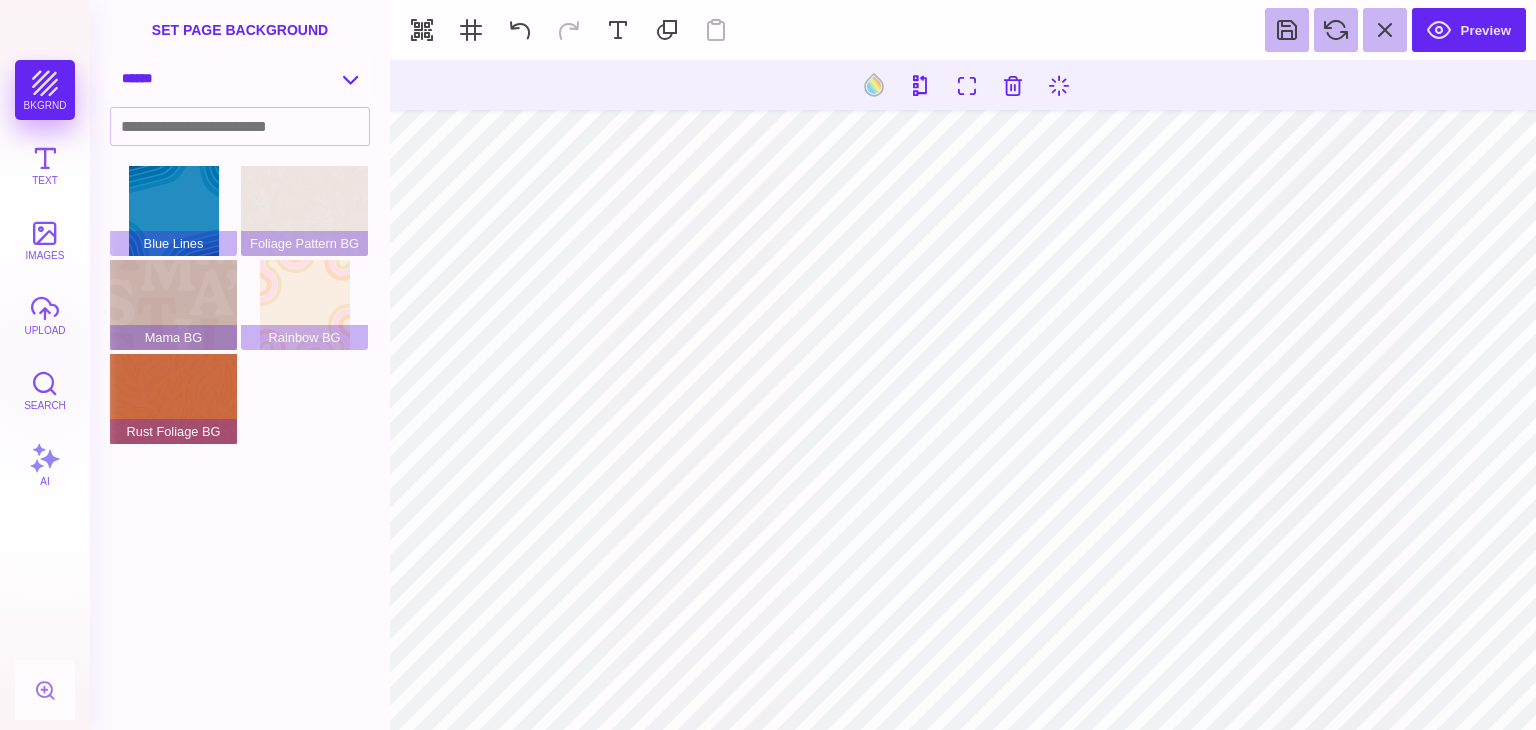 click on "**********" at bounding box center (240, 78) 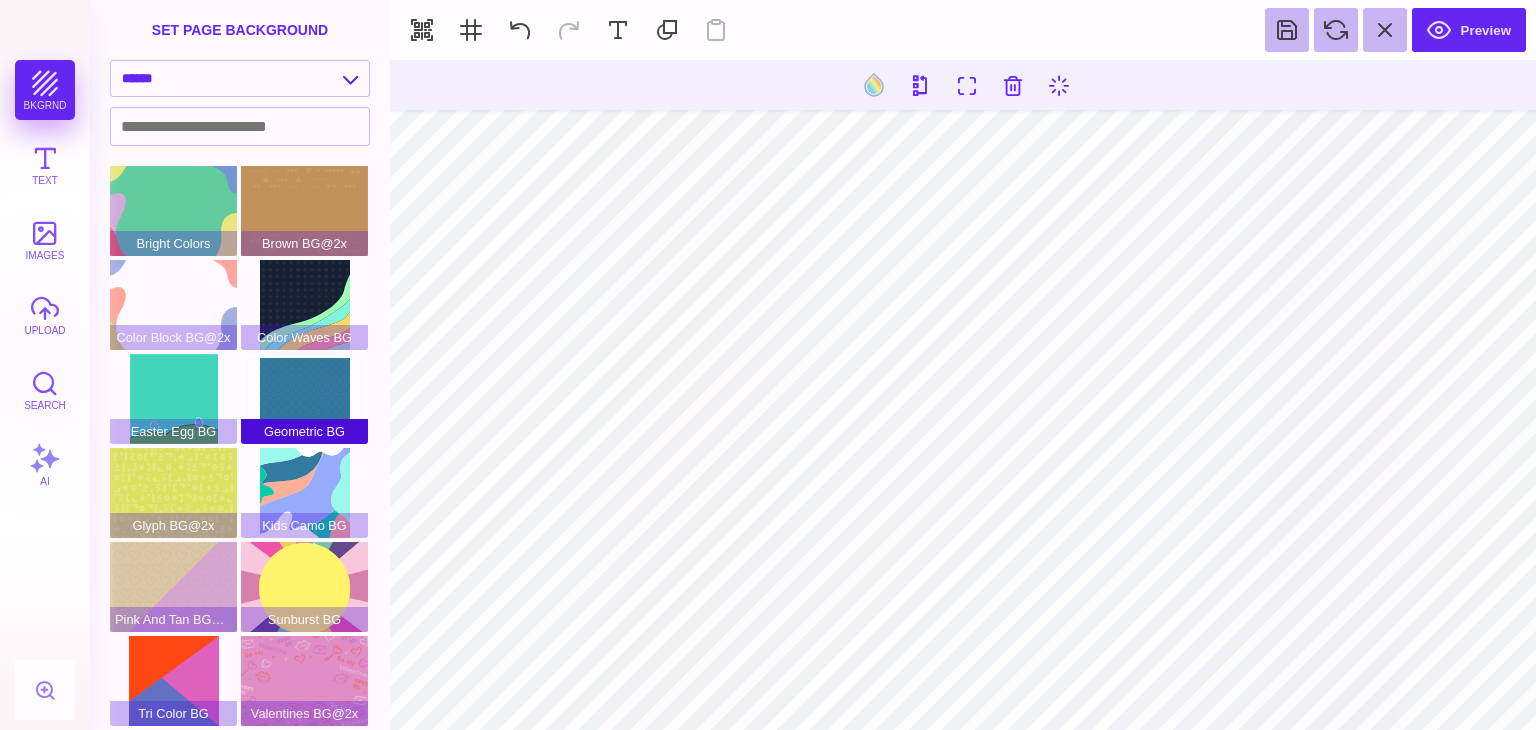 scroll, scrollTop: 3, scrollLeft: 0, axis: vertical 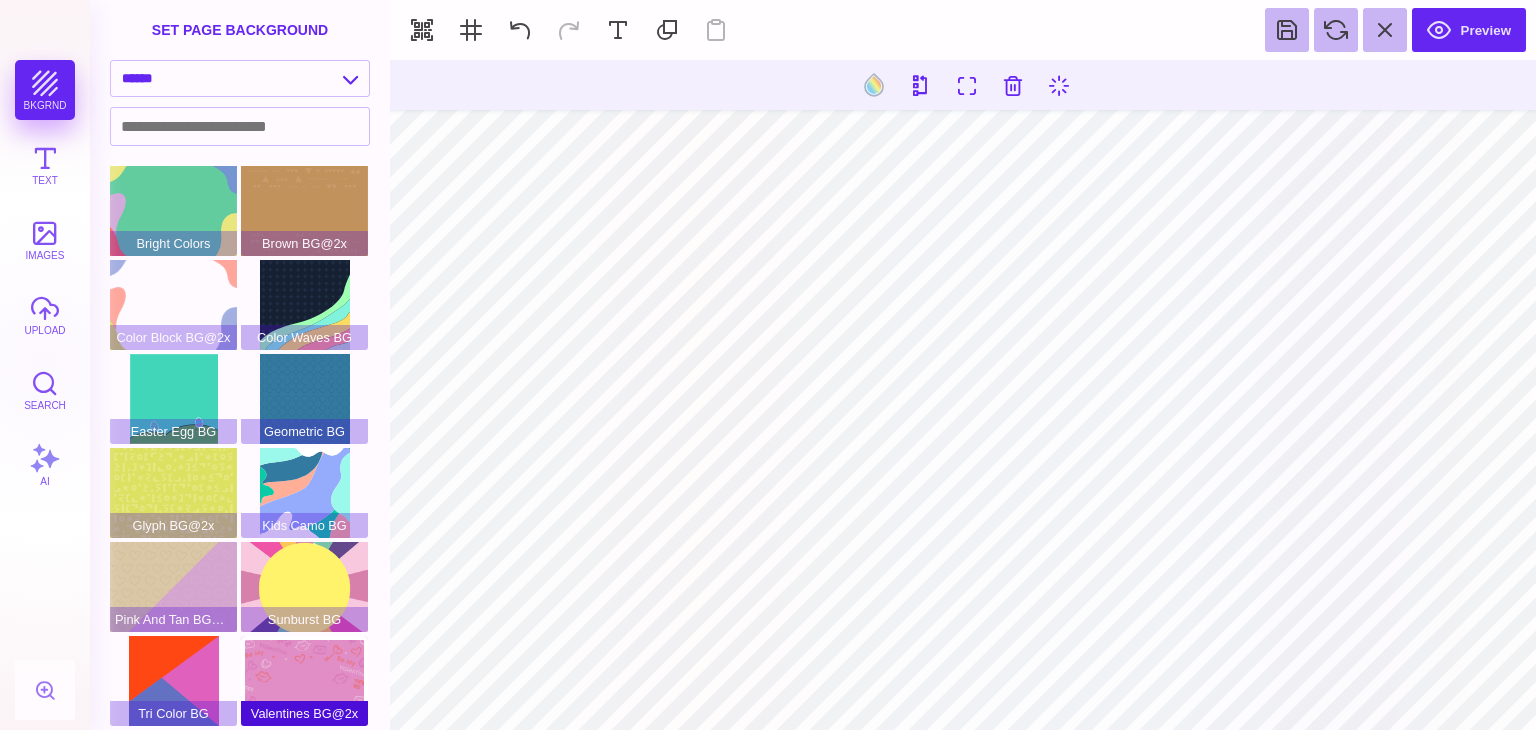 click on "Valentines BG@2x" at bounding box center [304, 681] 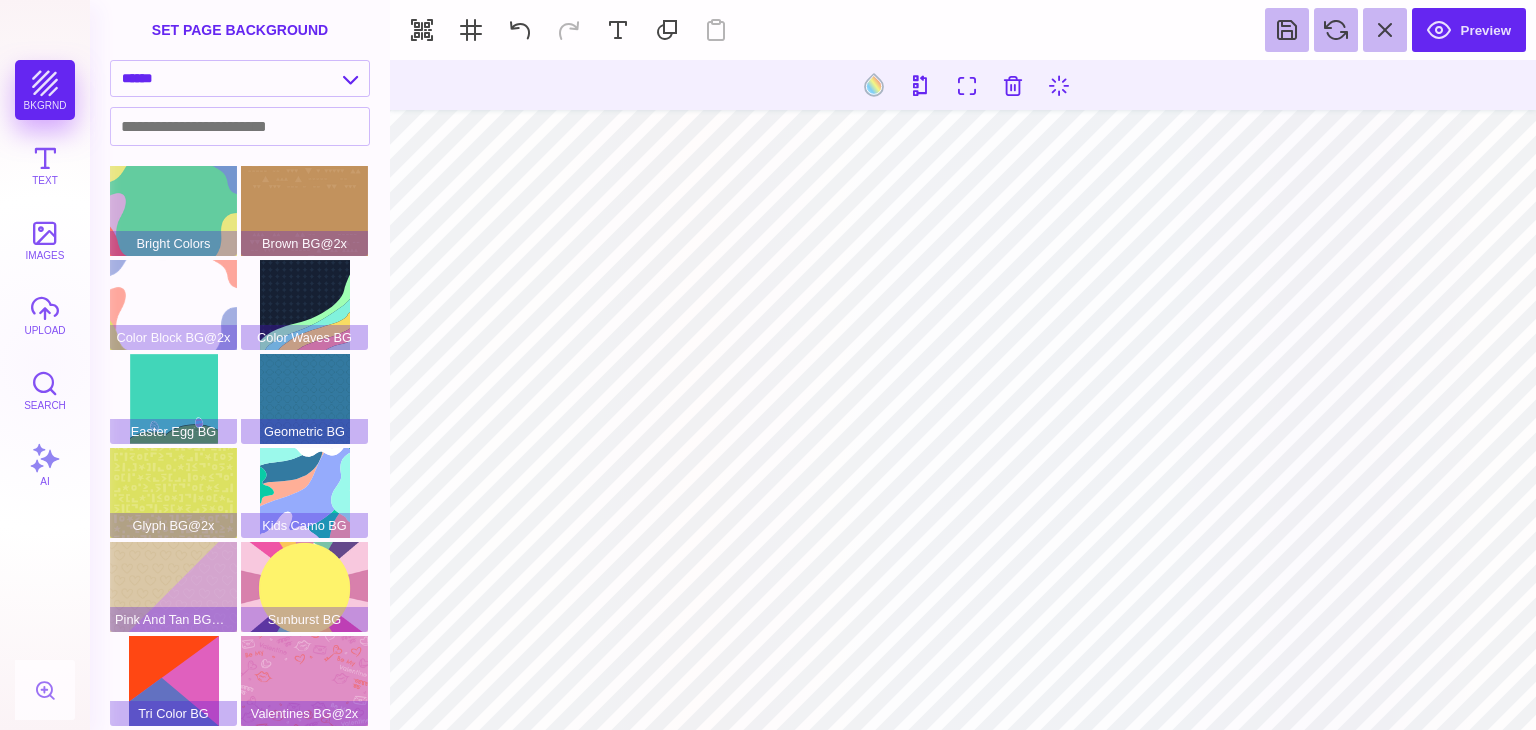 click on "set page background" at bounding box center [240, 30] 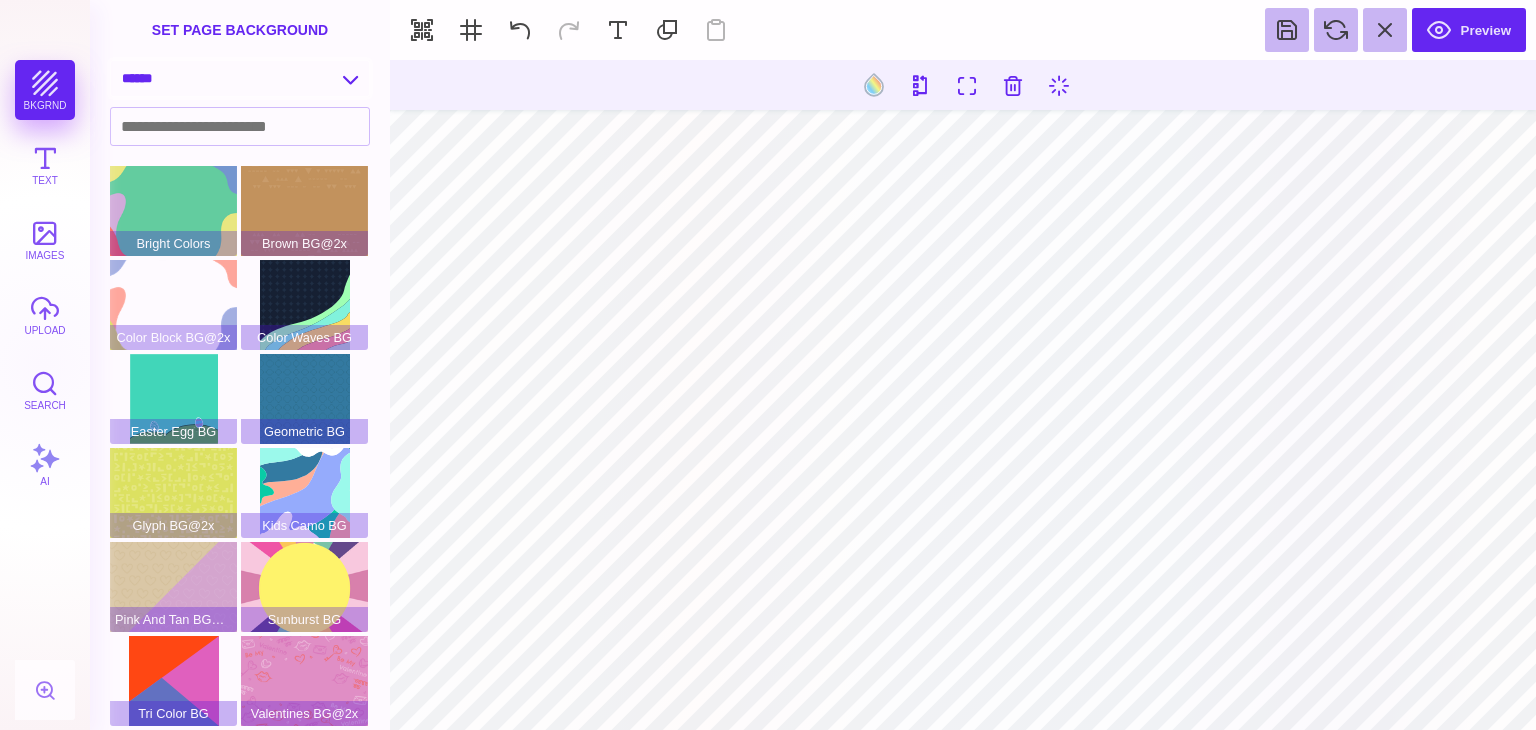 click on "**********" at bounding box center (240, 78) 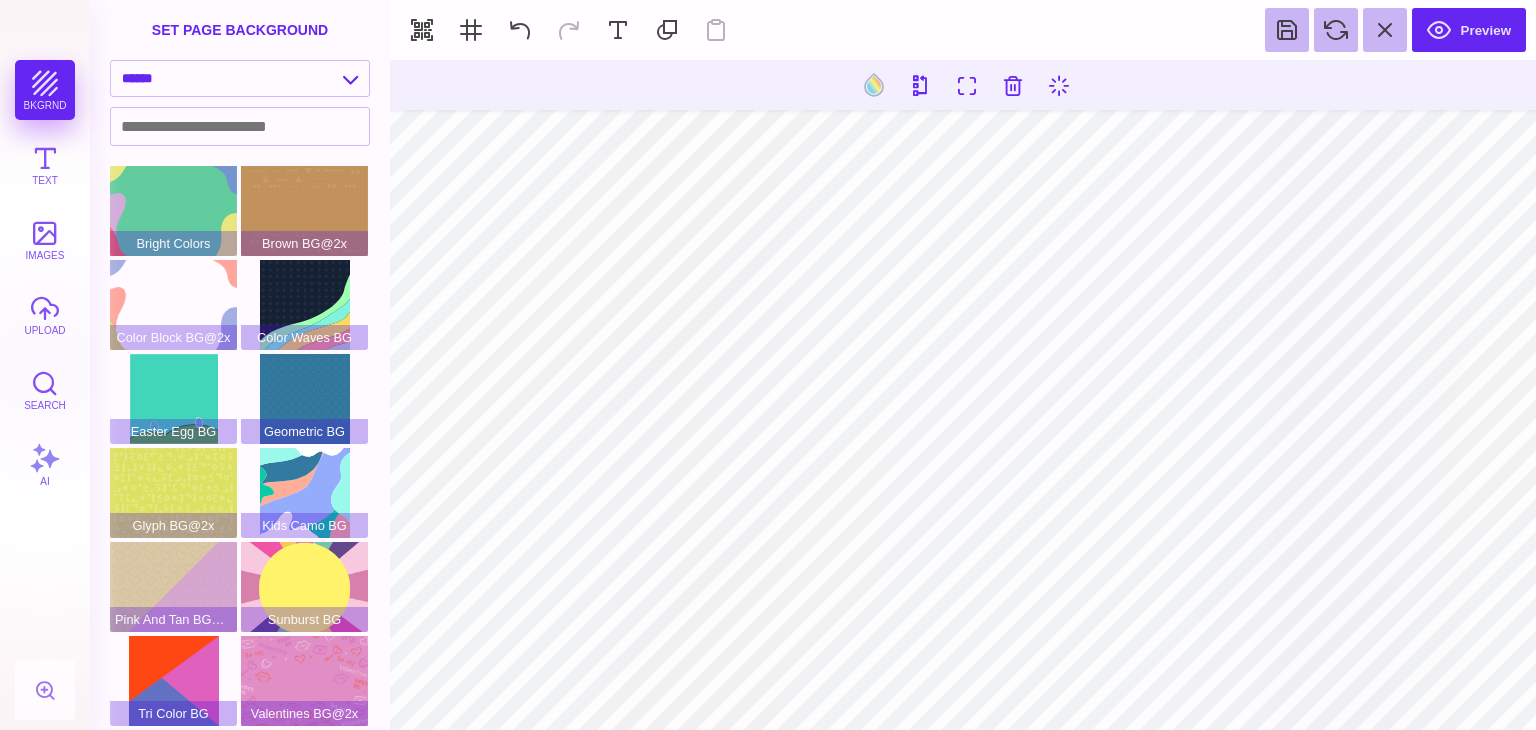 scroll, scrollTop: 0, scrollLeft: 0, axis: both 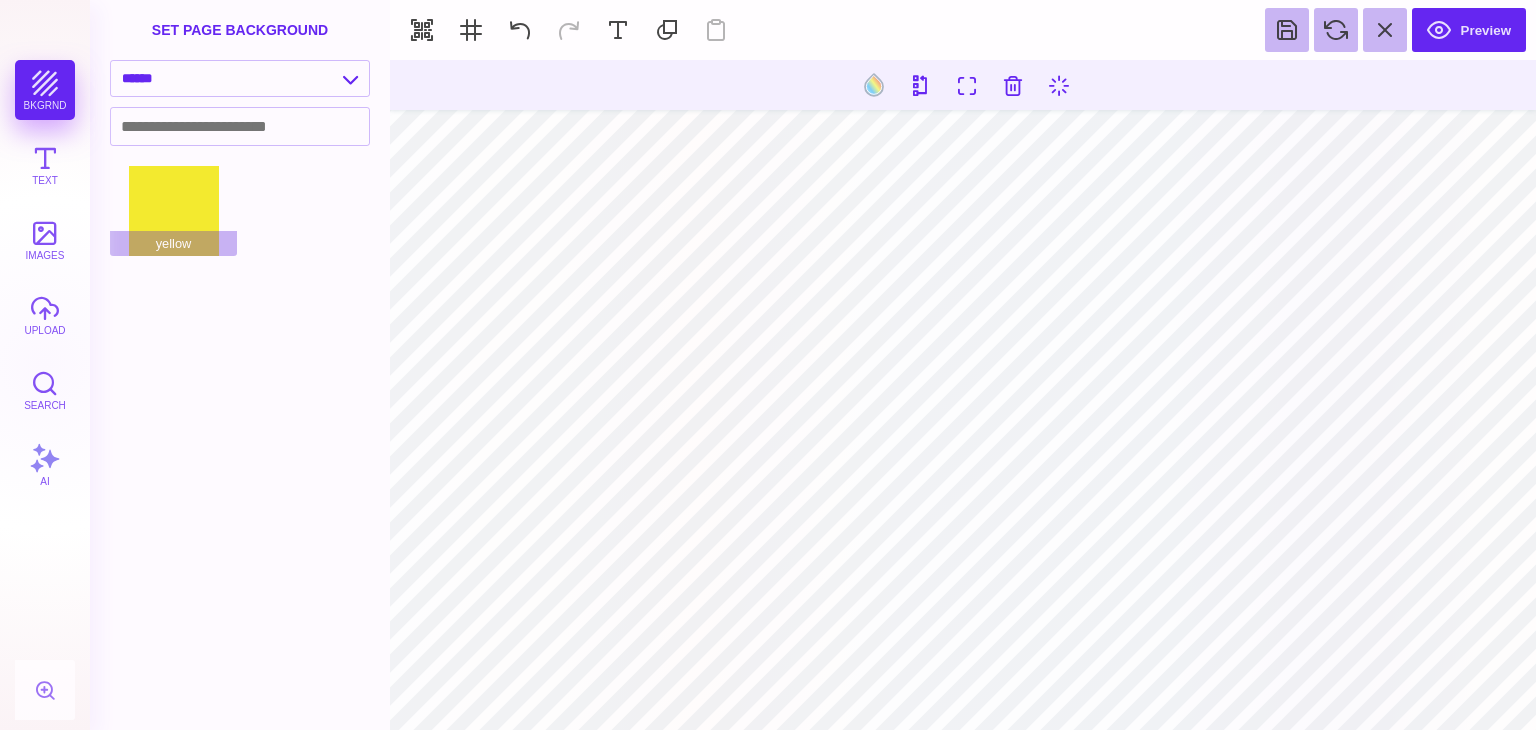 click on "bkgrnd
Text
images
upload
Search
AI" at bounding box center [45, 395] 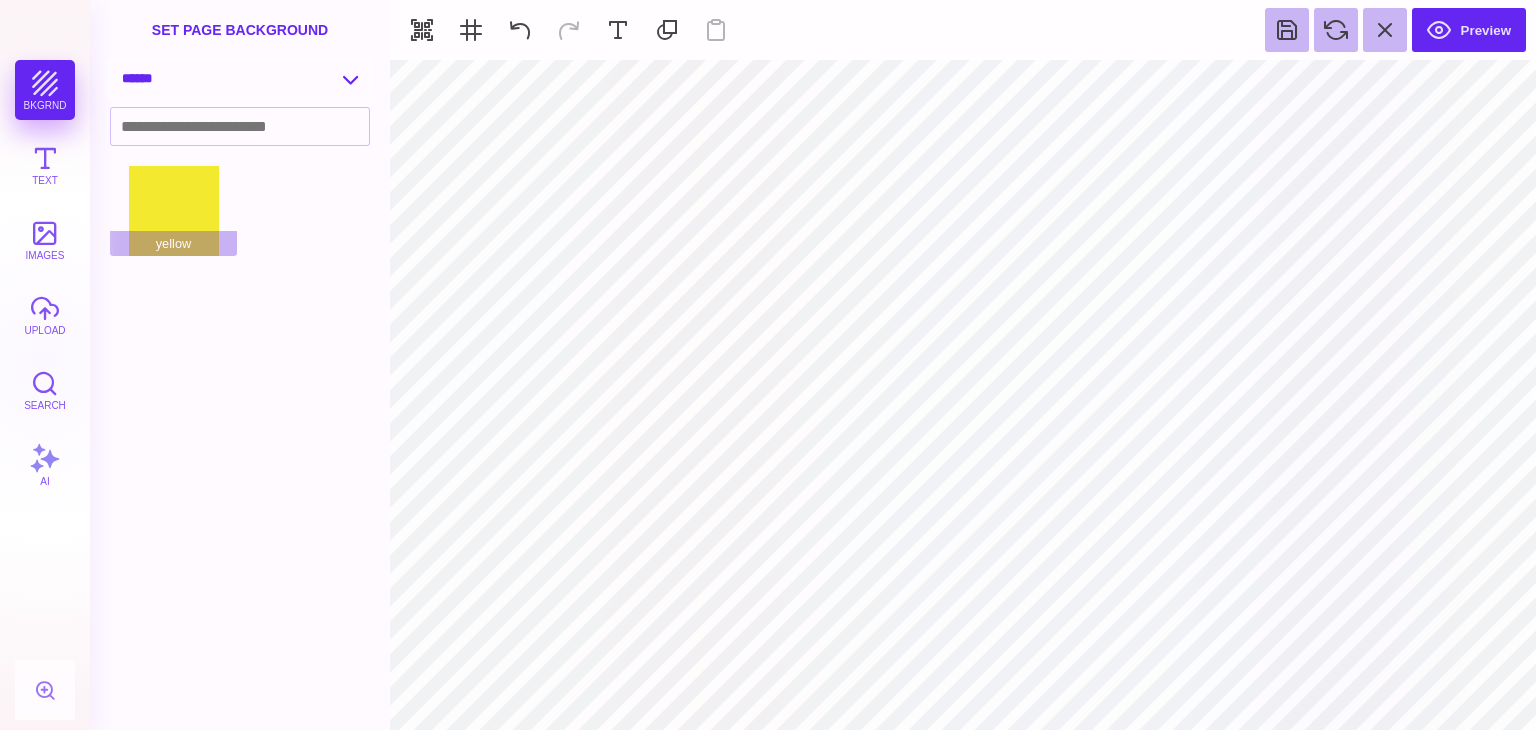click on "**********" at bounding box center [240, 78] 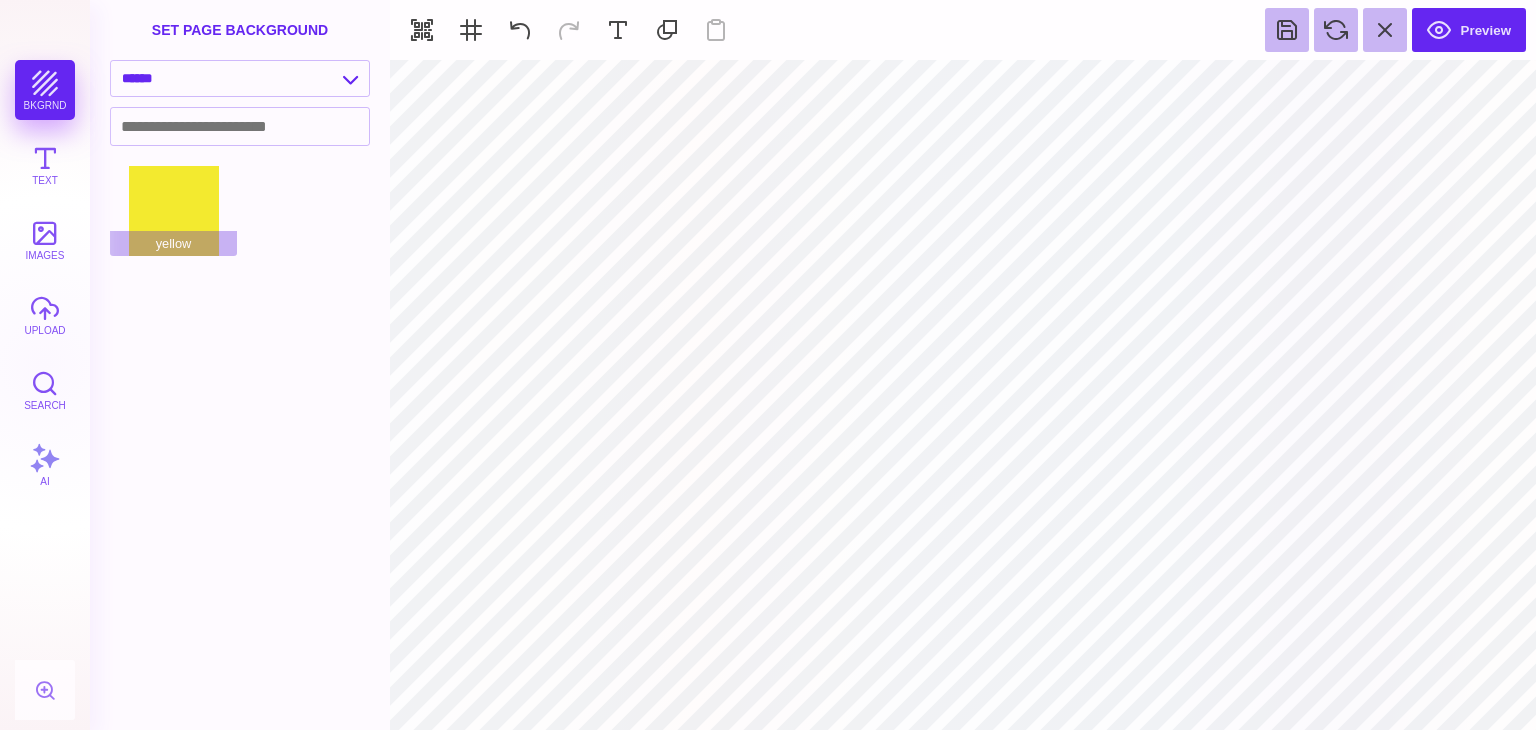 select on "**********" 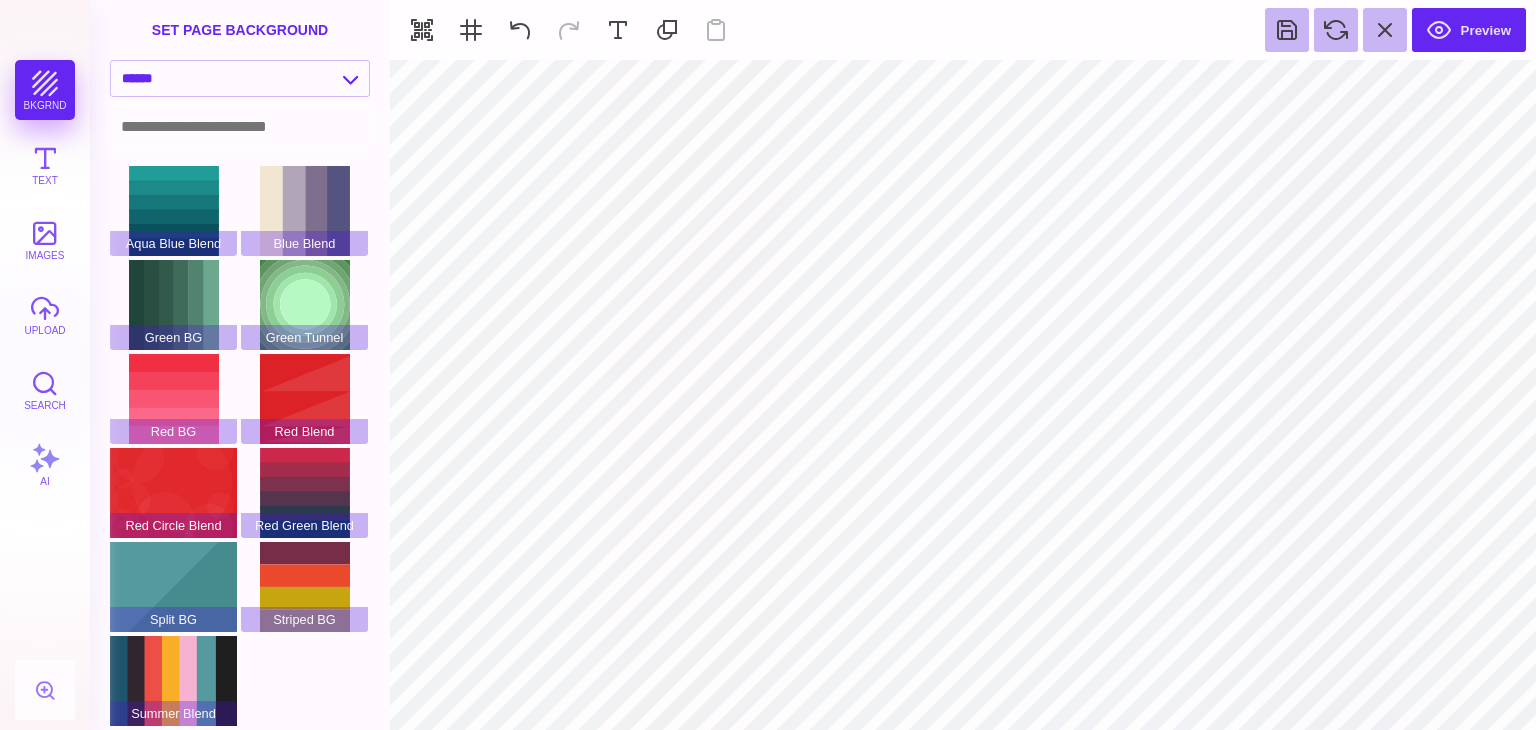 click at bounding box center (240, 126) 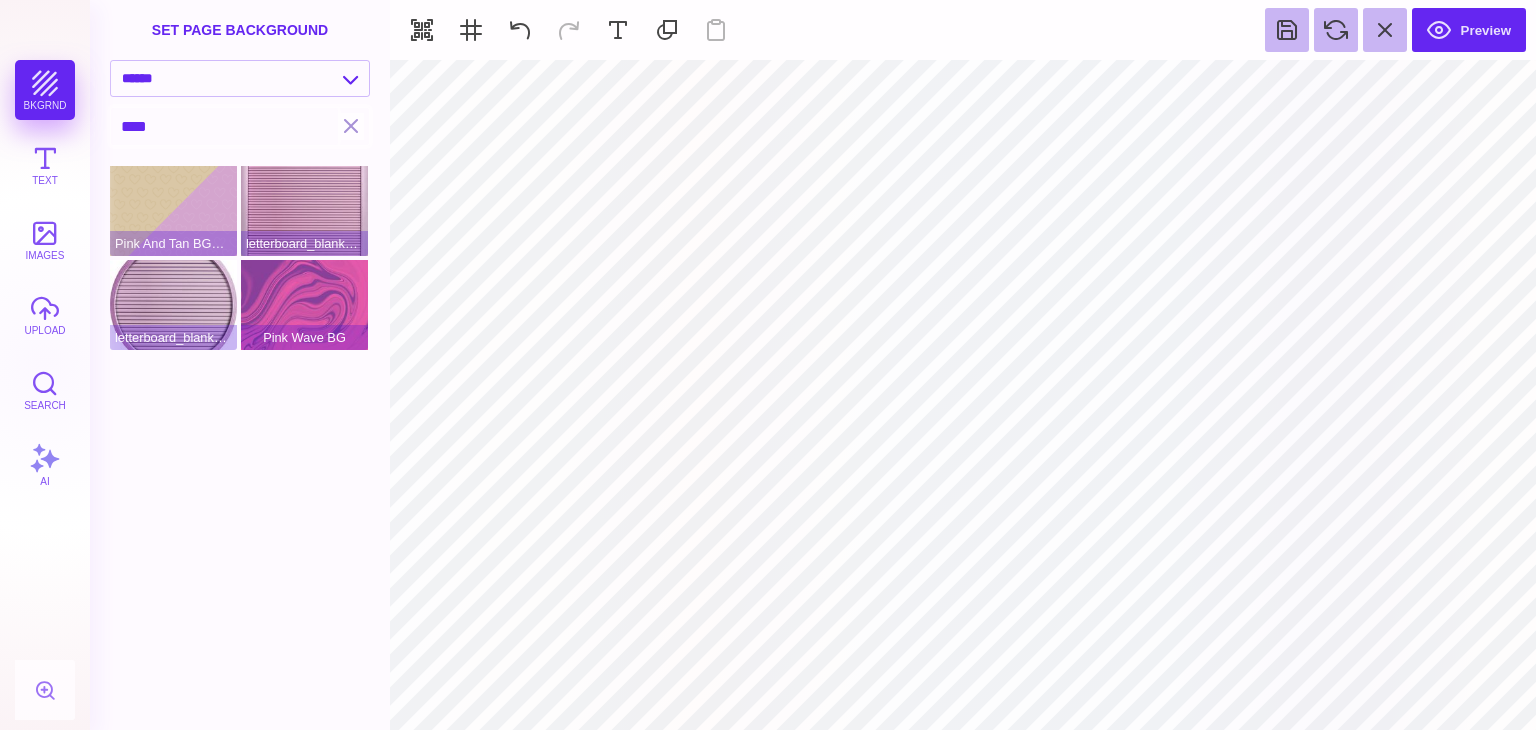 type on "****" 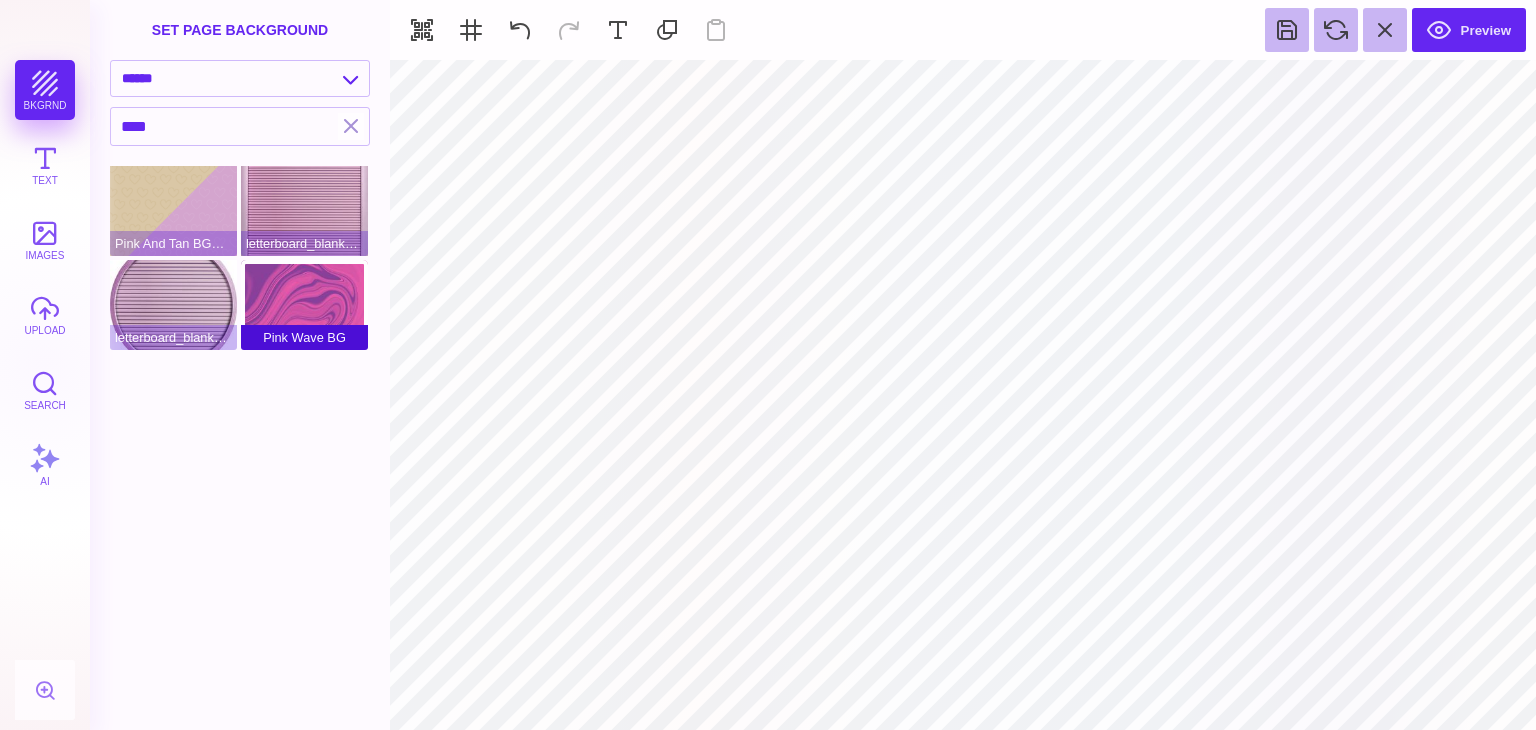 click on "Pink Wave BG" at bounding box center (304, 305) 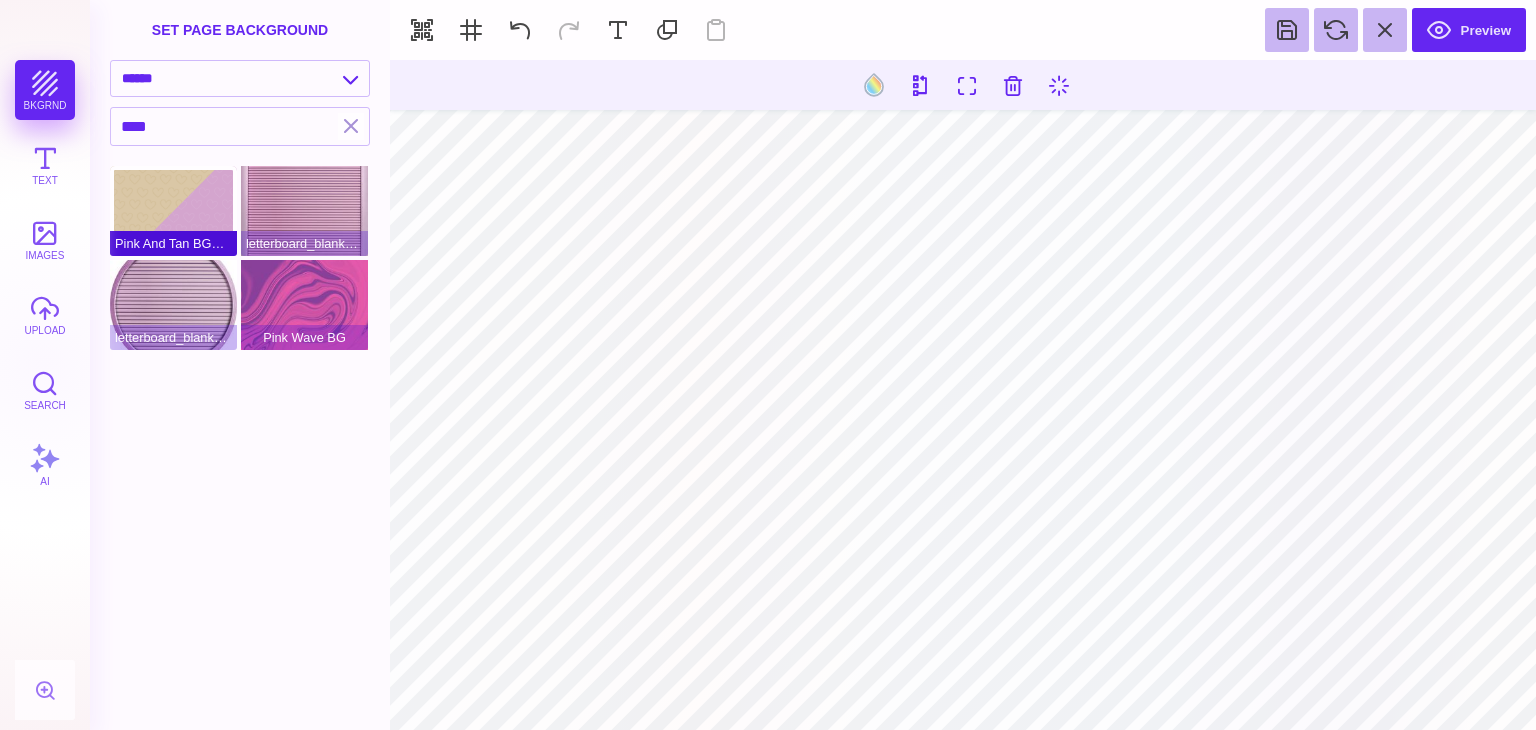 click on "Pink And Tan BG@2x" at bounding box center [173, 211] 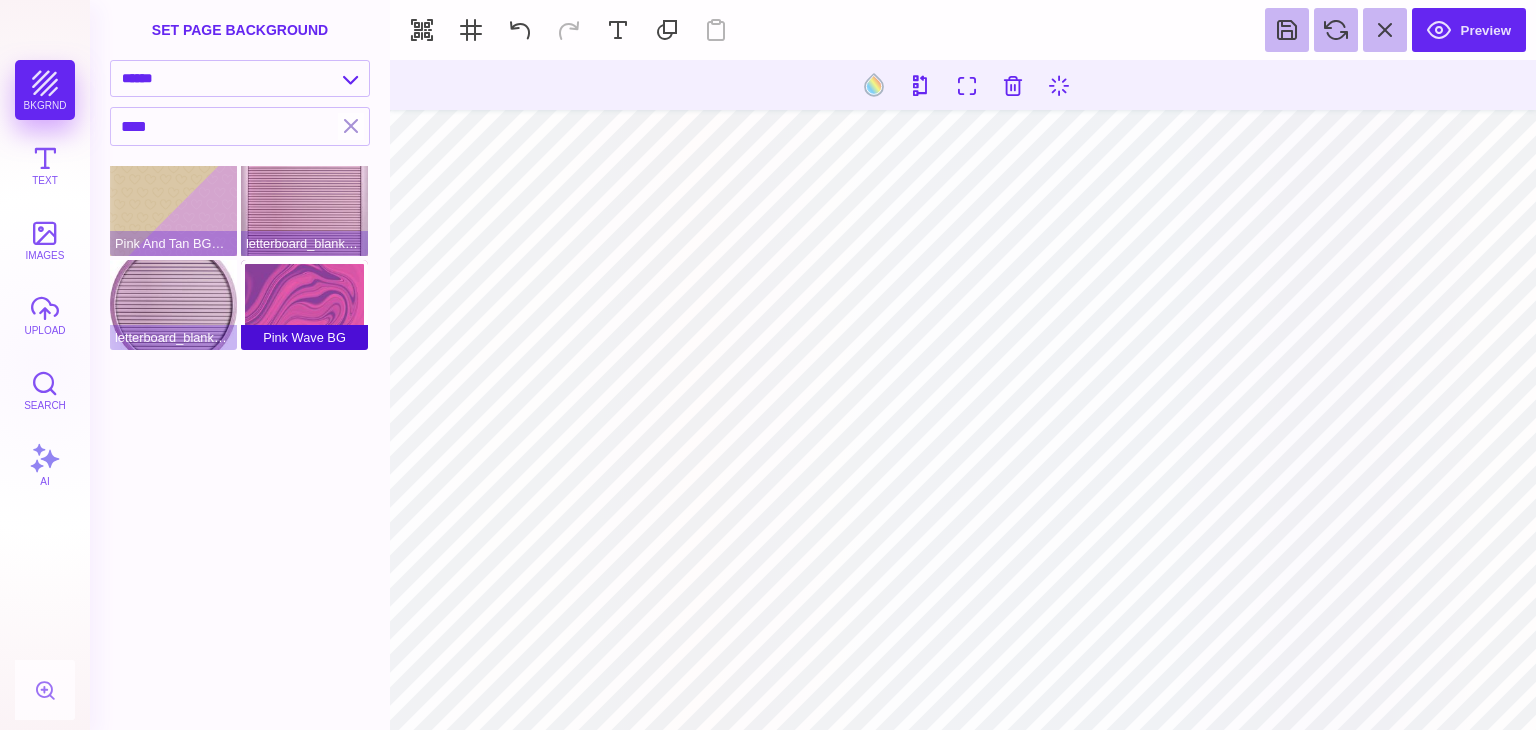 click on "Pink Wave BG" at bounding box center (304, 305) 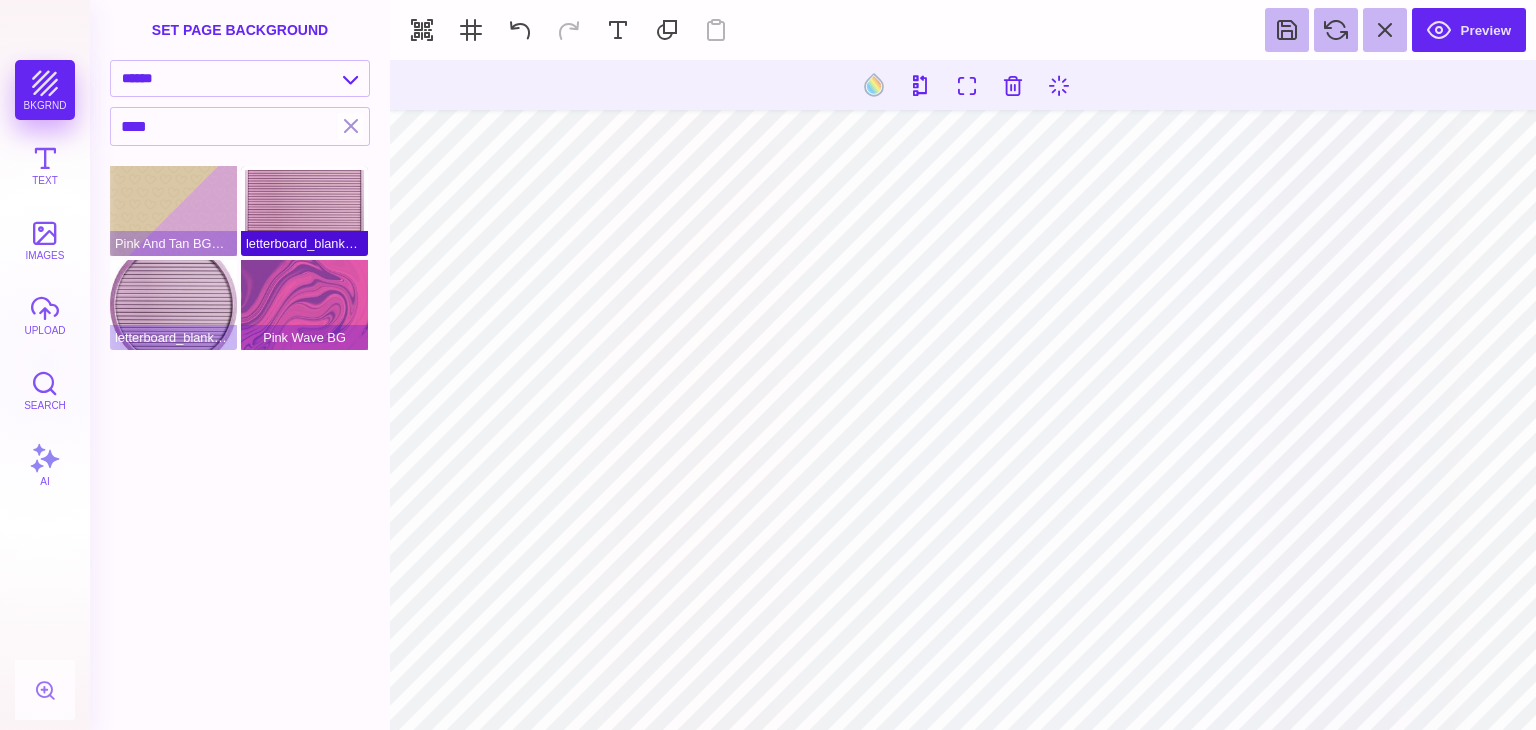 click on "letterboard_blank_pink" at bounding box center [304, 211] 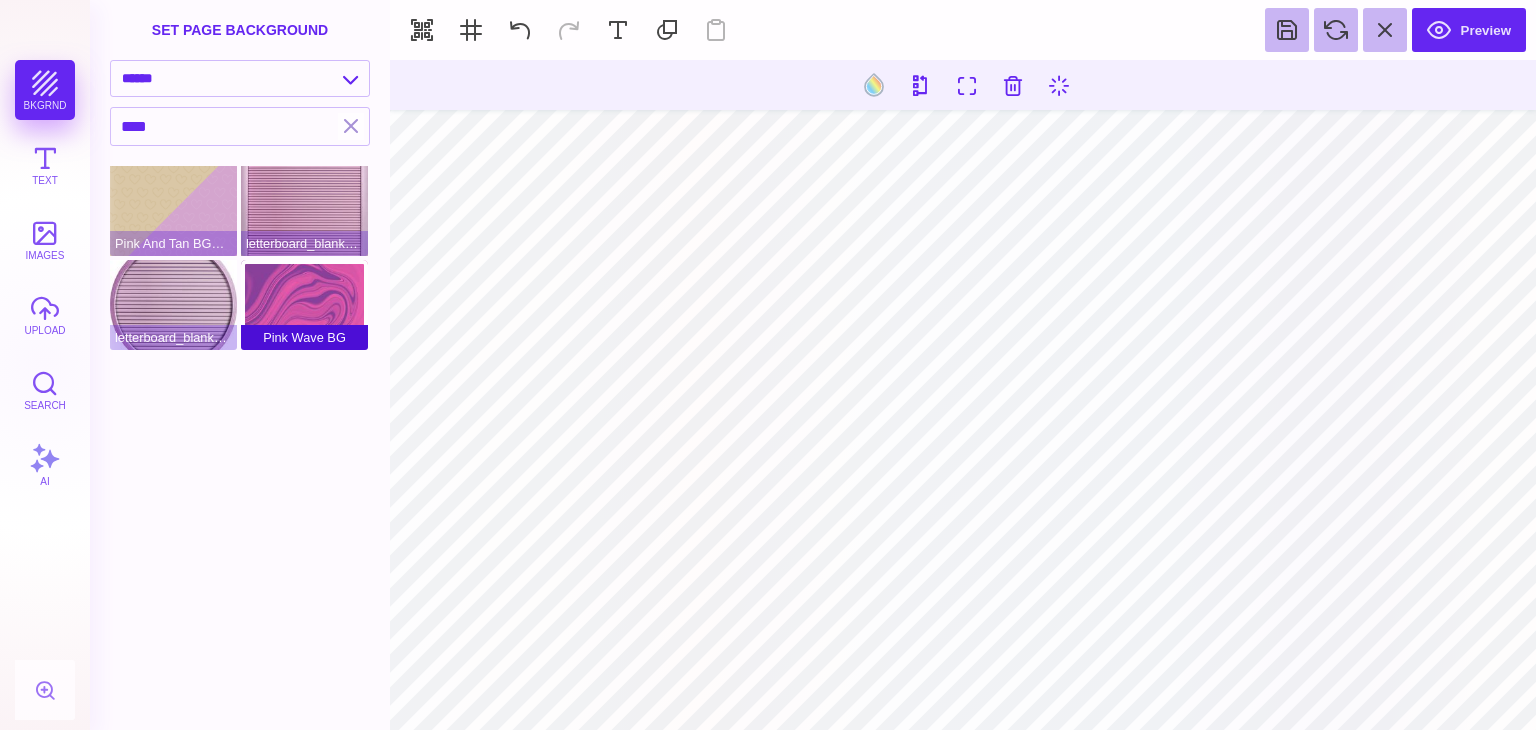 click on "Pink Wave BG" at bounding box center (304, 305) 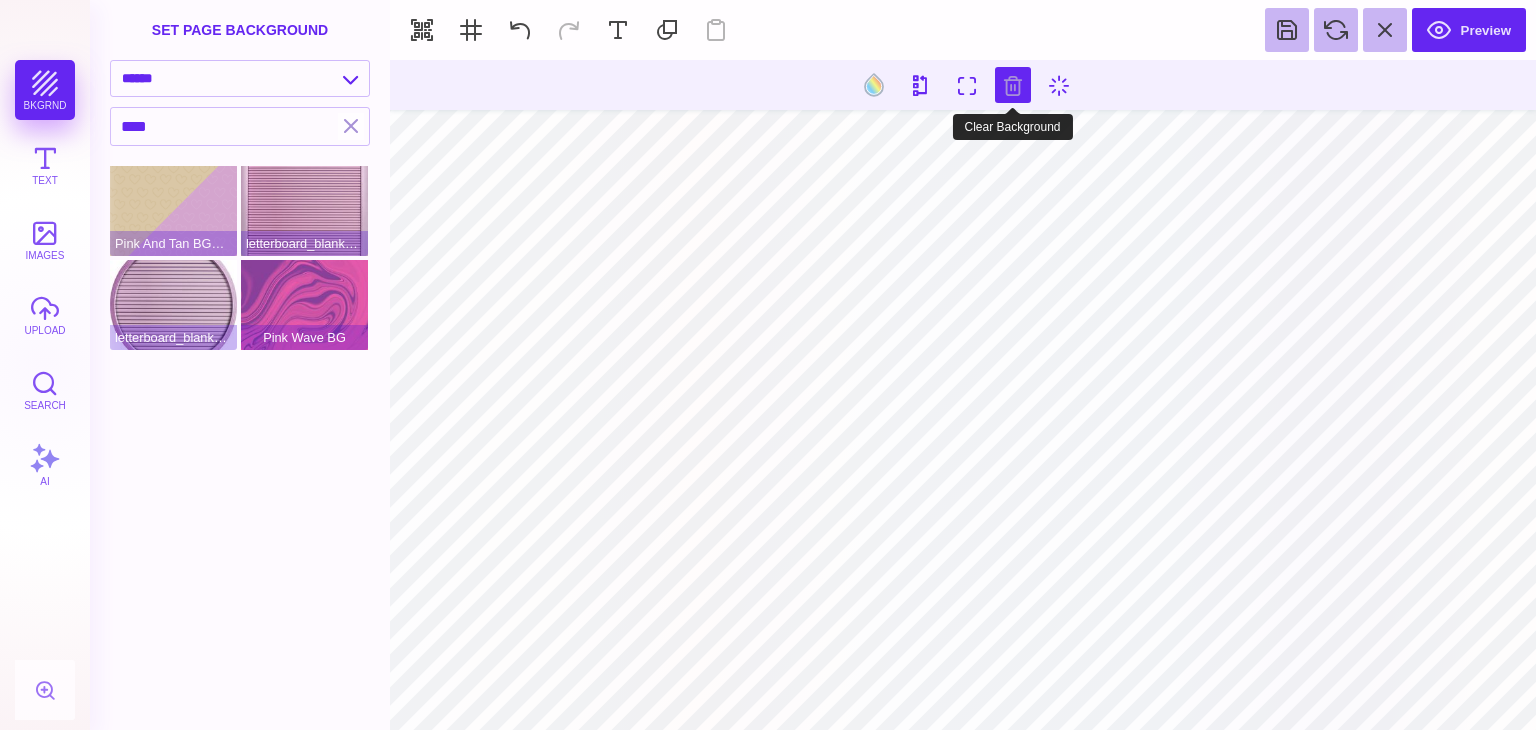 click at bounding box center (1013, 85) 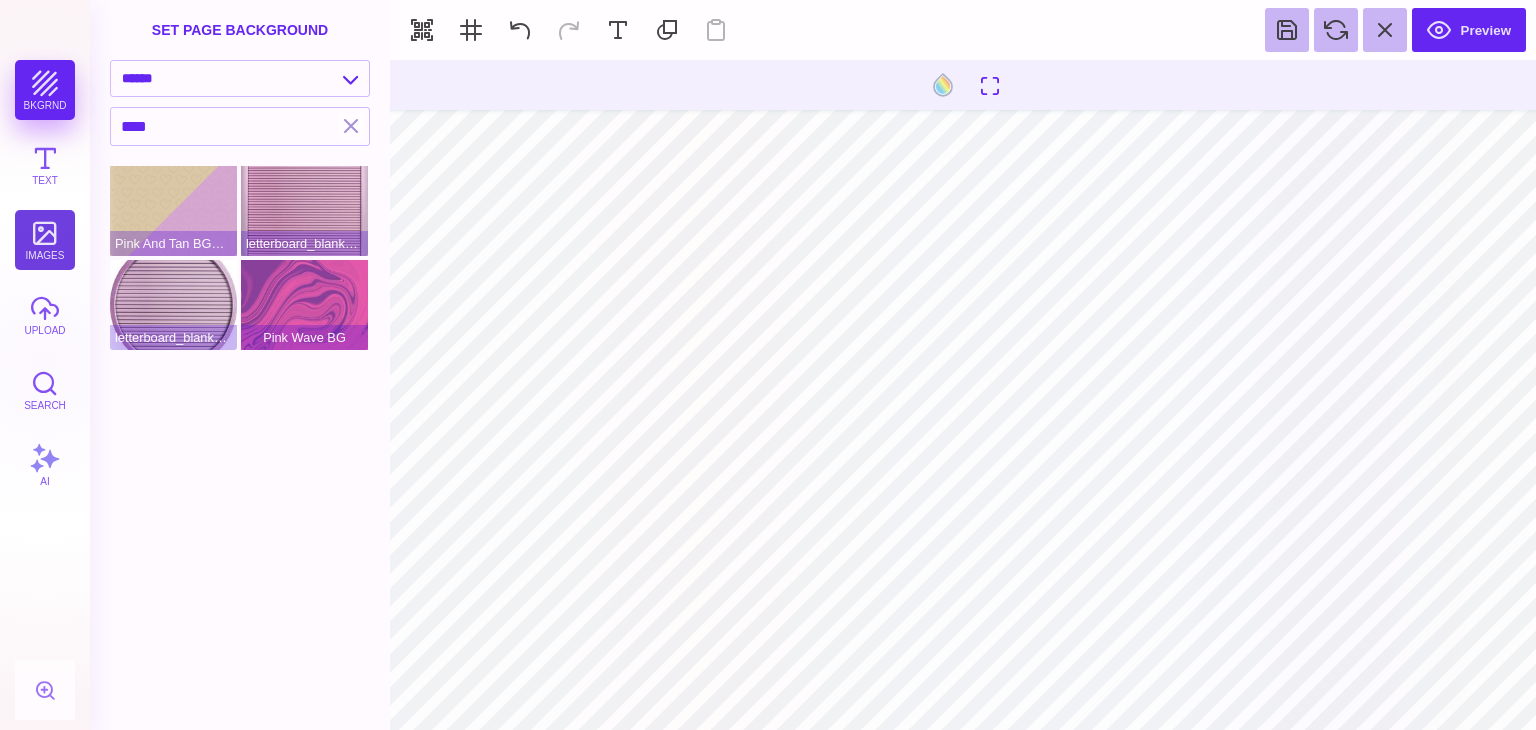click on "images" at bounding box center (45, 240) 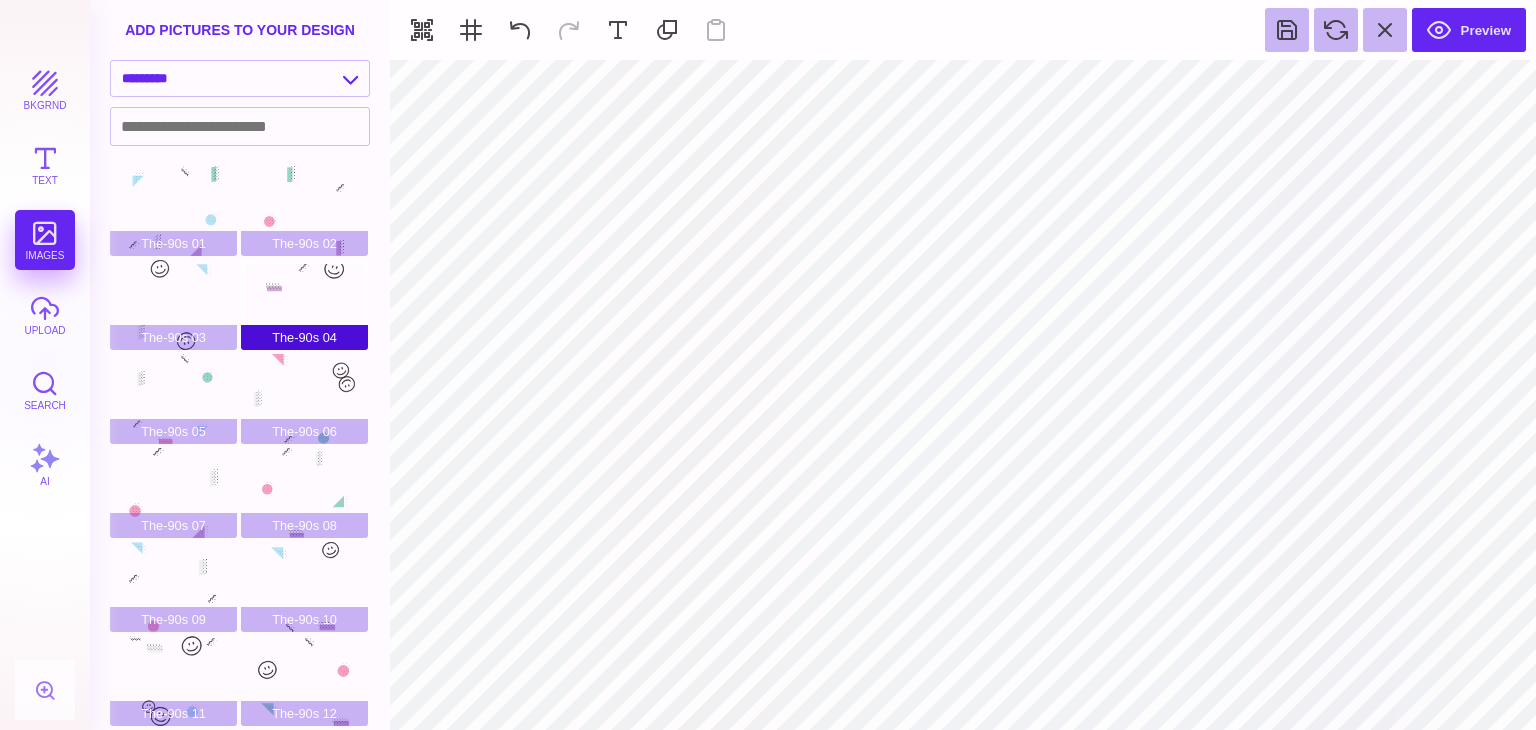 click on "The-90s 04" at bounding box center [304, 305] 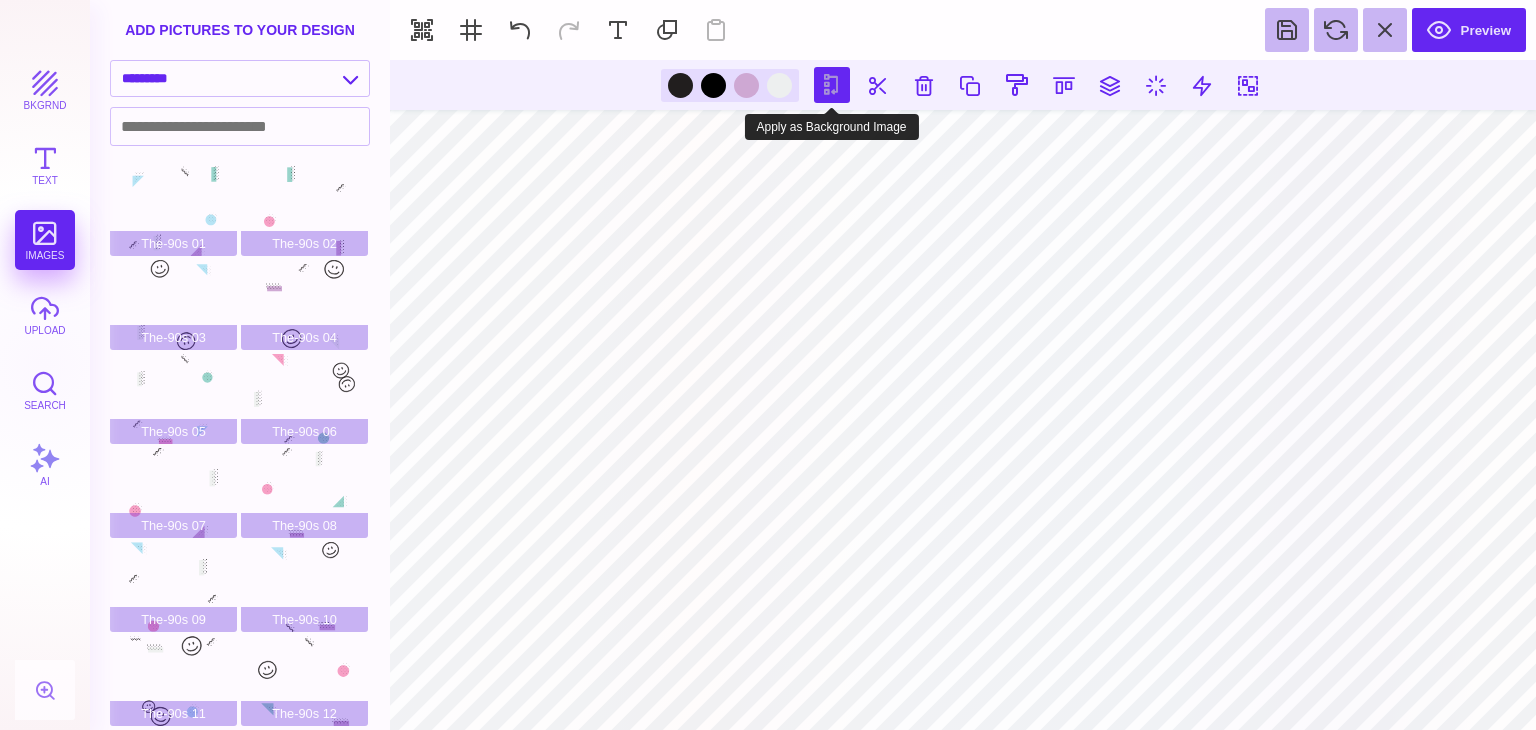 click at bounding box center [832, 85] 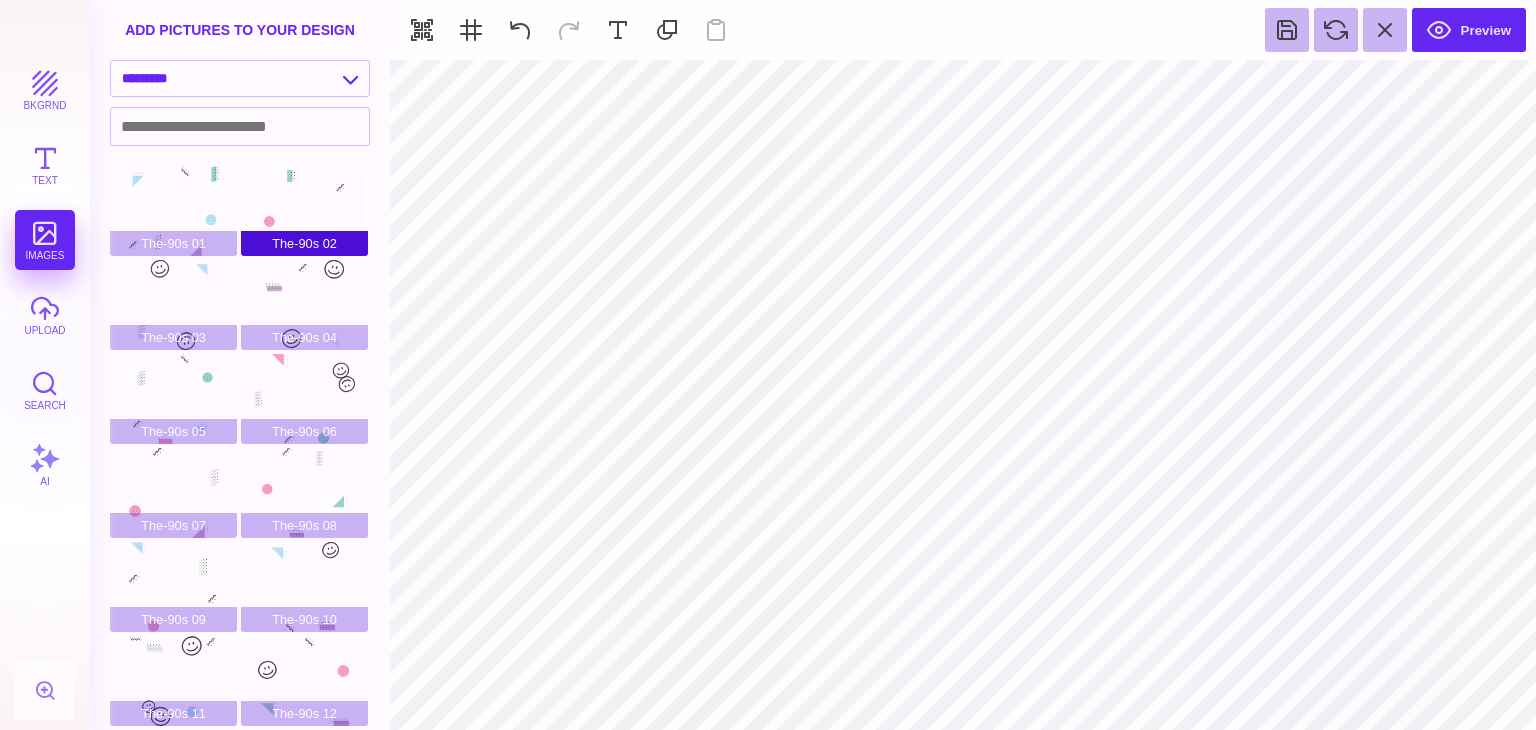click on "The-90s 02" at bounding box center (304, 211) 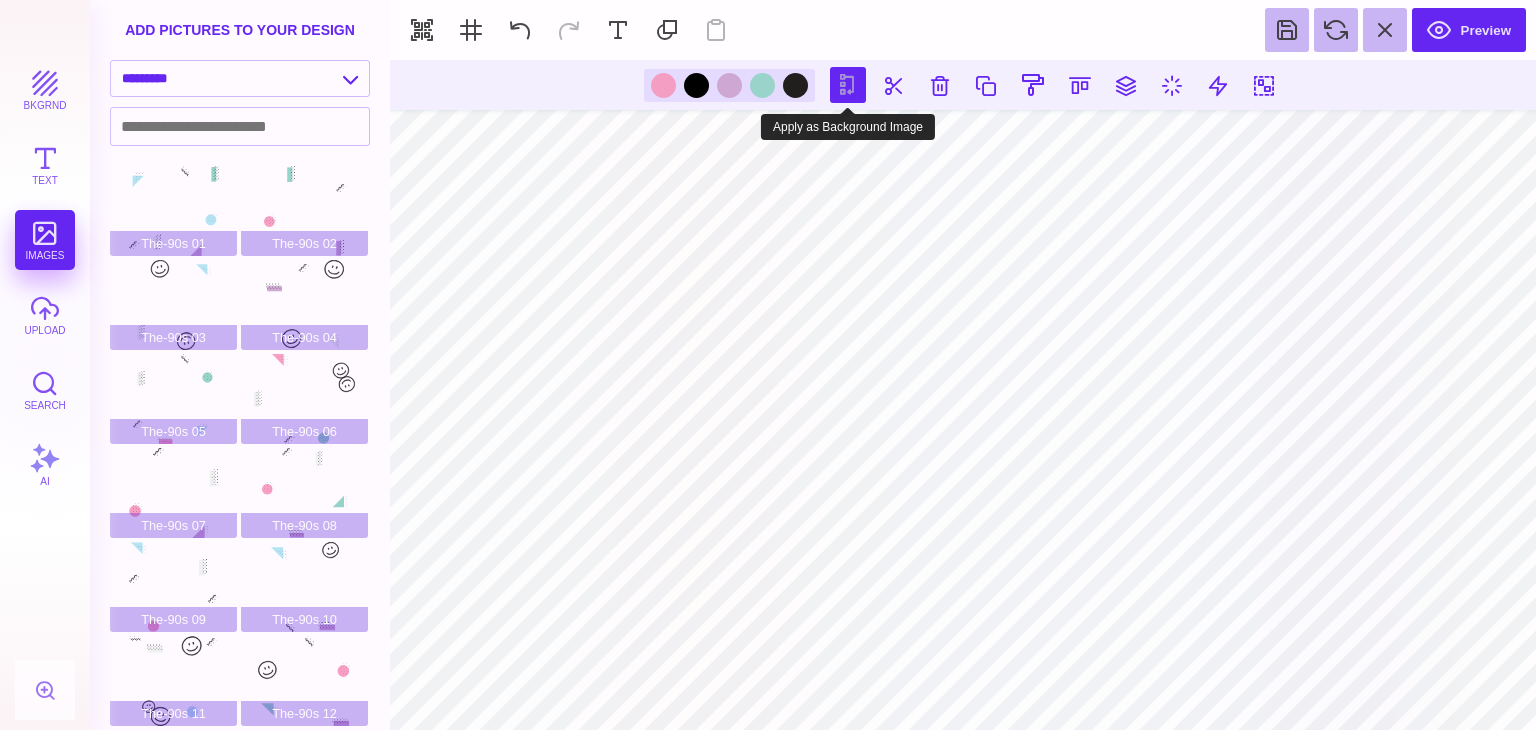 click at bounding box center [848, 85] 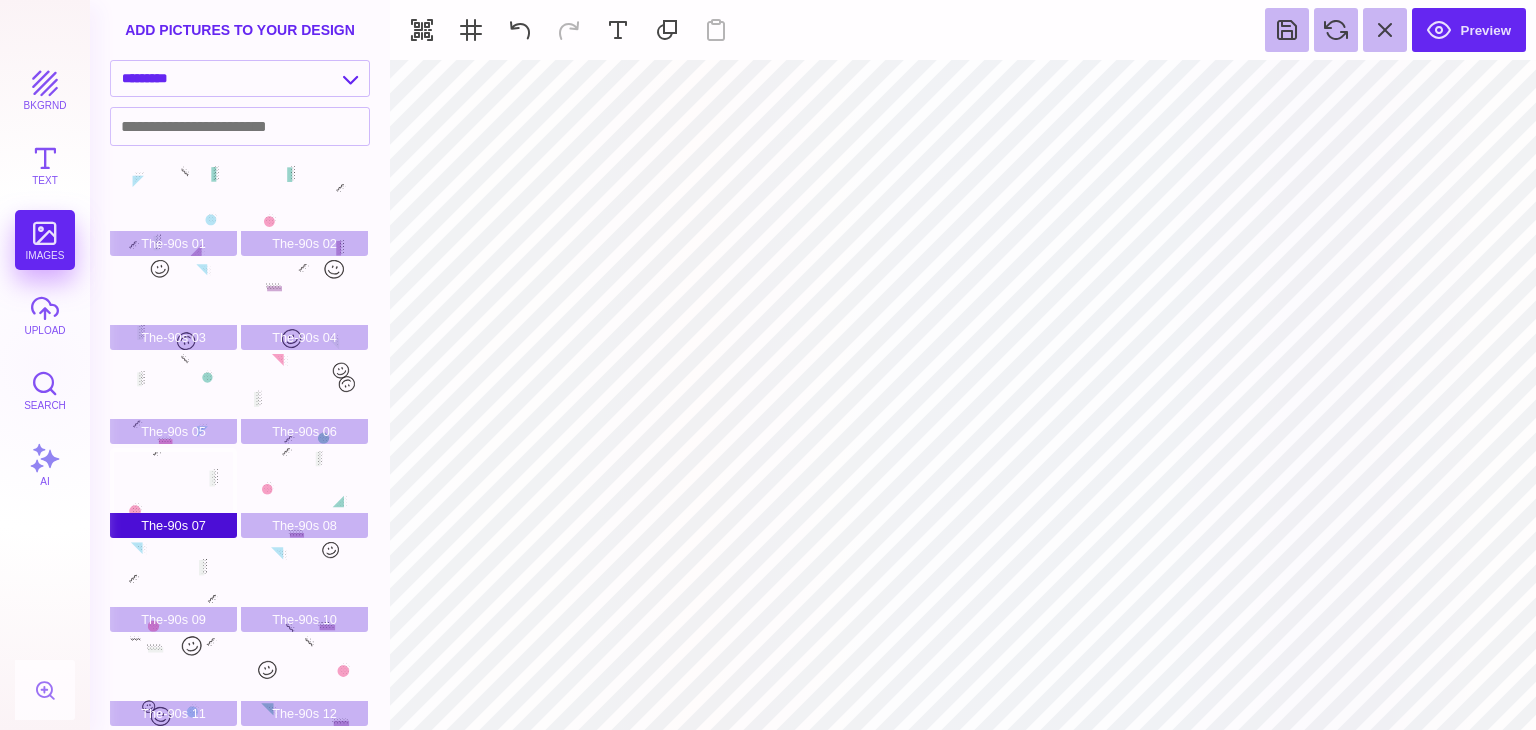 scroll, scrollTop: 3, scrollLeft: 0, axis: vertical 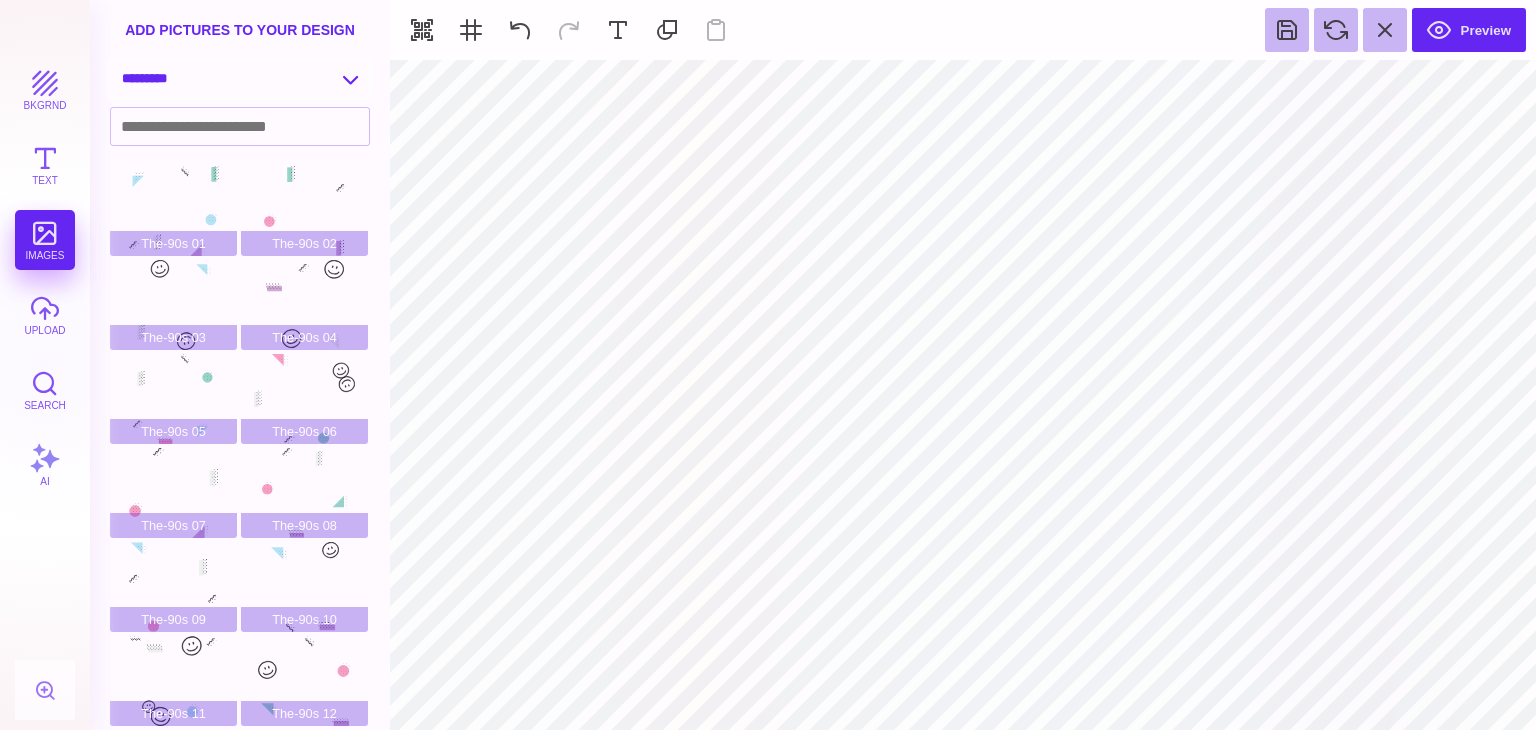click on "**********" at bounding box center (240, 78) 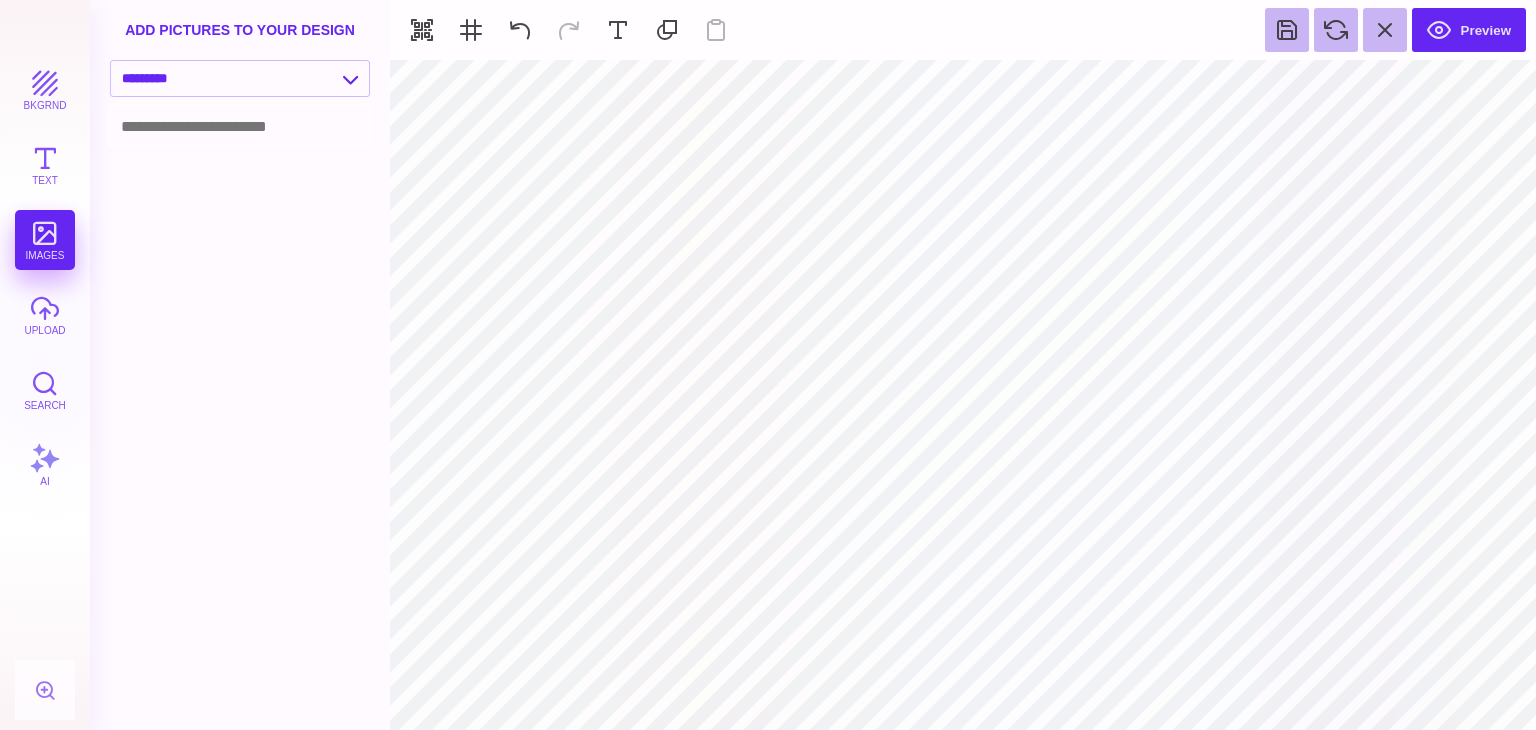 scroll, scrollTop: 0, scrollLeft: 0, axis: both 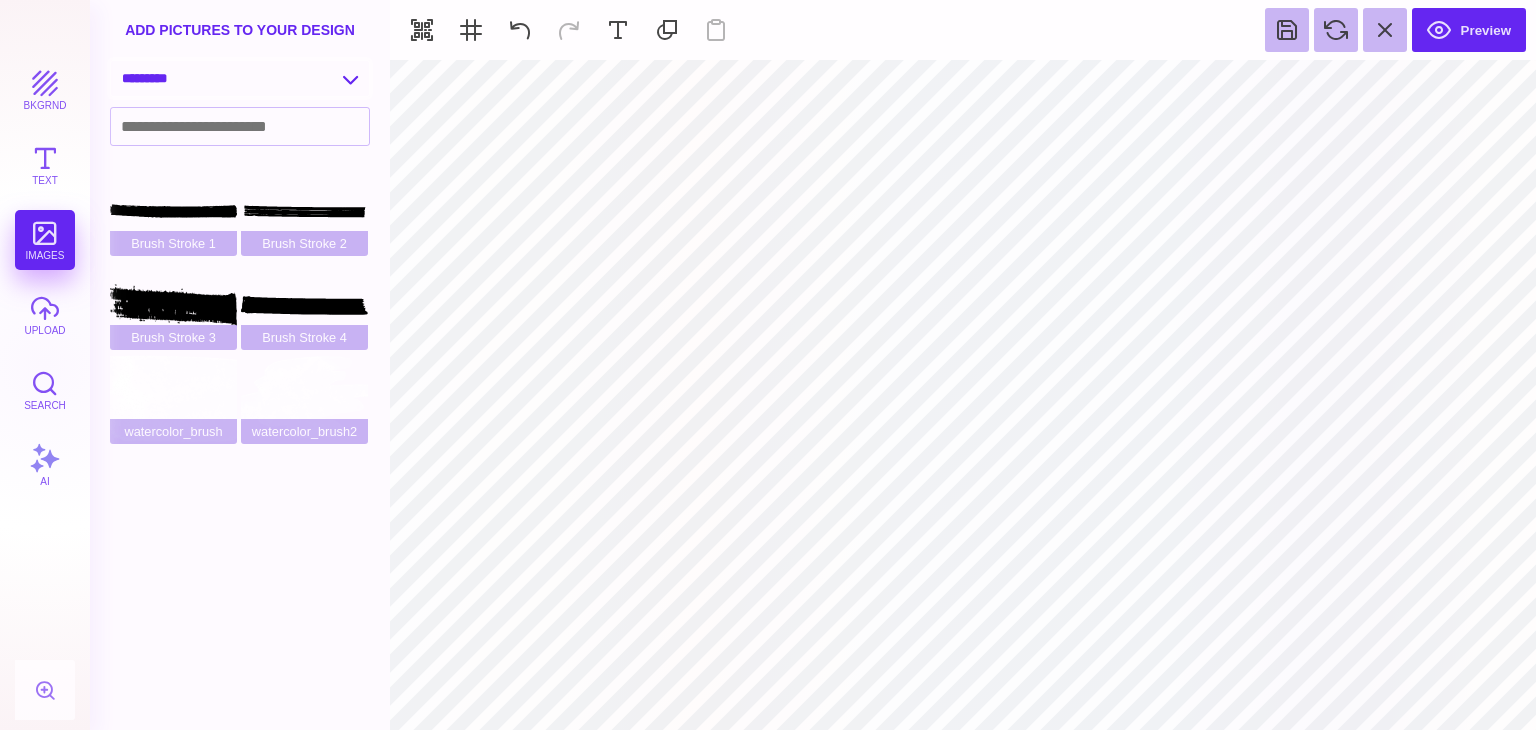 click on "**********" at bounding box center (240, 78) 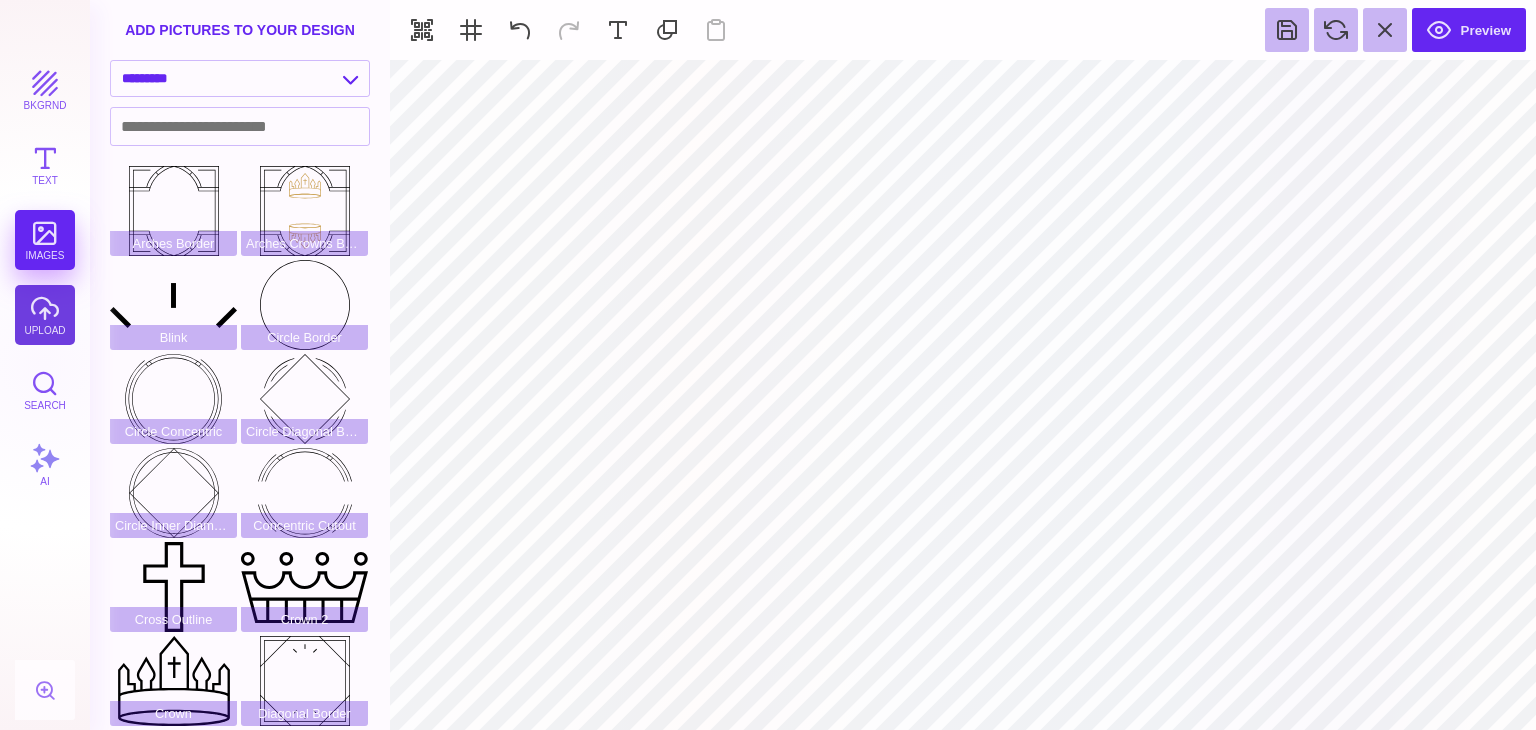 click on "upload" at bounding box center [45, 315] 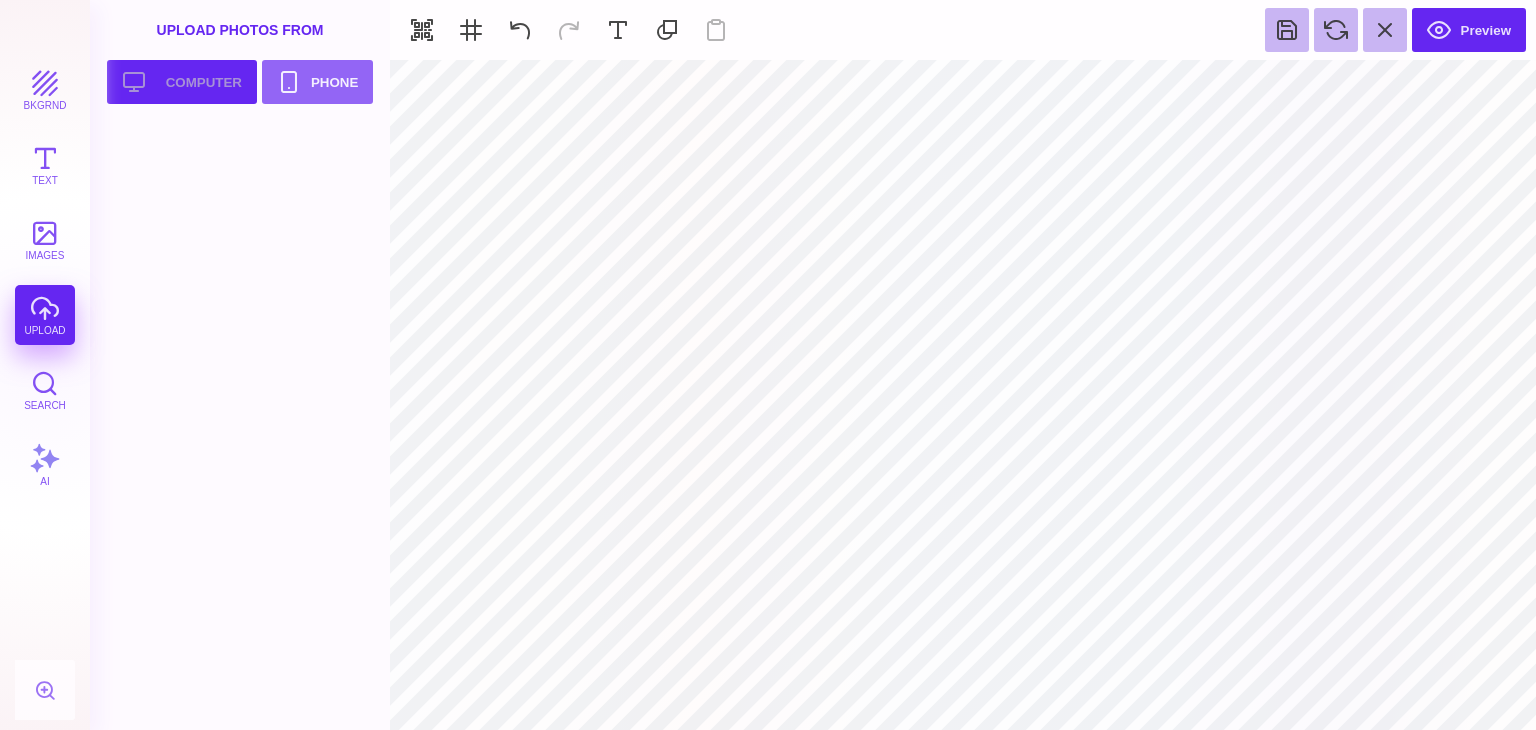 click on "Upload your artwork
Computer" at bounding box center (182, 82) 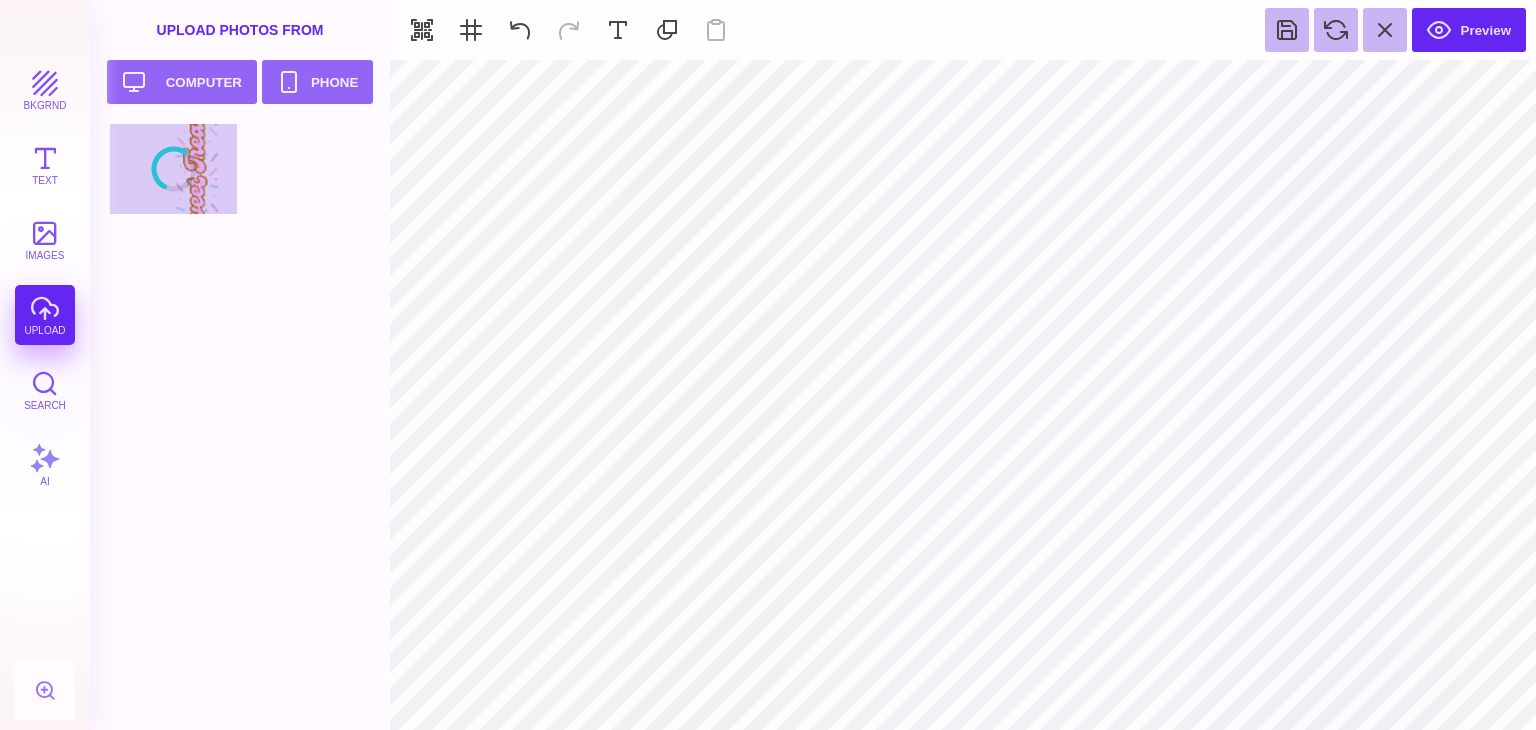 type on "#000000" 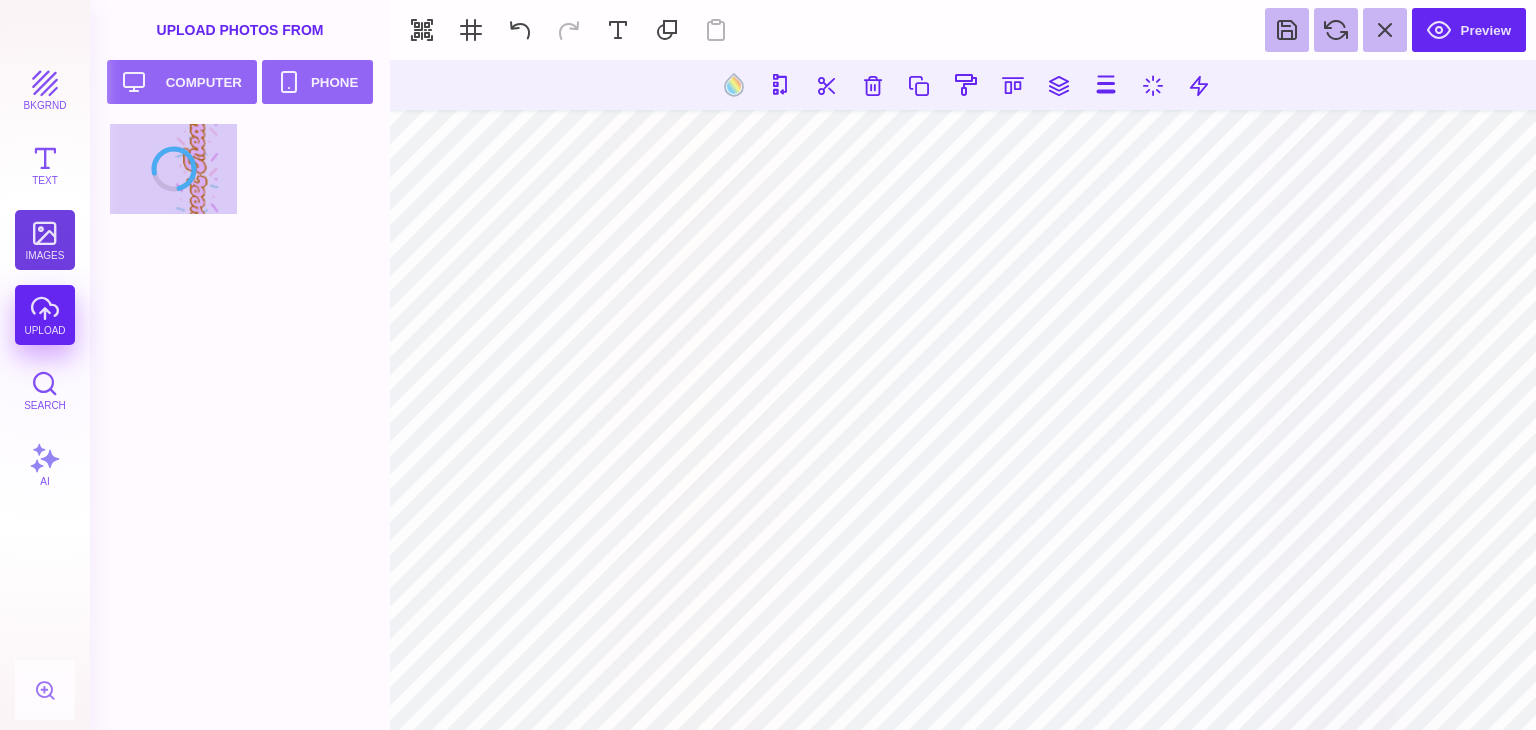 click on "images" at bounding box center [45, 240] 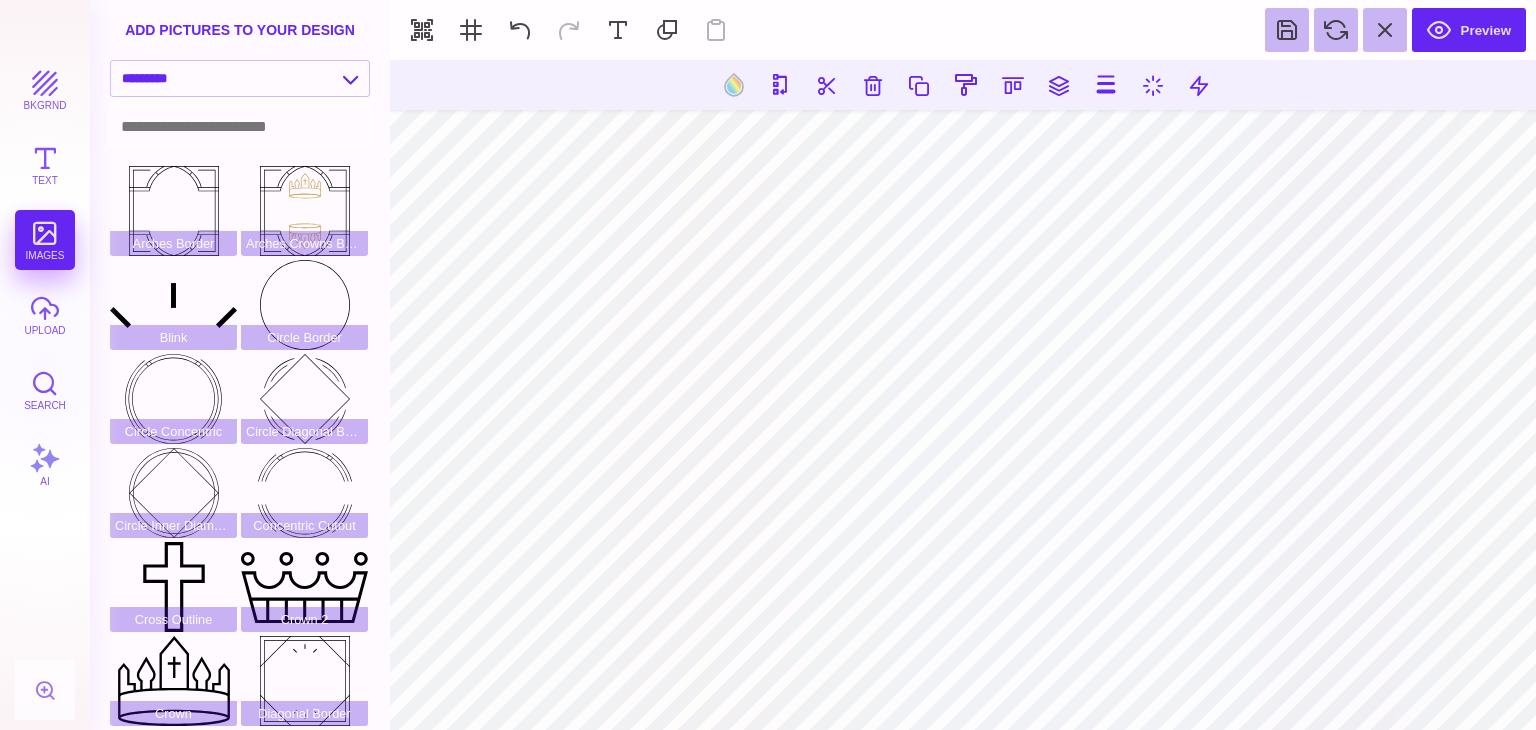 click at bounding box center [240, 126] 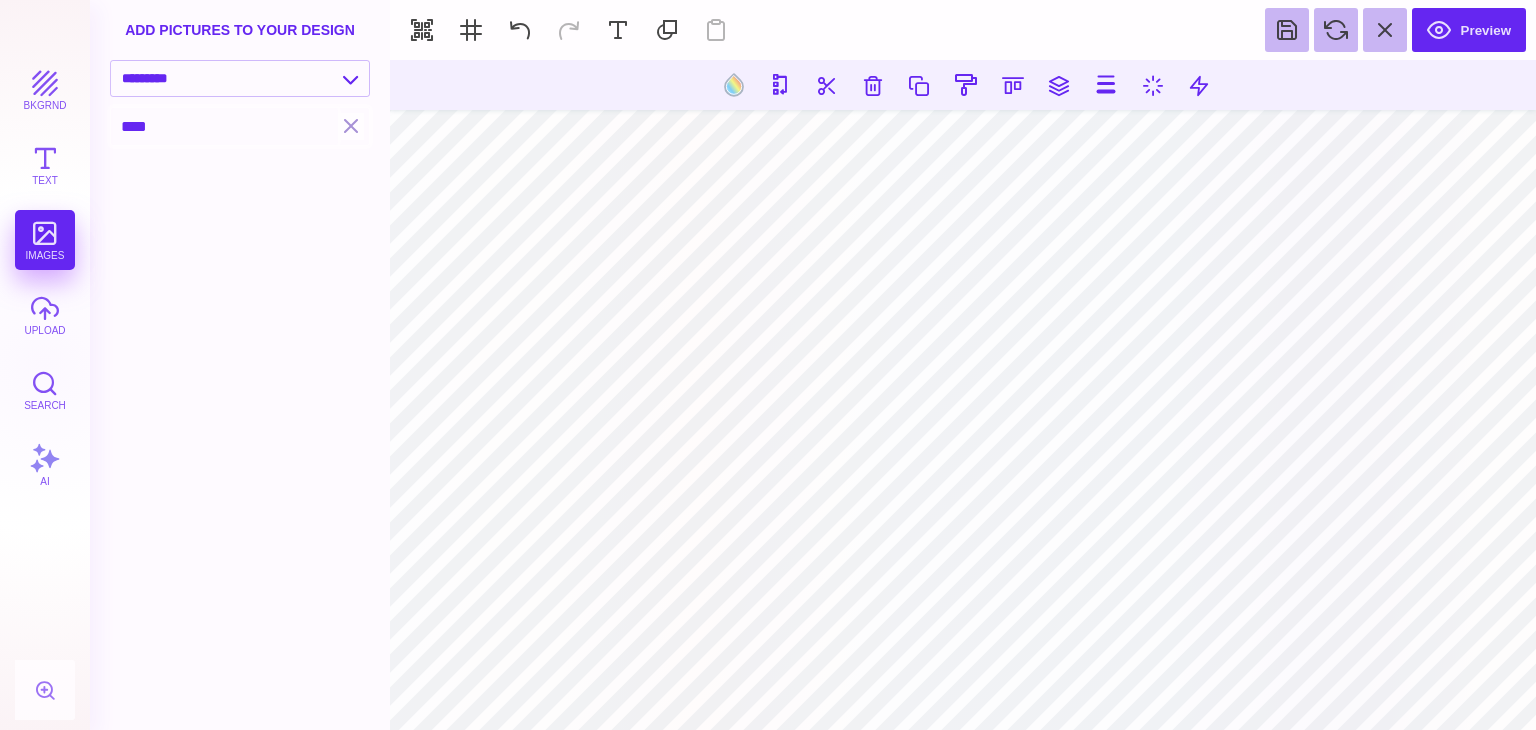 type on "****" 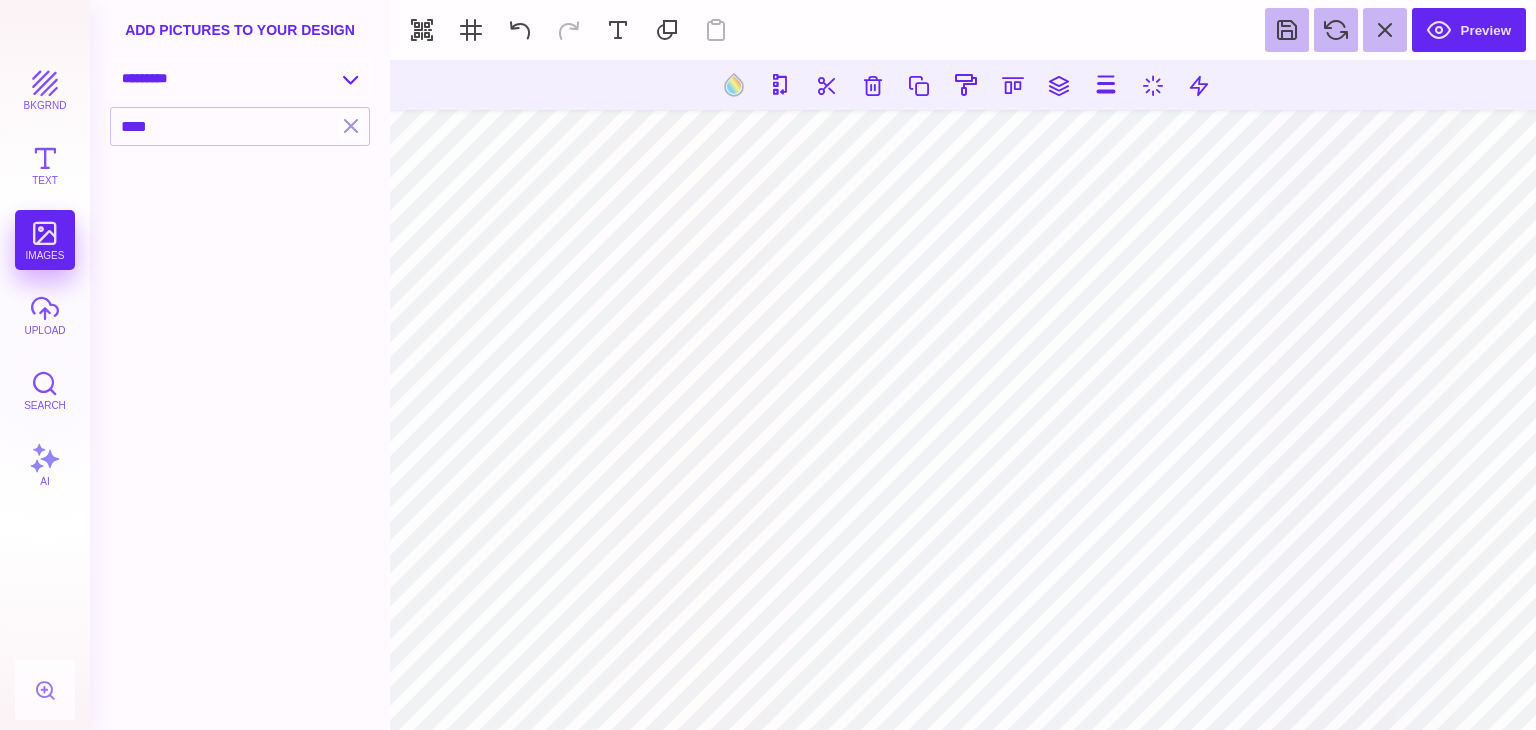 click on "**********" at bounding box center [240, 78] 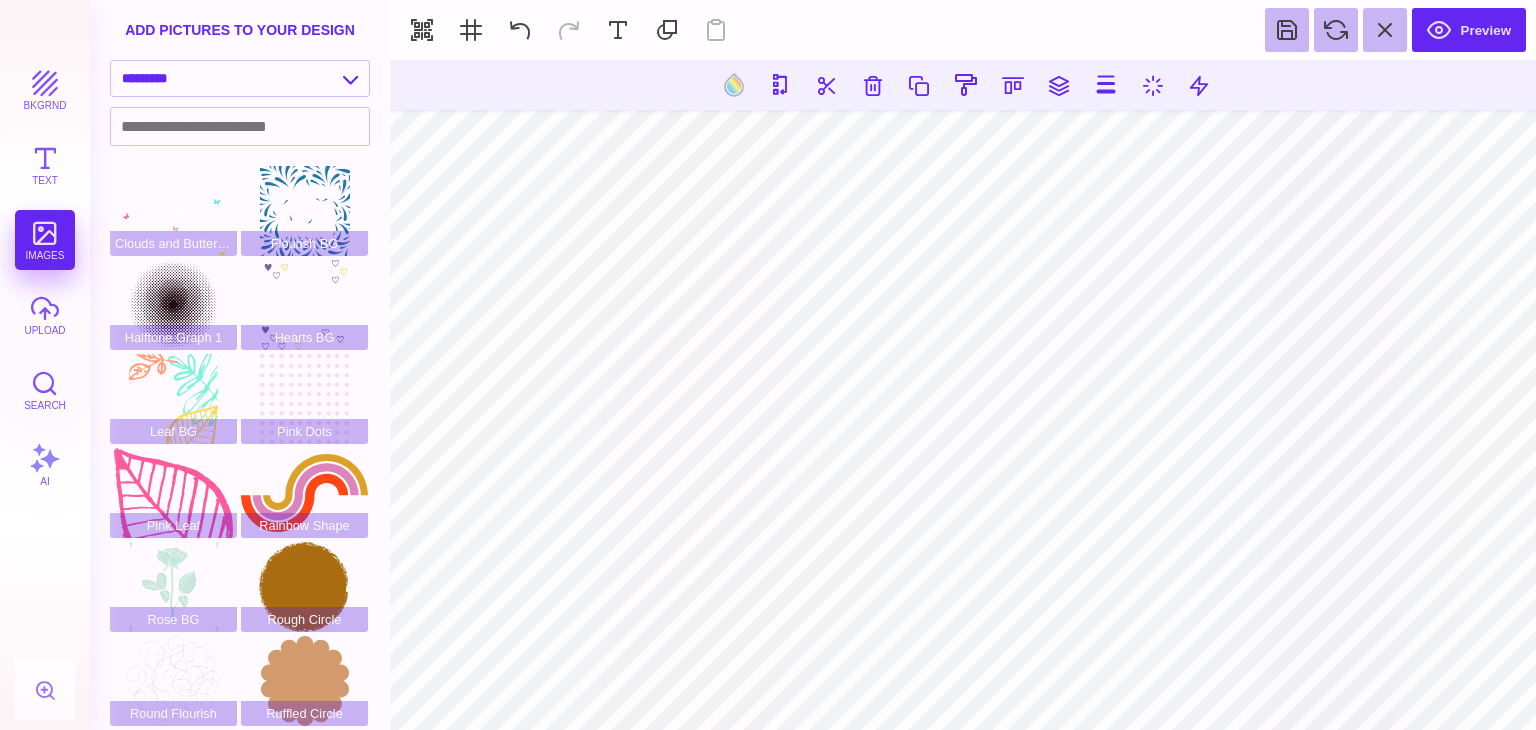click on "bkgrnd
Text
images
upload
Search
AI" at bounding box center [45, 395] 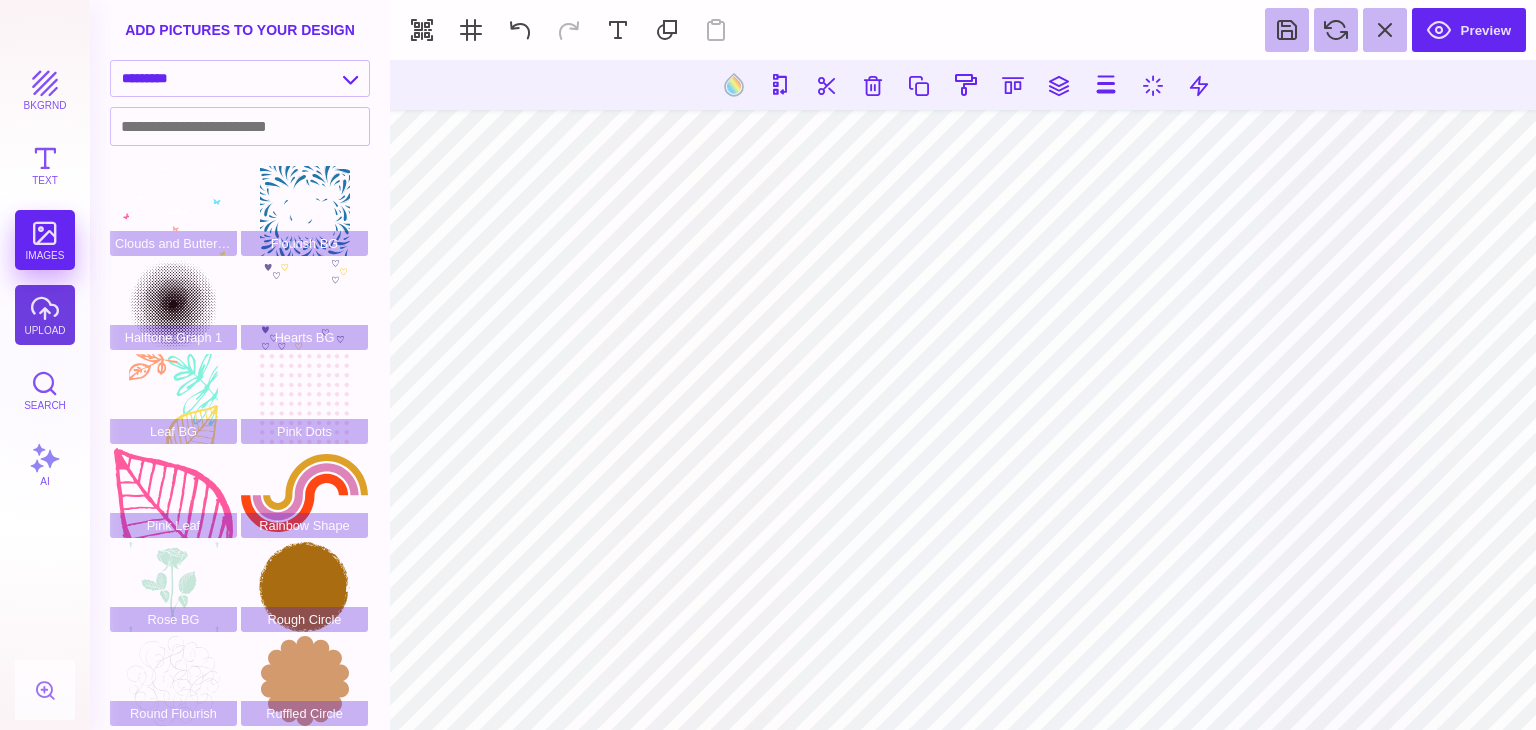 click on "upload" at bounding box center [45, 315] 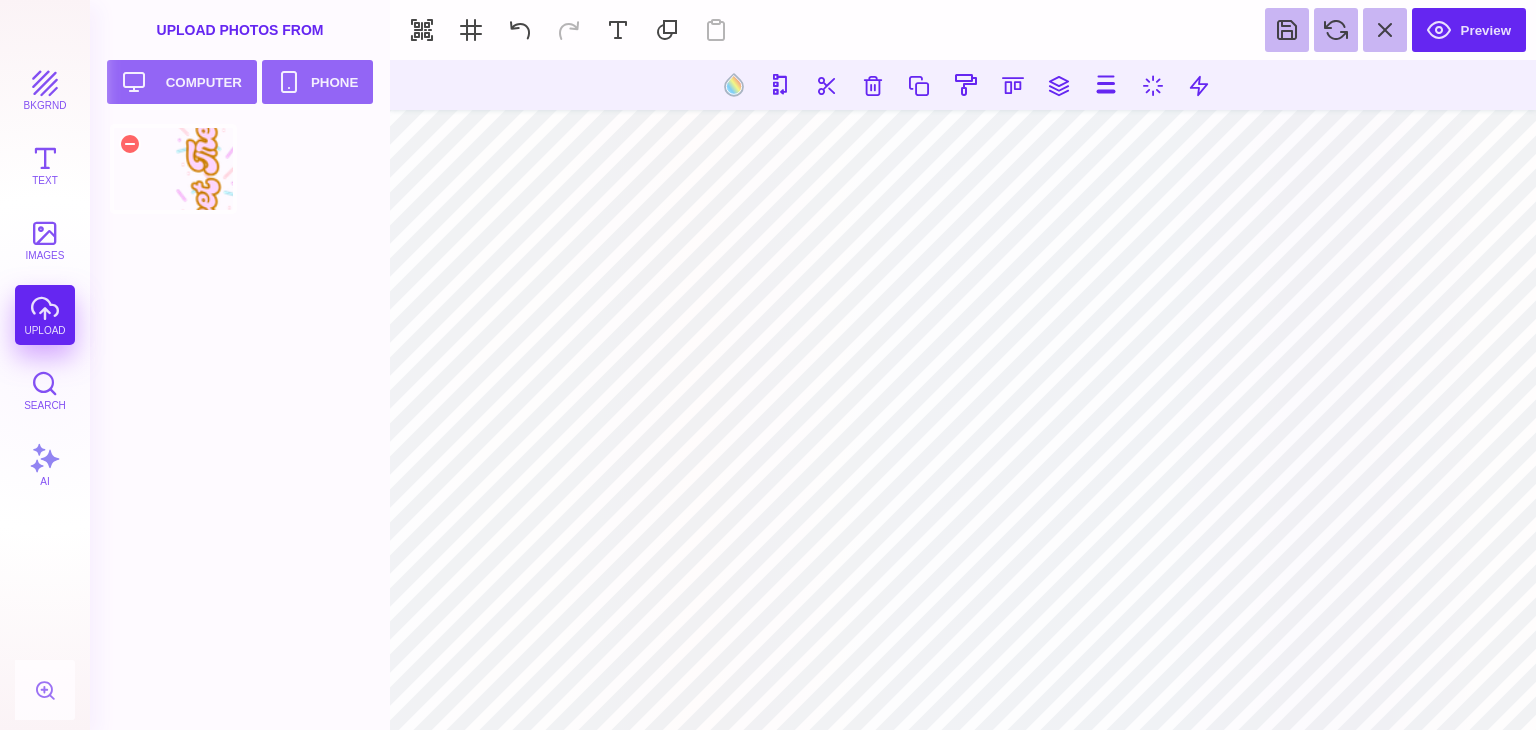 click at bounding box center [173, 169] 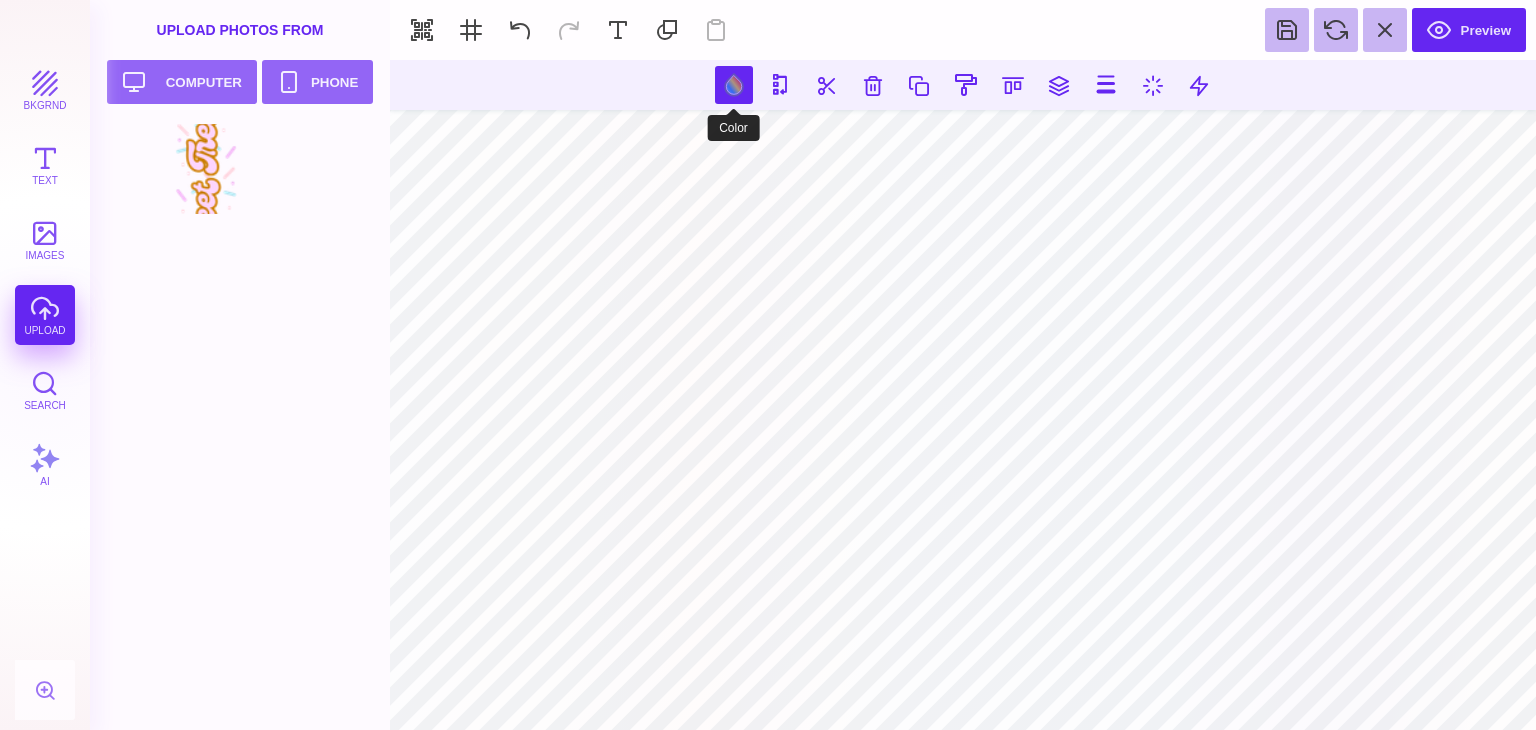 click at bounding box center (734, 85) 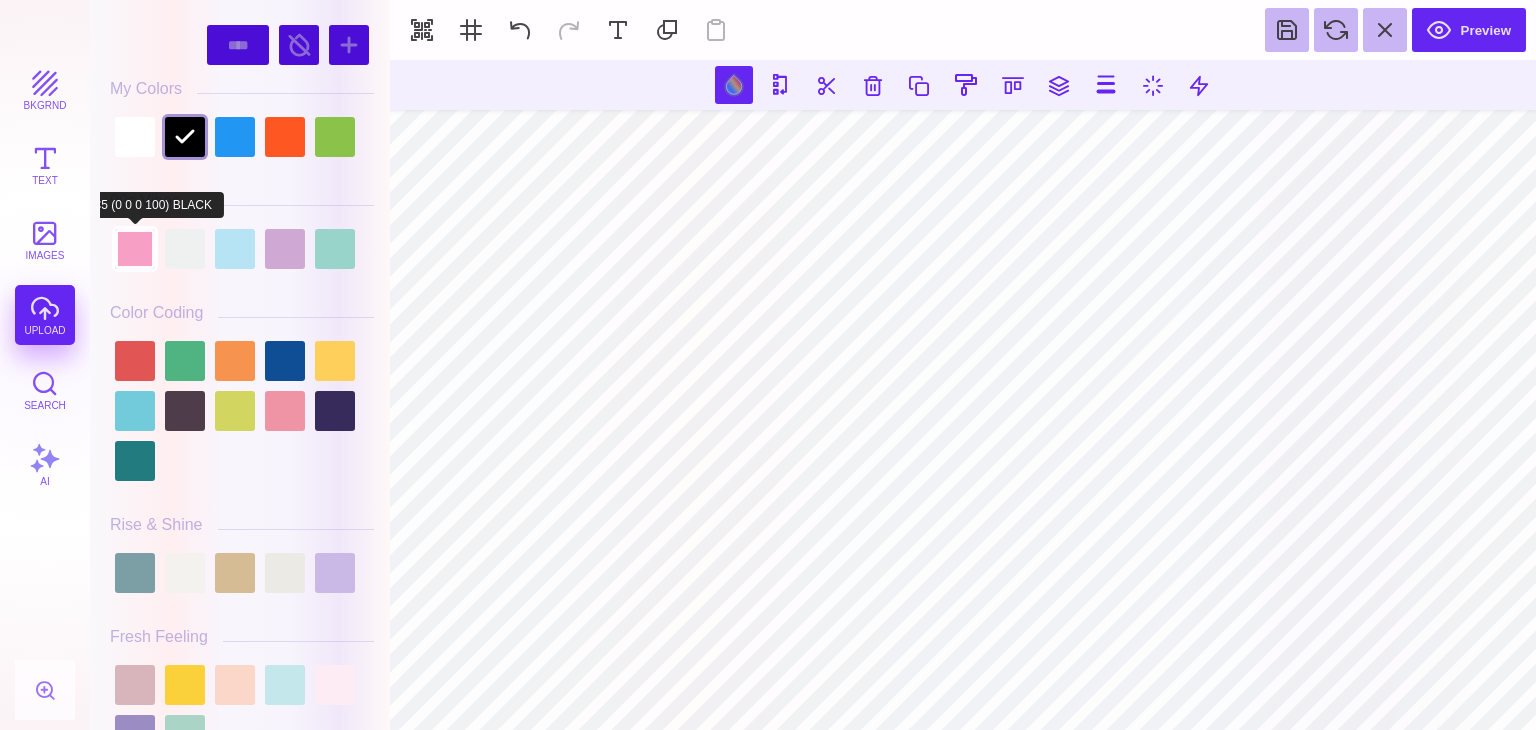 click at bounding box center (135, 249) 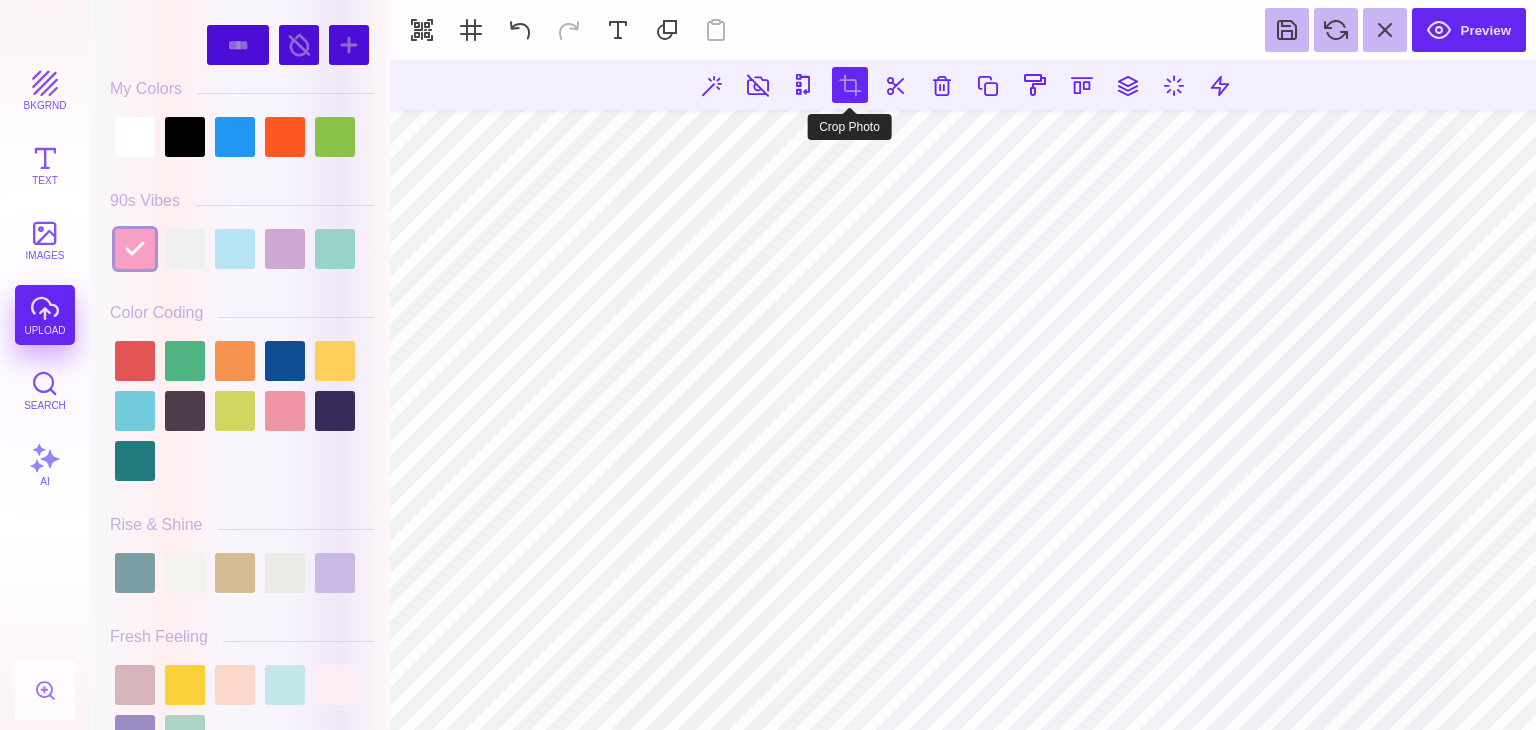 click at bounding box center (850, 85) 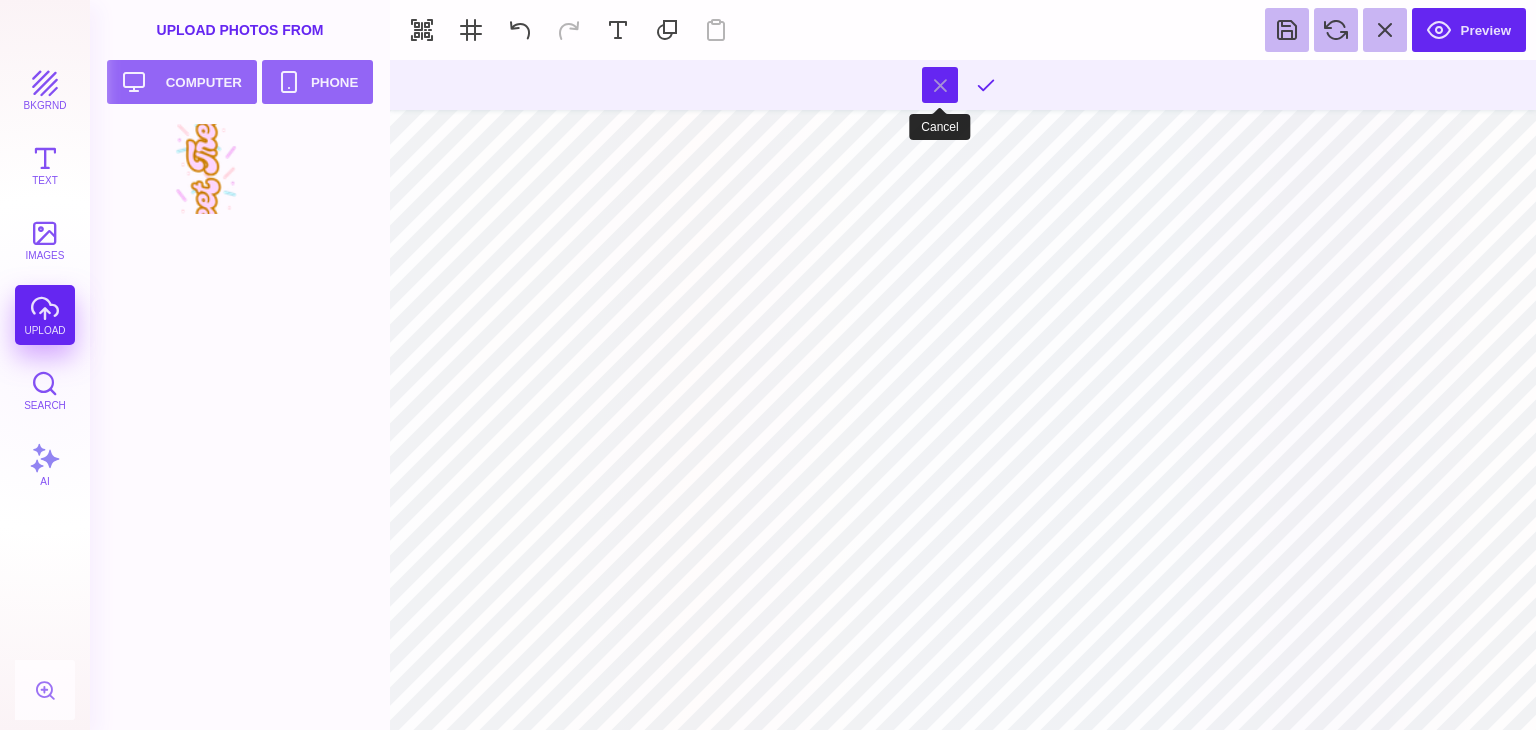 click at bounding box center [940, 85] 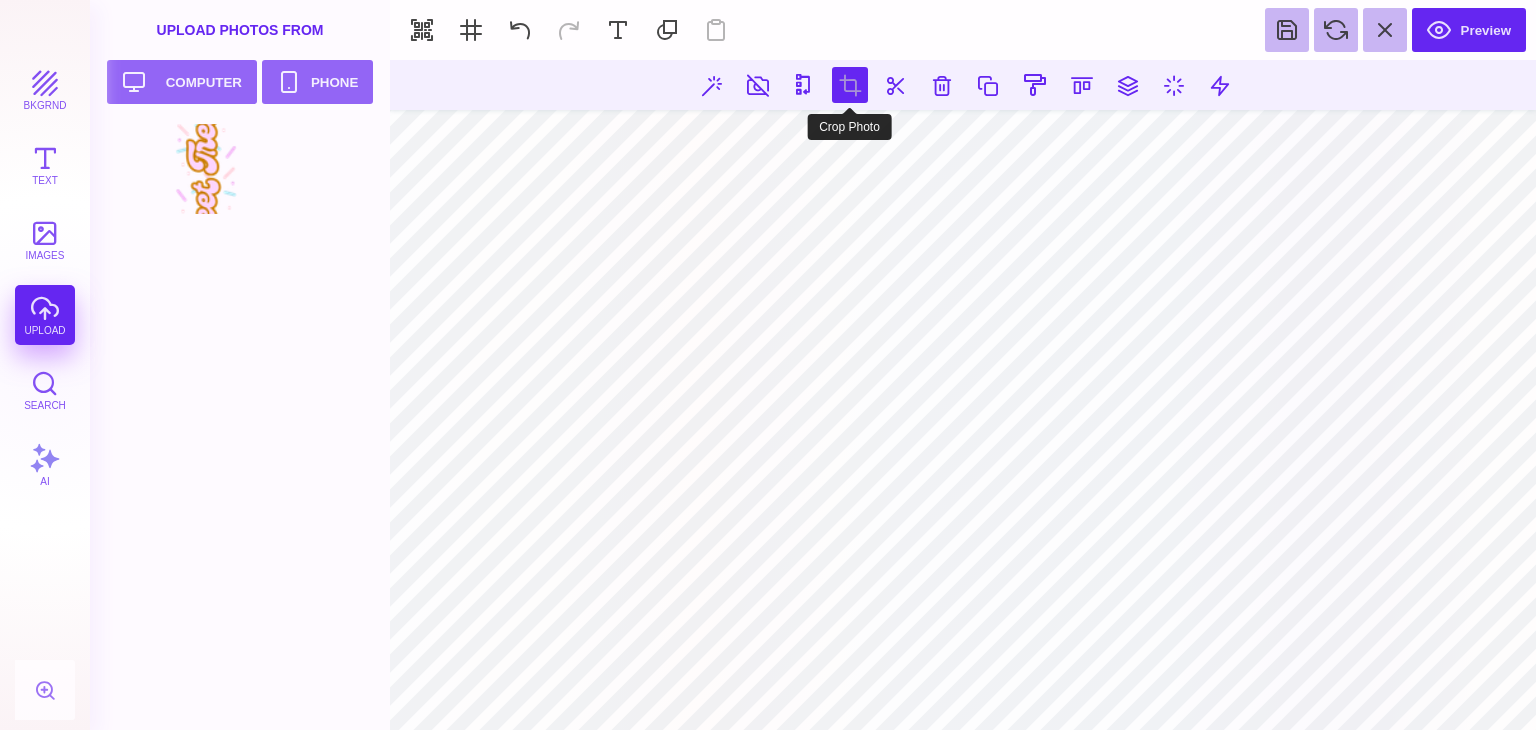 click at bounding box center [850, 85] 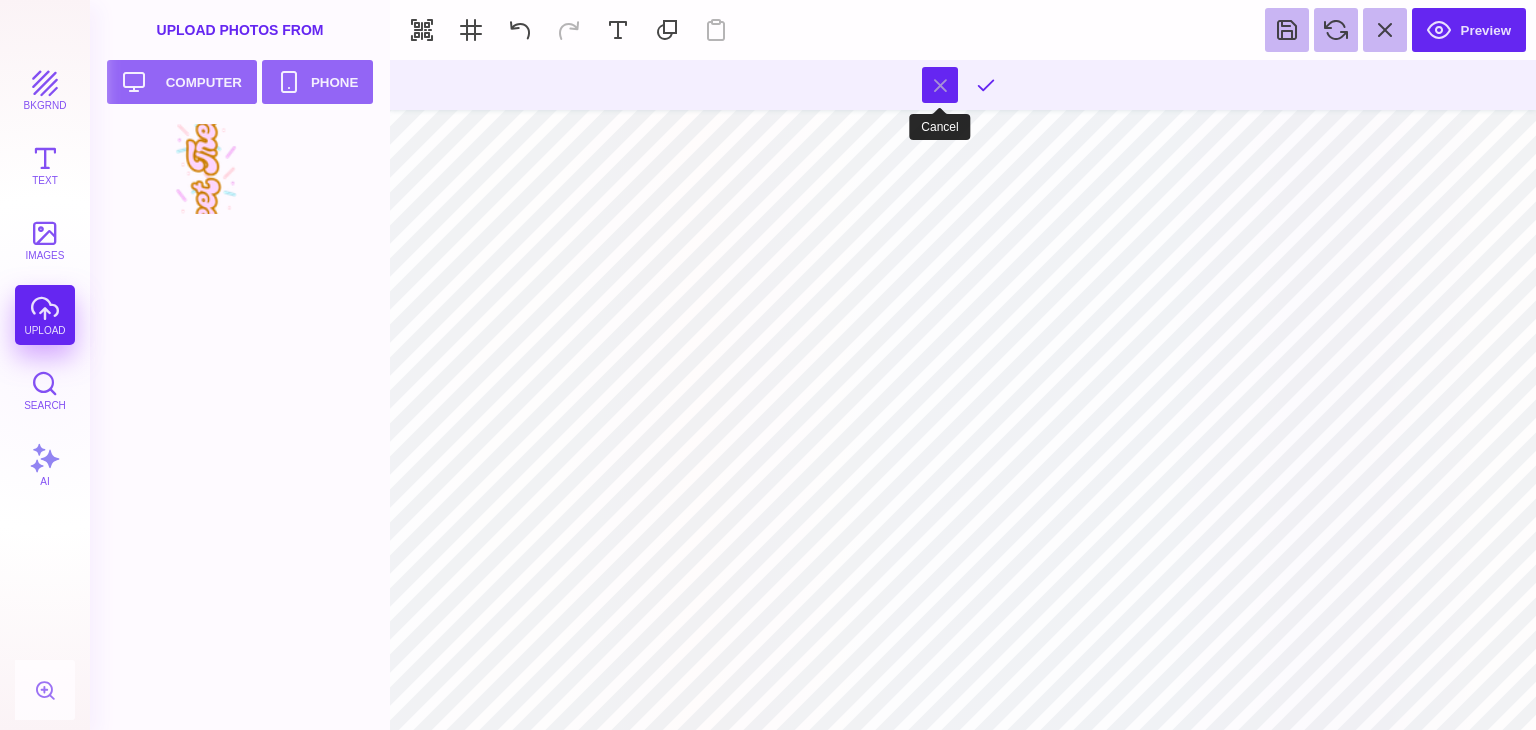 click at bounding box center [940, 85] 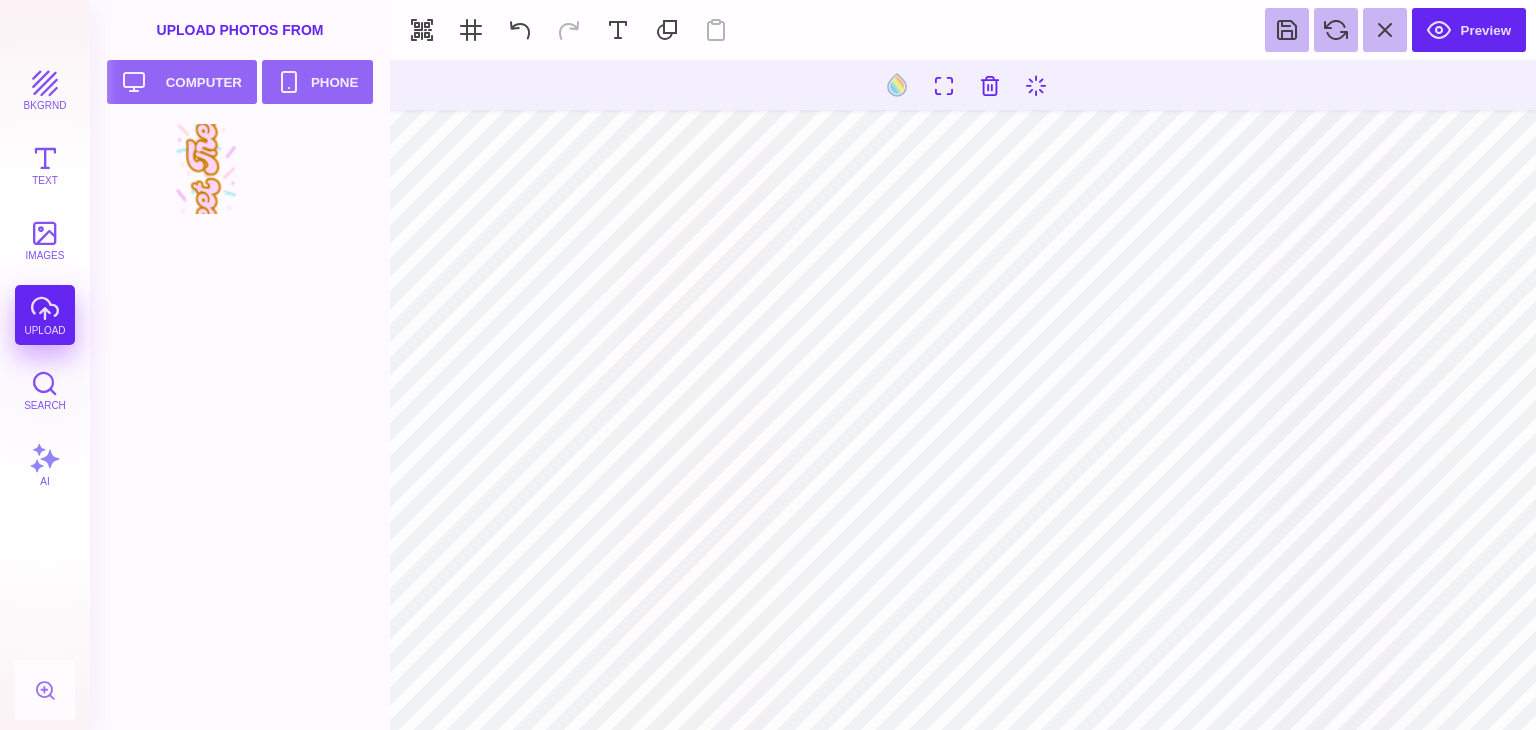 type on "#000000" 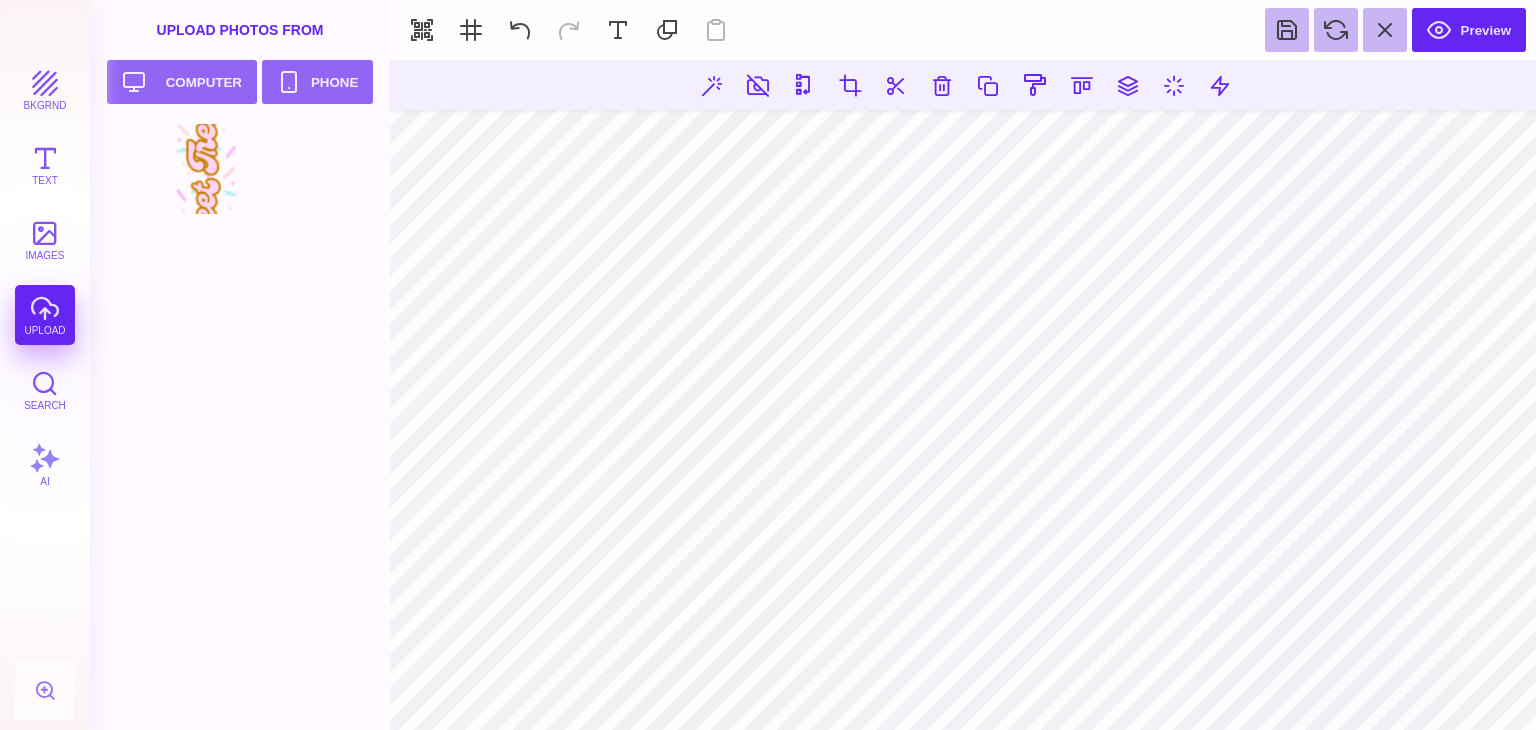click at bounding box center [963, 395] 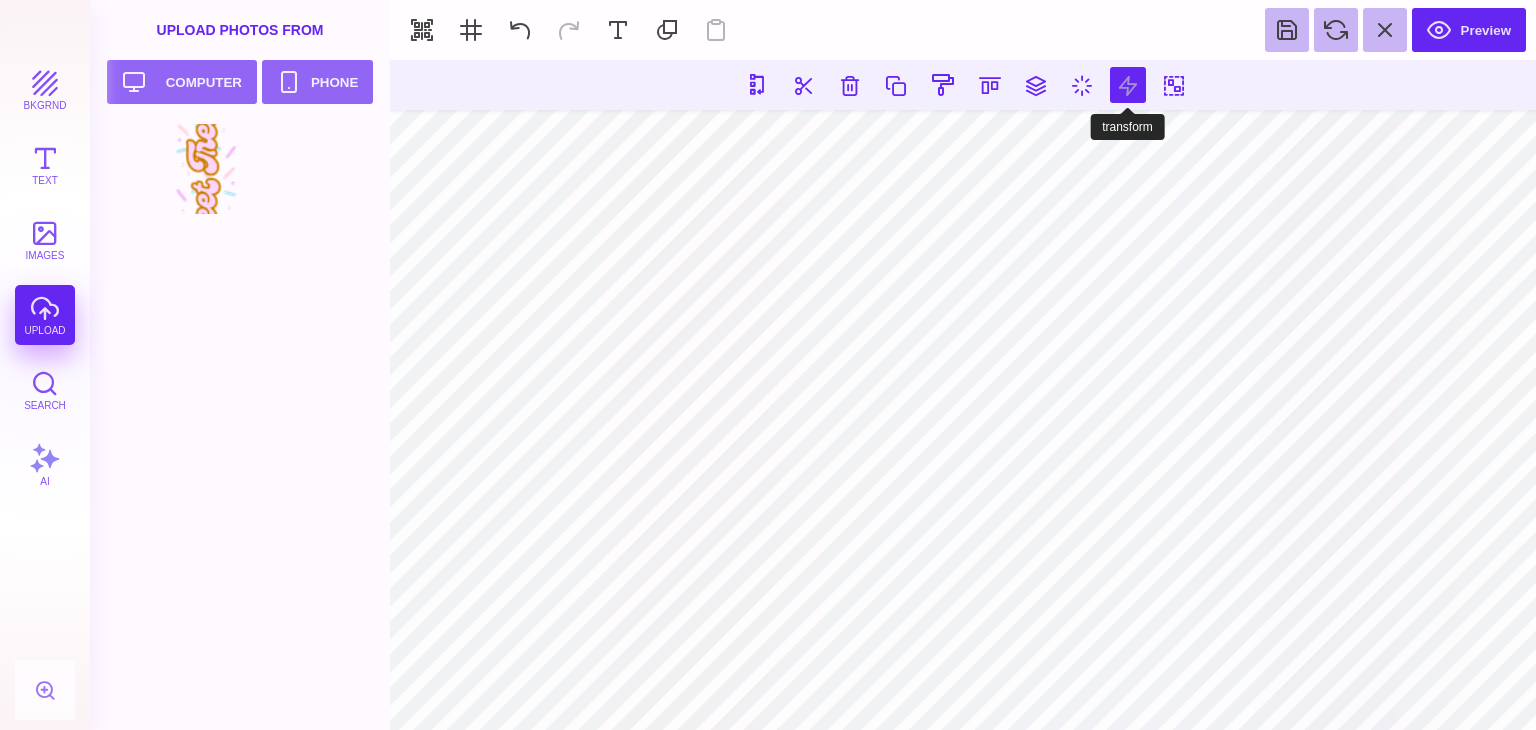 click at bounding box center (1128, 85) 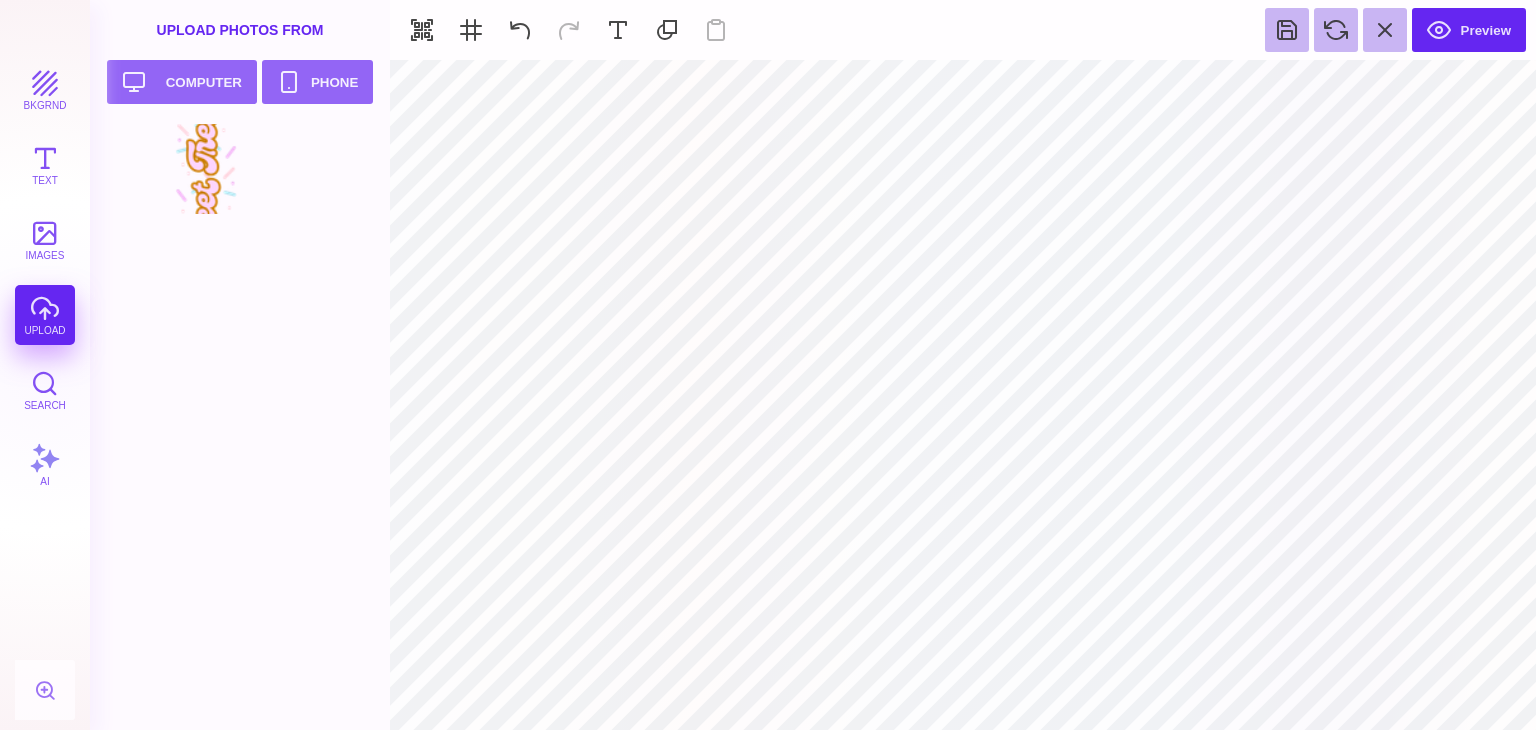 click on "bkgrnd
Text
images
upload
Search
AI" at bounding box center [45, 395] 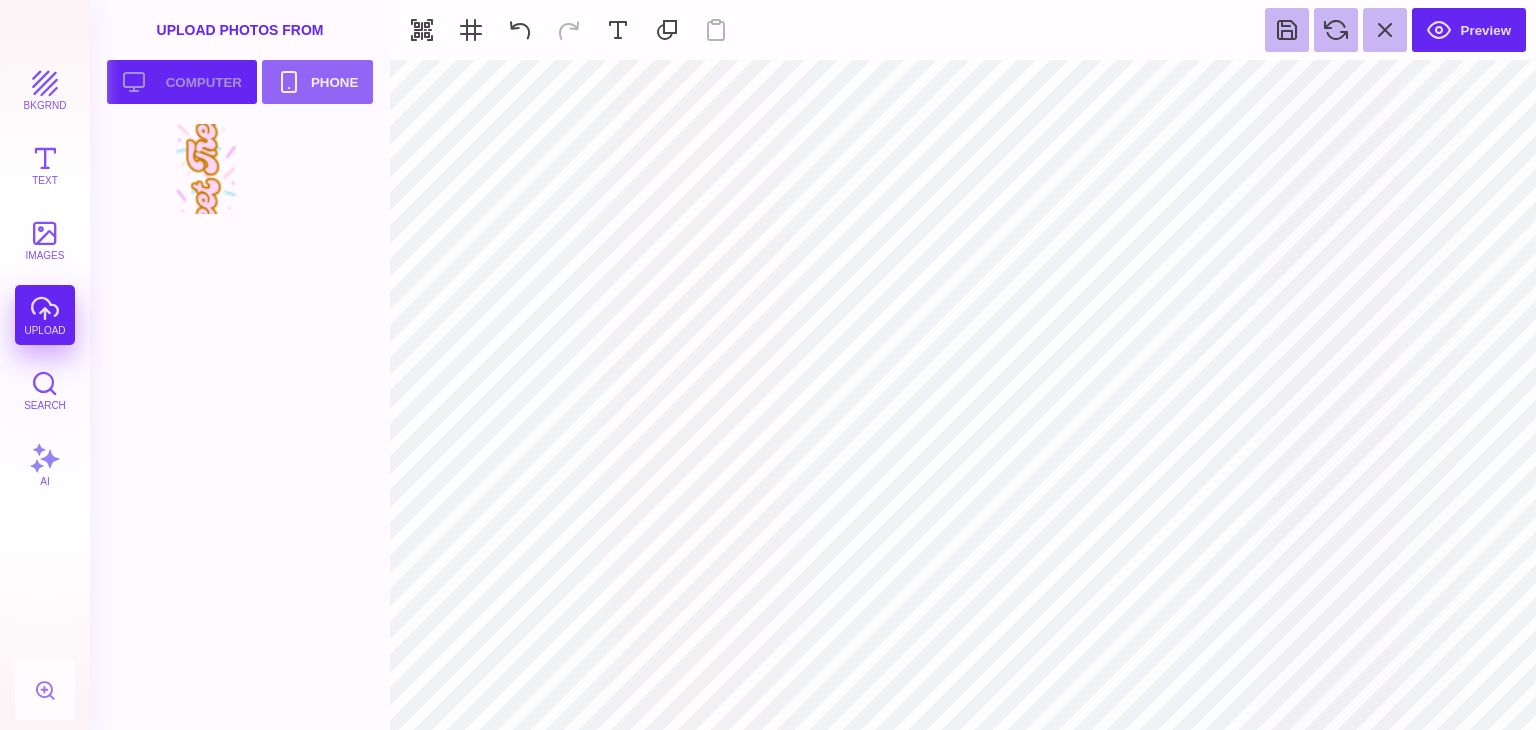 click on "Upload your artwork
Computer" at bounding box center [182, 82] 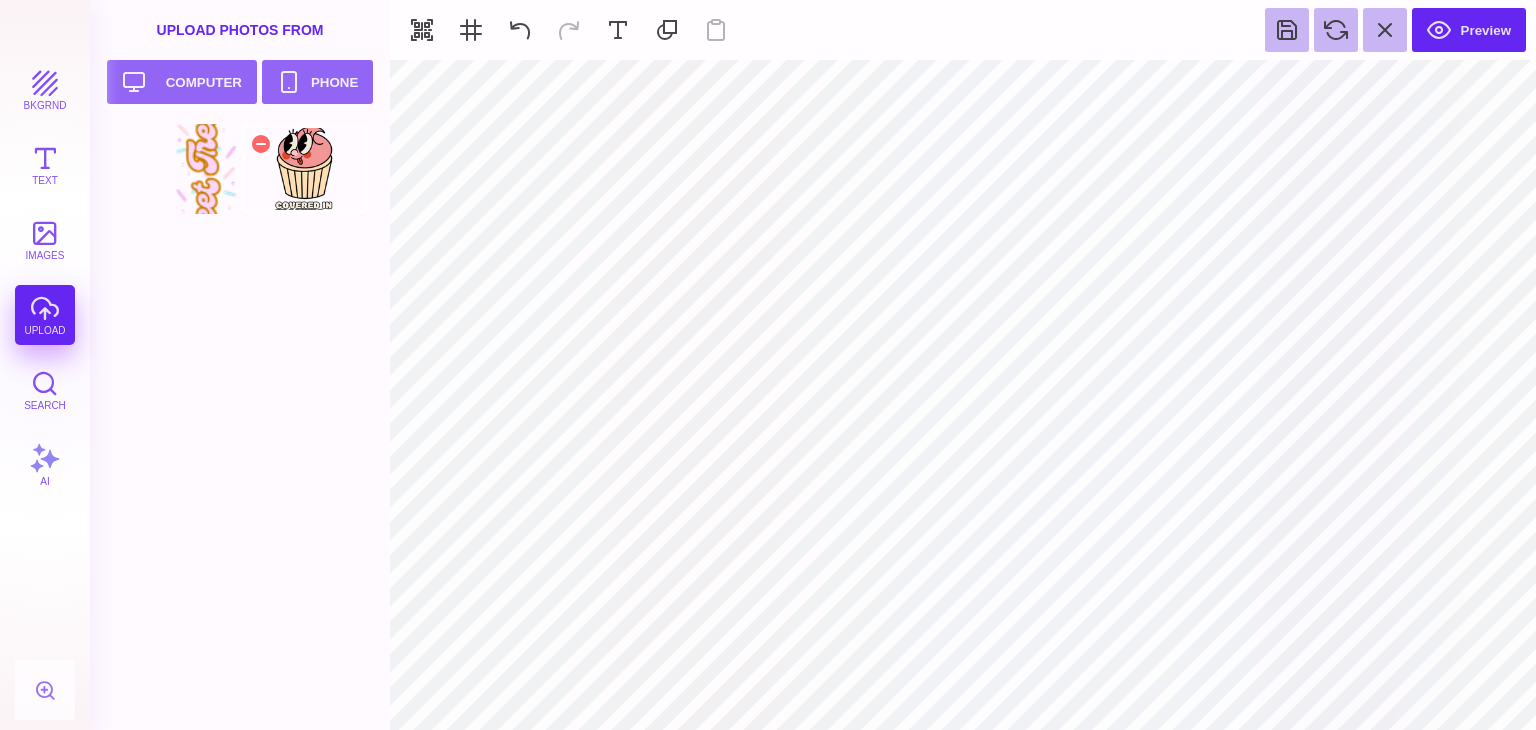 click at bounding box center (304, 169) 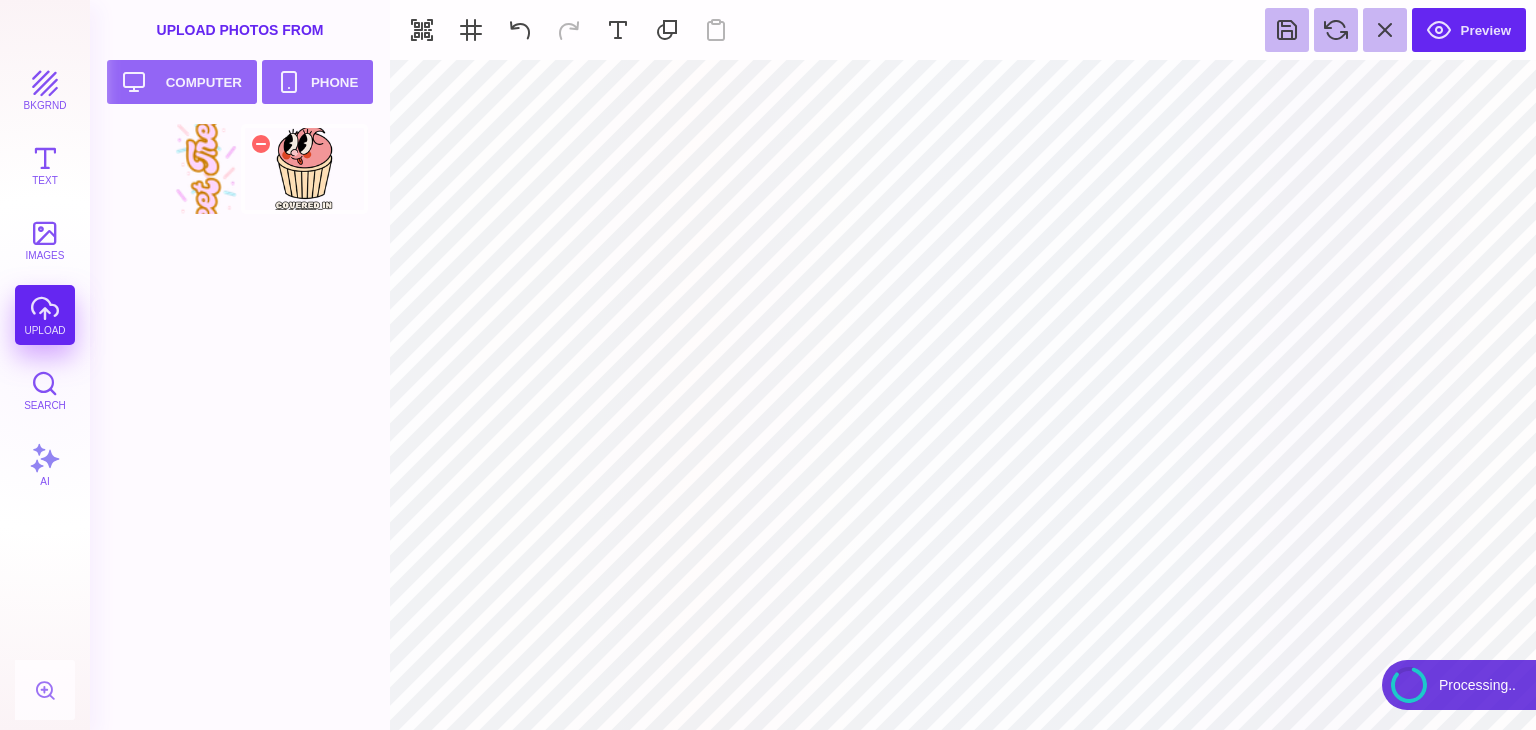 click at bounding box center [304, 169] 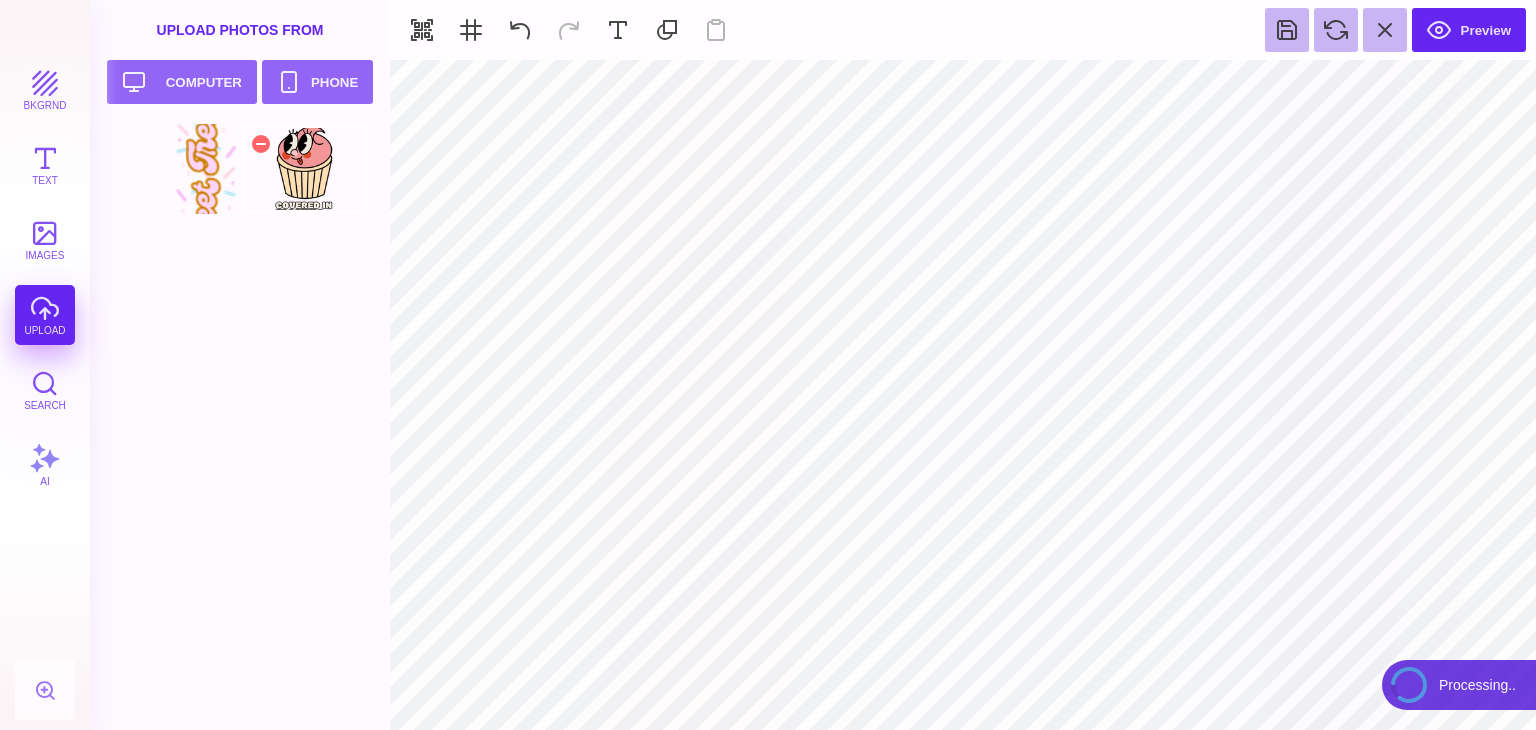 click at bounding box center [304, 169] 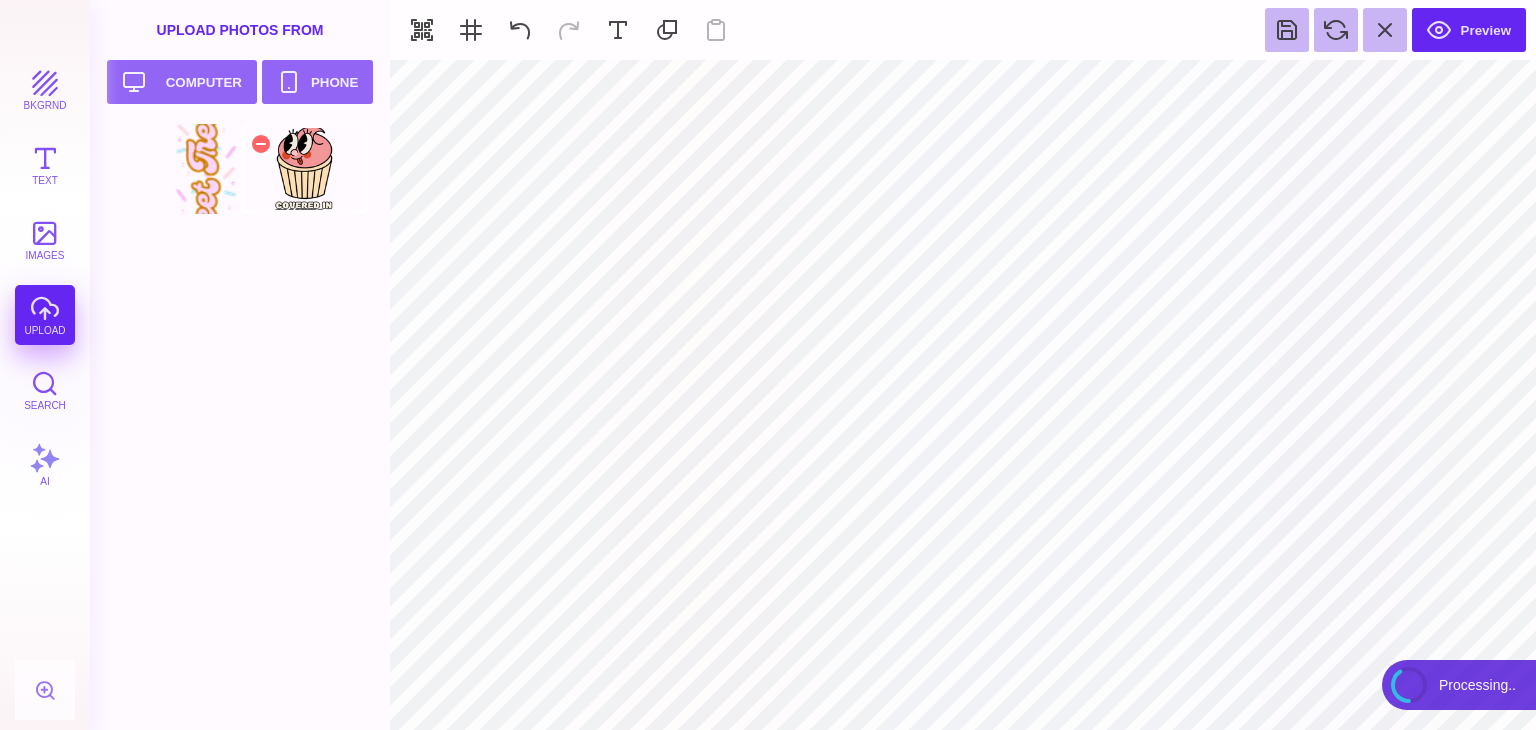 click at bounding box center [304, 169] 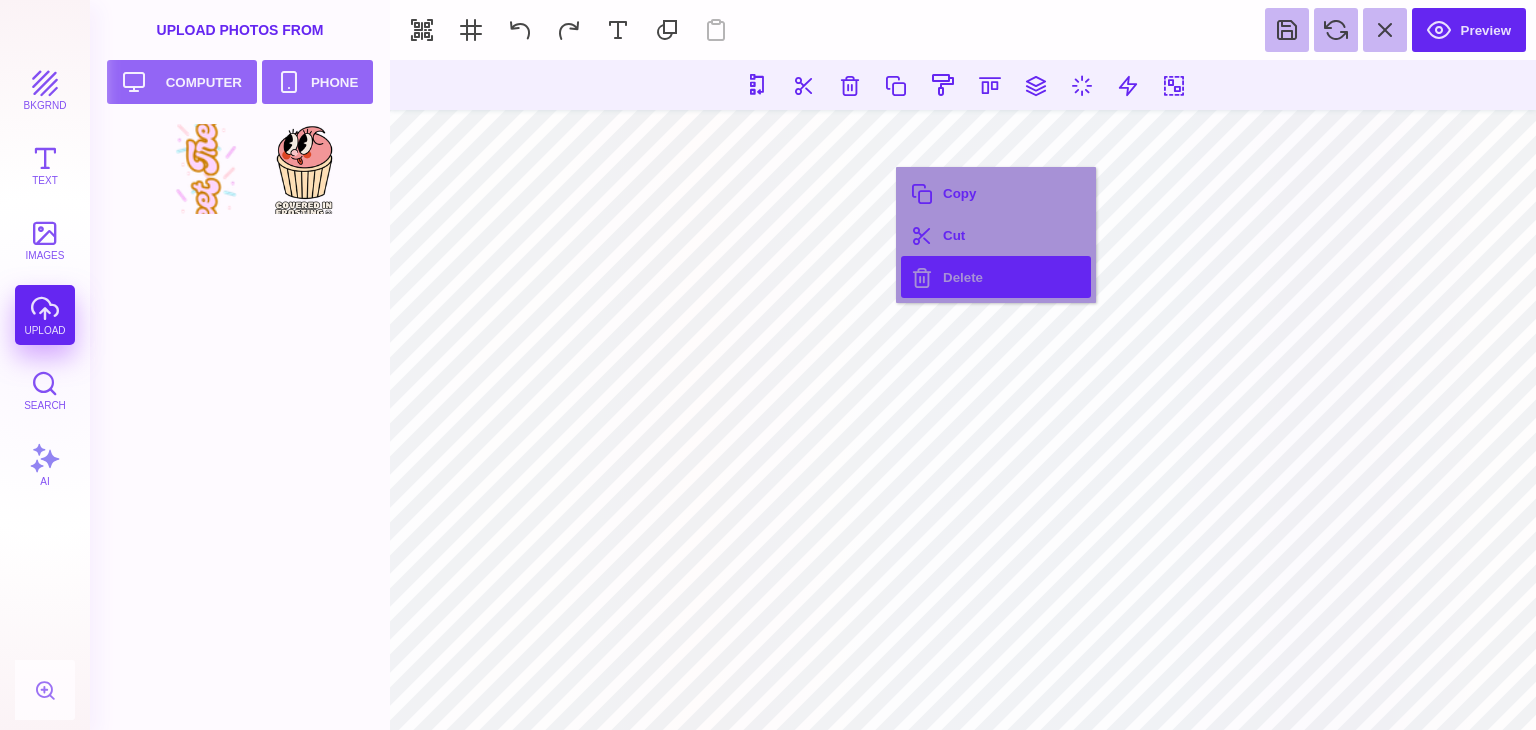 click on "Delete" at bounding box center (996, 277) 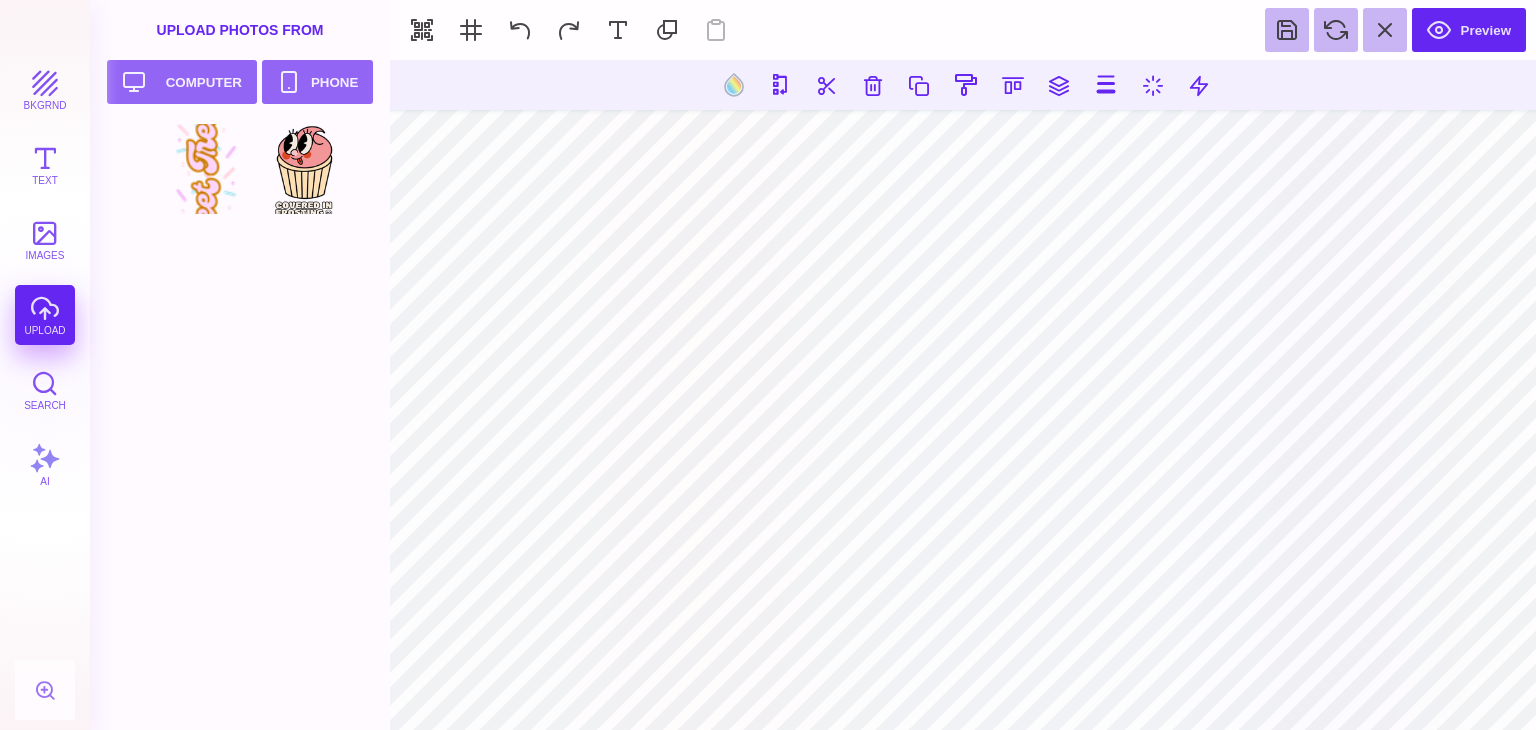 type on "***" 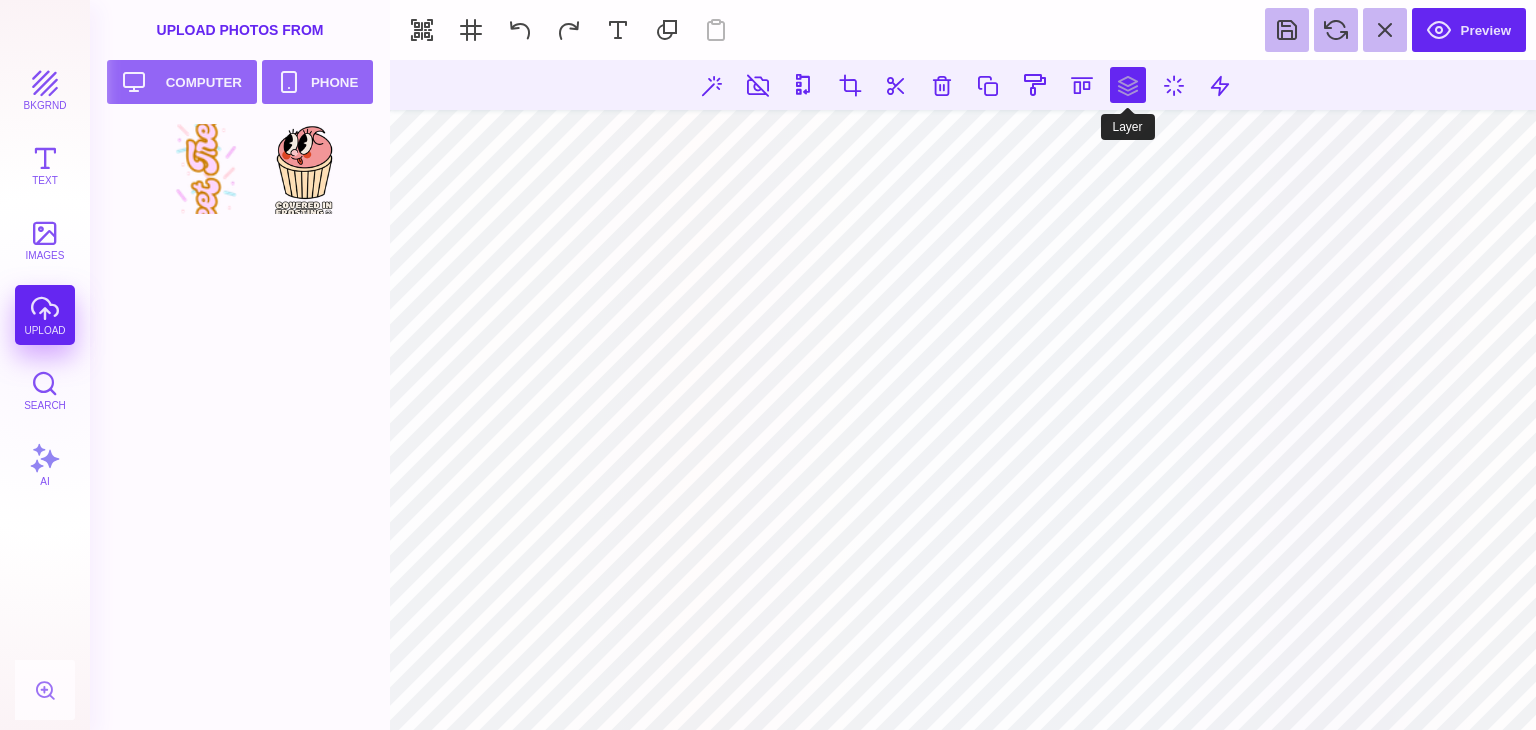 click at bounding box center [1128, 85] 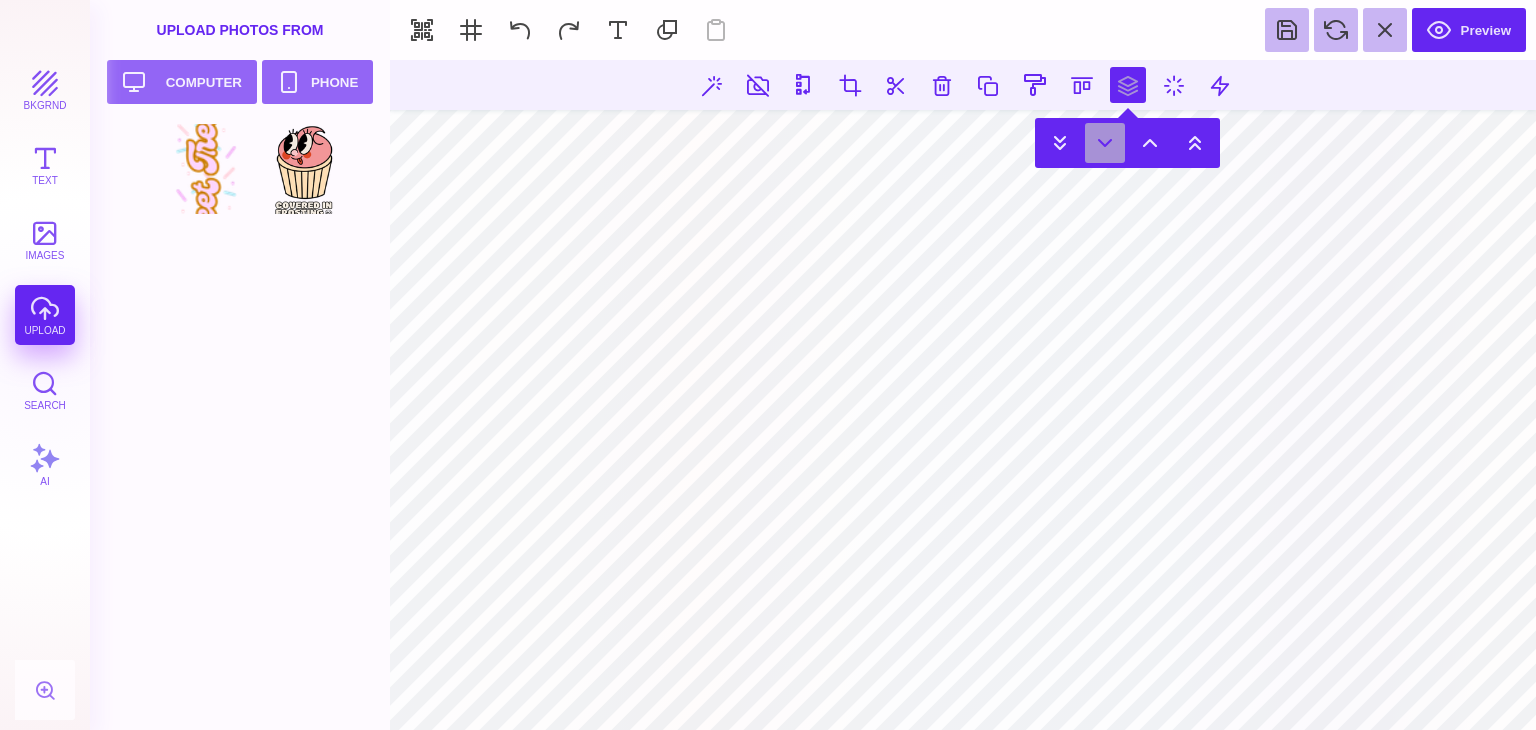 click at bounding box center (1105, 143) 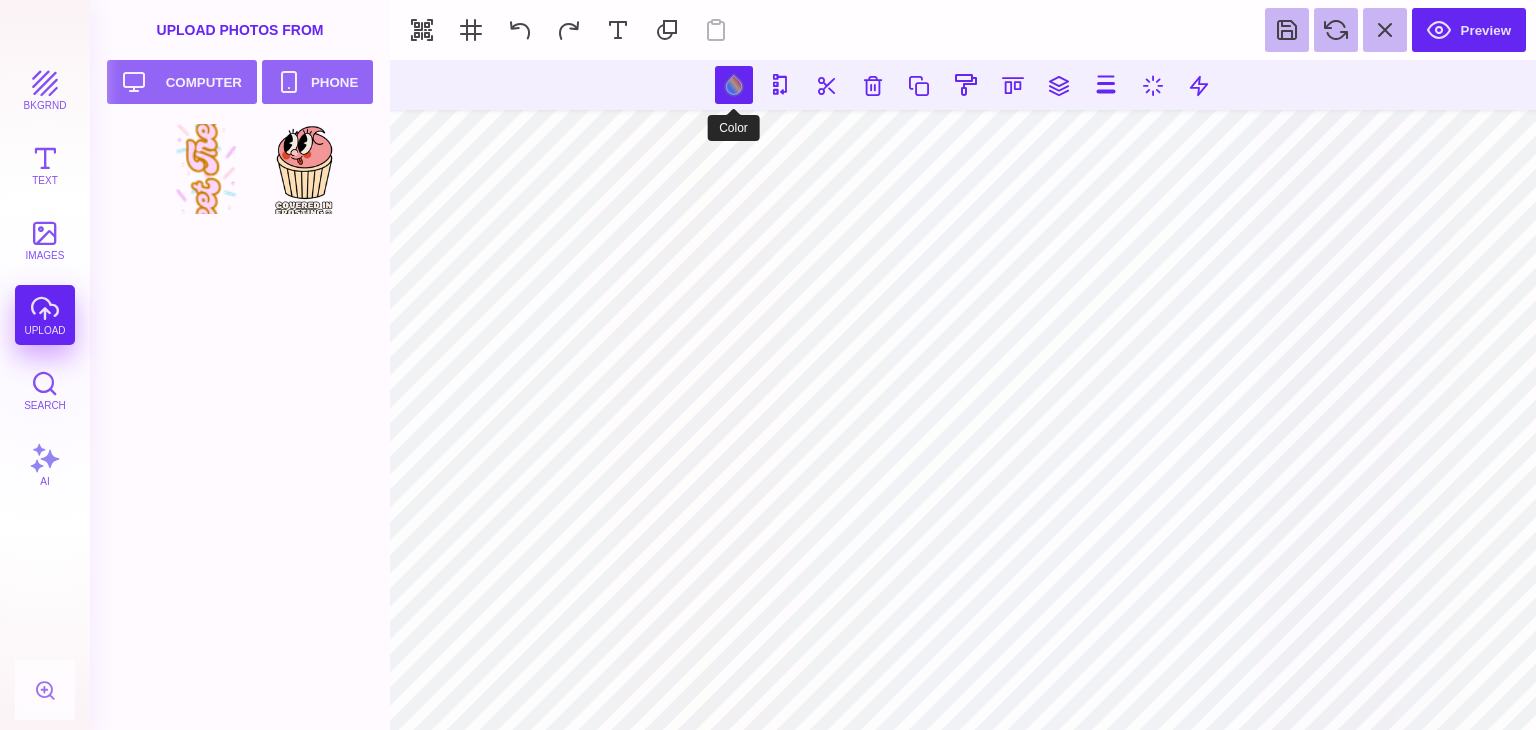 click at bounding box center [734, 85] 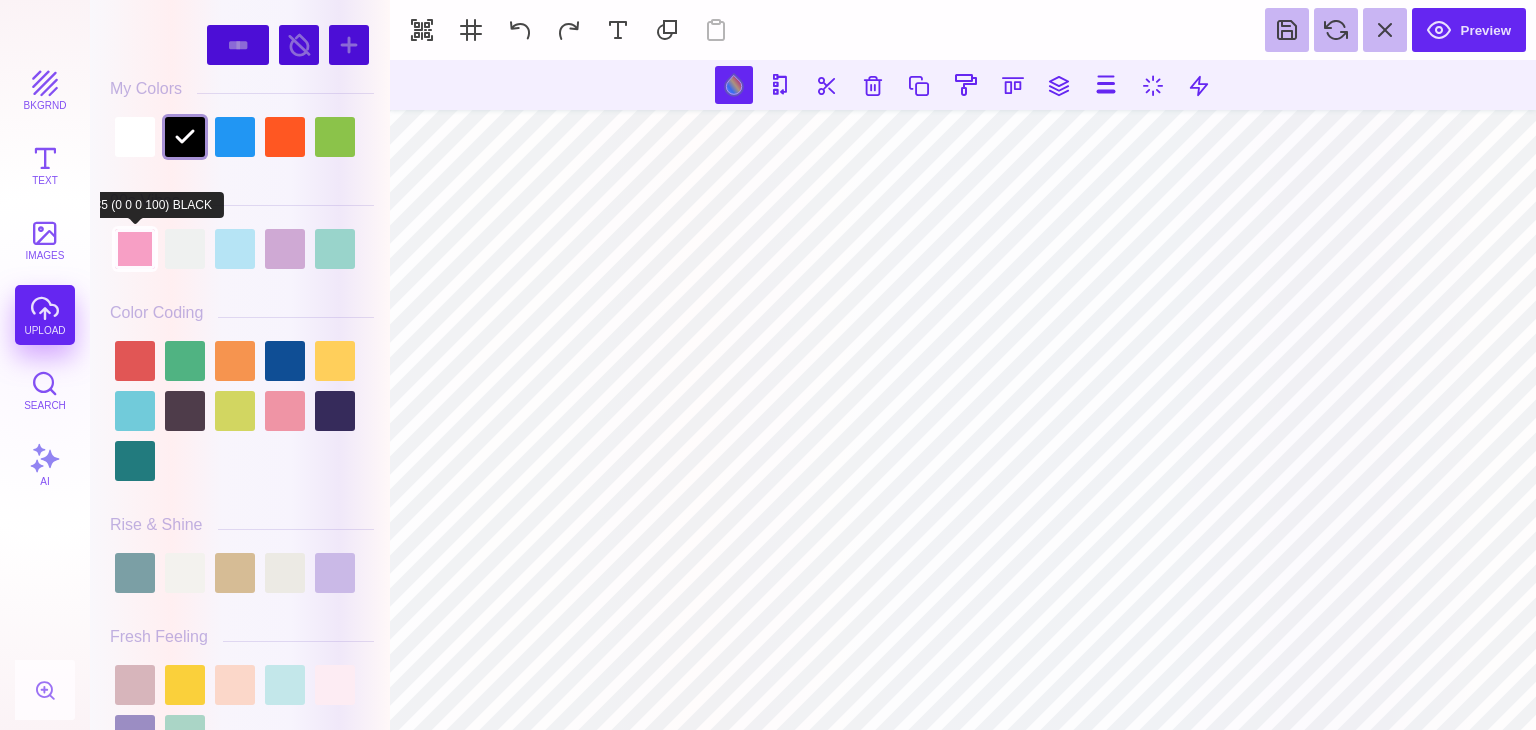 click at bounding box center (135, 249) 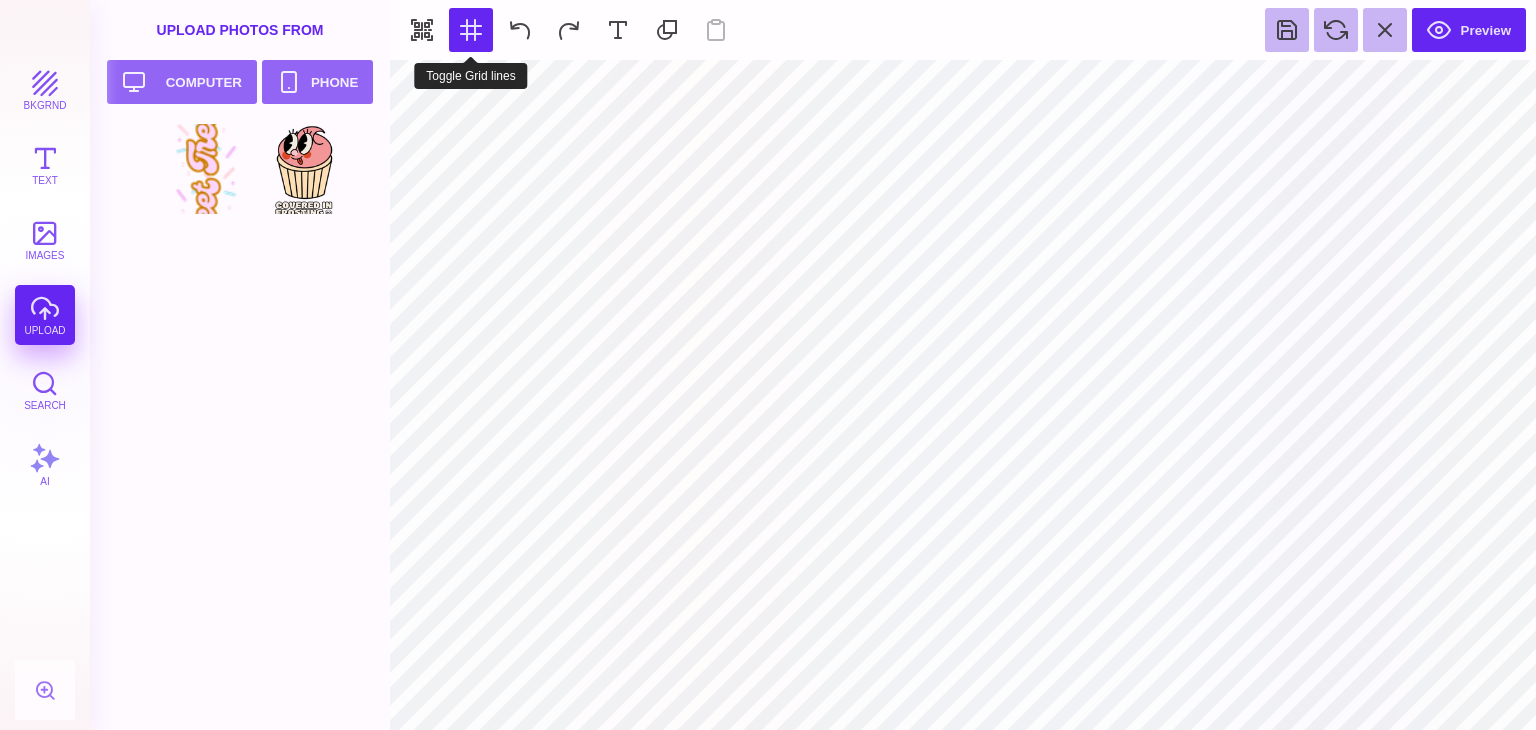 click at bounding box center [471, 30] 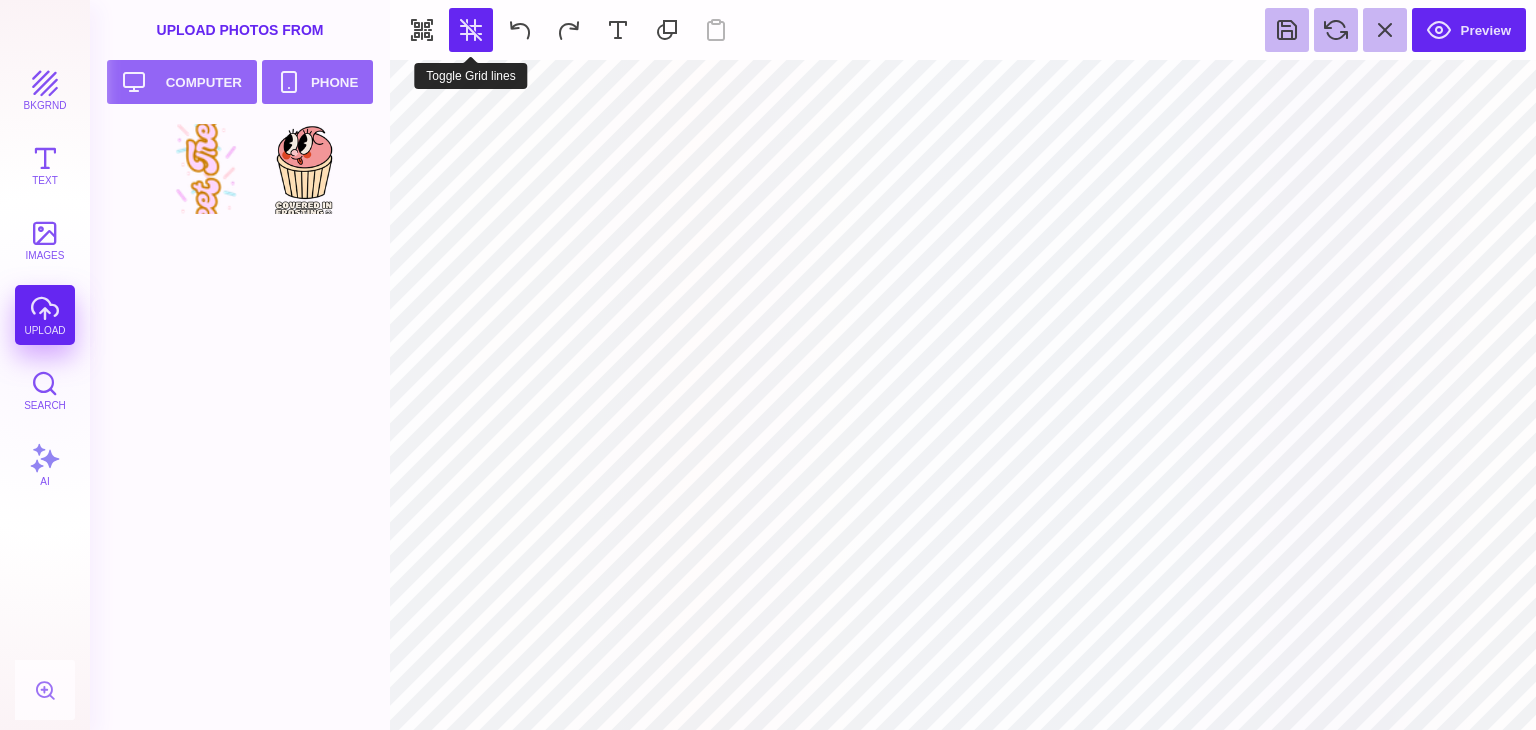 click at bounding box center (471, 30) 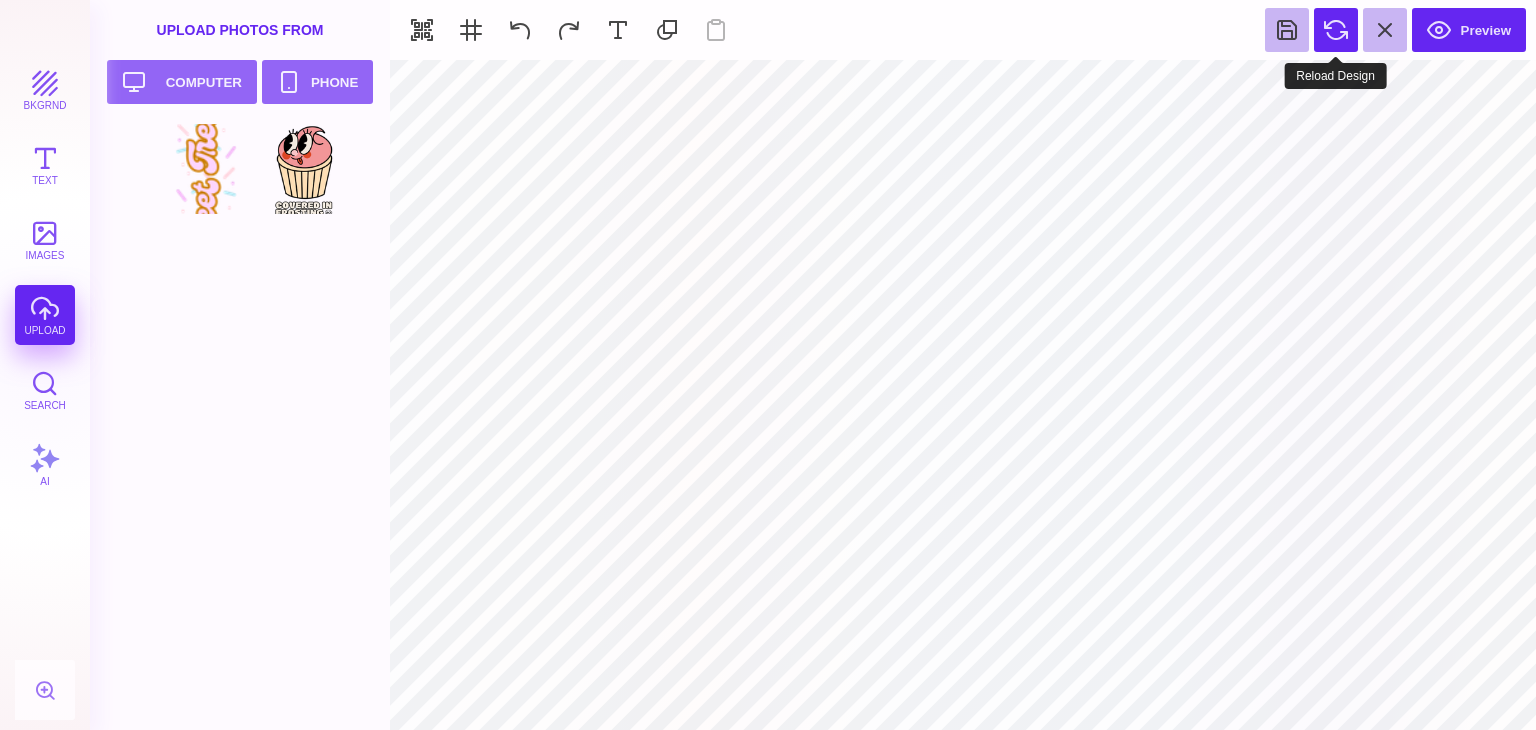 click at bounding box center (1336, 30) 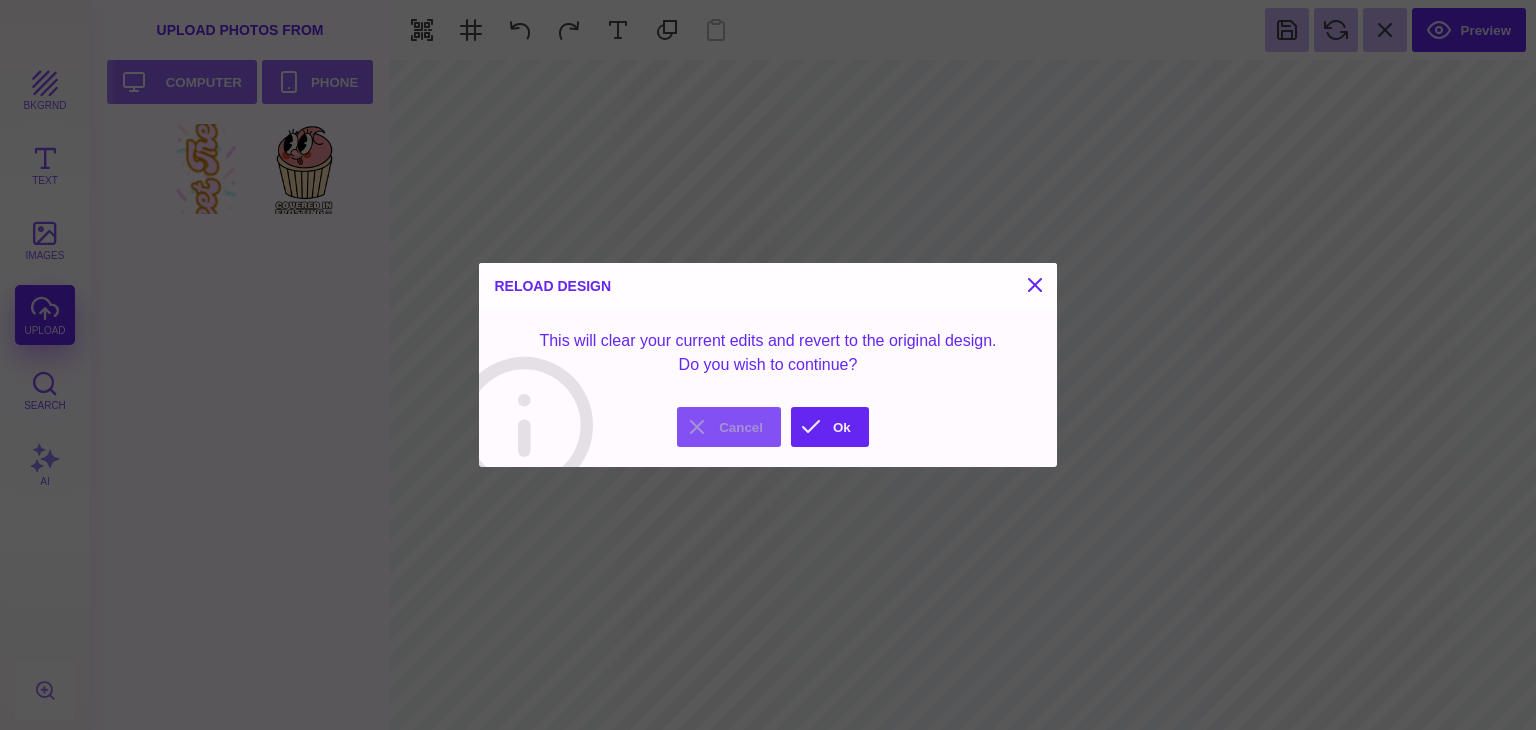 click on "Cancel" at bounding box center (729, 427) 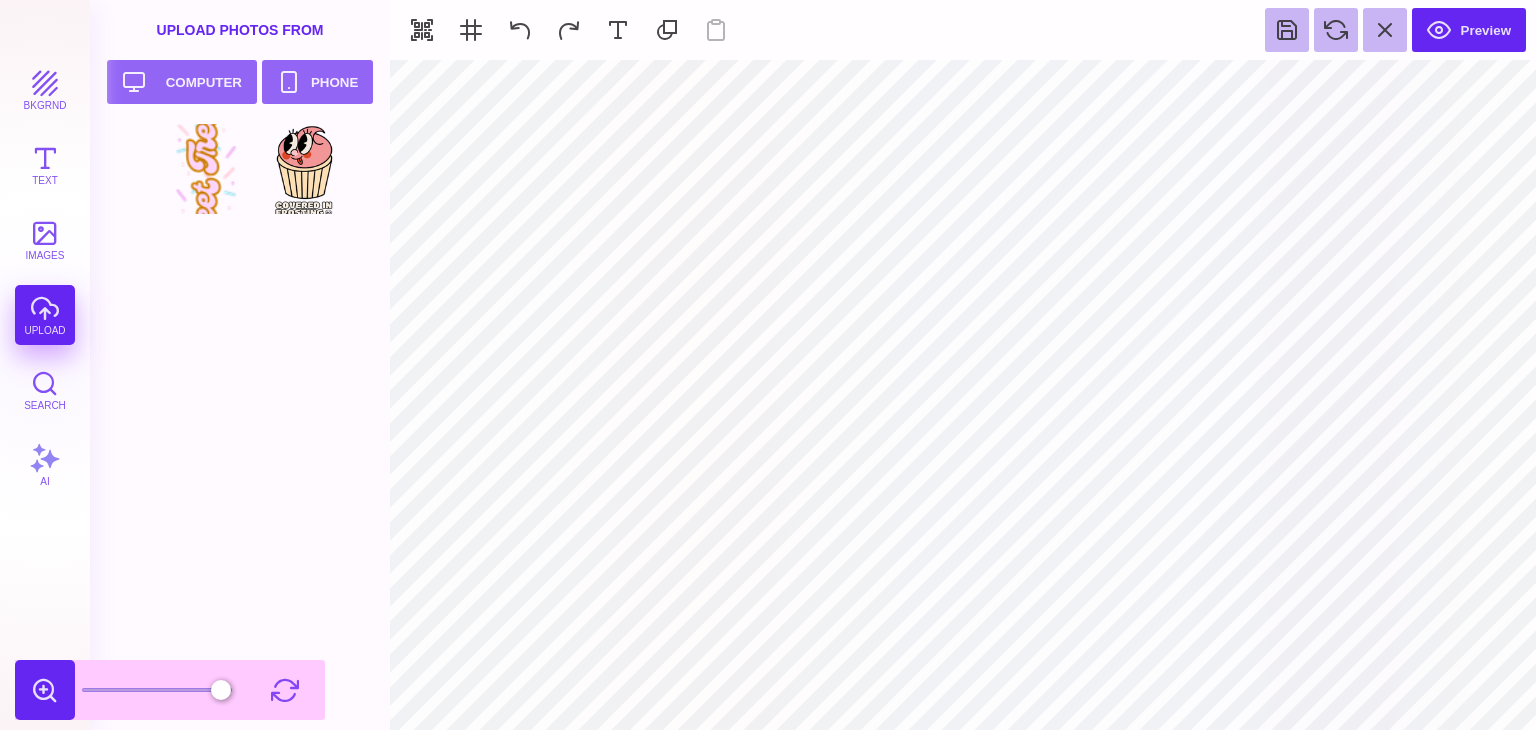 click at bounding box center [45, 690] 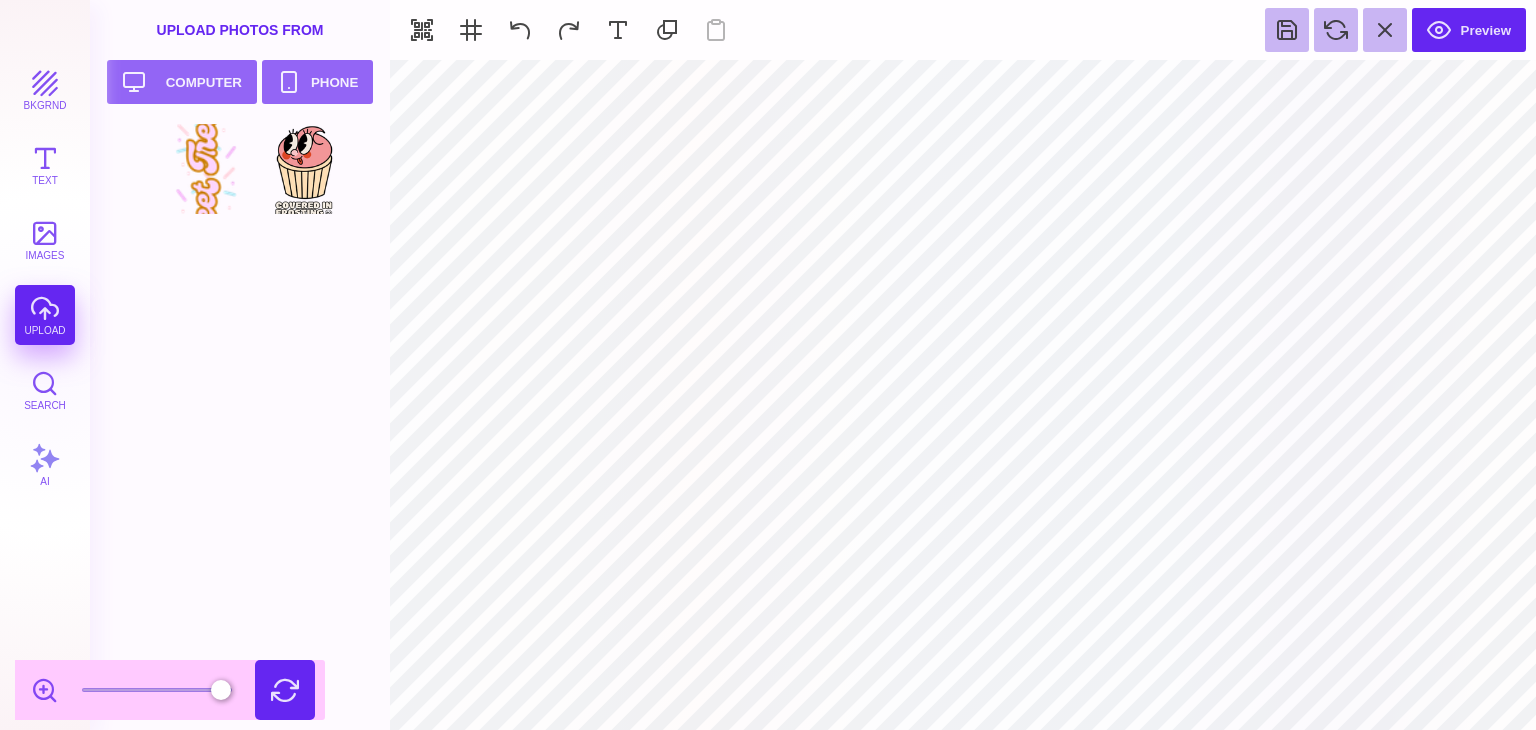 click at bounding box center [285, 690] 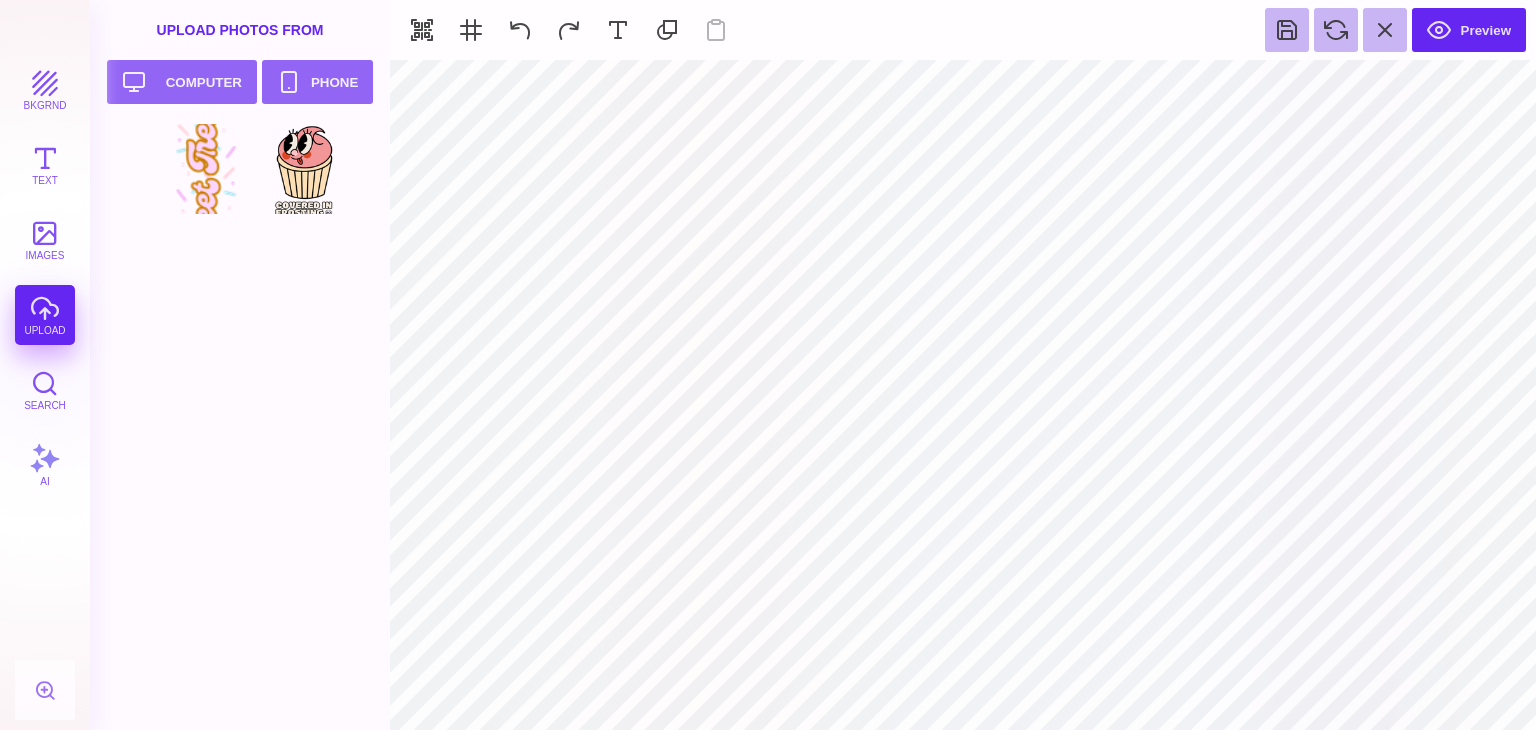 type on "#000000" 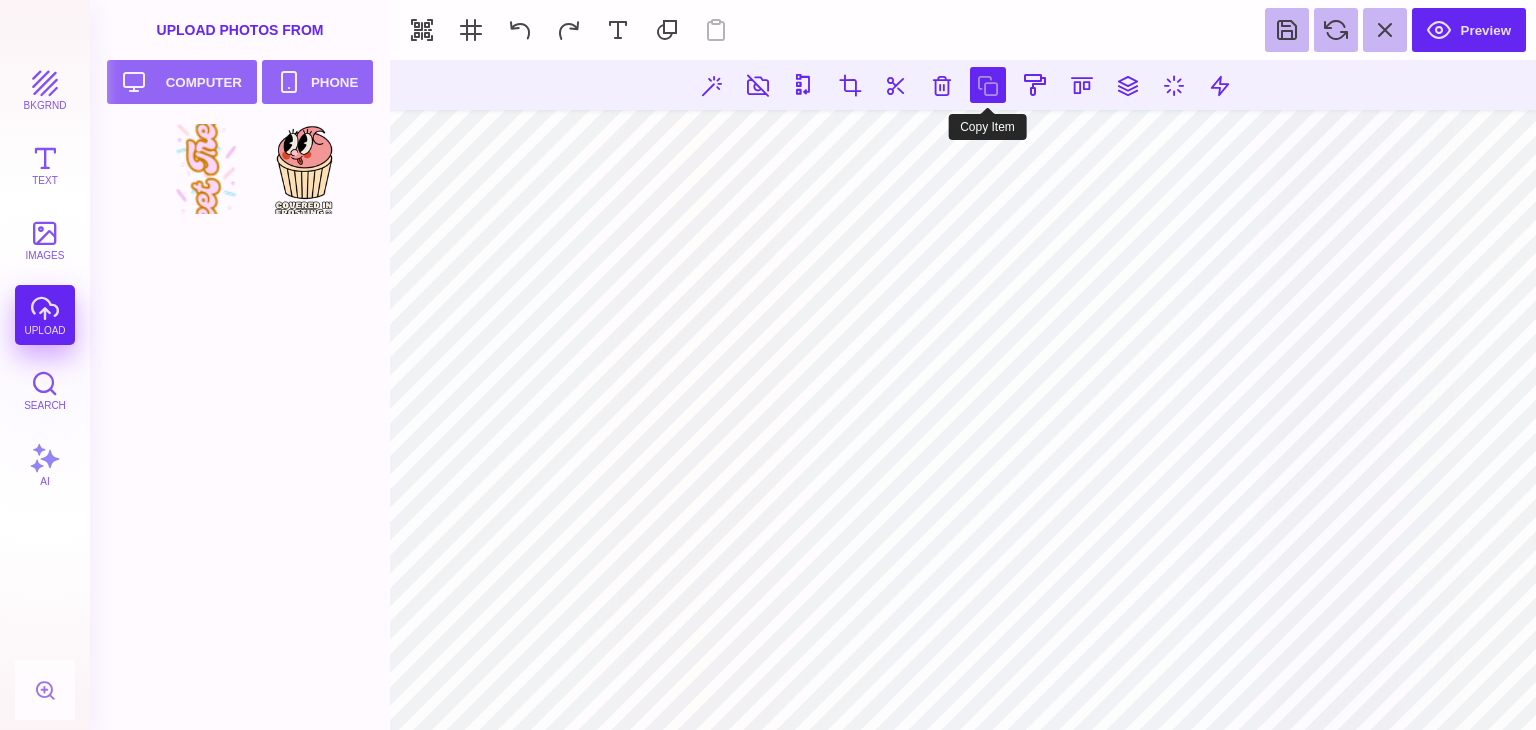 click at bounding box center [988, 85] 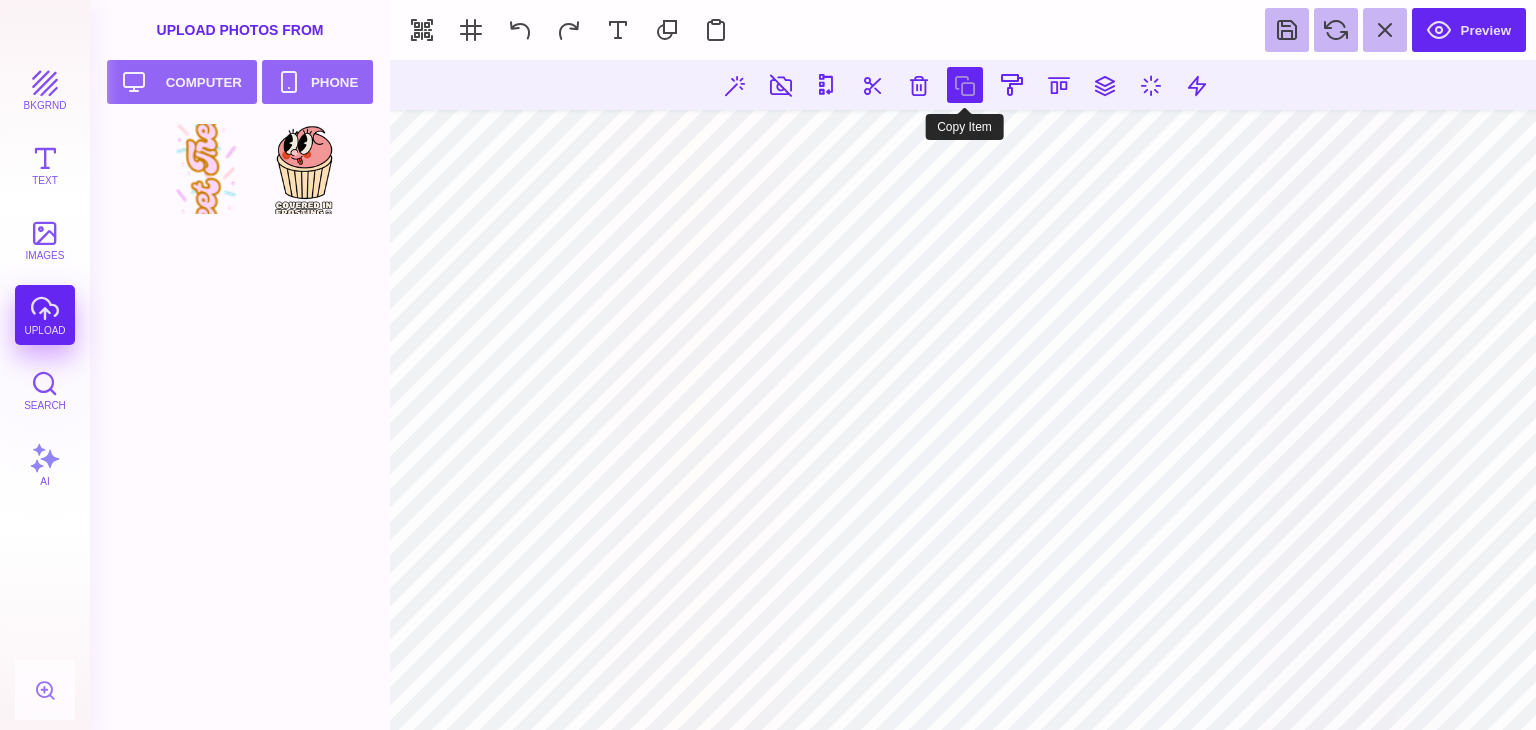 type 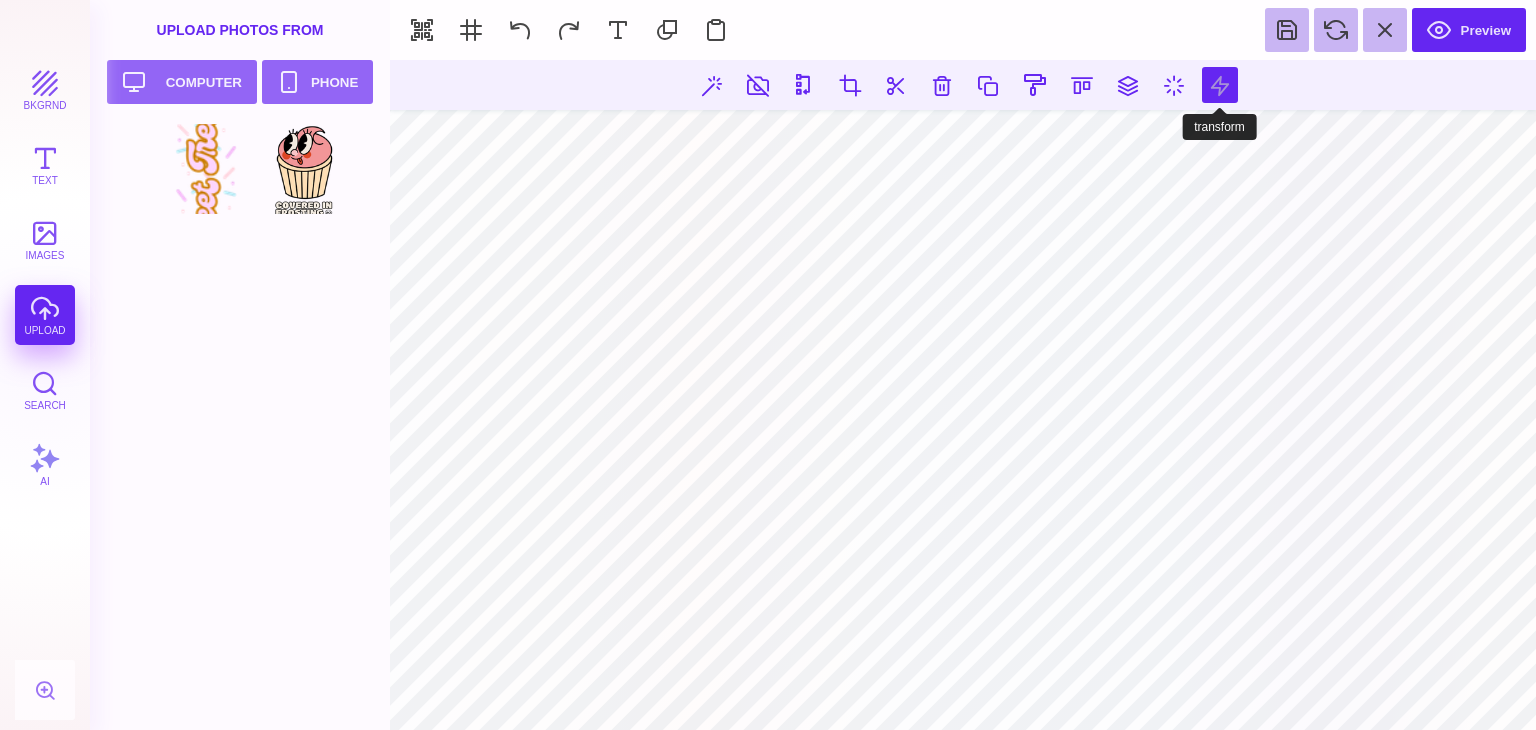 click at bounding box center [1220, 85] 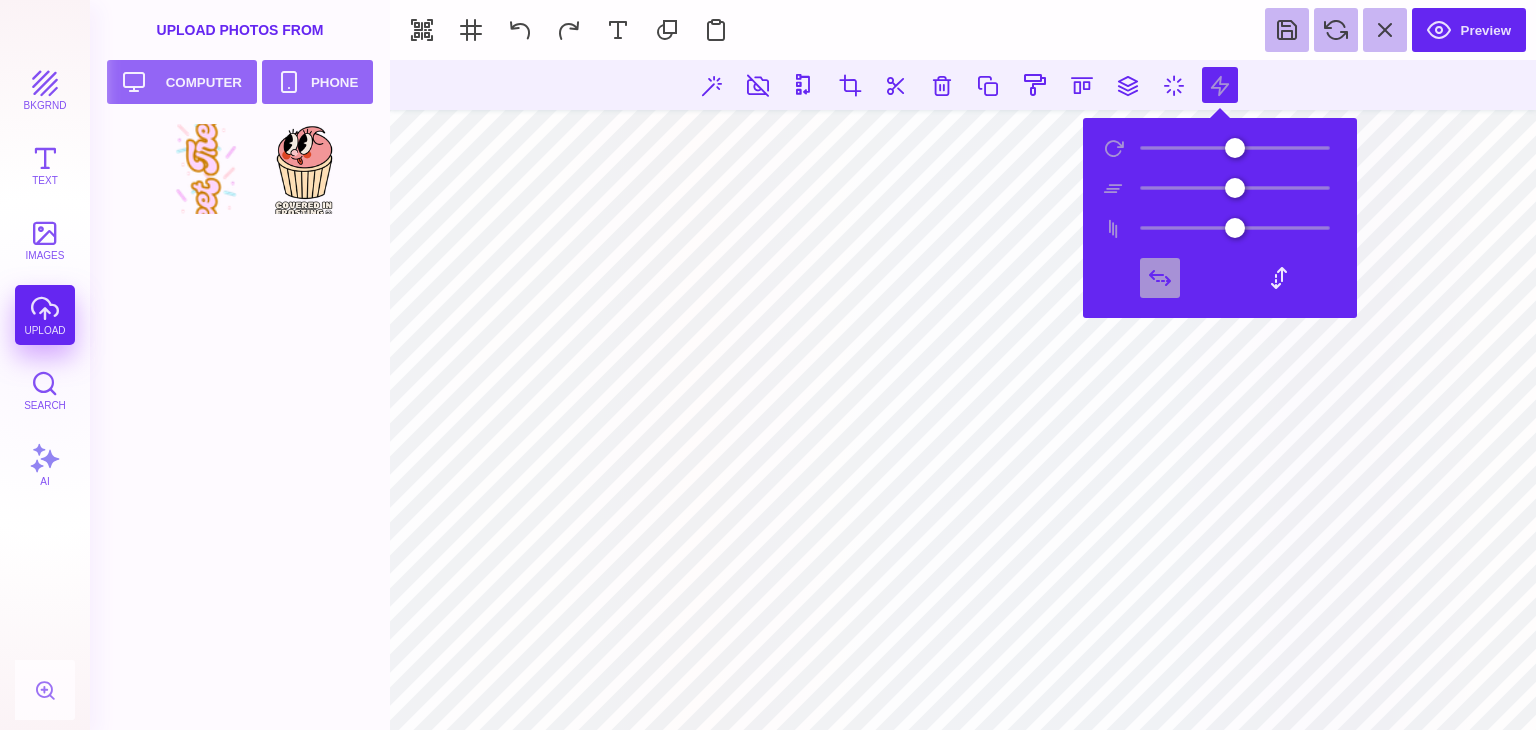 click at bounding box center [1160, 278] 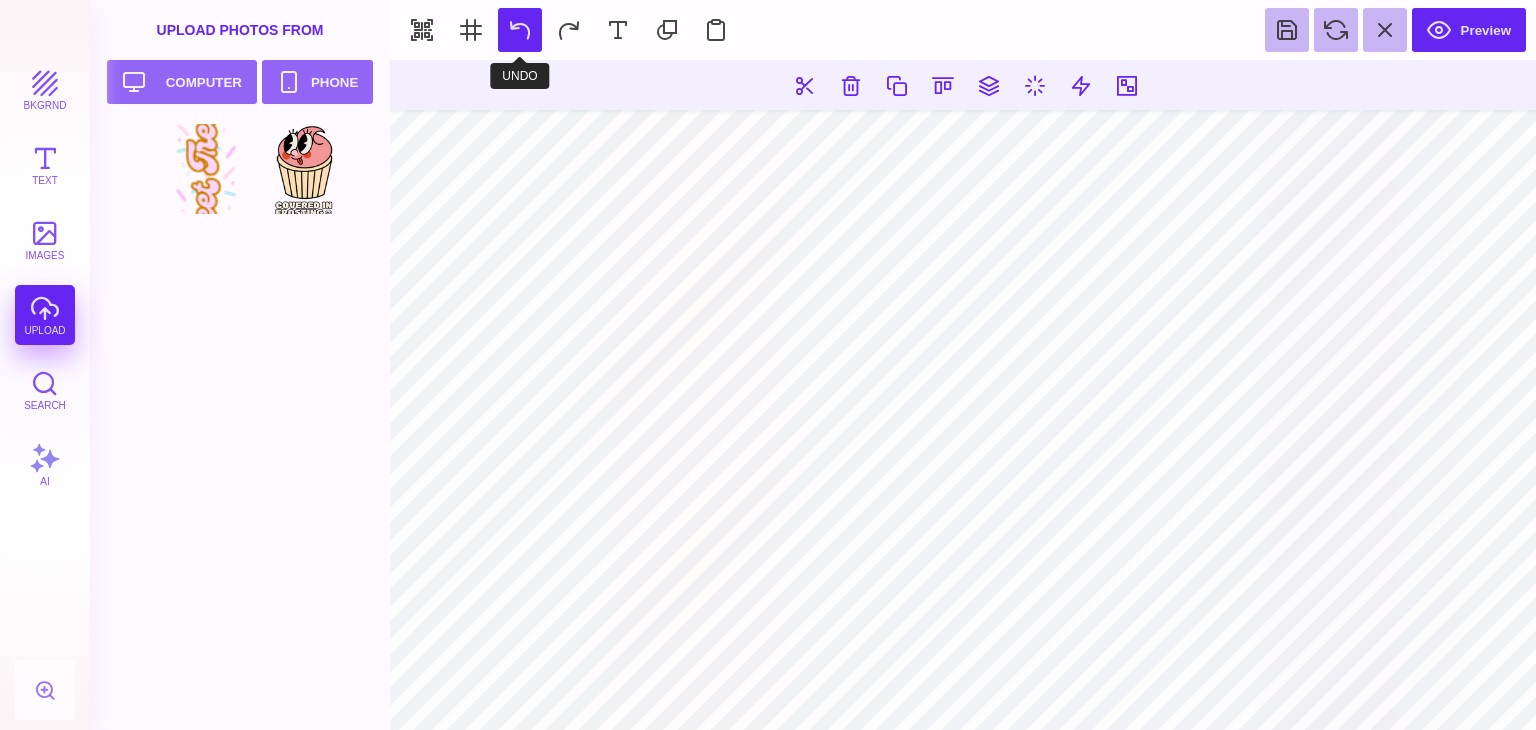 click at bounding box center (520, 30) 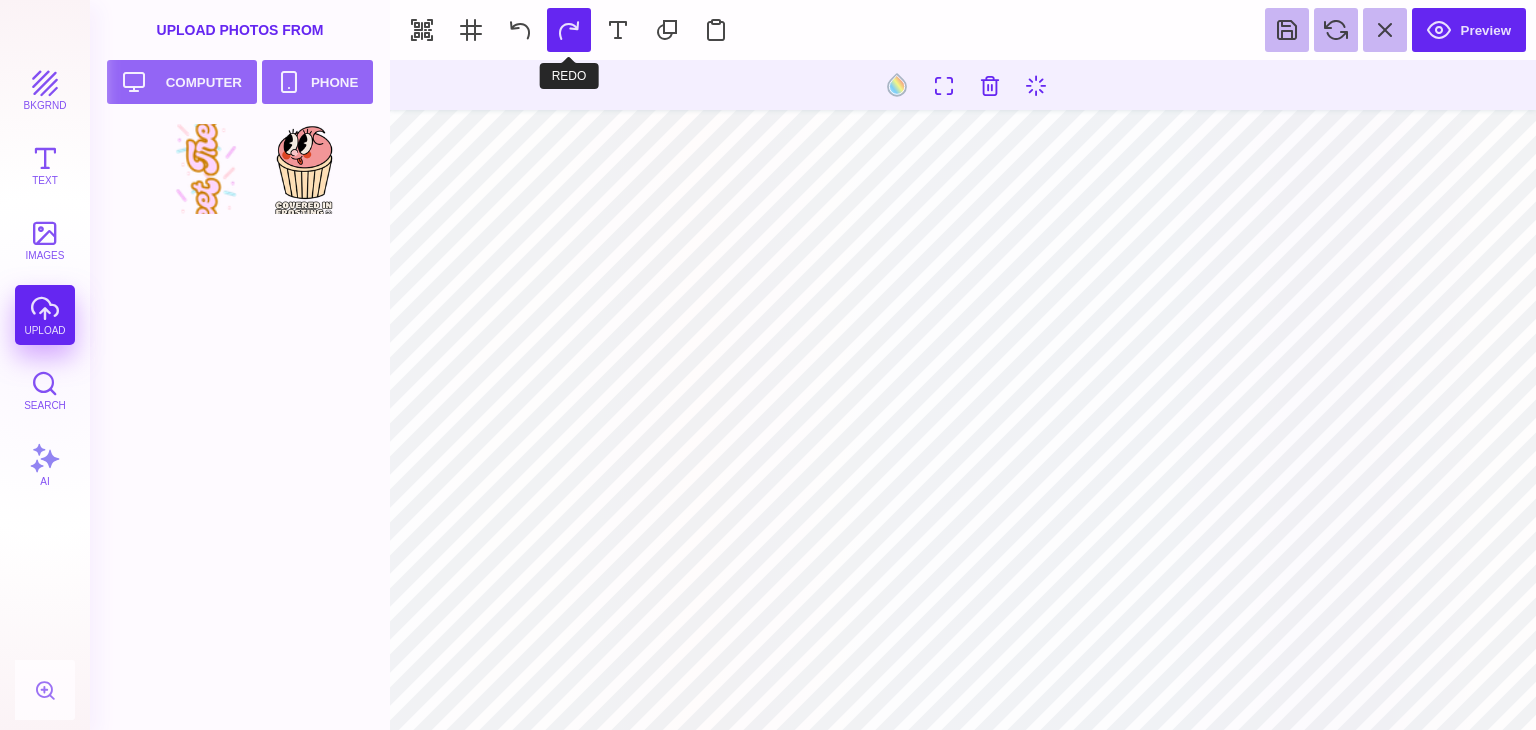 type on "#000000" 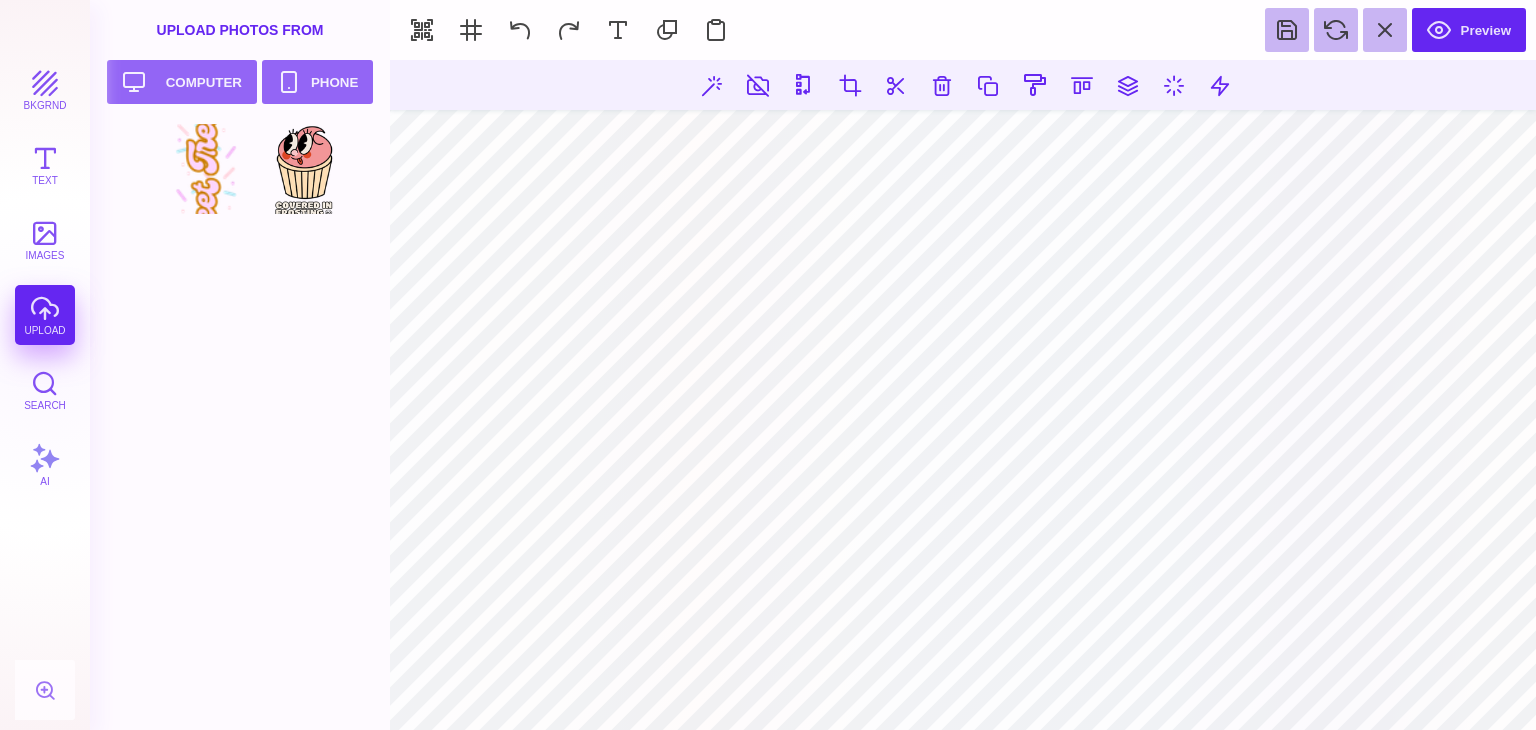 click at bounding box center (963, 85) 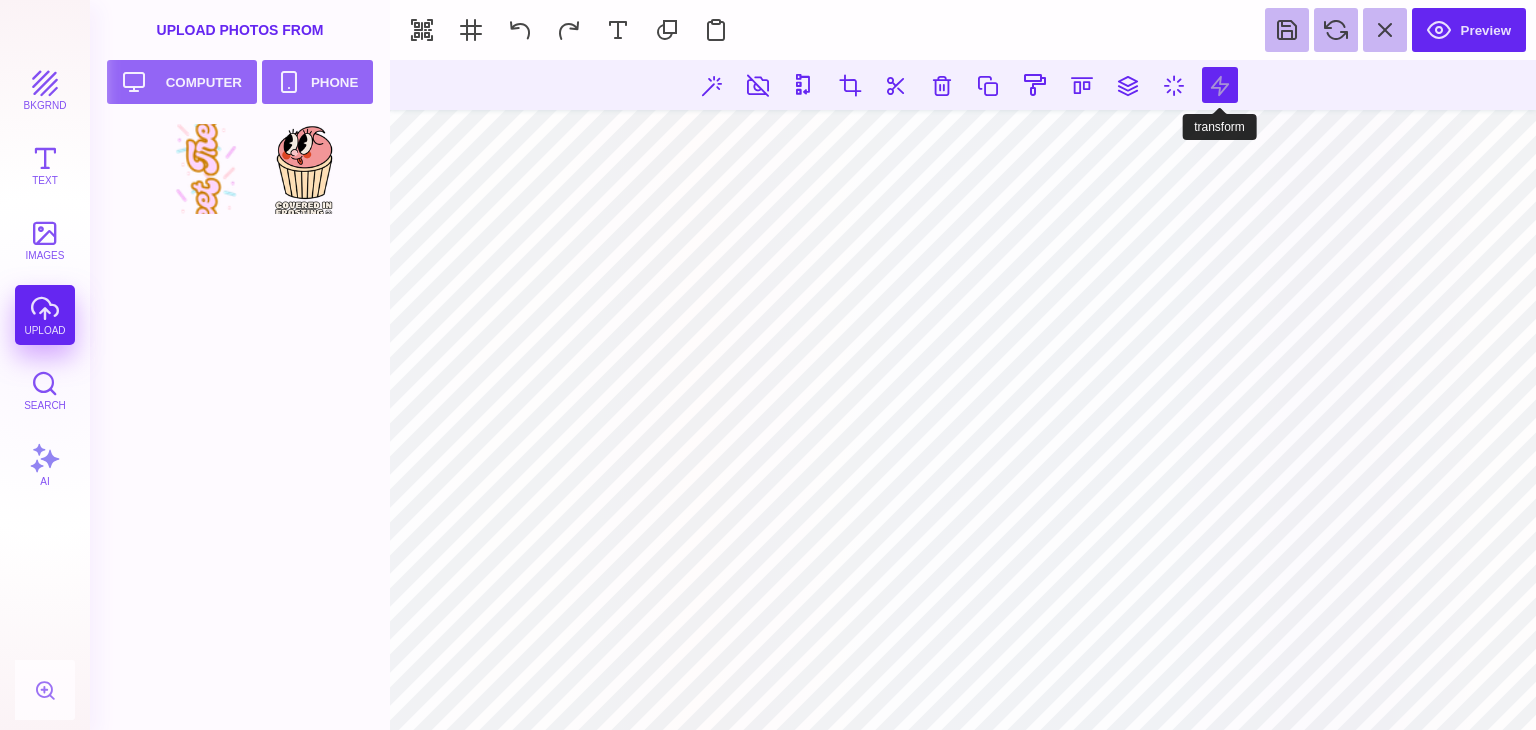 click at bounding box center (1220, 85) 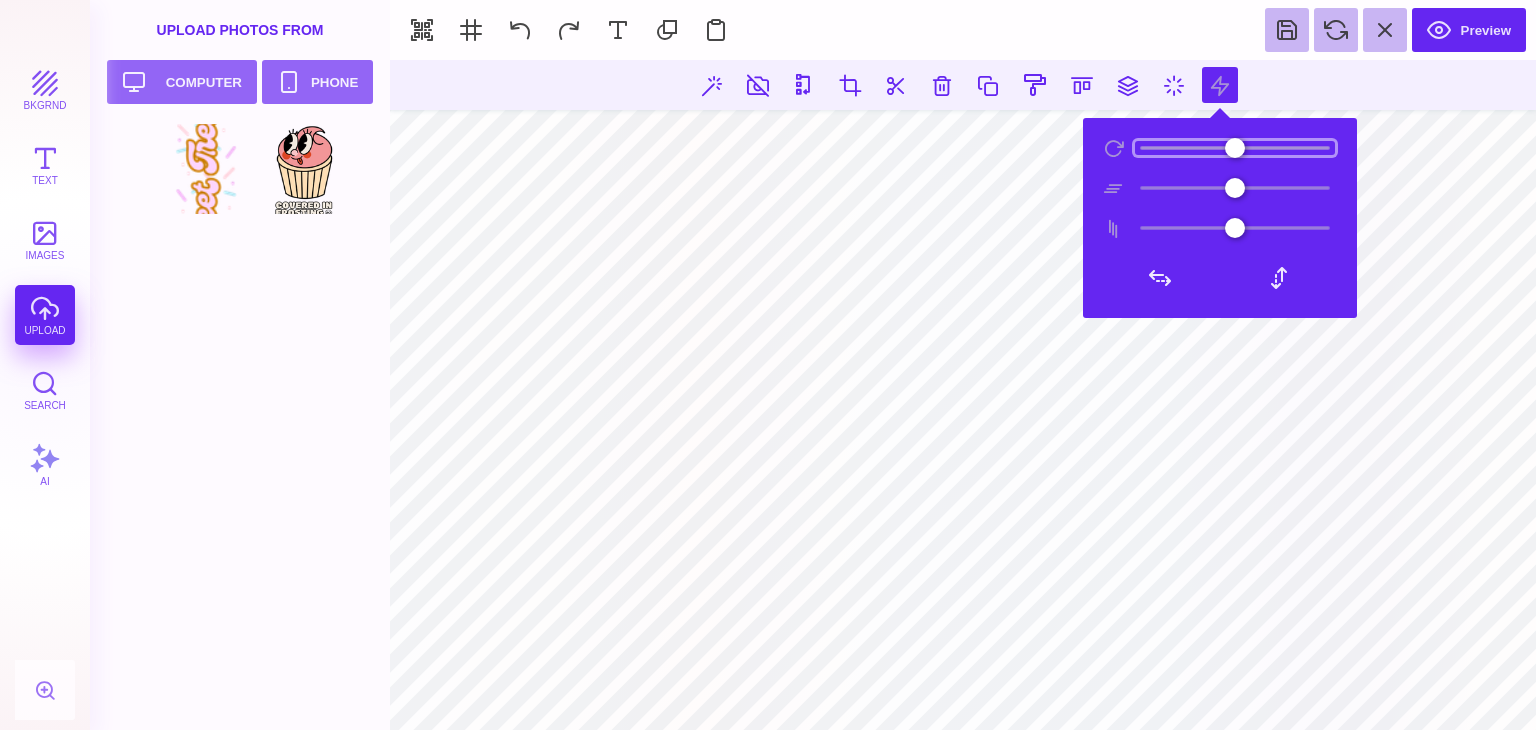 click at bounding box center (1235, 148) 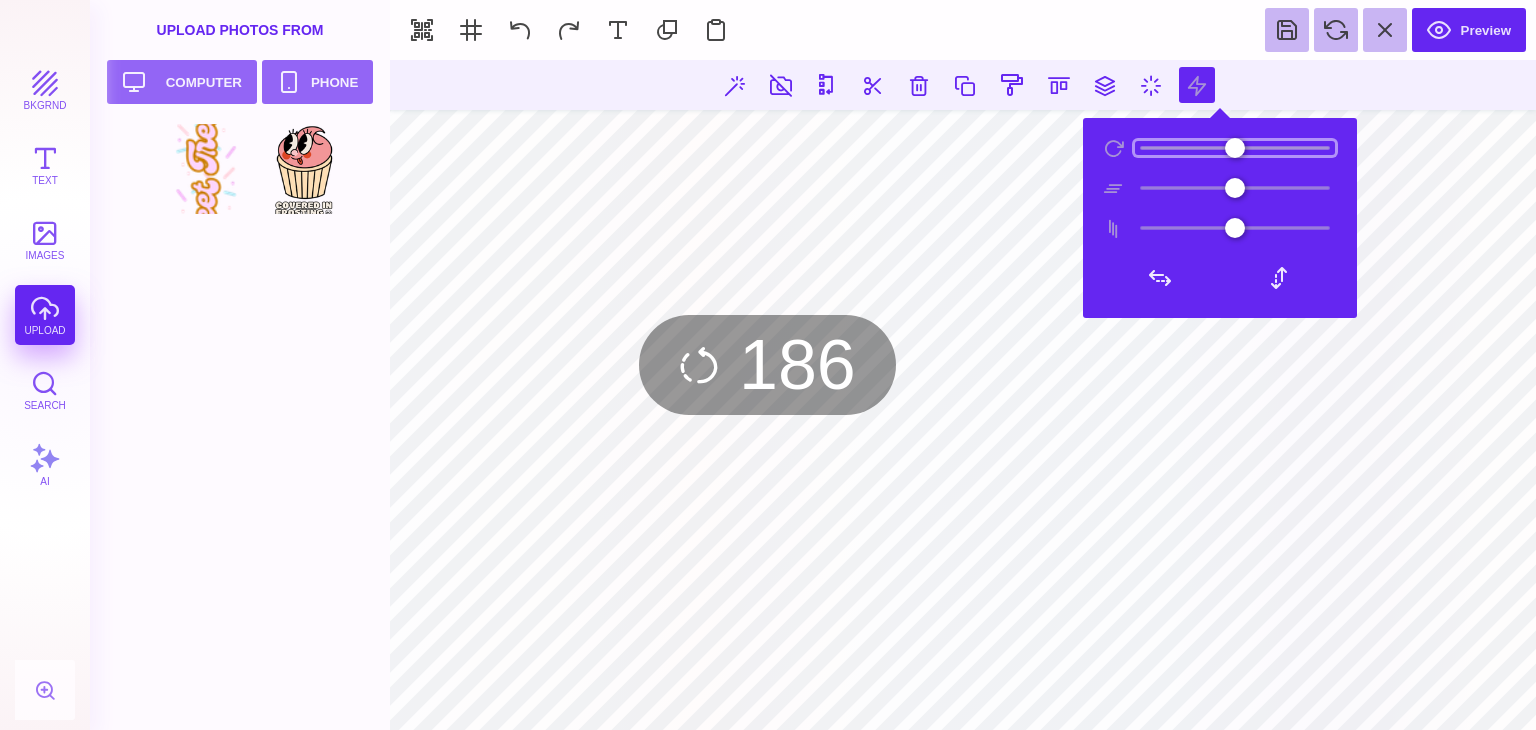 drag, startPoint x: 1152, startPoint y: 155, endPoint x: 1235, endPoint y: 156, distance: 83.00603 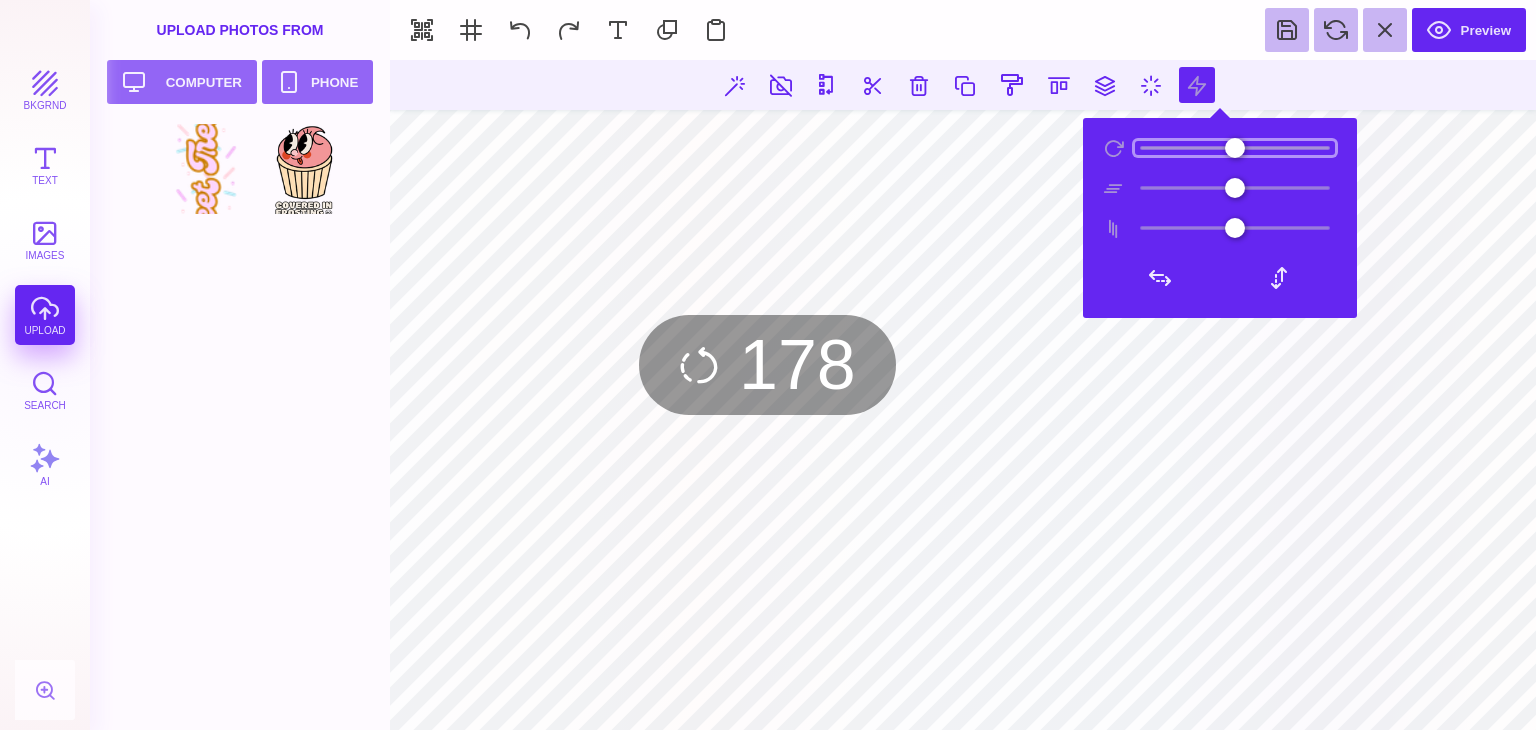 type on "***" 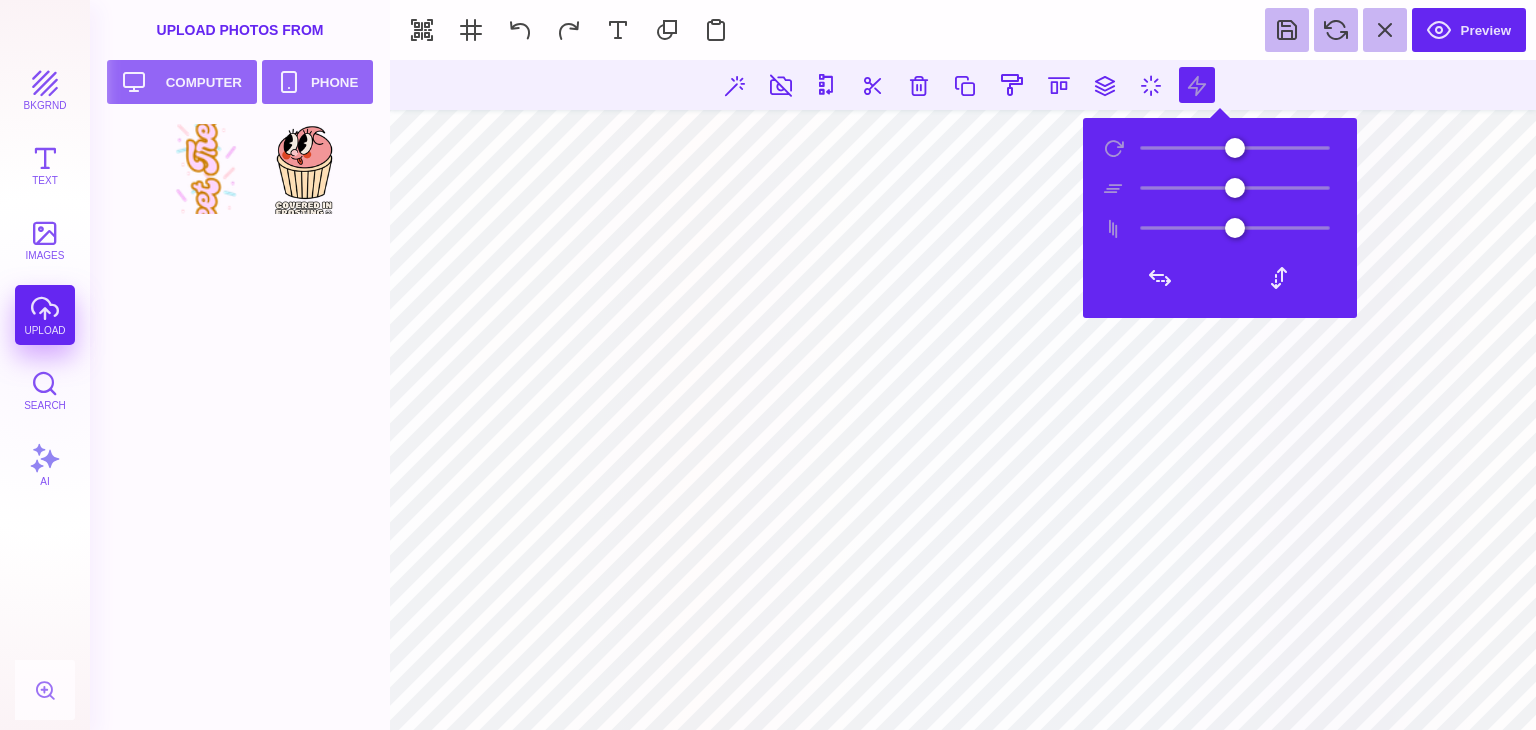 click at bounding box center (963, 690) 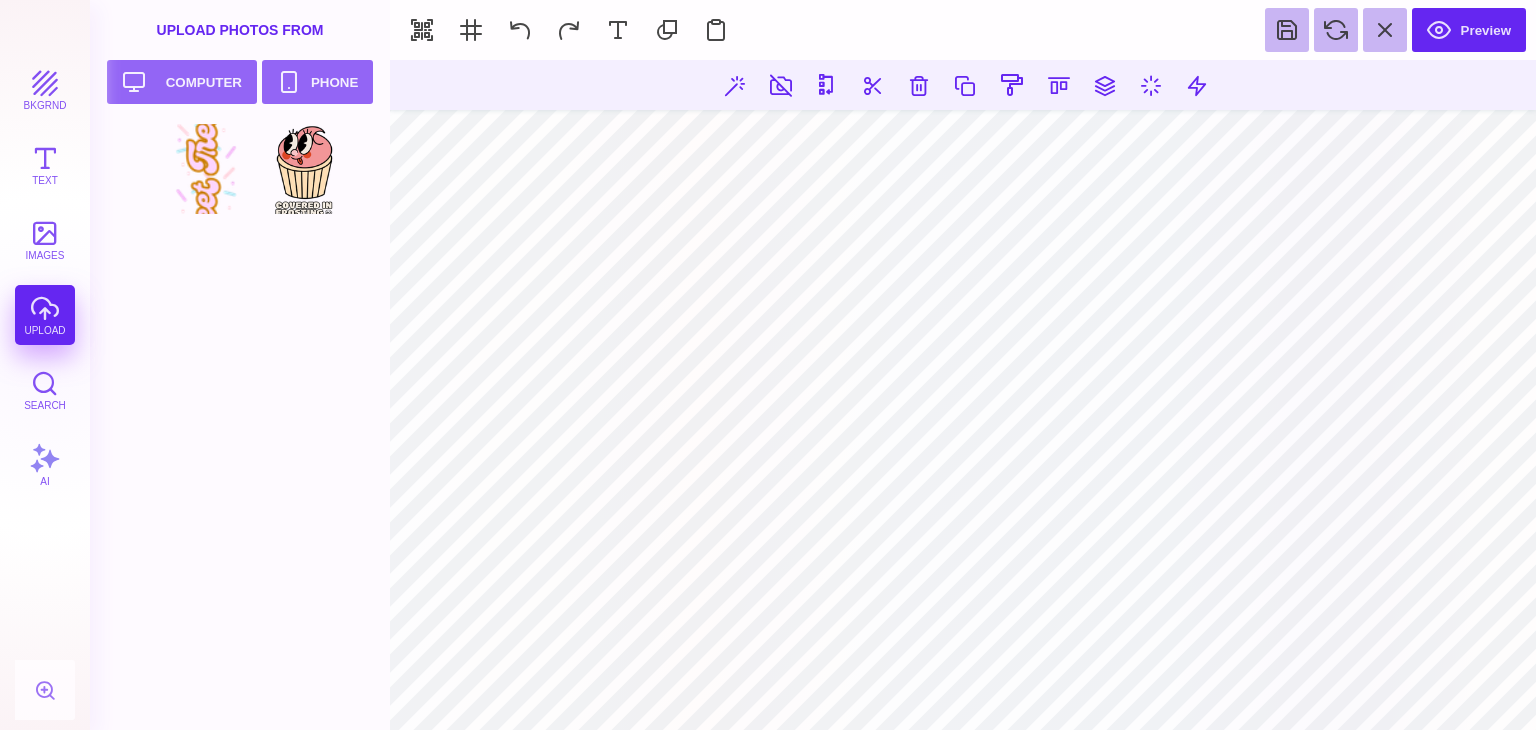 drag, startPoint x: 856, startPoint y: 699, endPoint x: 808, endPoint y: 700, distance: 48.010414 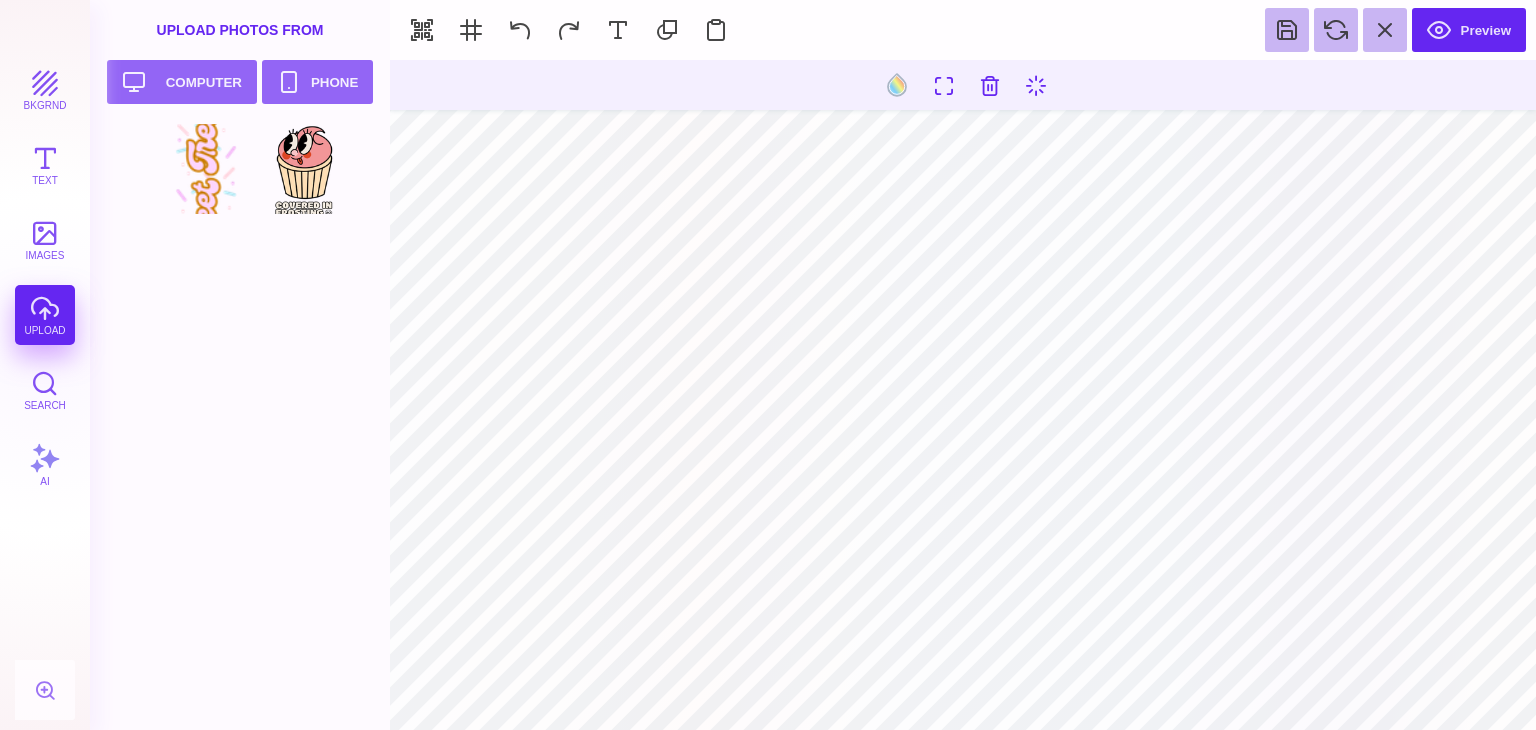 type on "#000000" 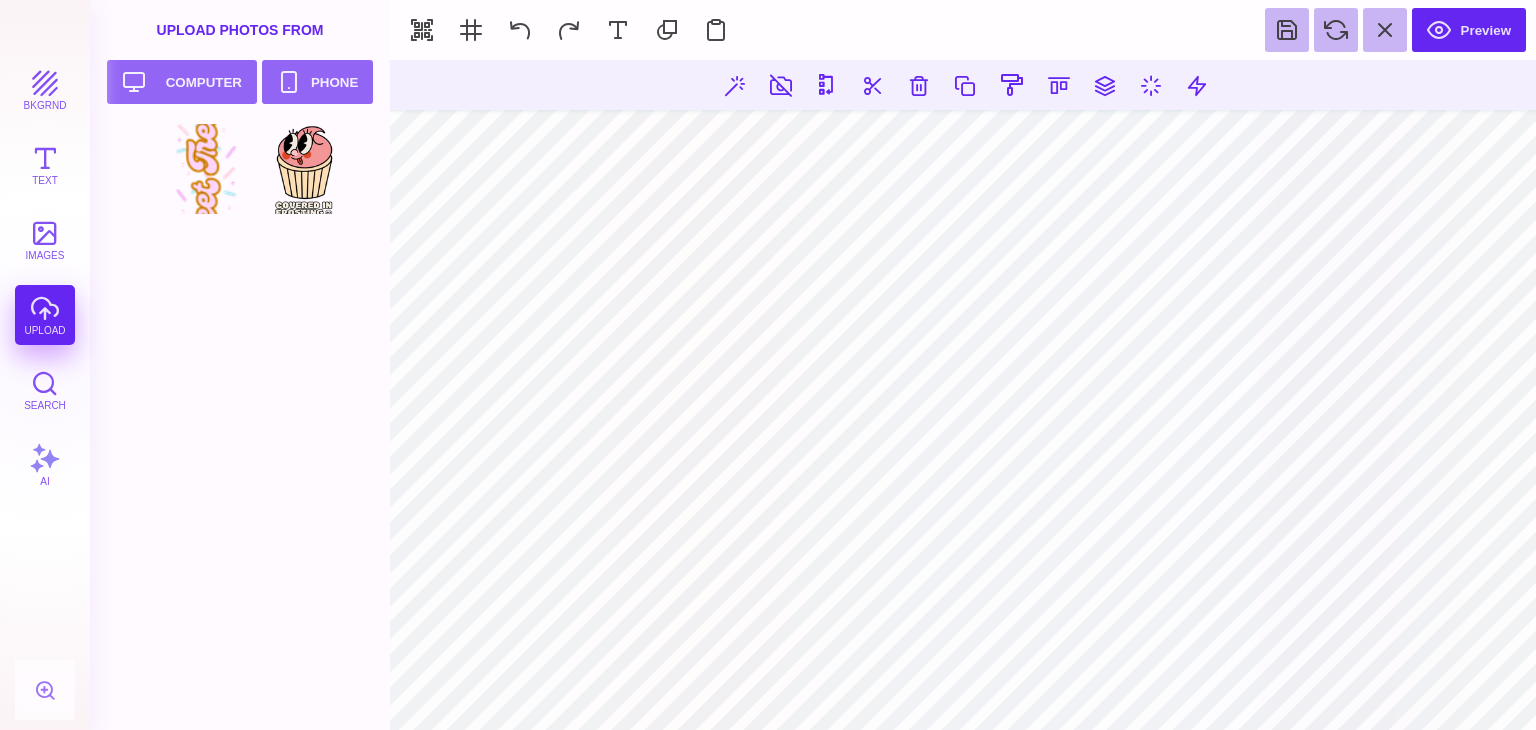 drag, startPoint x: 961, startPoint y: 705, endPoint x: 980, endPoint y: 705, distance: 19 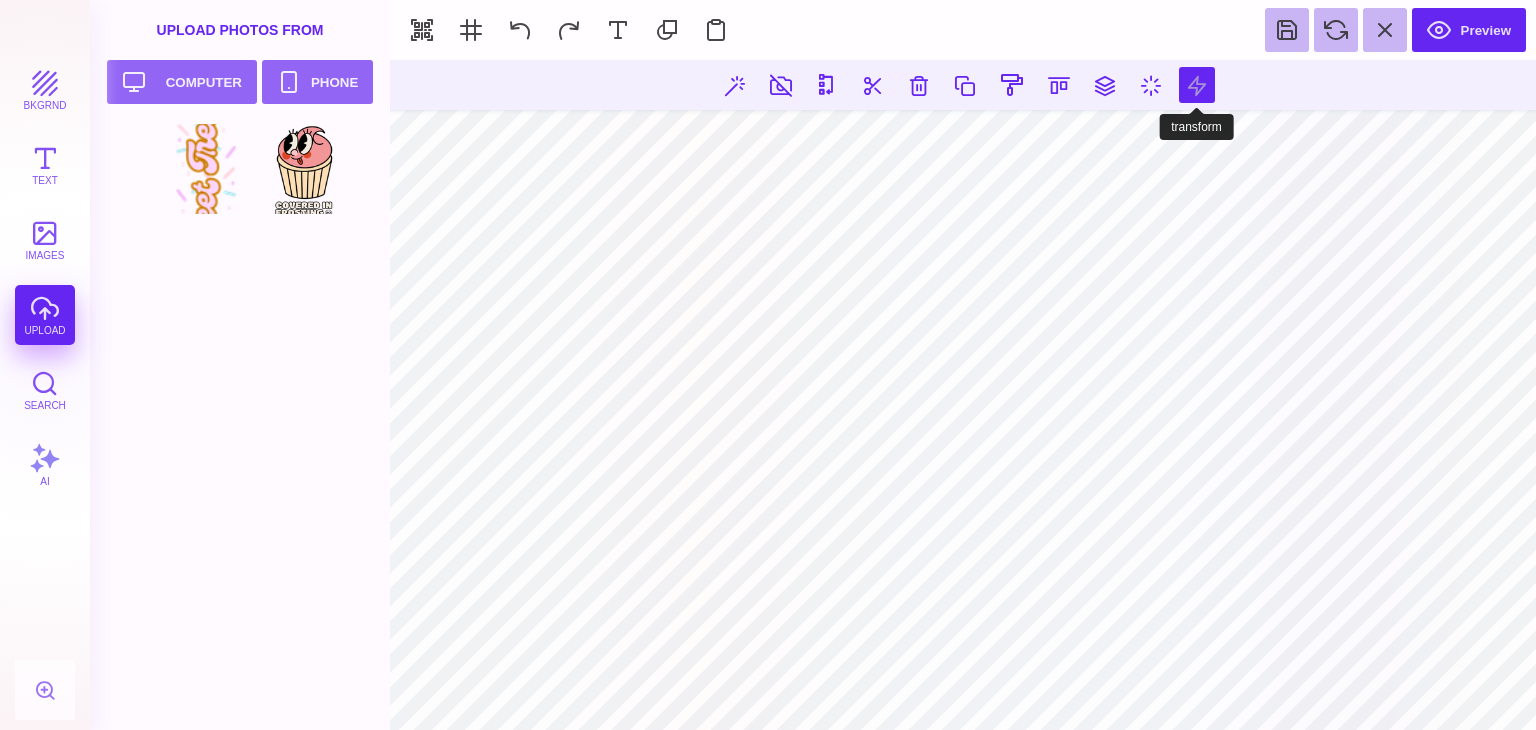 click at bounding box center (1197, 85) 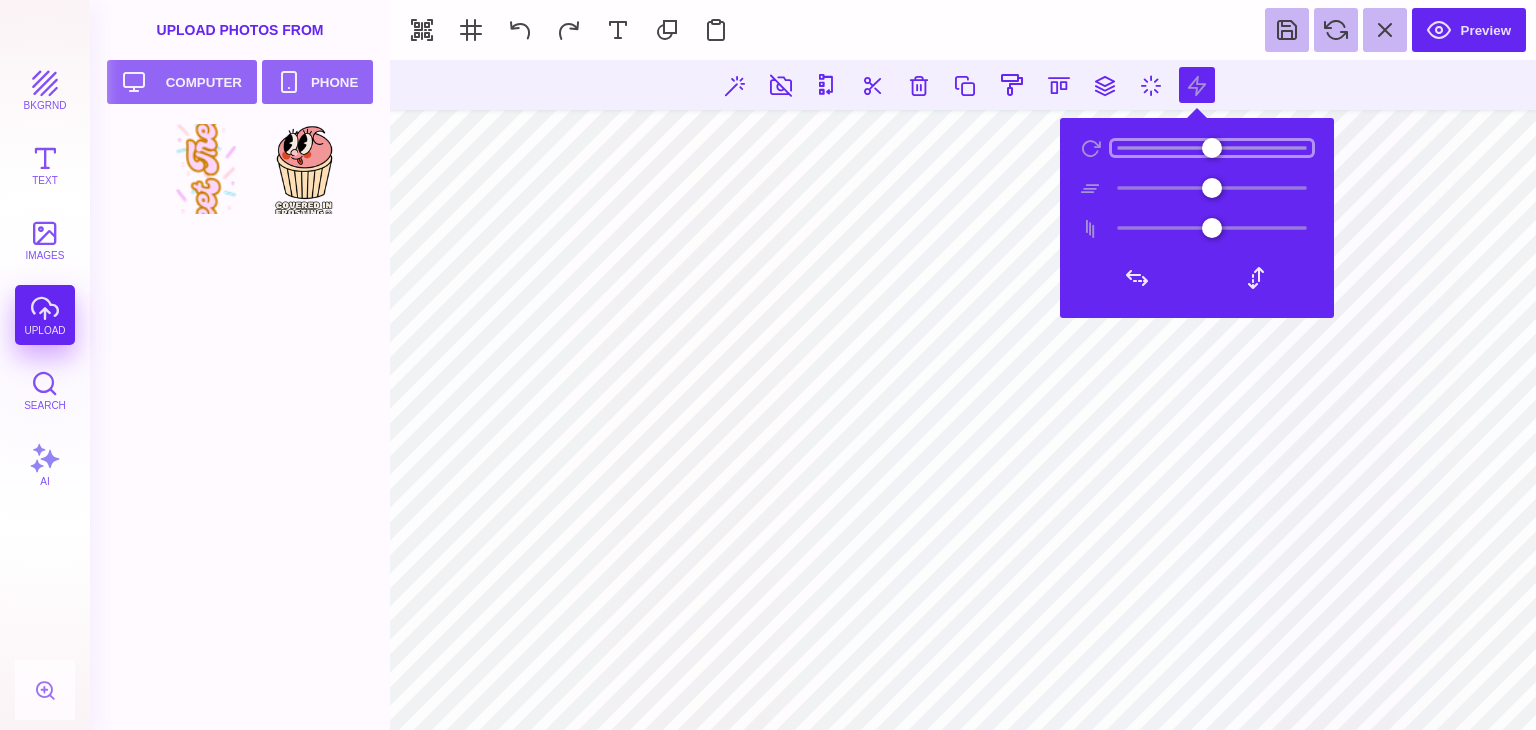 click at bounding box center [1212, 148] 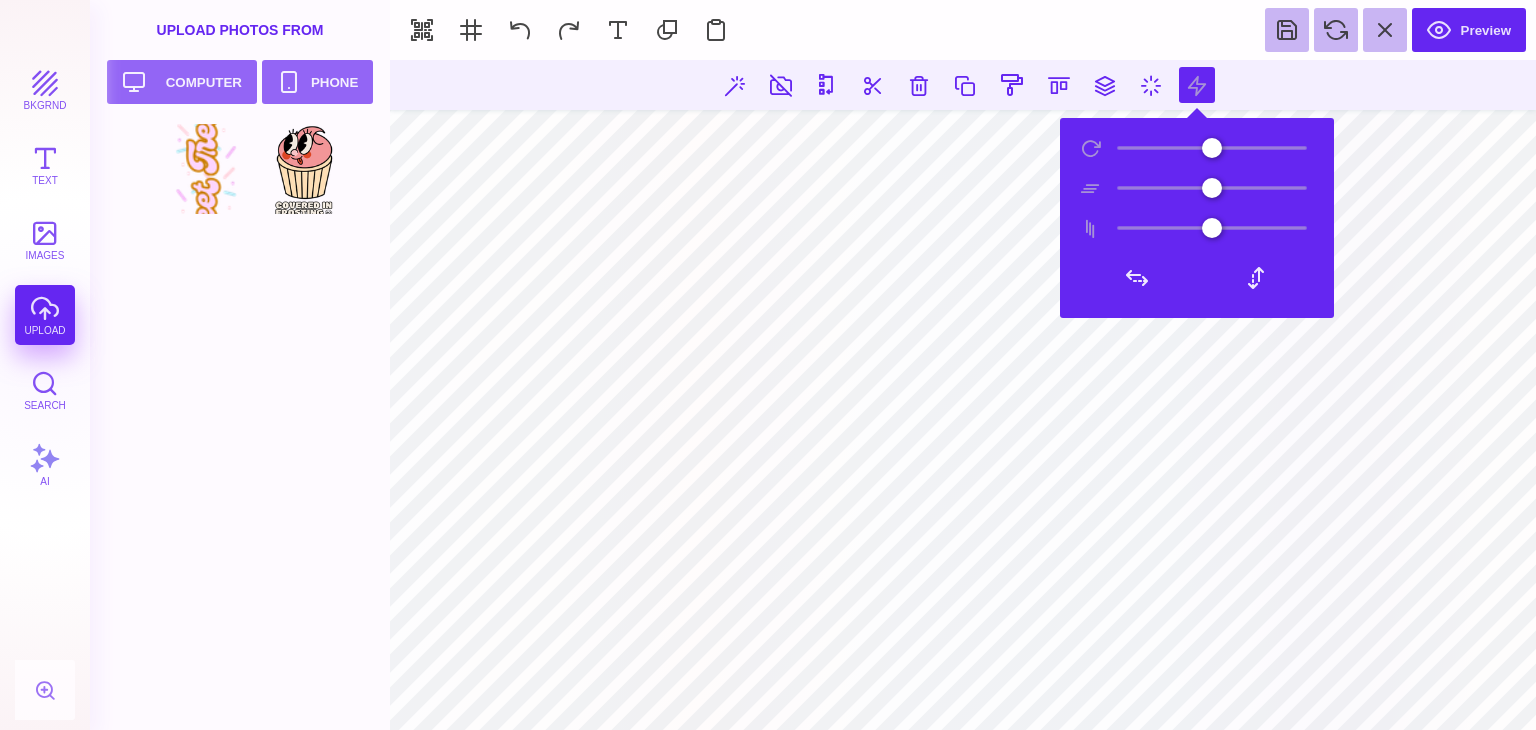 click at bounding box center [1197, 148] 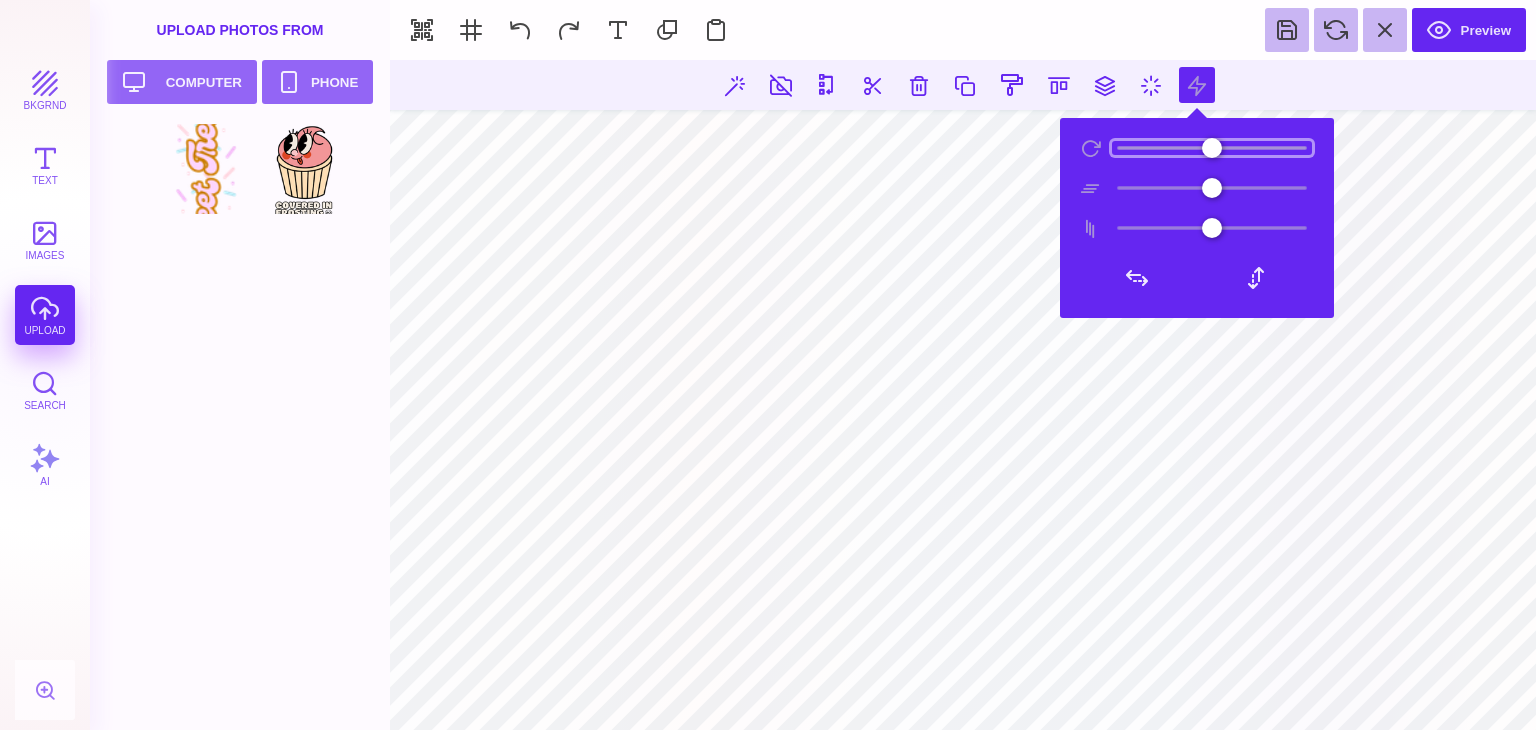 click at bounding box center (1212, 148) 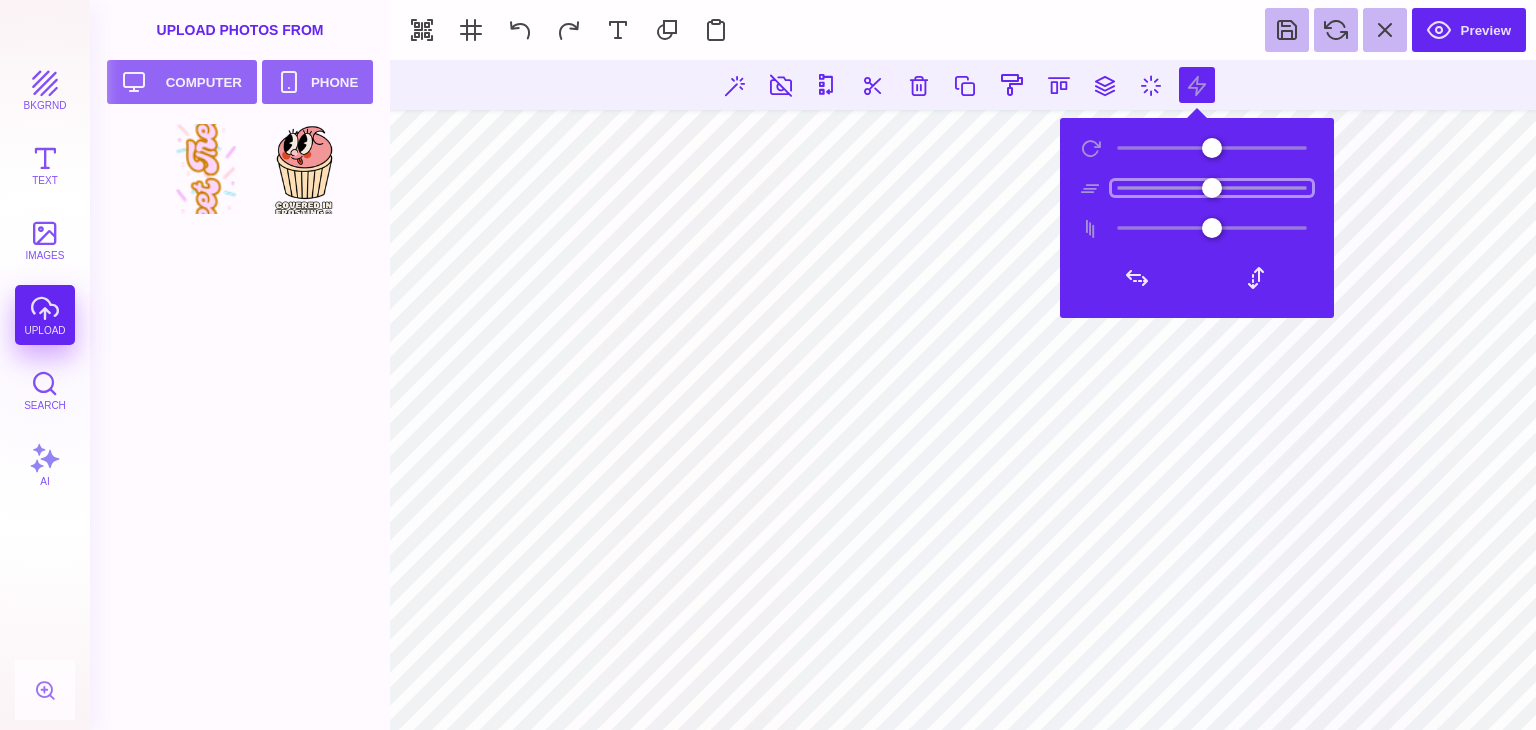 click at bounding box center [1212, 188] 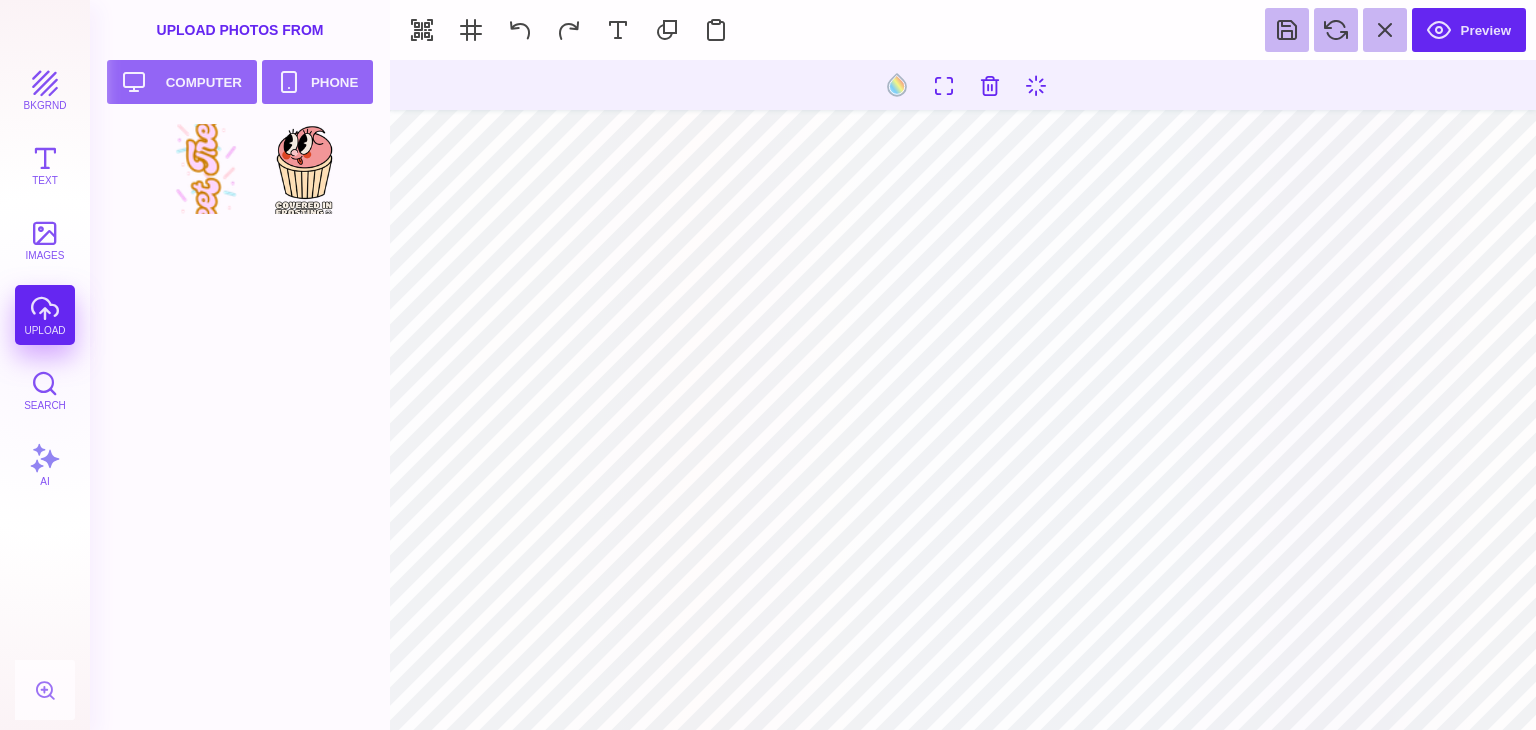 type on "#000000" 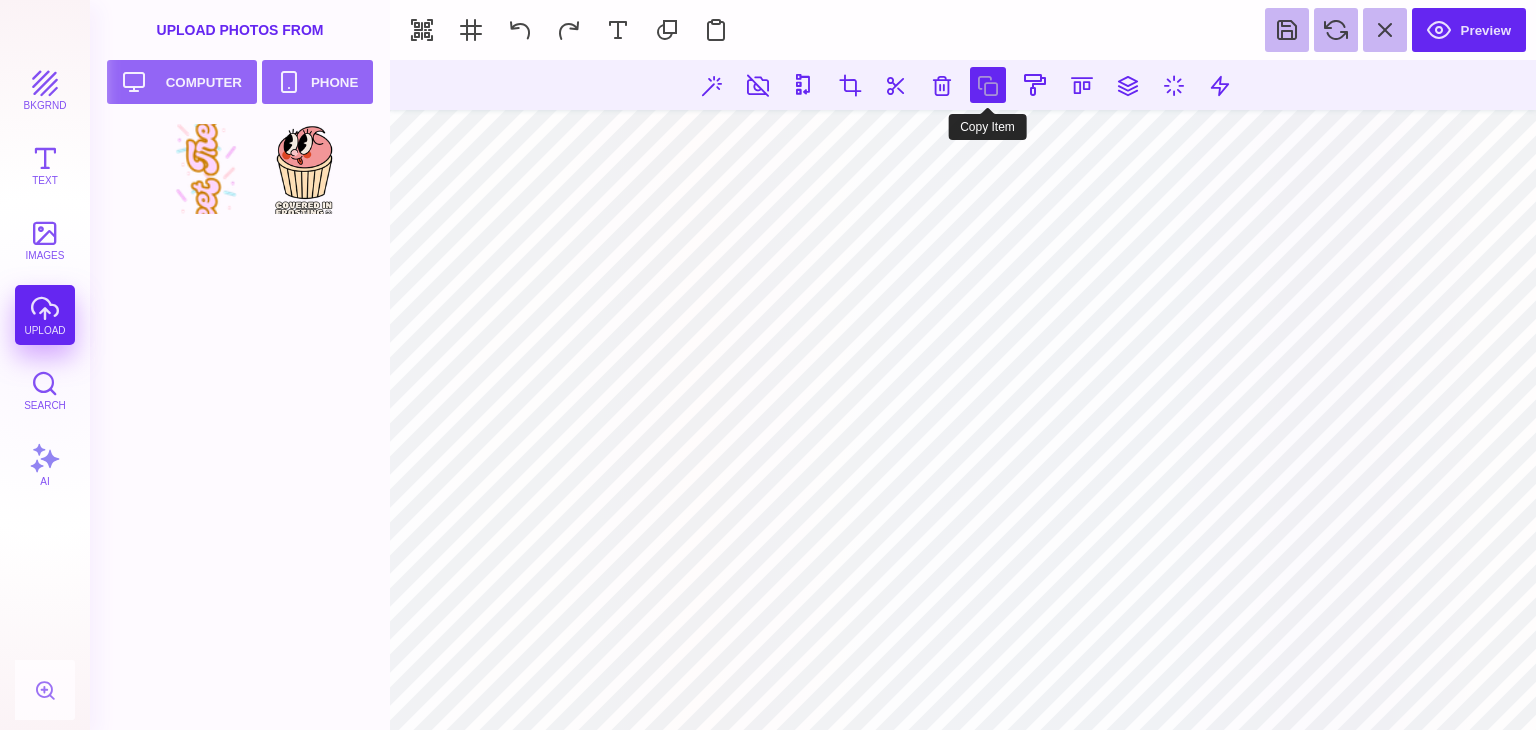 click at bounding box center [988, 85] 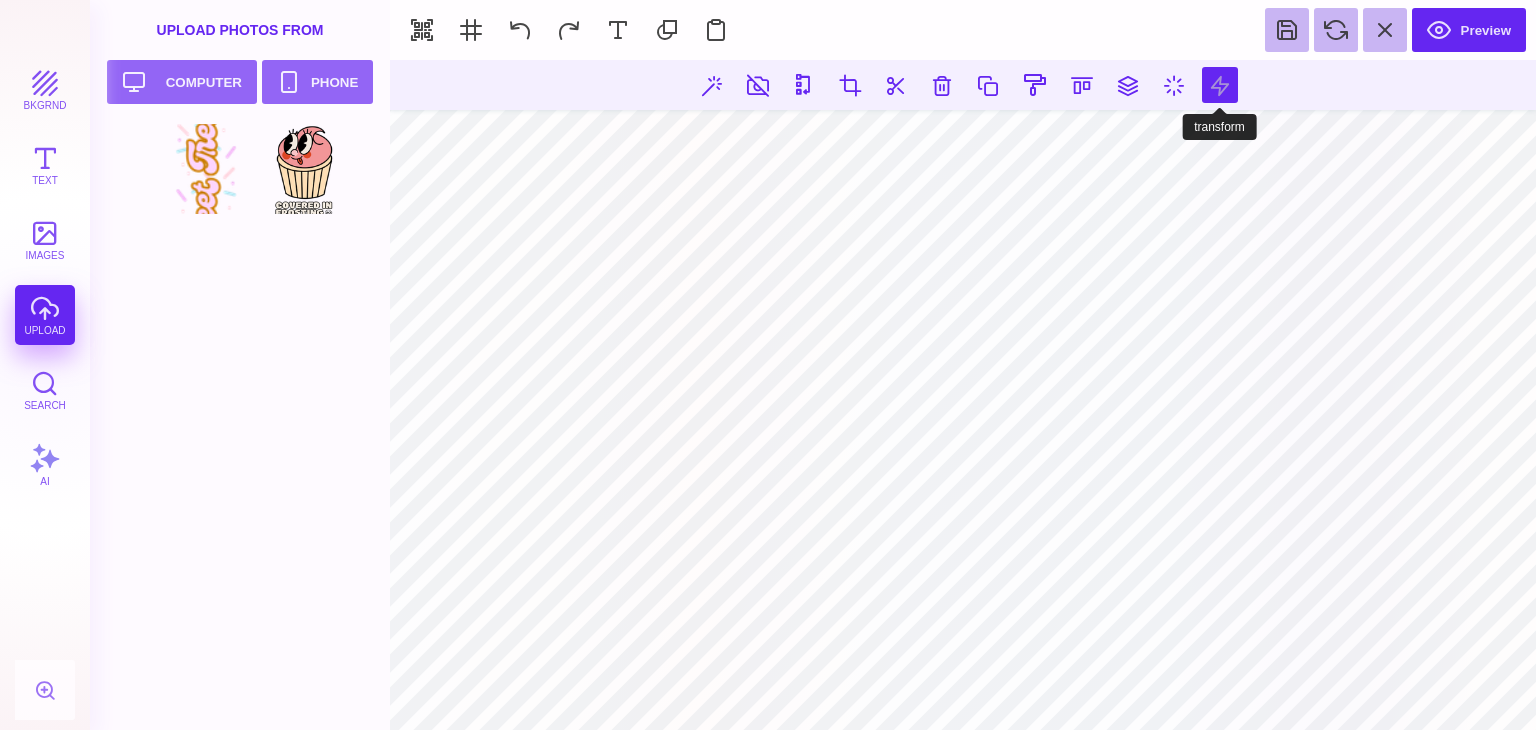 click at bounding box center (1220, 85) 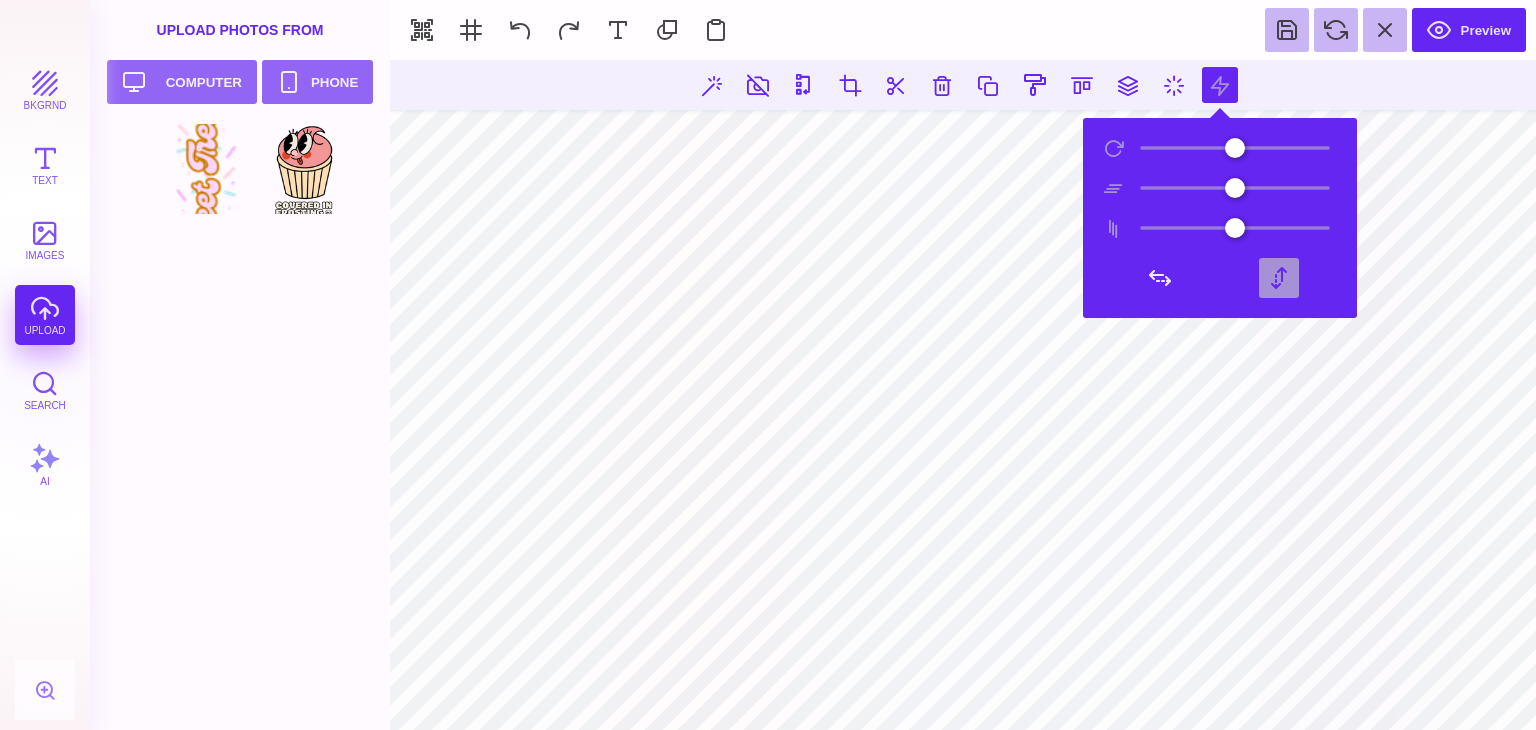 click at bounding box center (1279, 278) 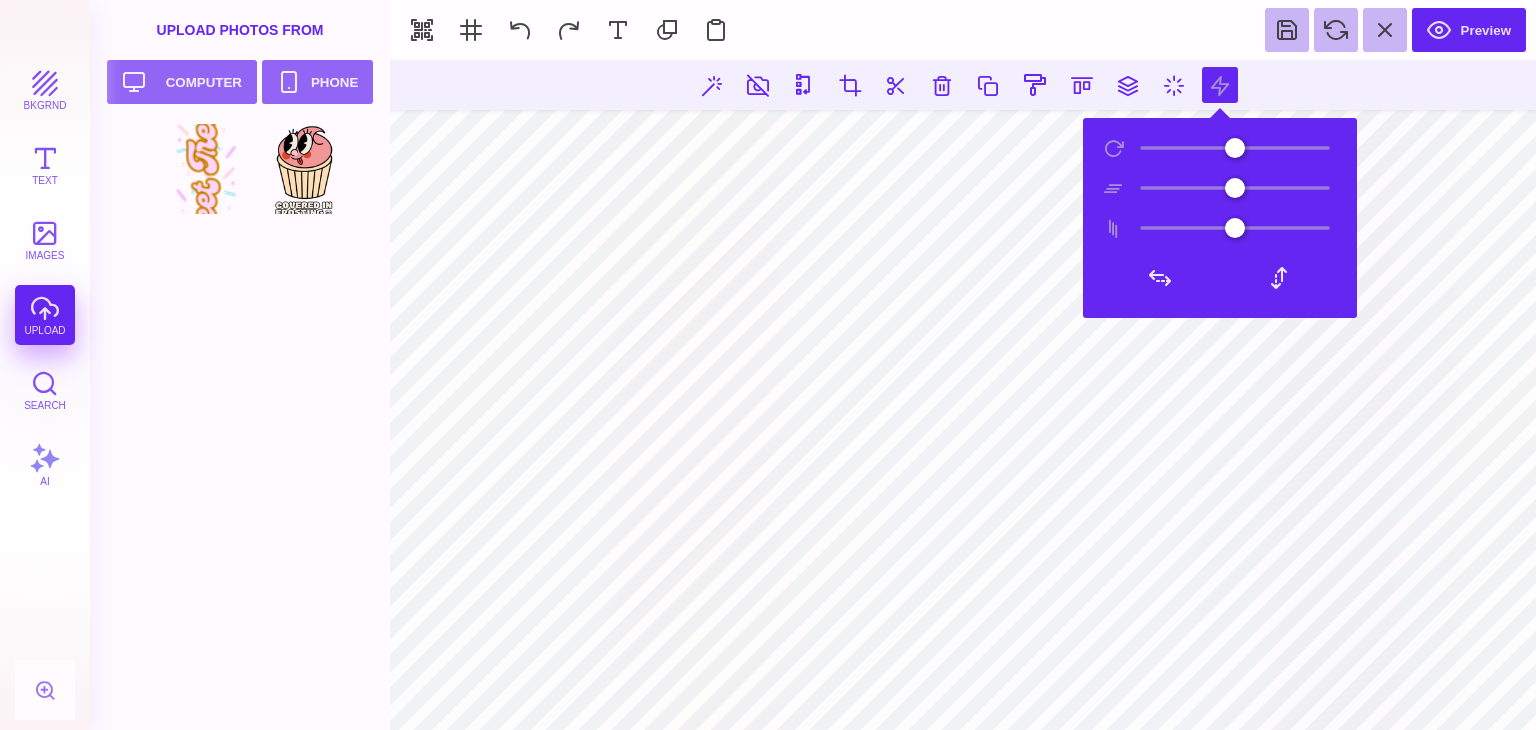 click at bounding box center [1220, 218] 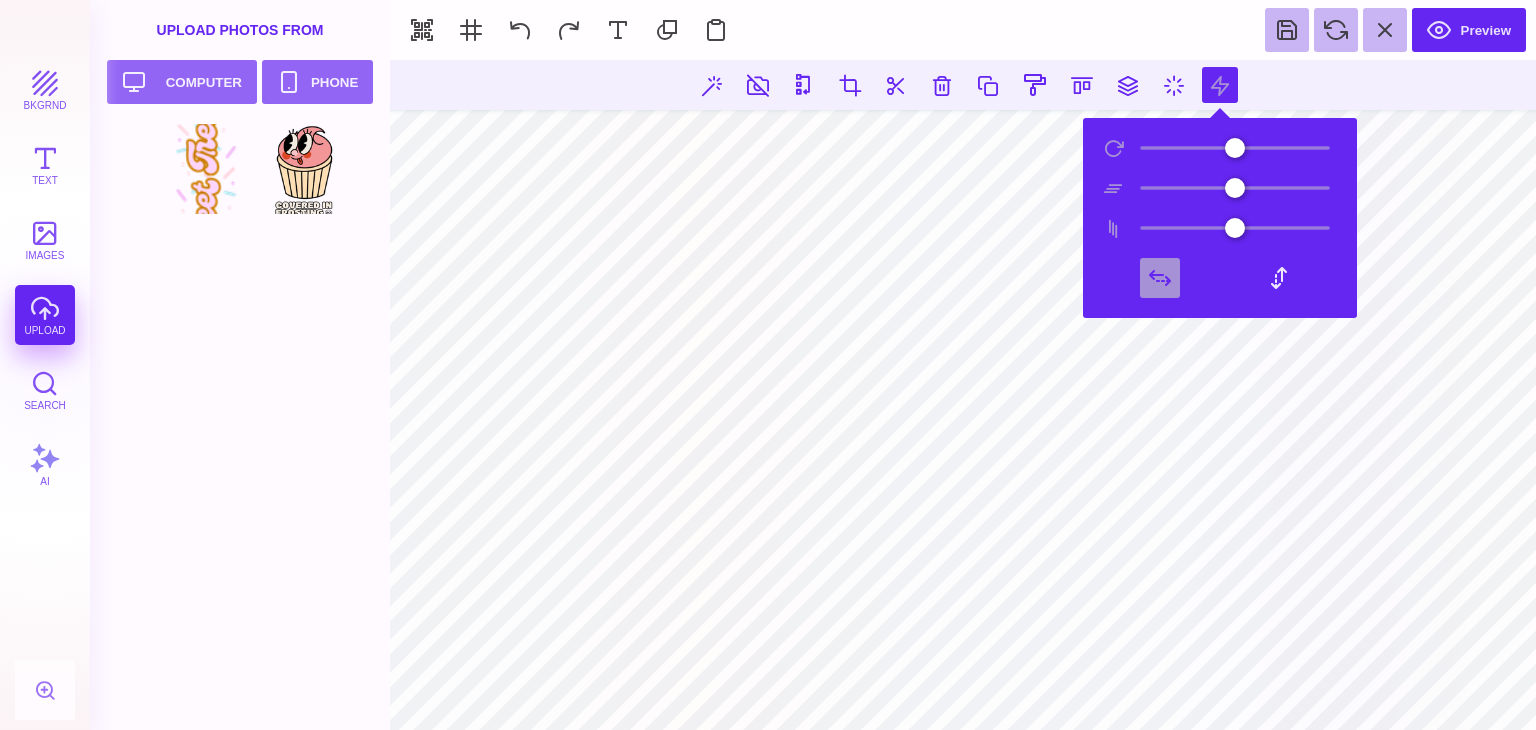 click at bounding box center (1160, 278) 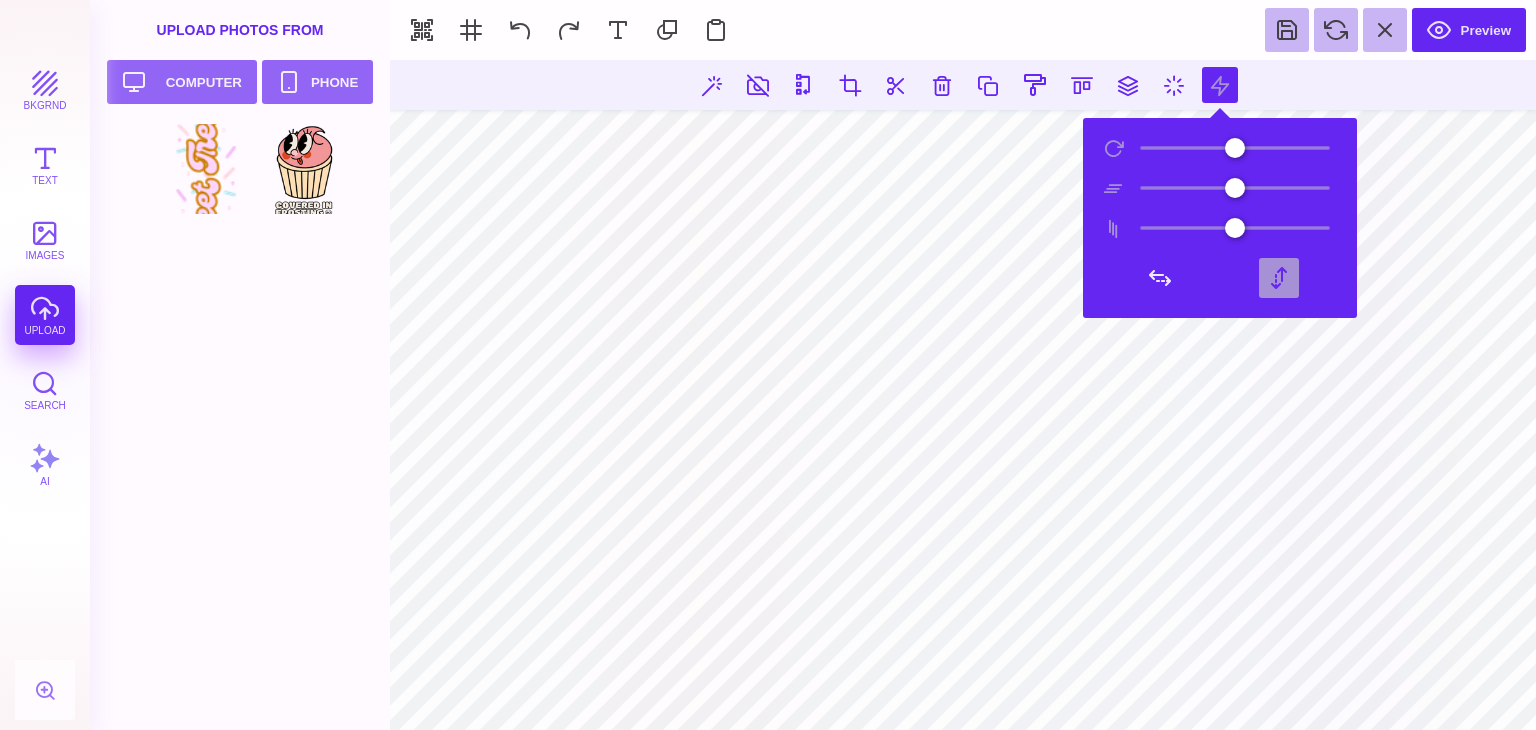 click at bounding box center (1279, 278) 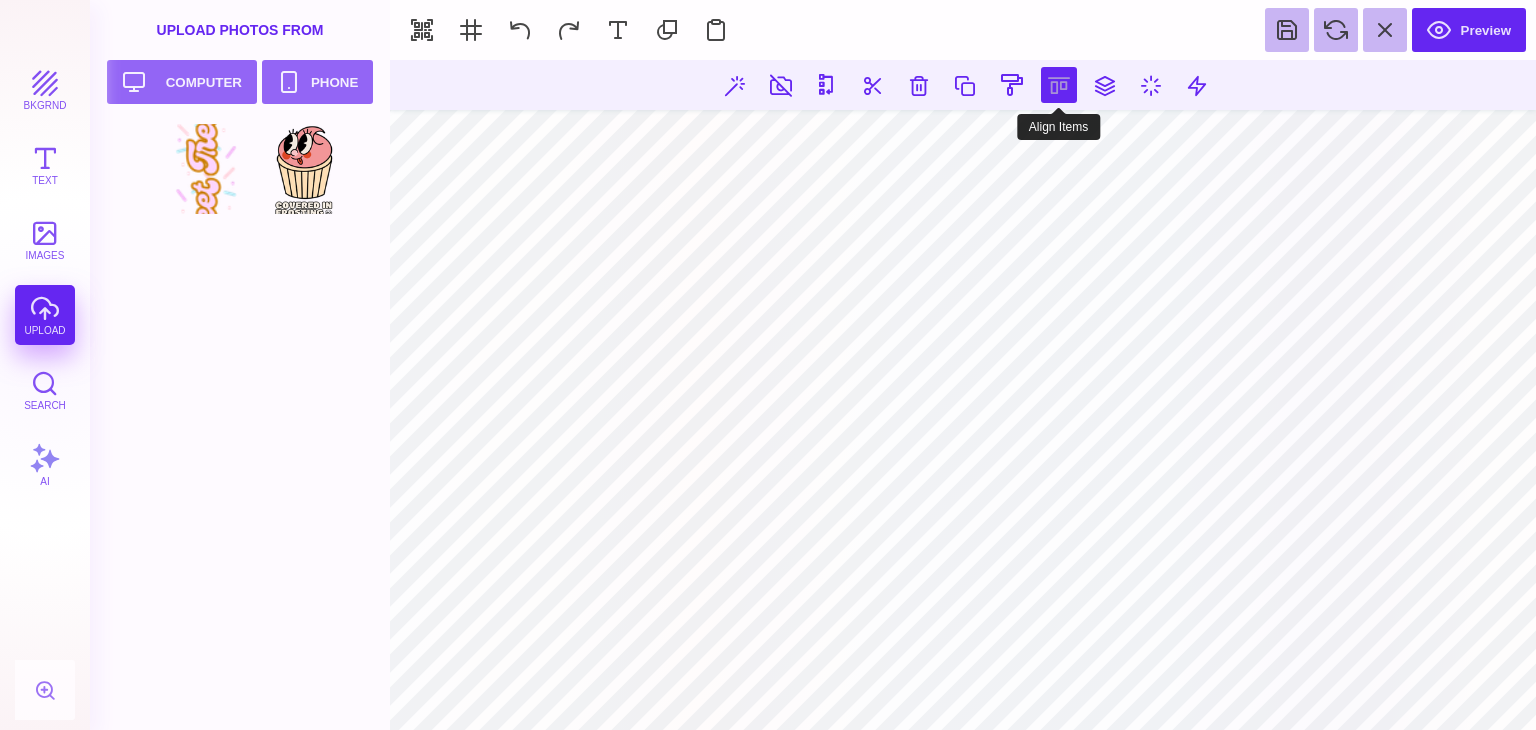 click at bounding box center [1059, 85] 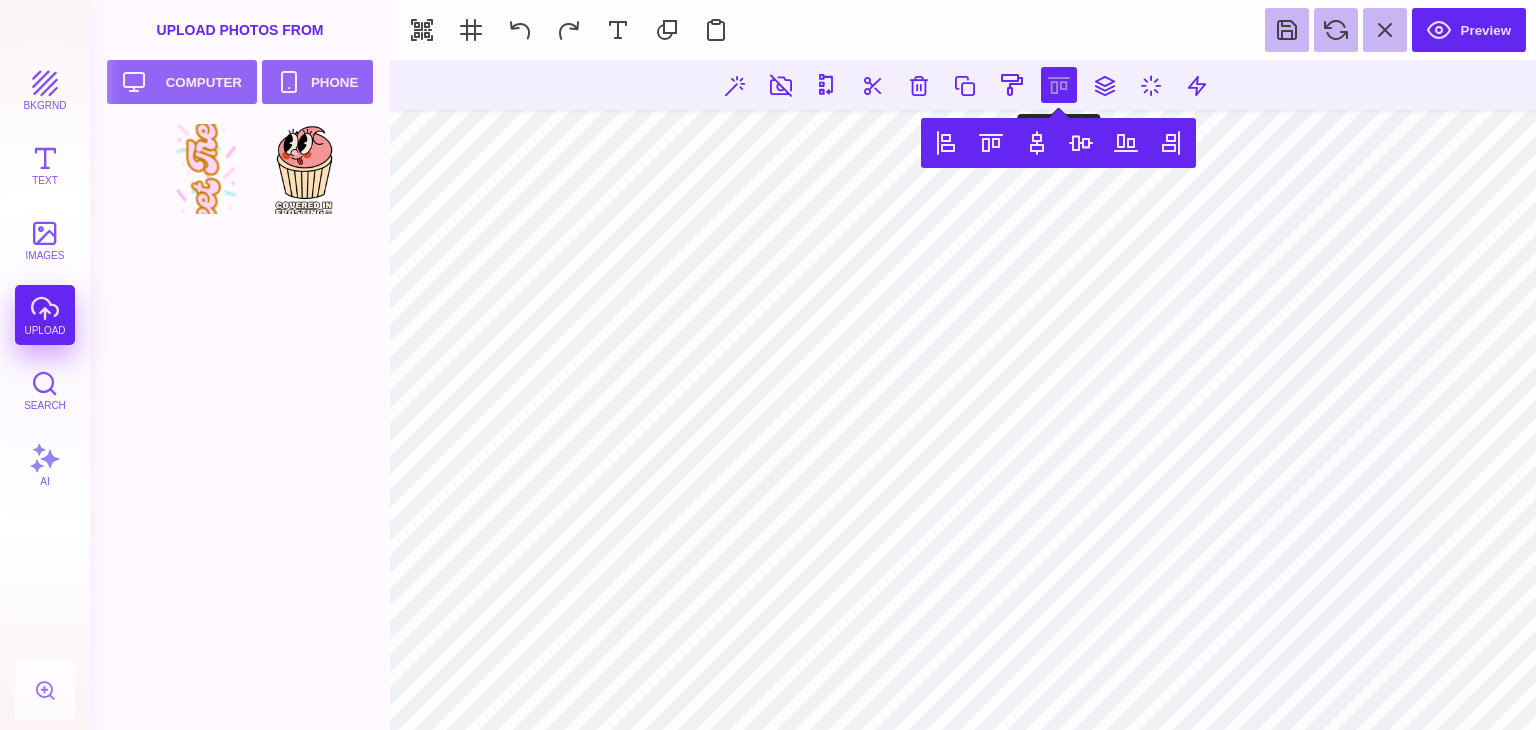 click at bounding box center (1059, 85) 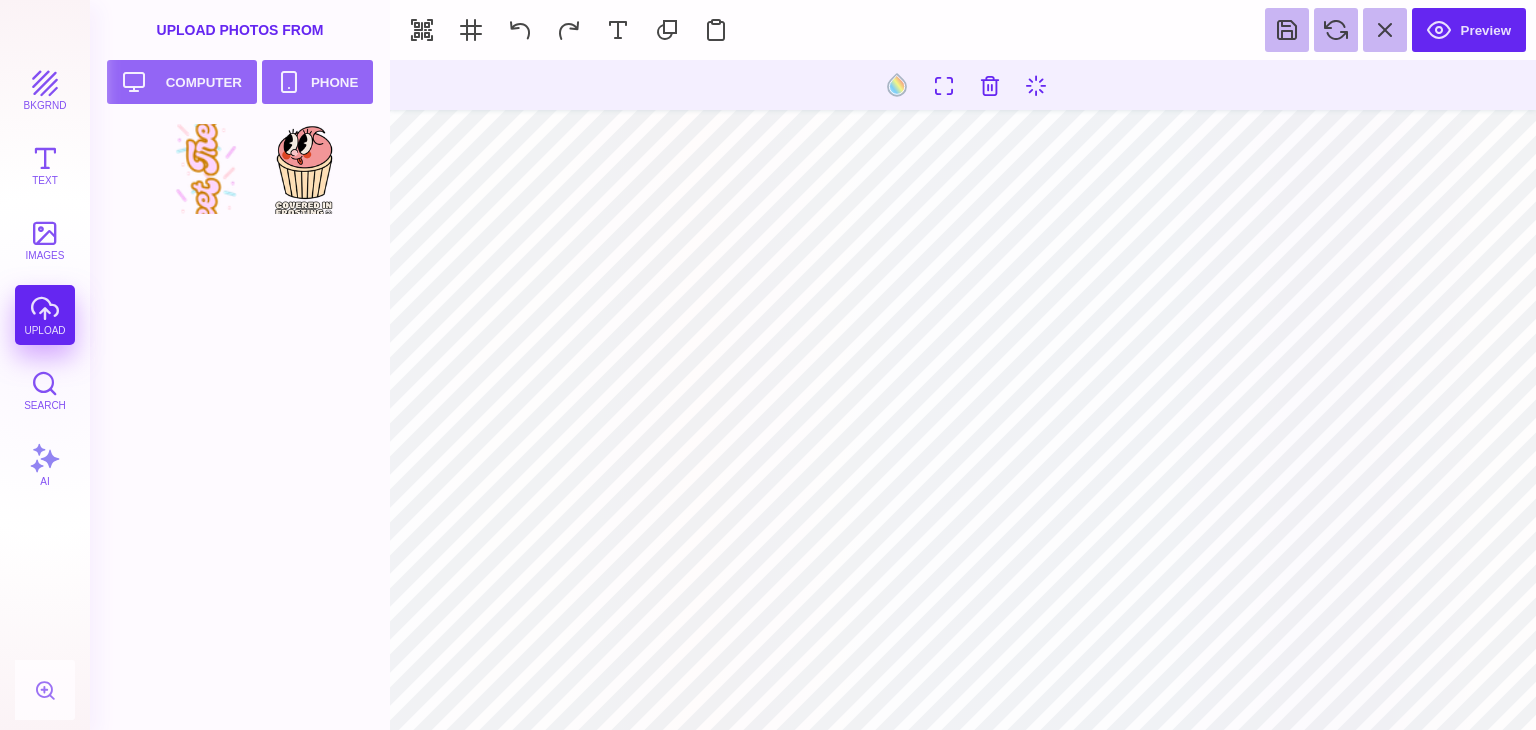 type on "#000000" 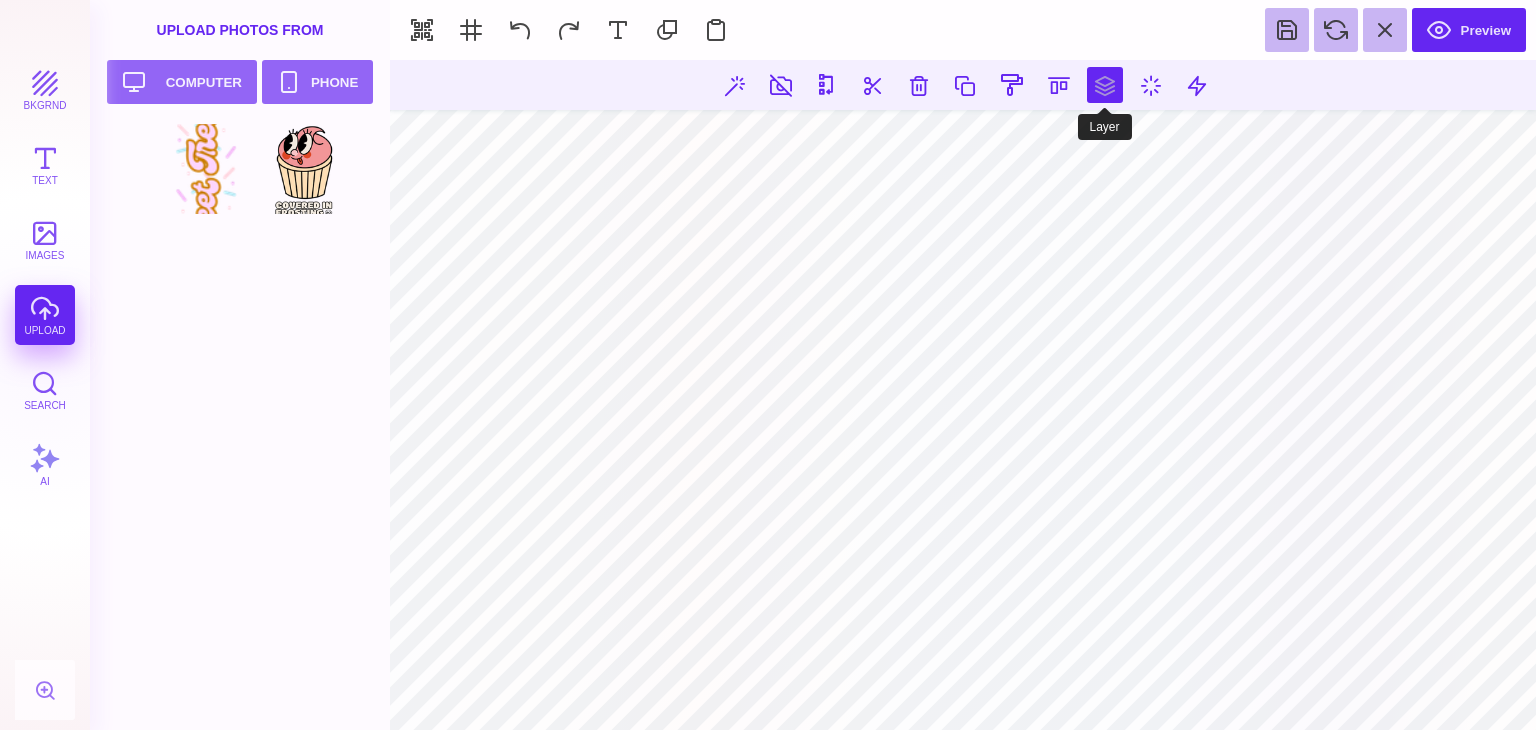 click at bounding box center (1105, 85) 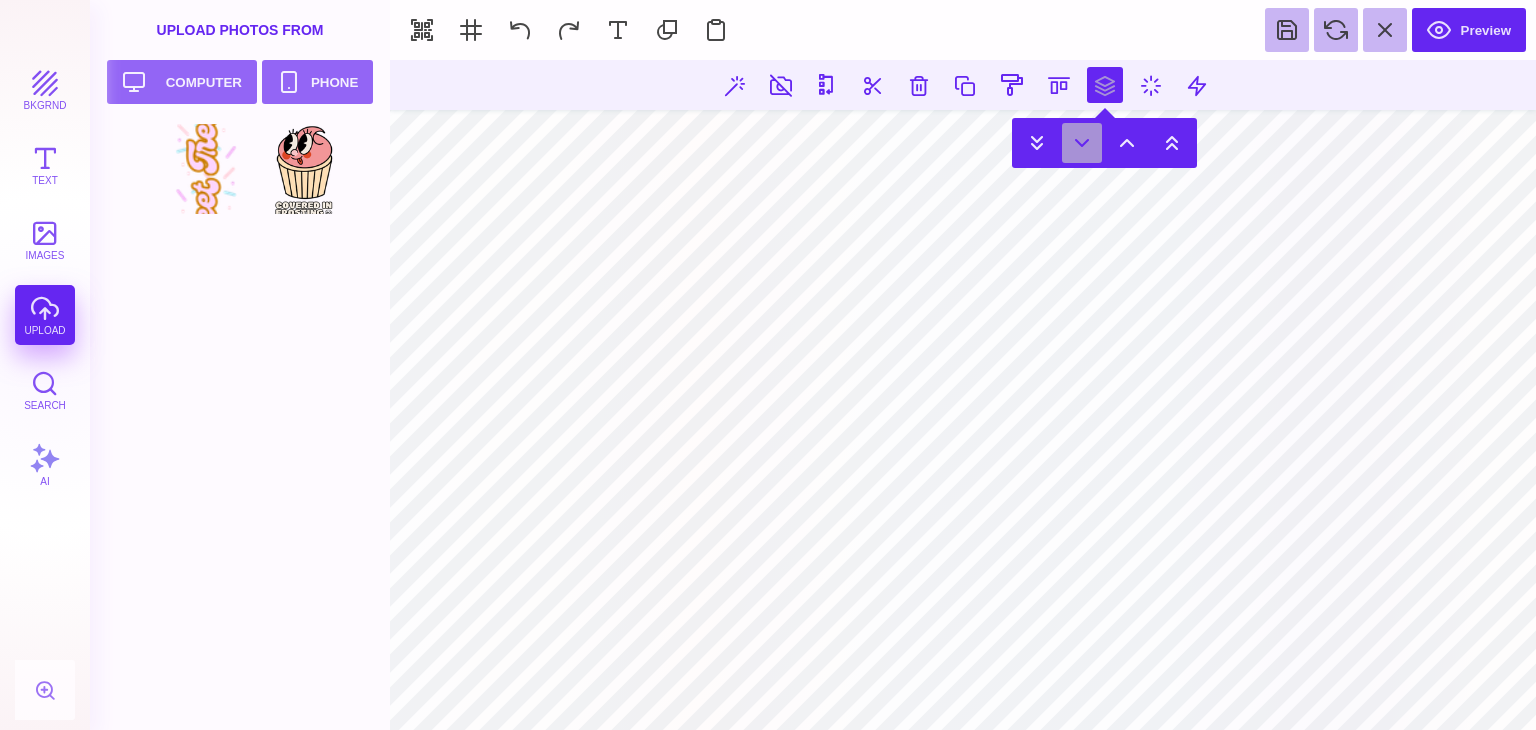 click at bounding box center [1082, 143] 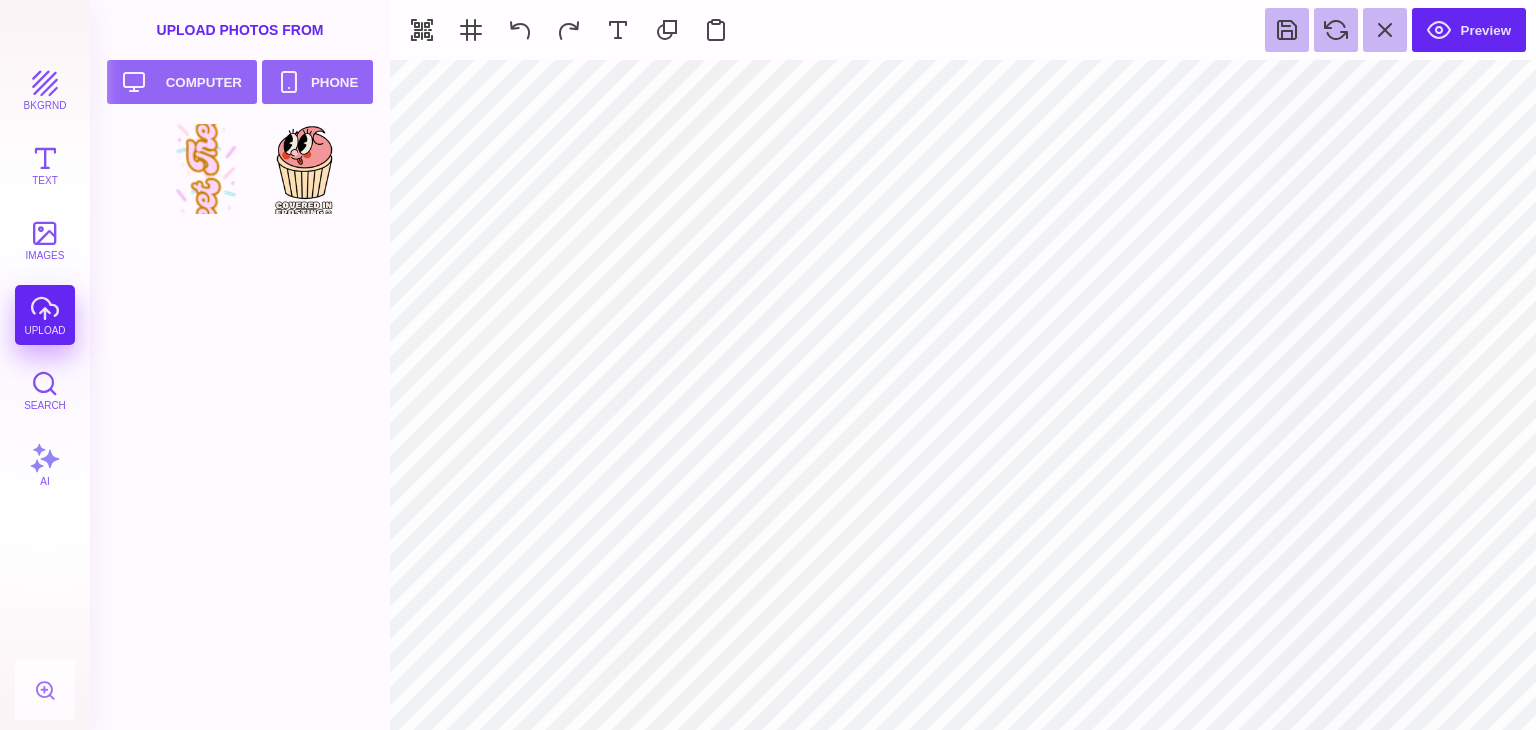 click on "Search" at bounding box center [45, 390] 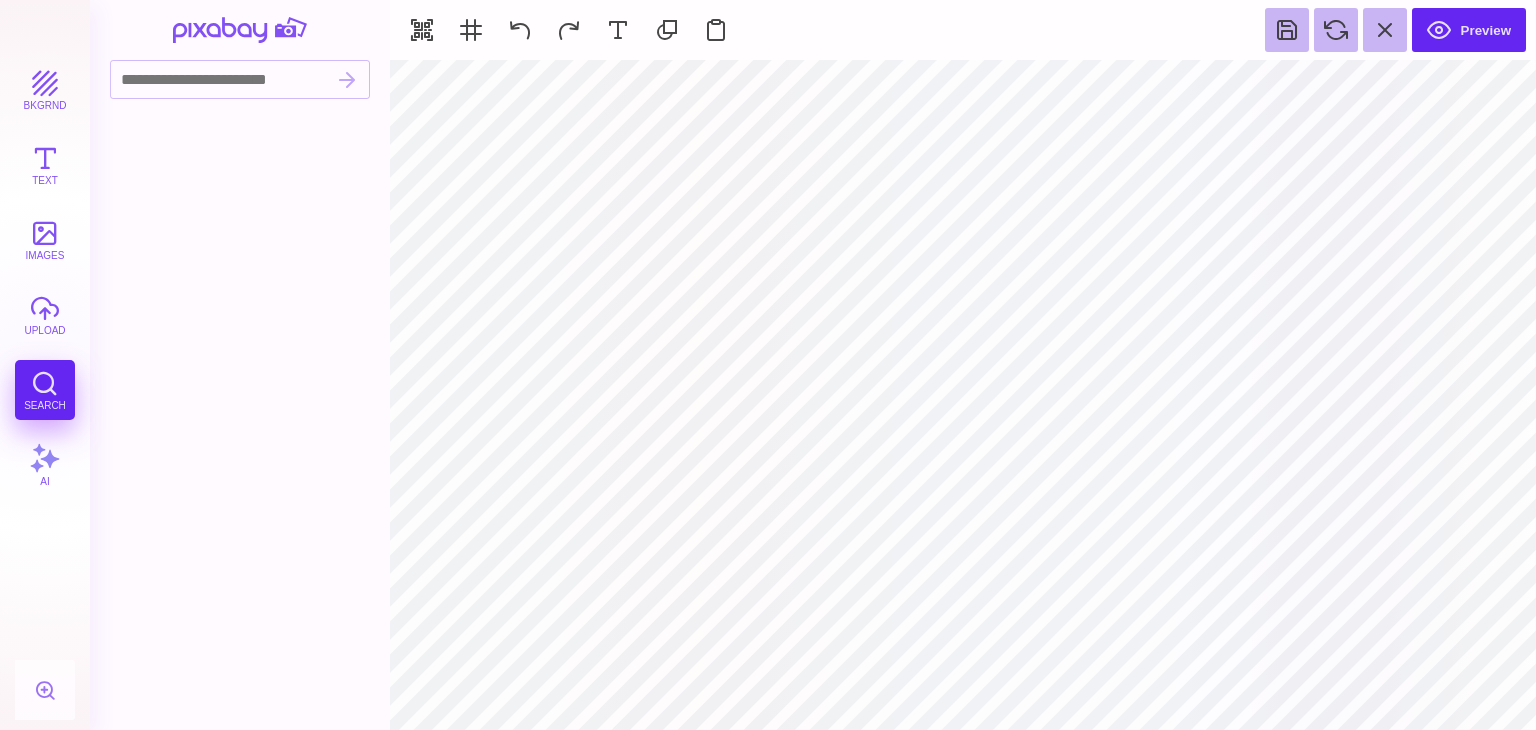 click at bounding box center (246, 424) 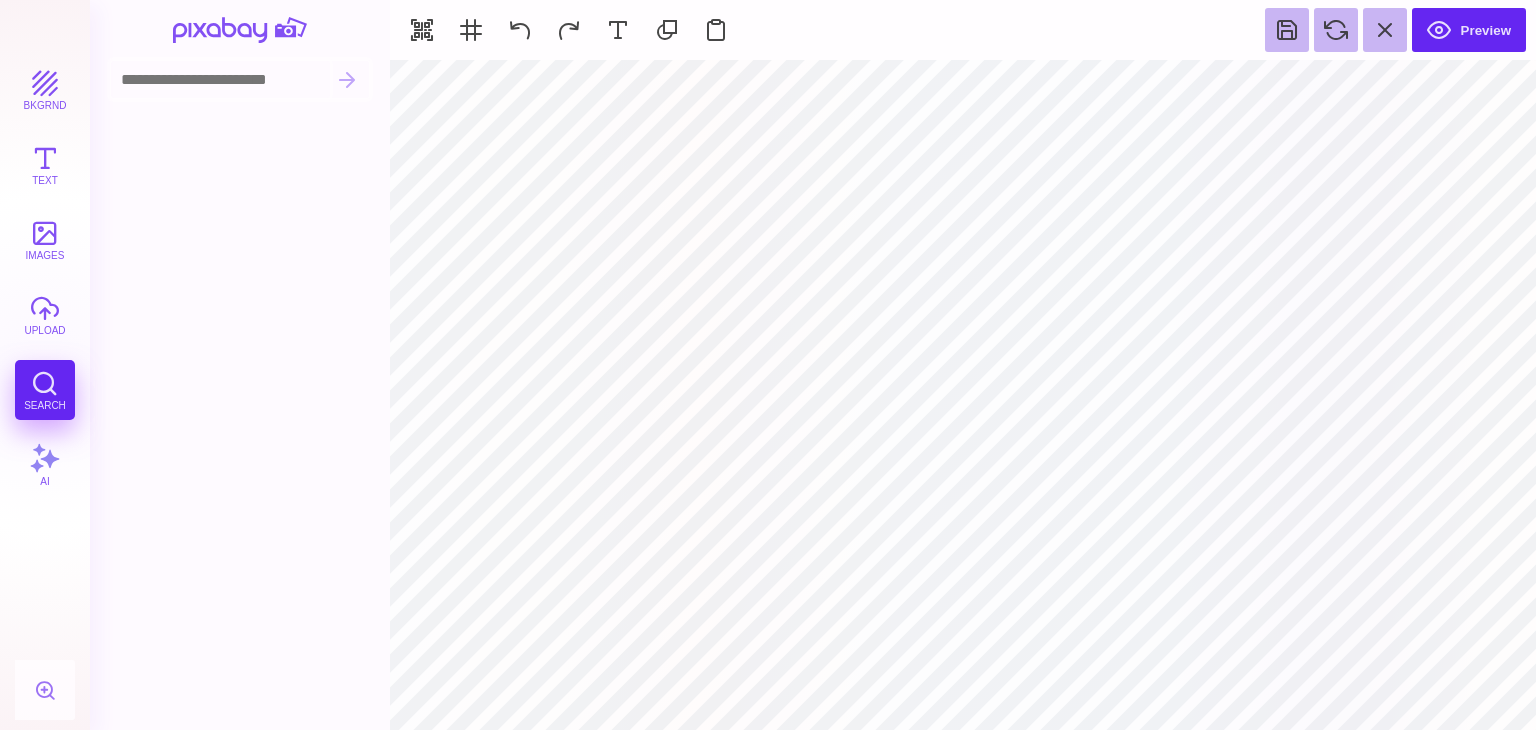 click at bounding box center (220, 79) 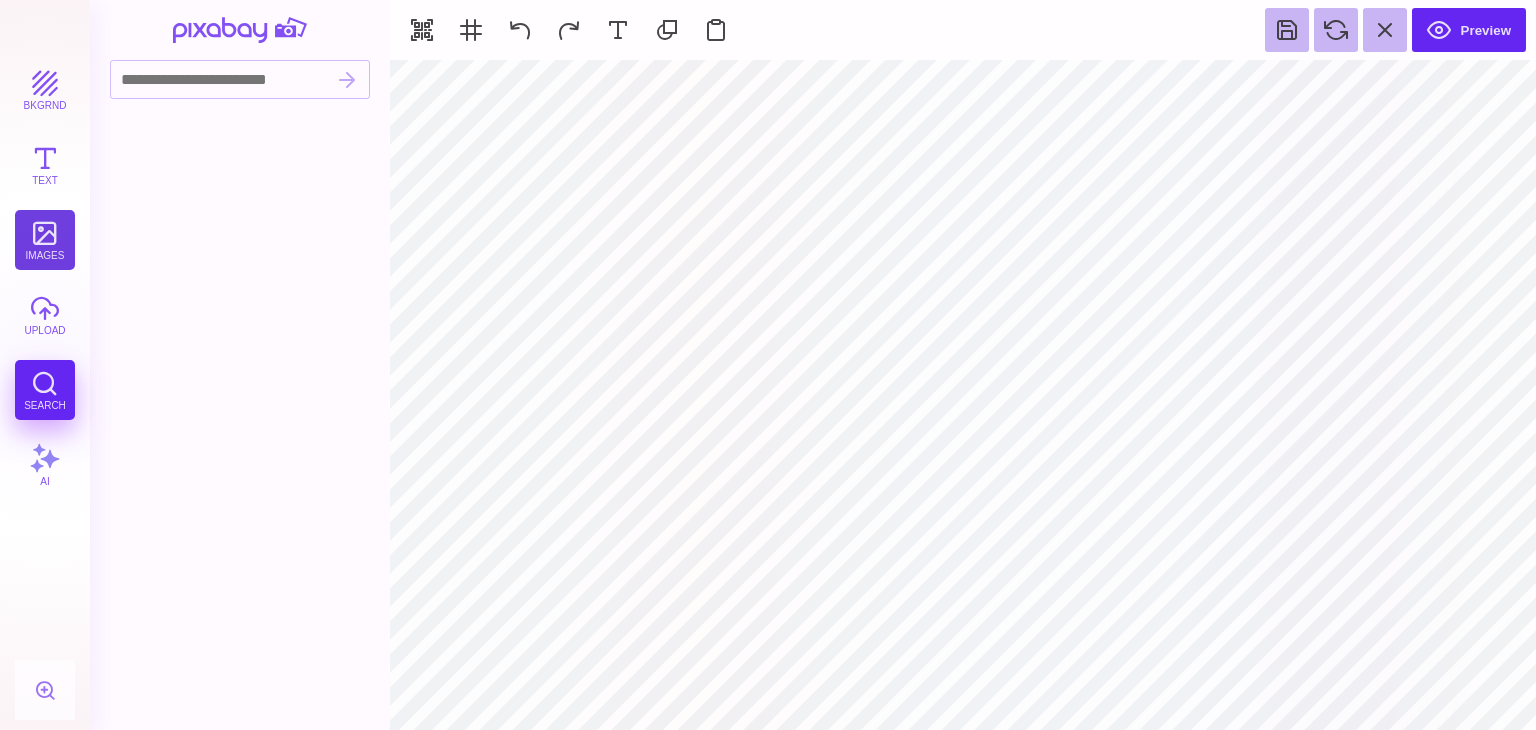 click on "images" at bounding box center (45, 240) 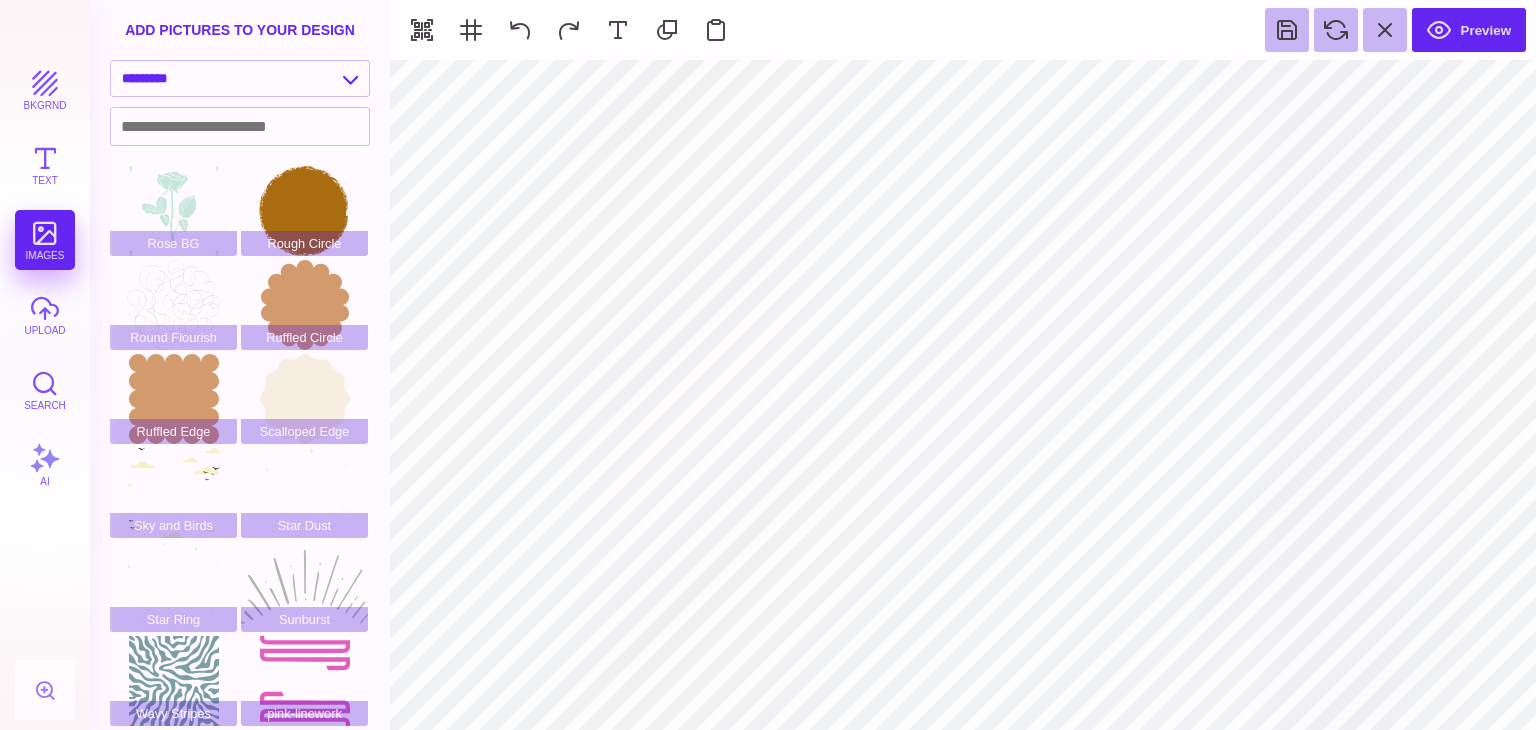 scroll, scrollTop: 376, scrollLeft: 0, axis: vertical 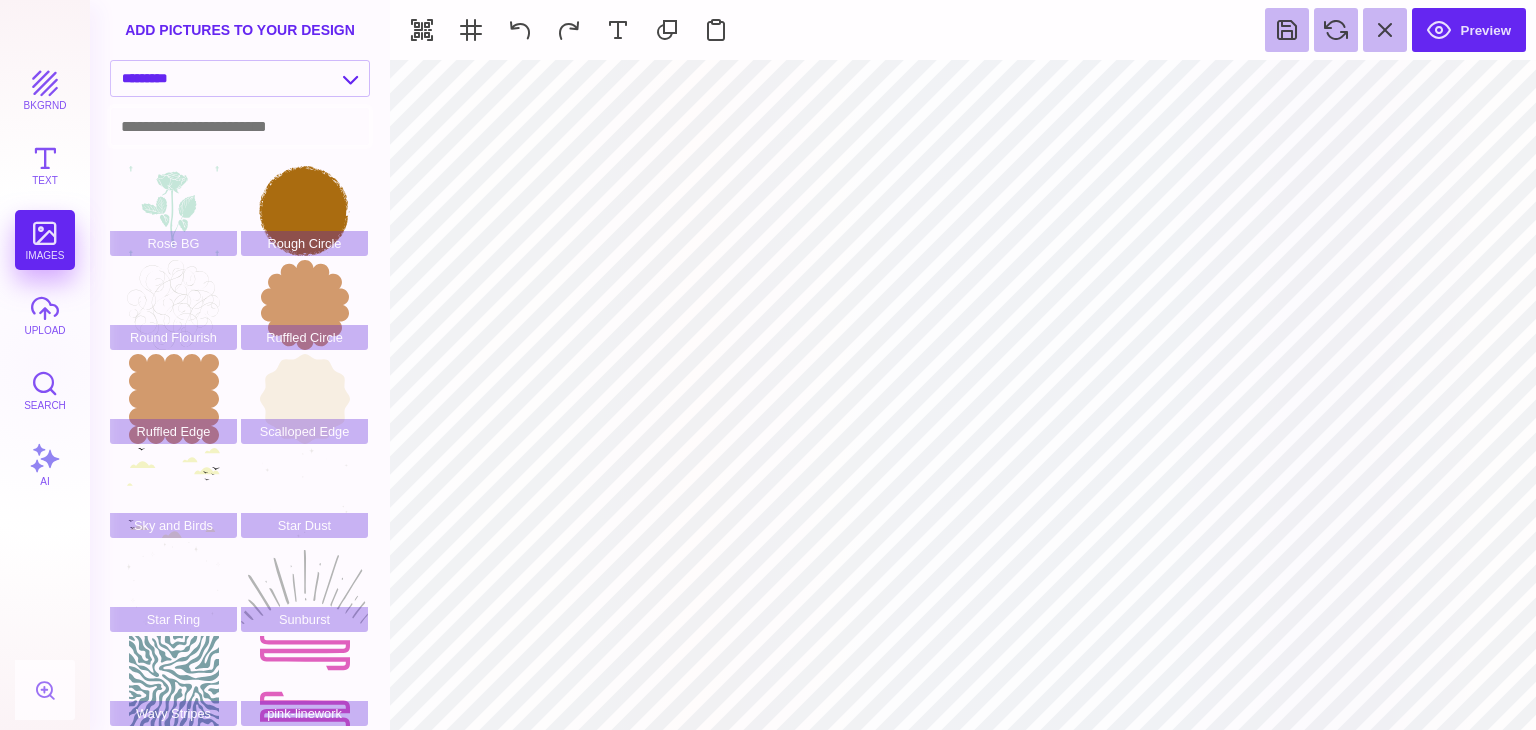 click at bounding box center [240, 126] 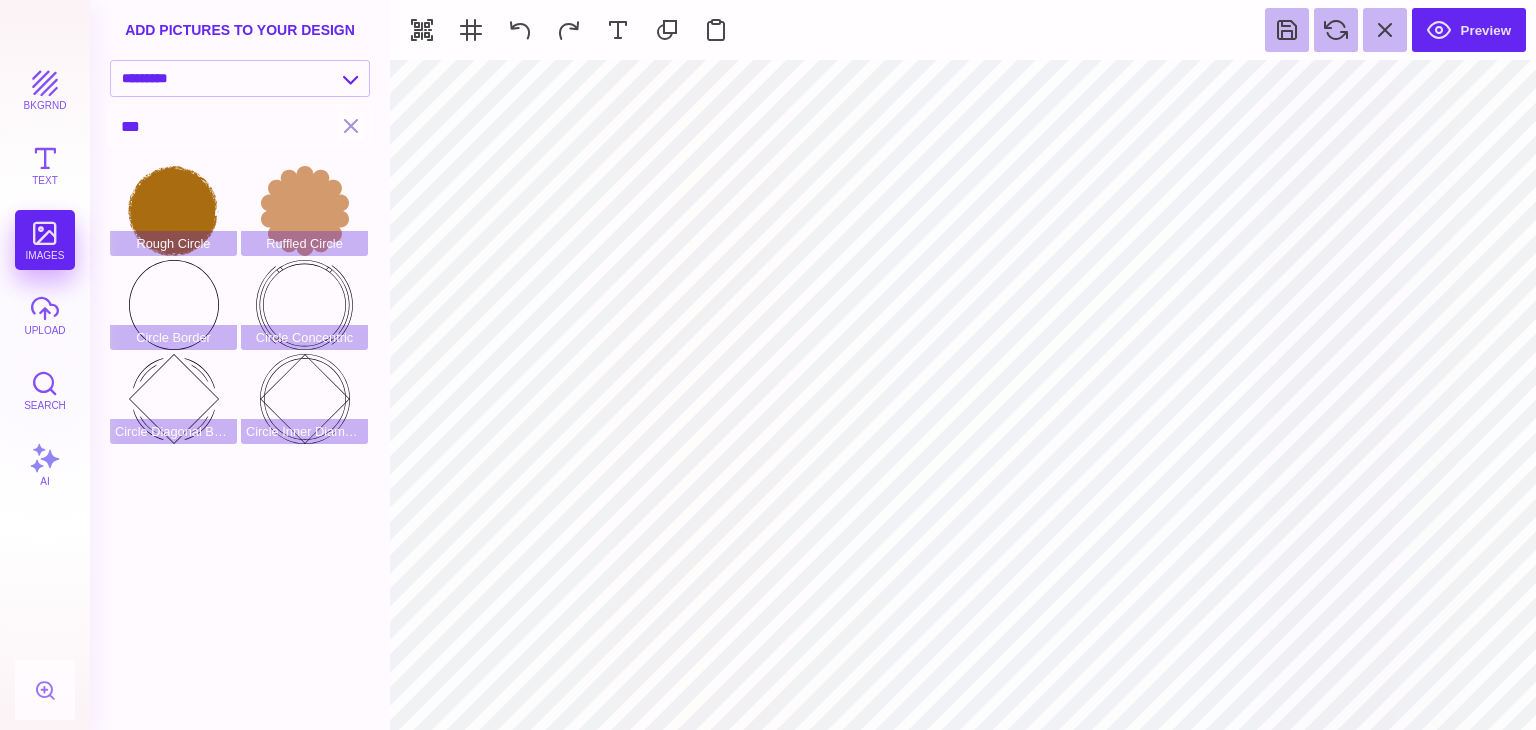 scroll, scrollTop: 0, scrollLeft: 0, axis: both 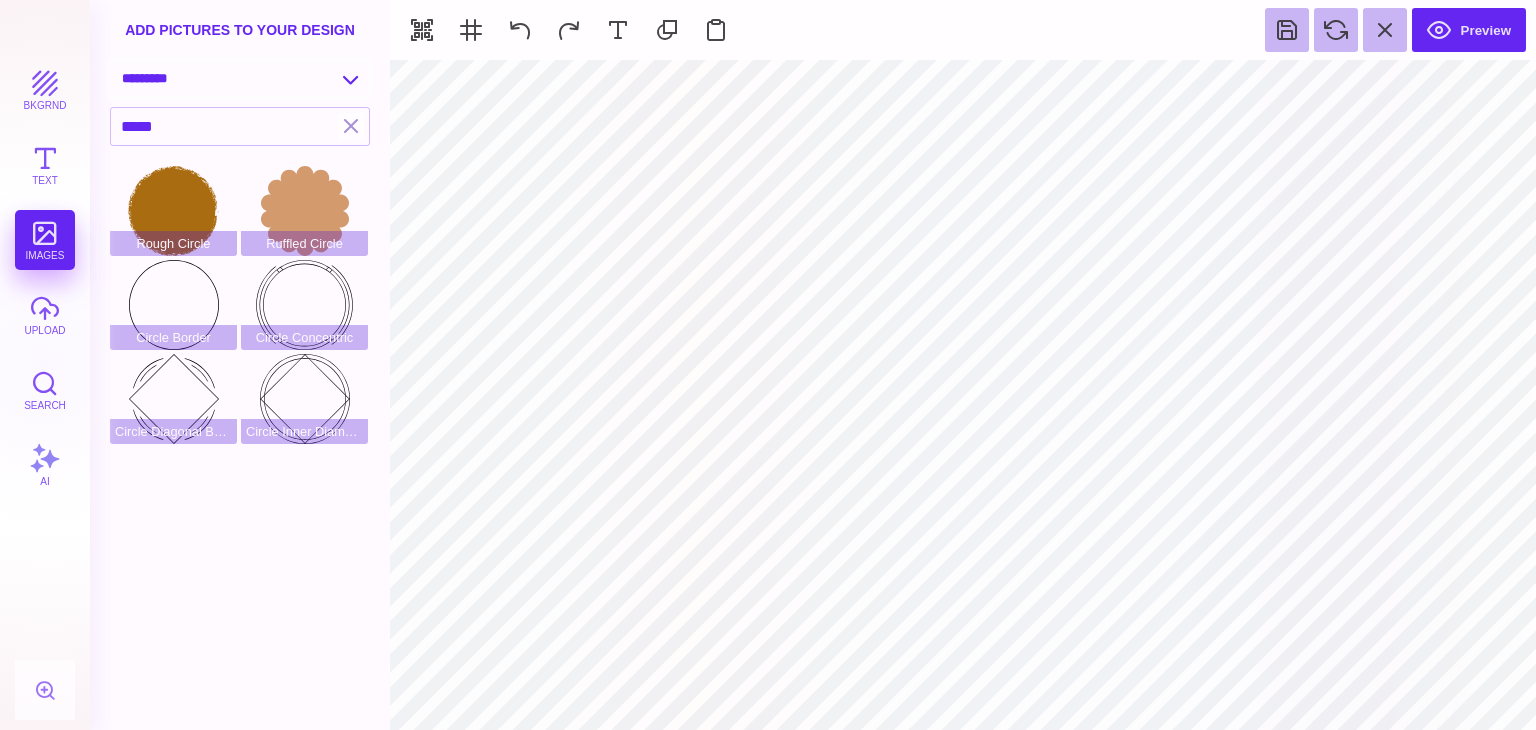 type on "*****" 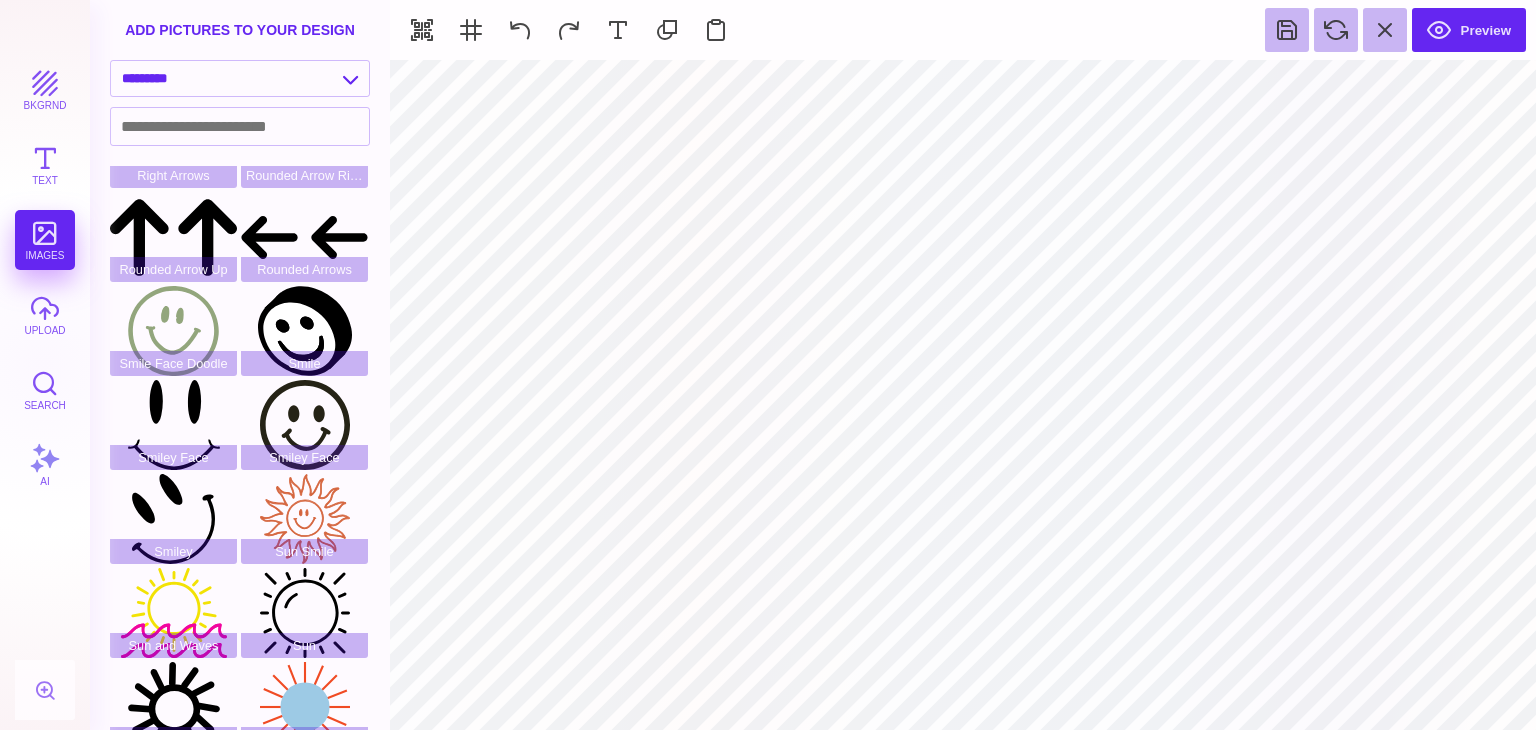 scroll, scrollTop: 1037, scrollLeft: 0, axis: vertical 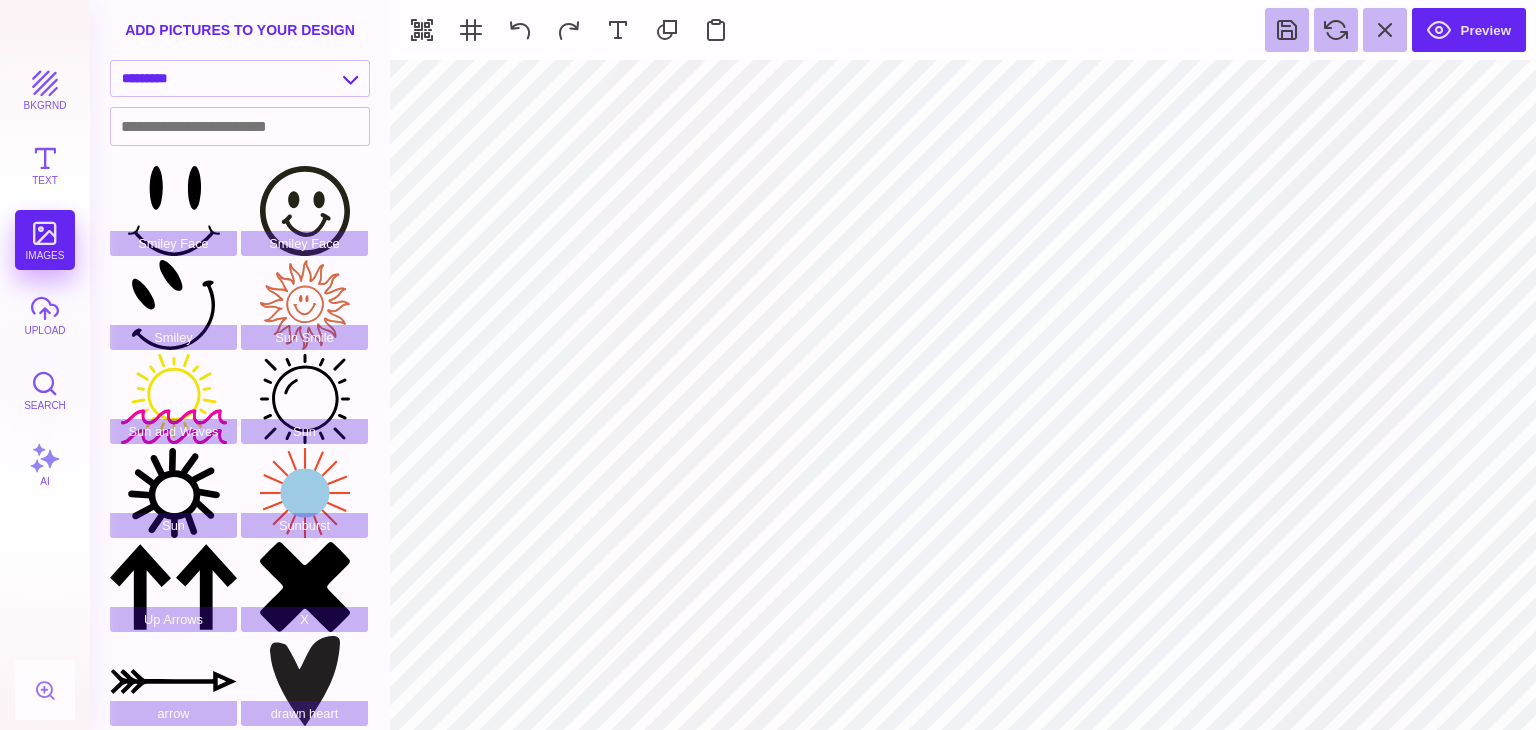 click on "add pictures to your design" at bounding box center [240, 30] 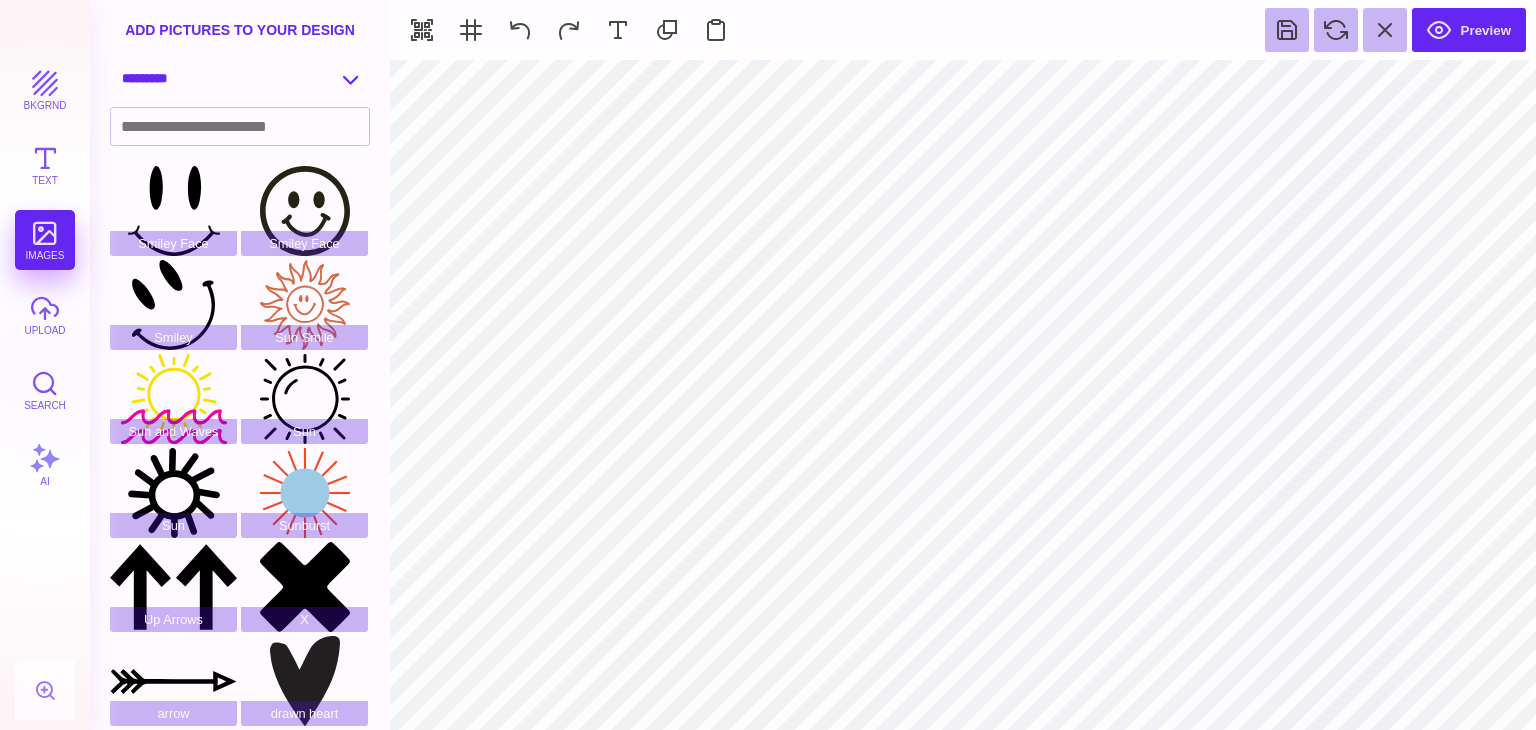 click on "**********" at bounding box center (240, 78) 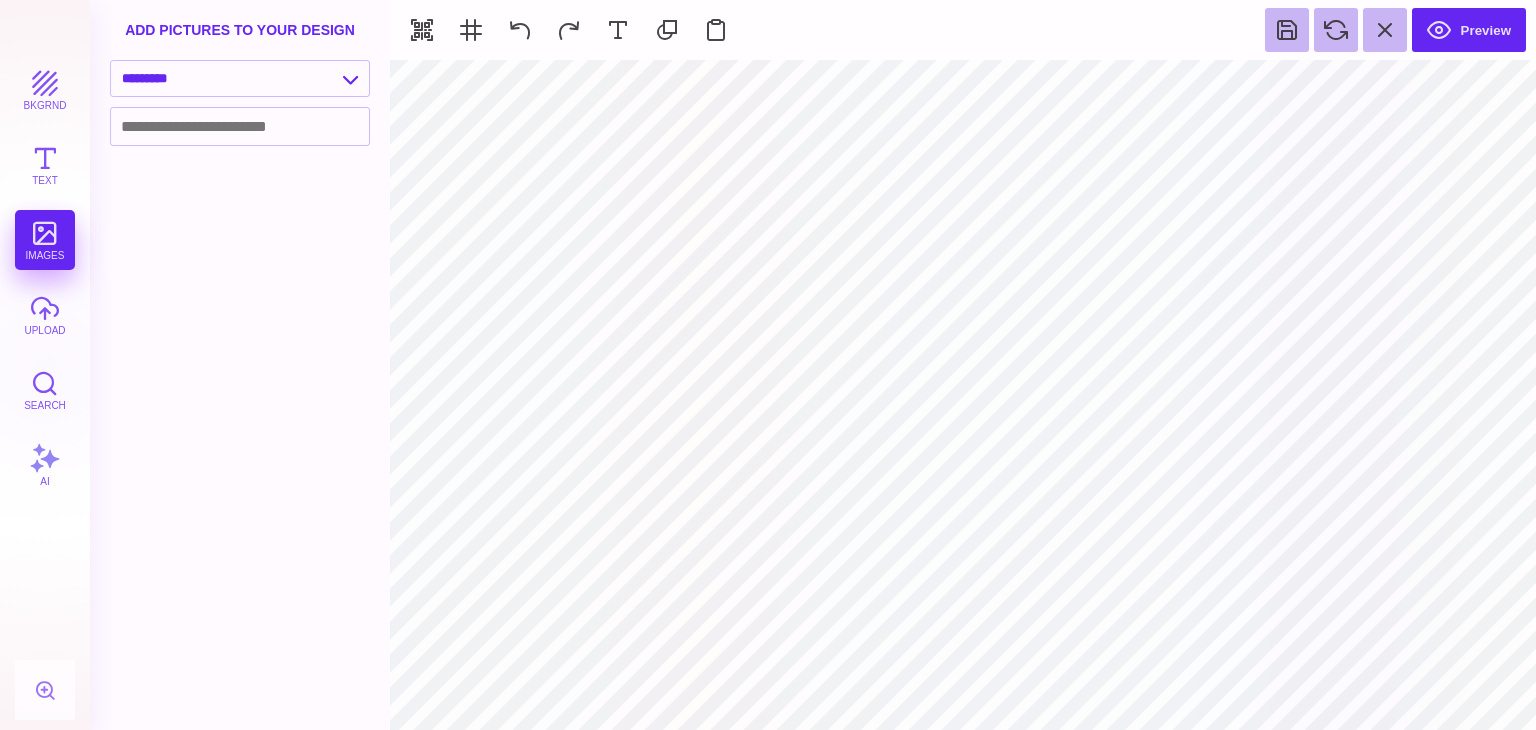 scroll, scrollTop: 0, scrollLeft: 0, axis: both 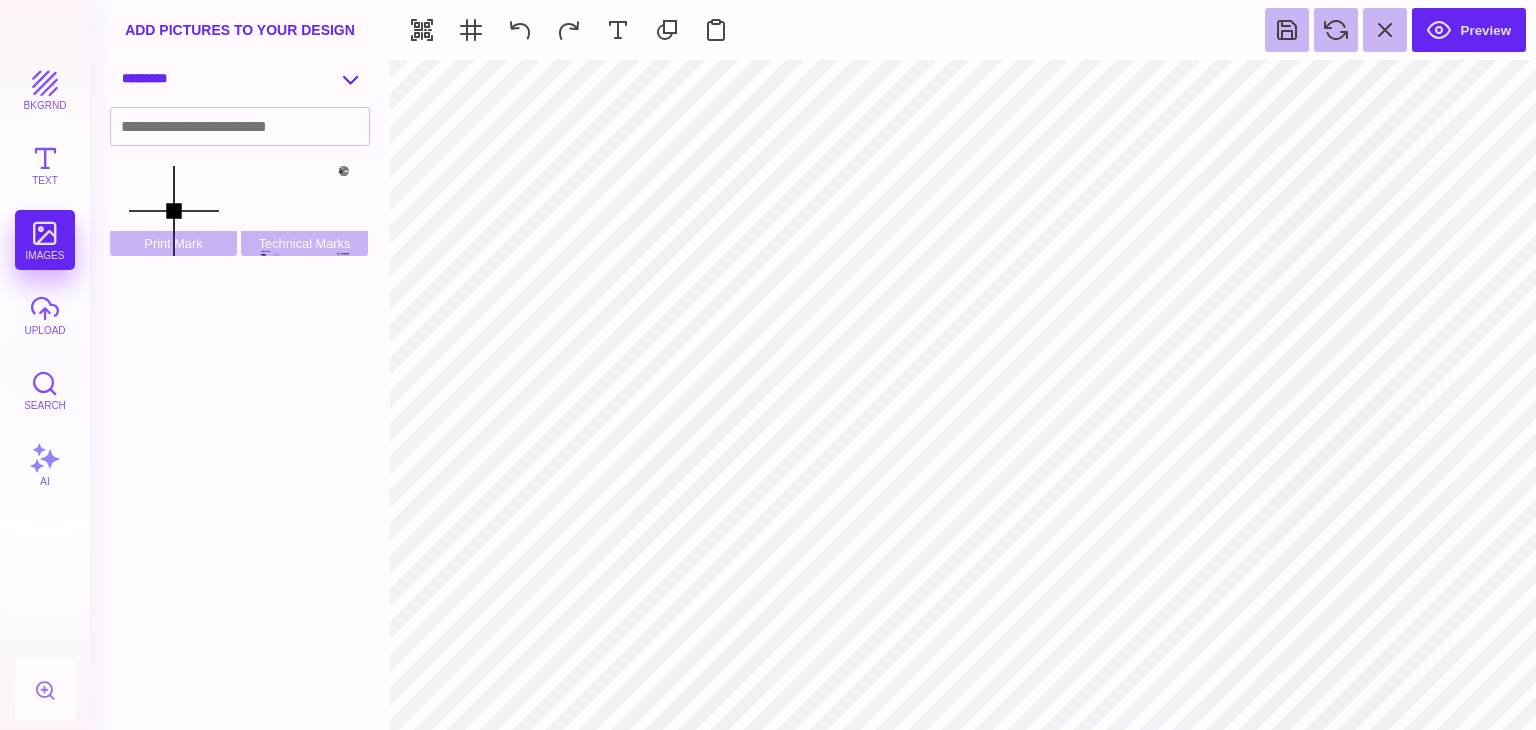click on "**********" at bounding box center [240, 78] 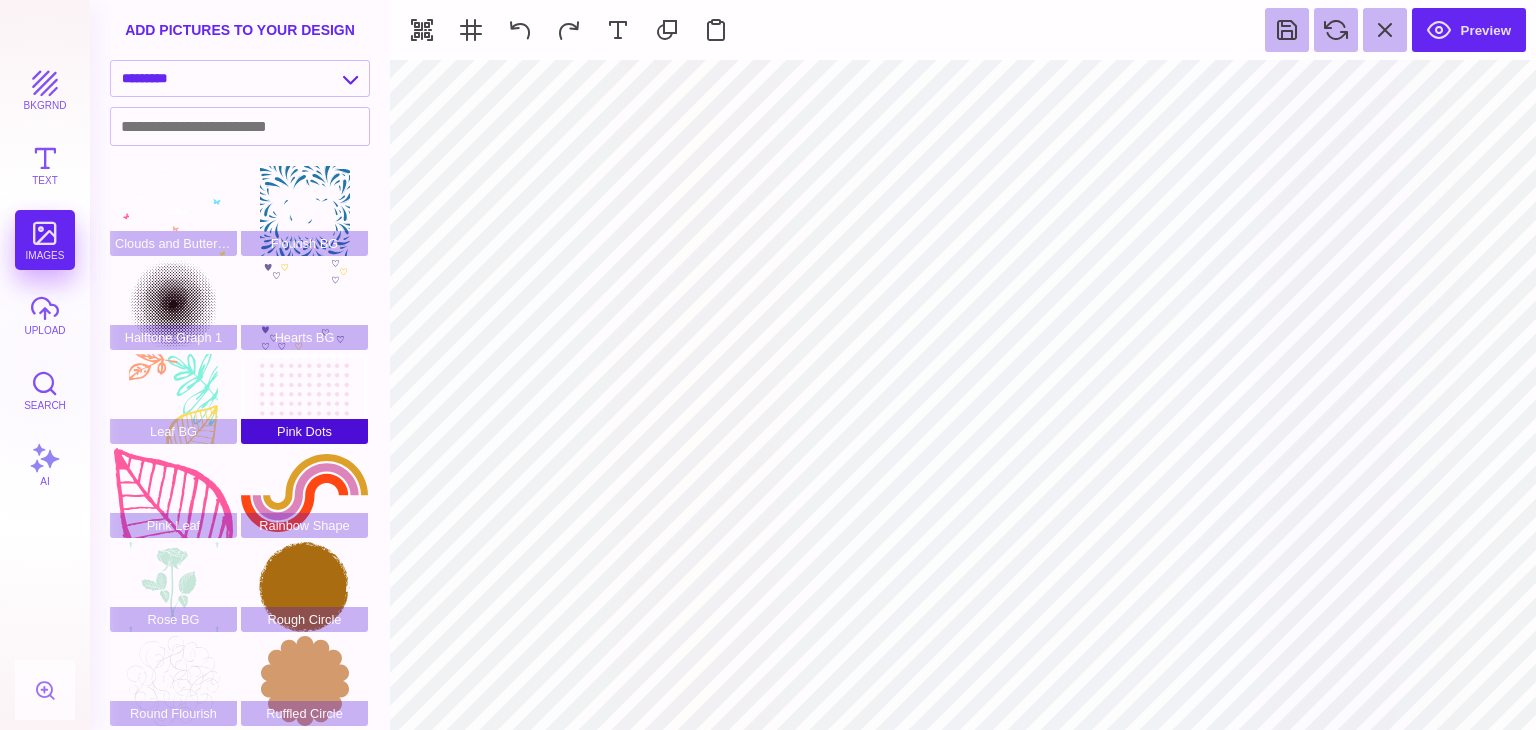scroll, scrollTop: 379, scrollLeft: 0, axis: vertical 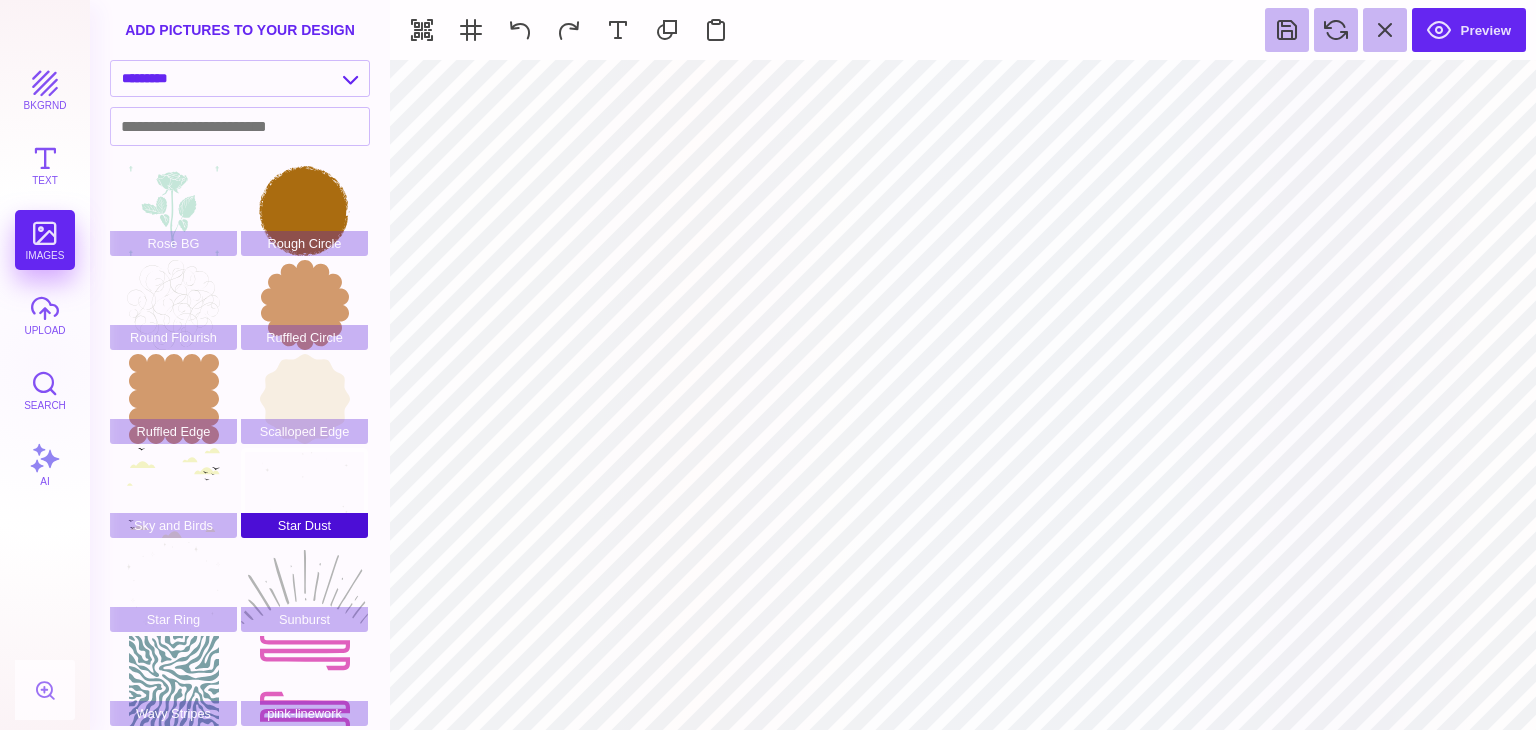 click on "Star Dust" at bounding box center [304, 493] 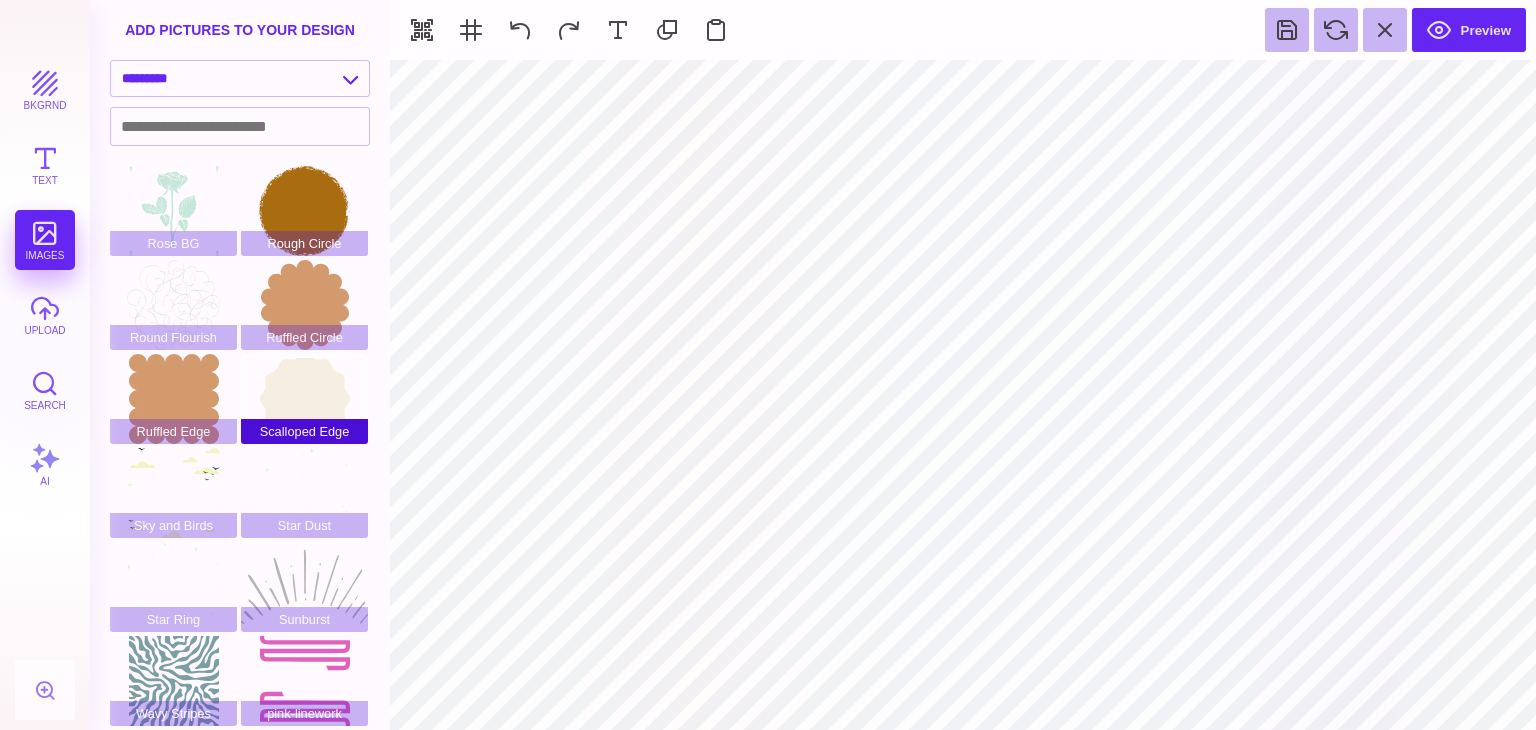click on "Scalloped Edge" at bounding box center [304, 399] 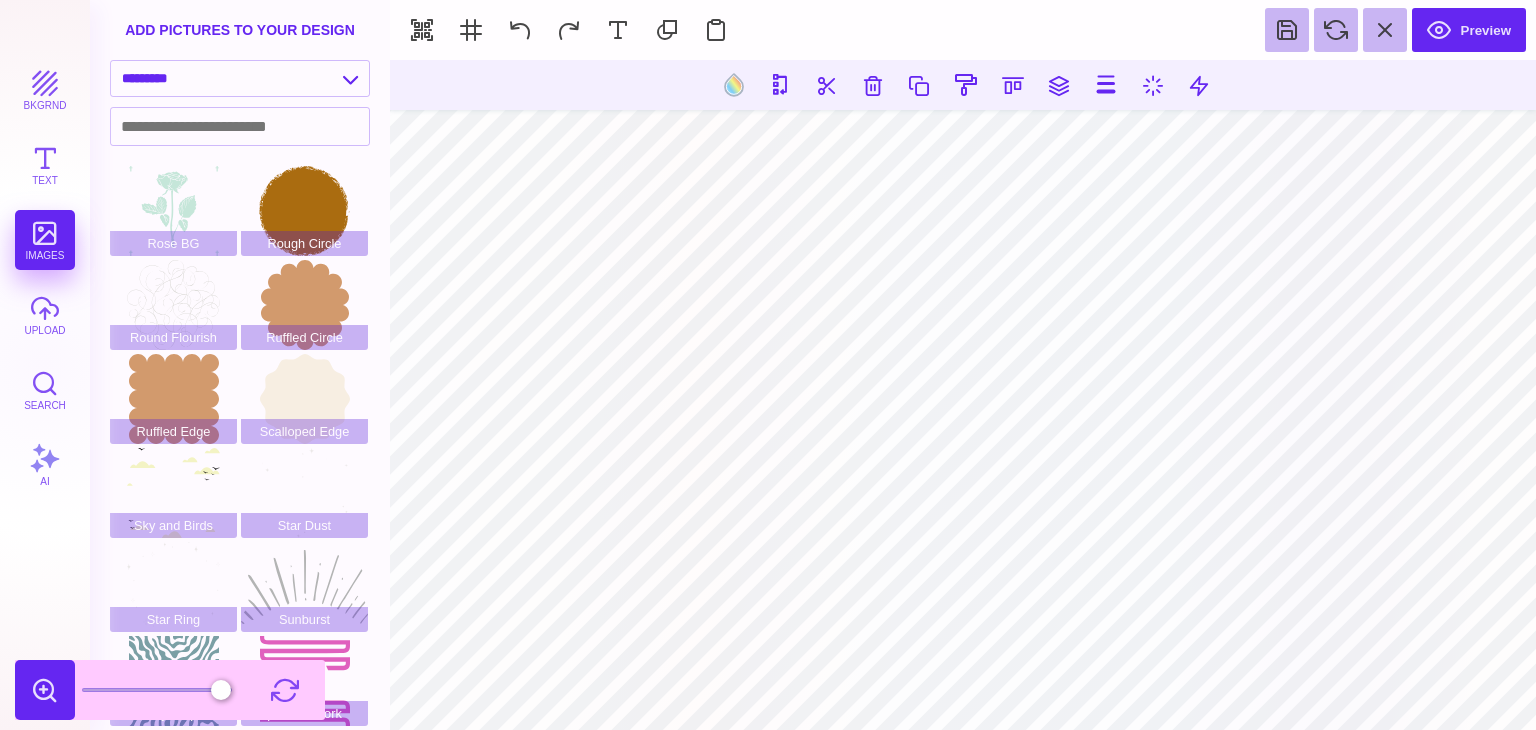 click at bounding box center [45, 690] 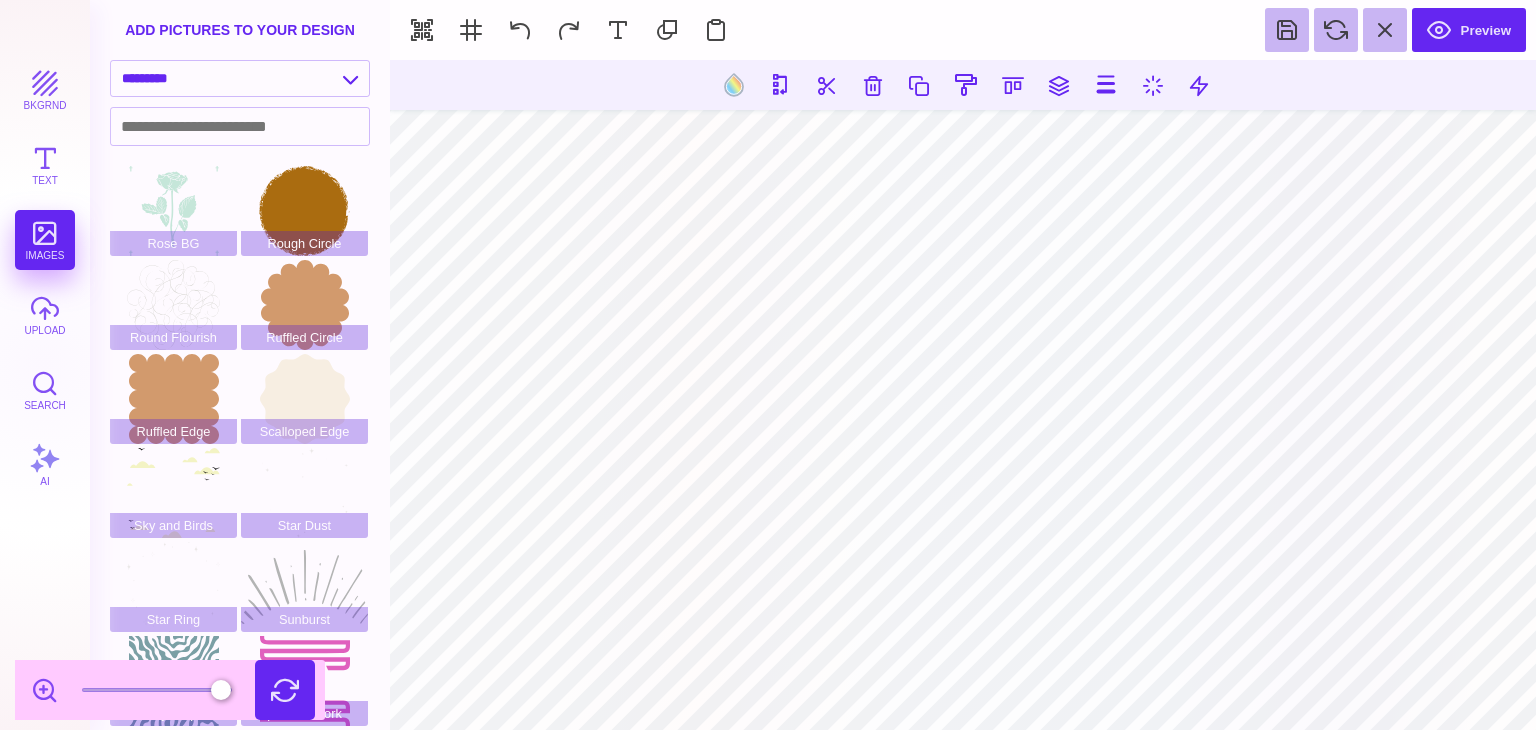 click at bounding box center [285, 690] 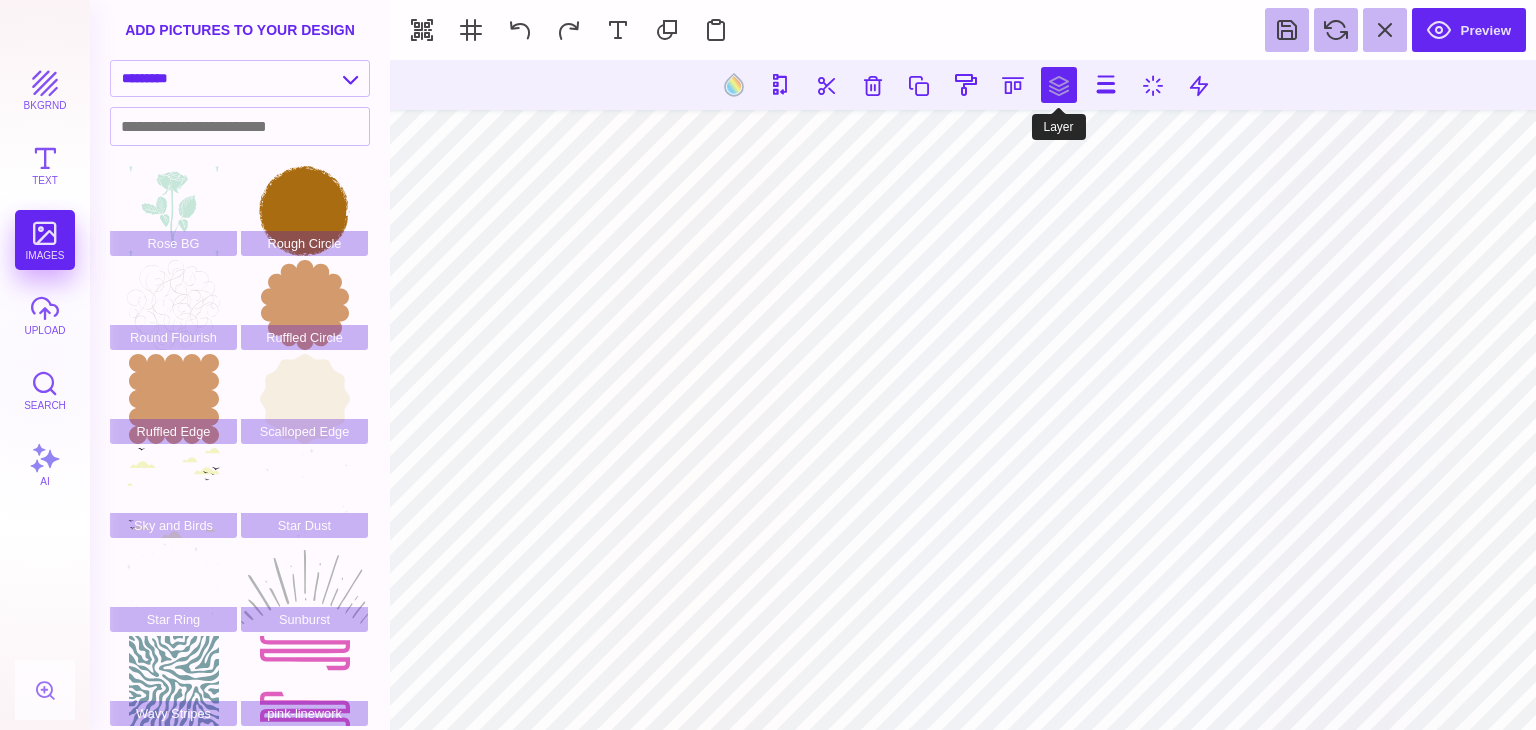click at bounding box center [1059, 85] 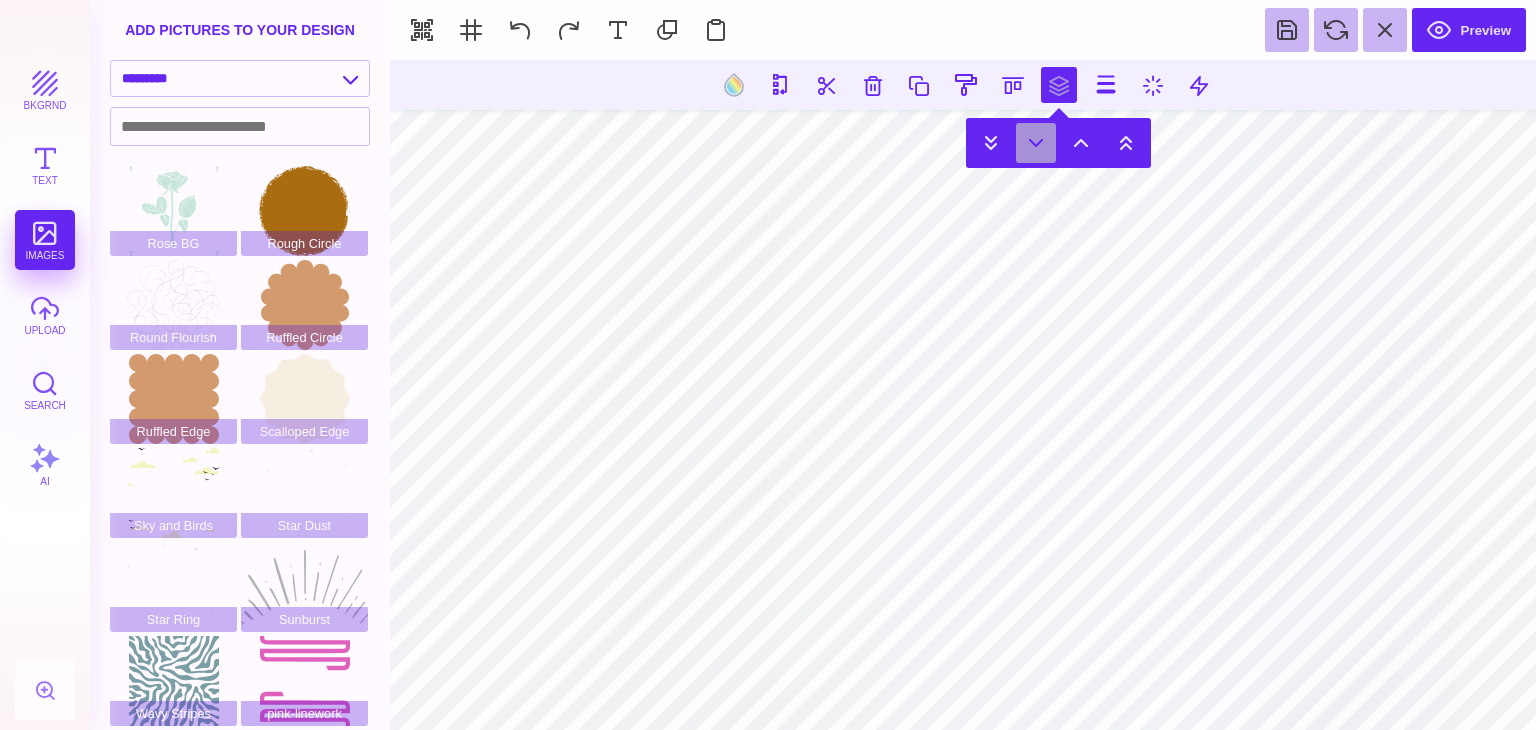 click at bounding box center (1036, 143) 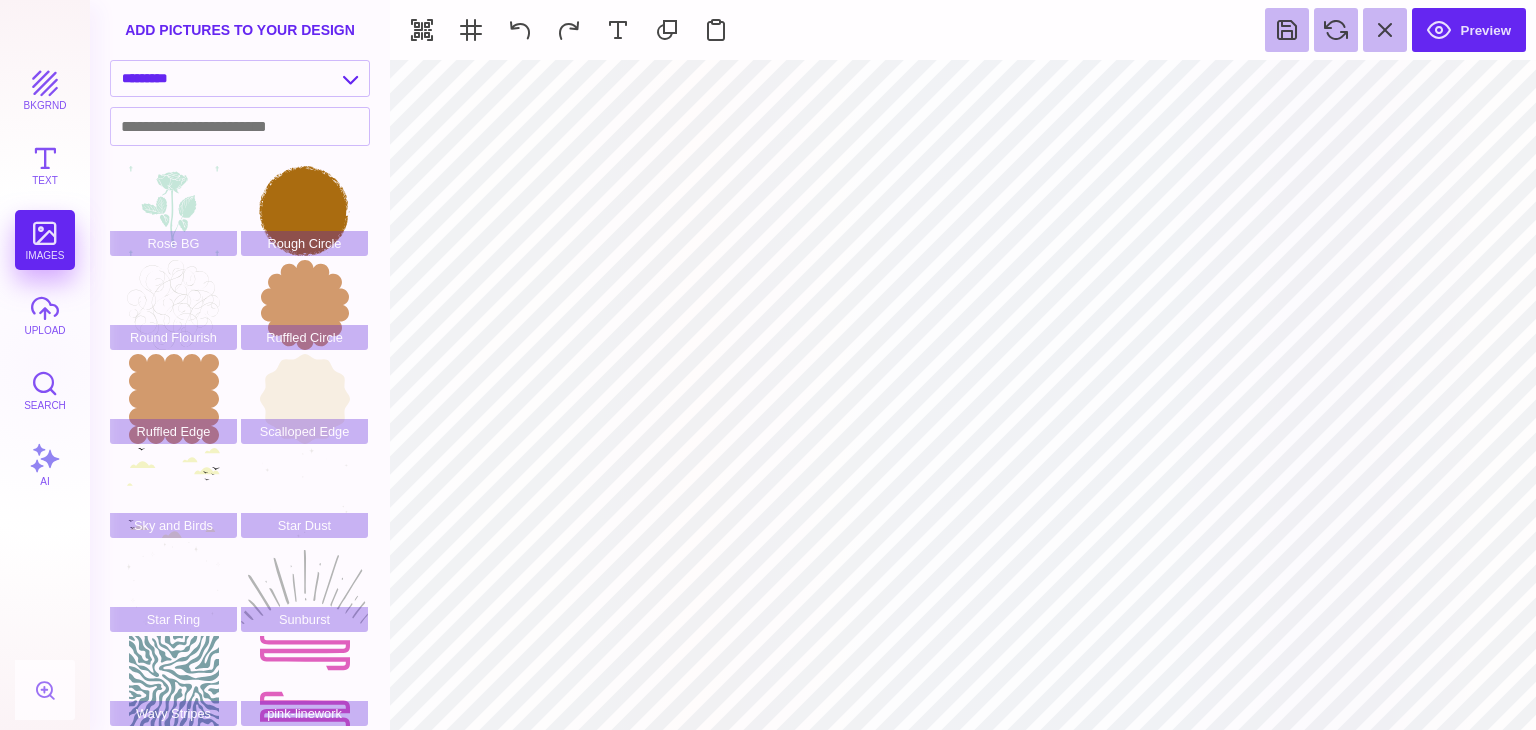type on "#F79FC5" 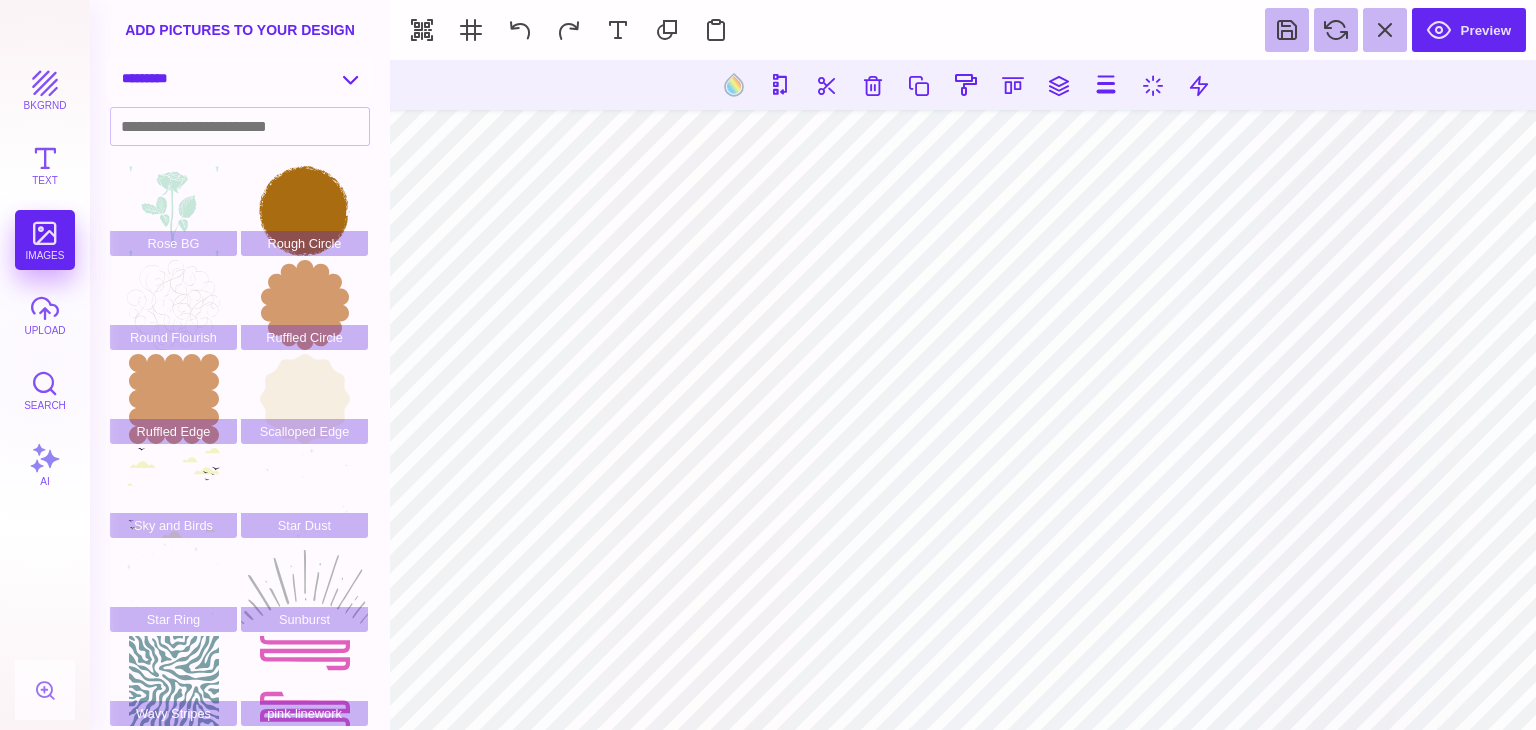 click on "**********" at bounding box center [240, 78] 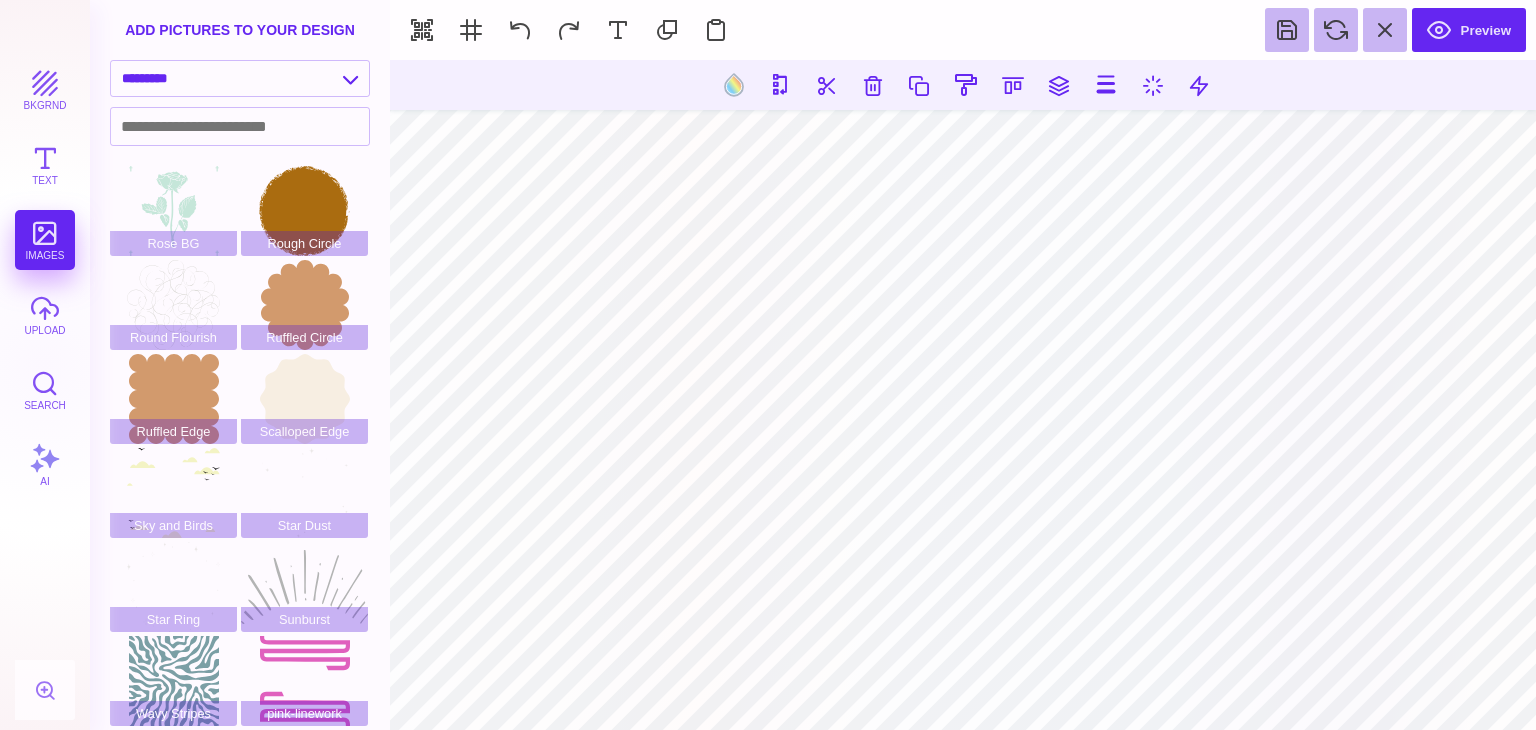 click on "**********" at bounding box center [240, 78] 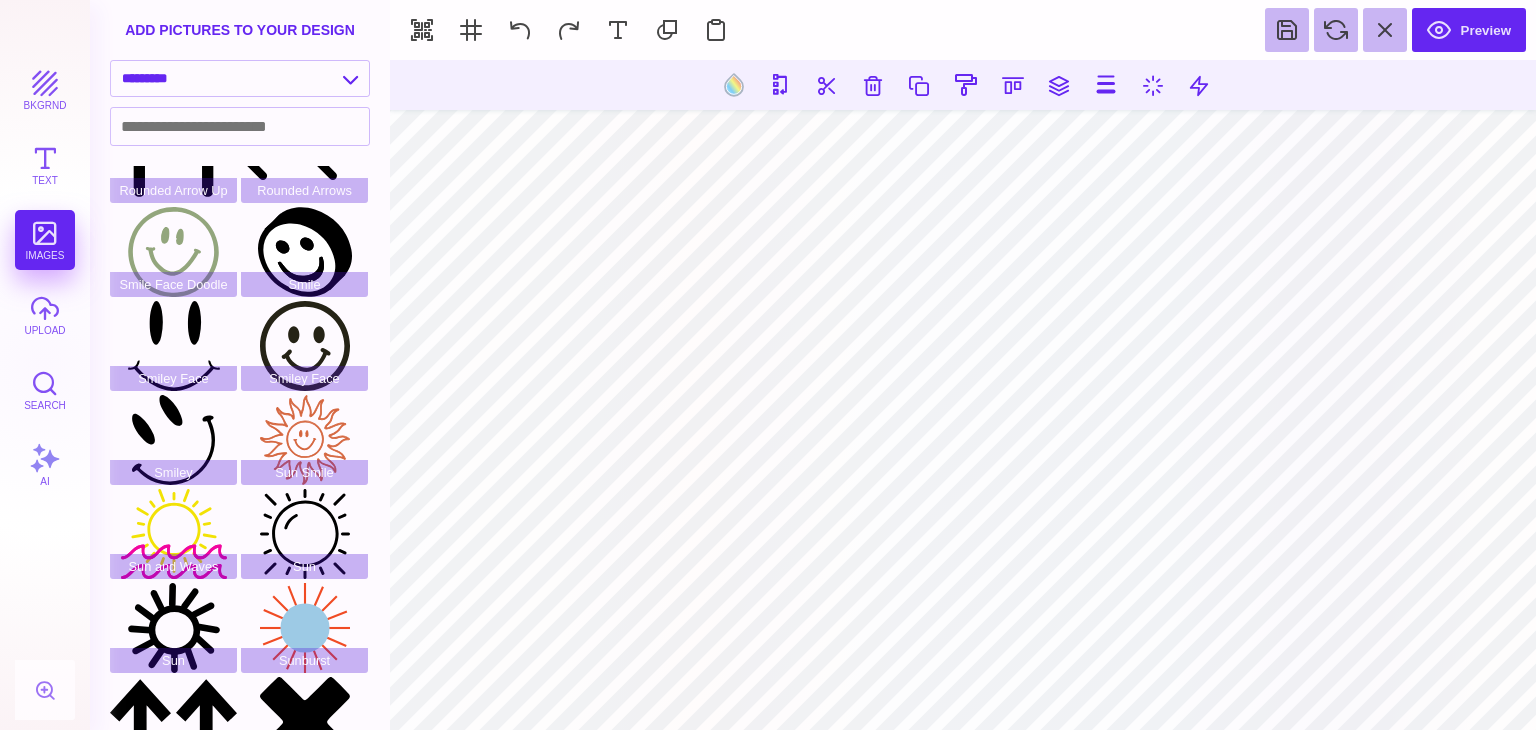 scroll, scrollTop: 1037, scrollLeft: 0, axis: vertical 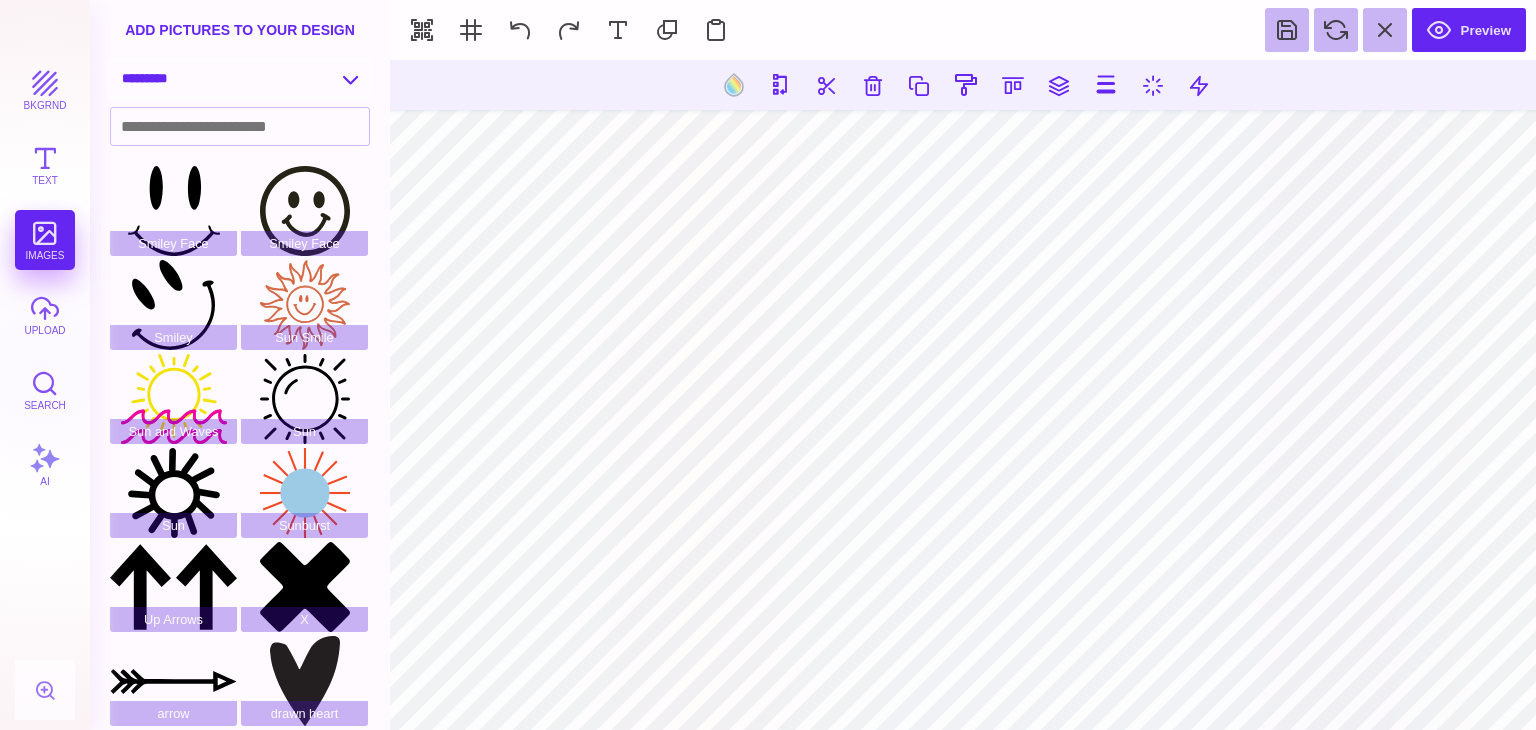 click on "**********" at bounding box center [240, 78] 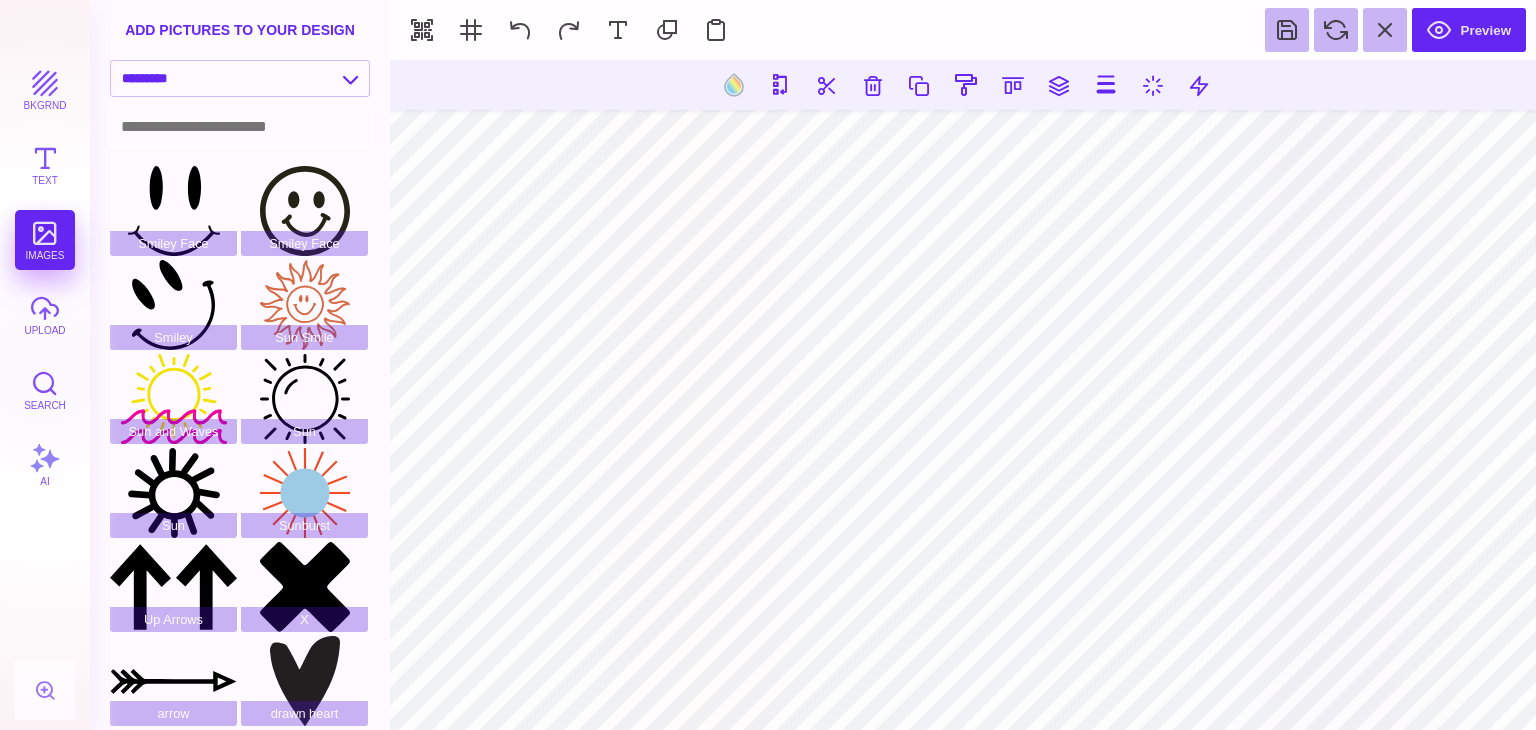 scroll, scrollTop: 0, scrollLeft: 0, axis: both 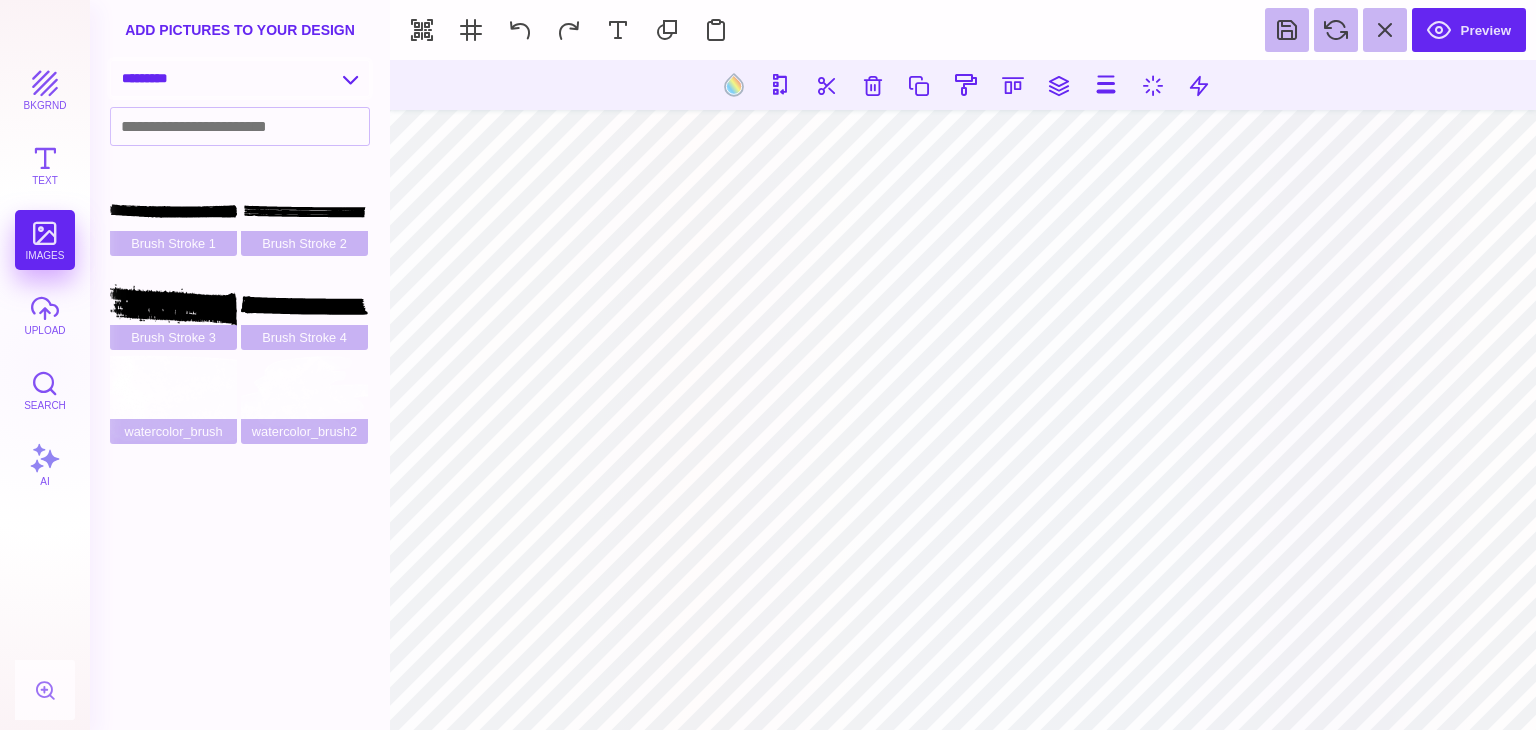 click on "**********" at bounding box center (240, 78) 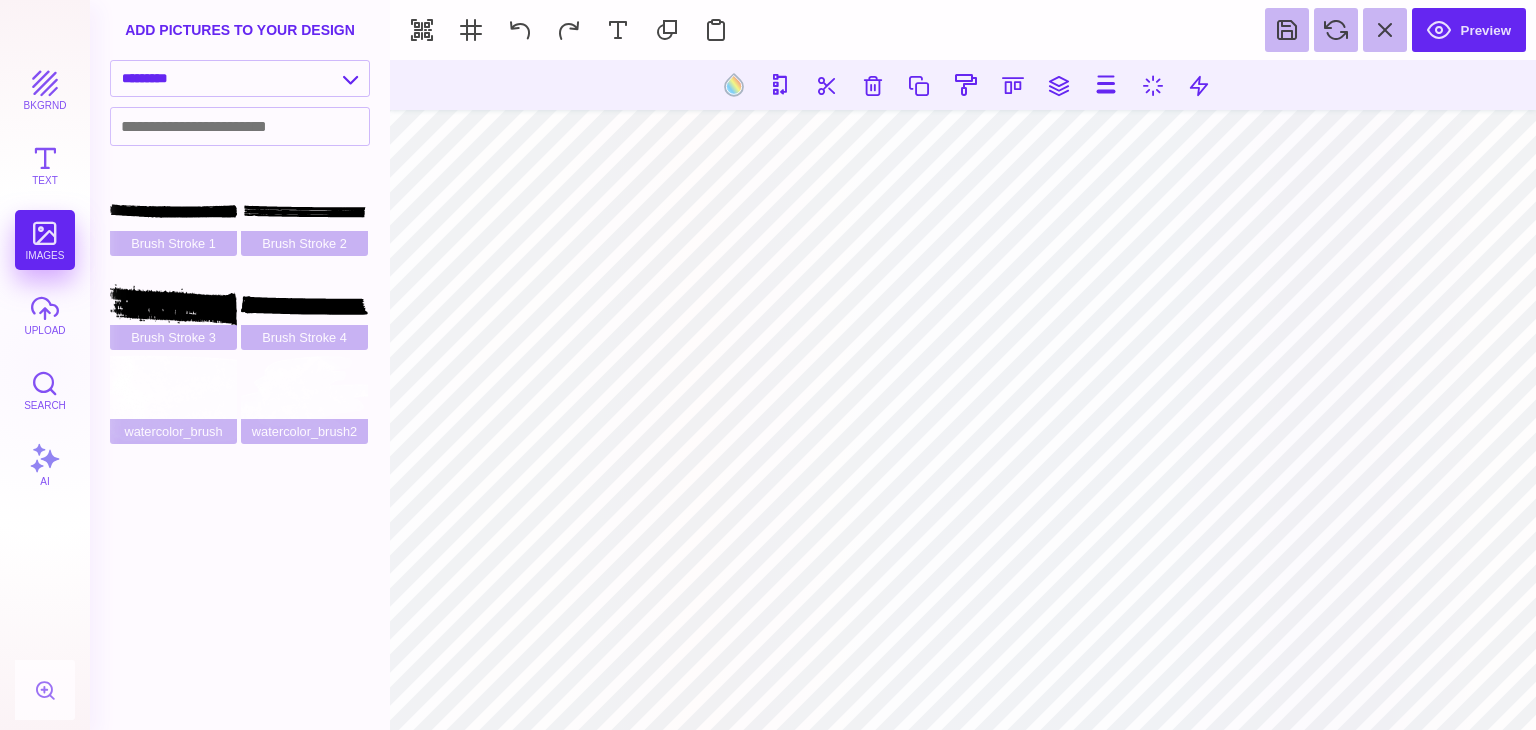 select on "**********" 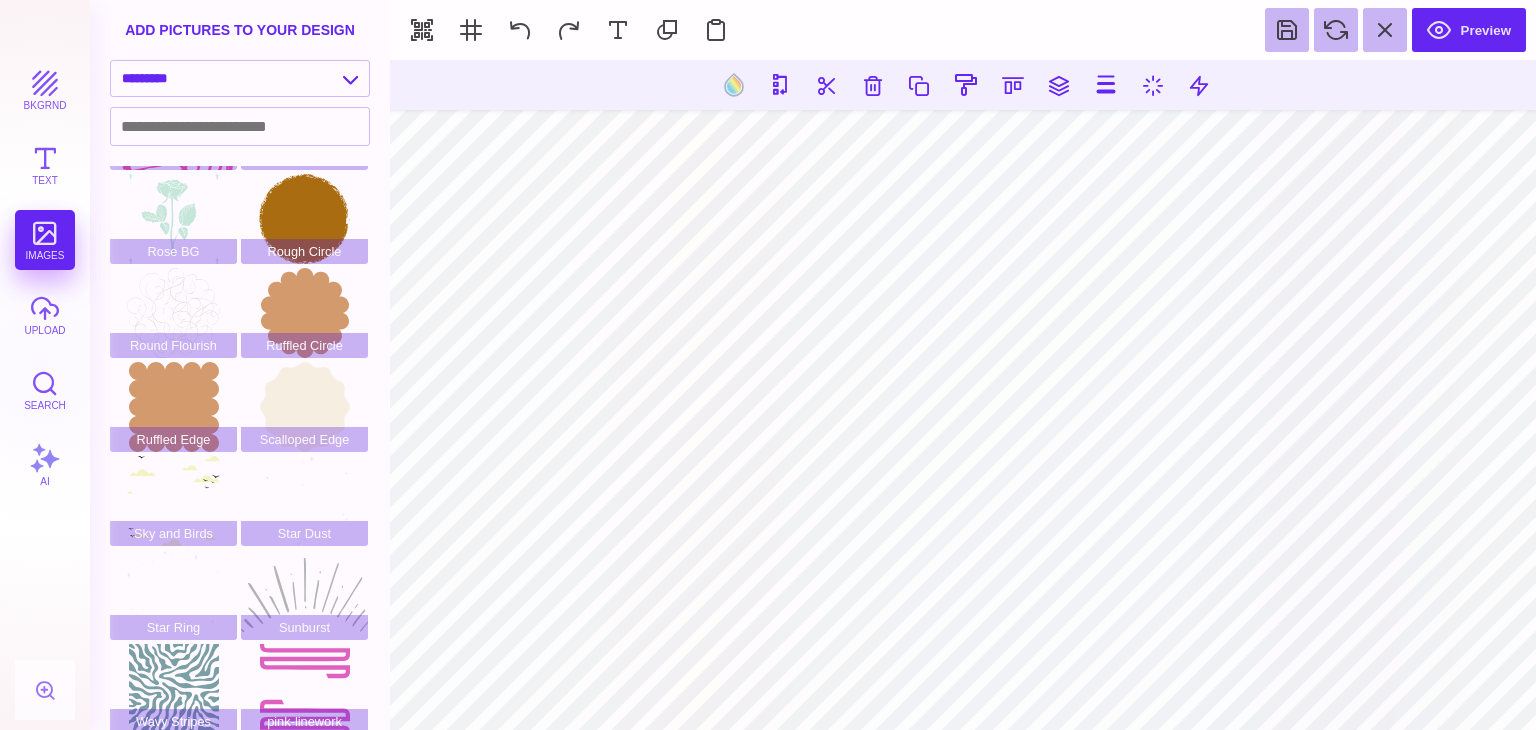 scroll, scrollTop: 379, scrollLeft: 0, axis: vertical 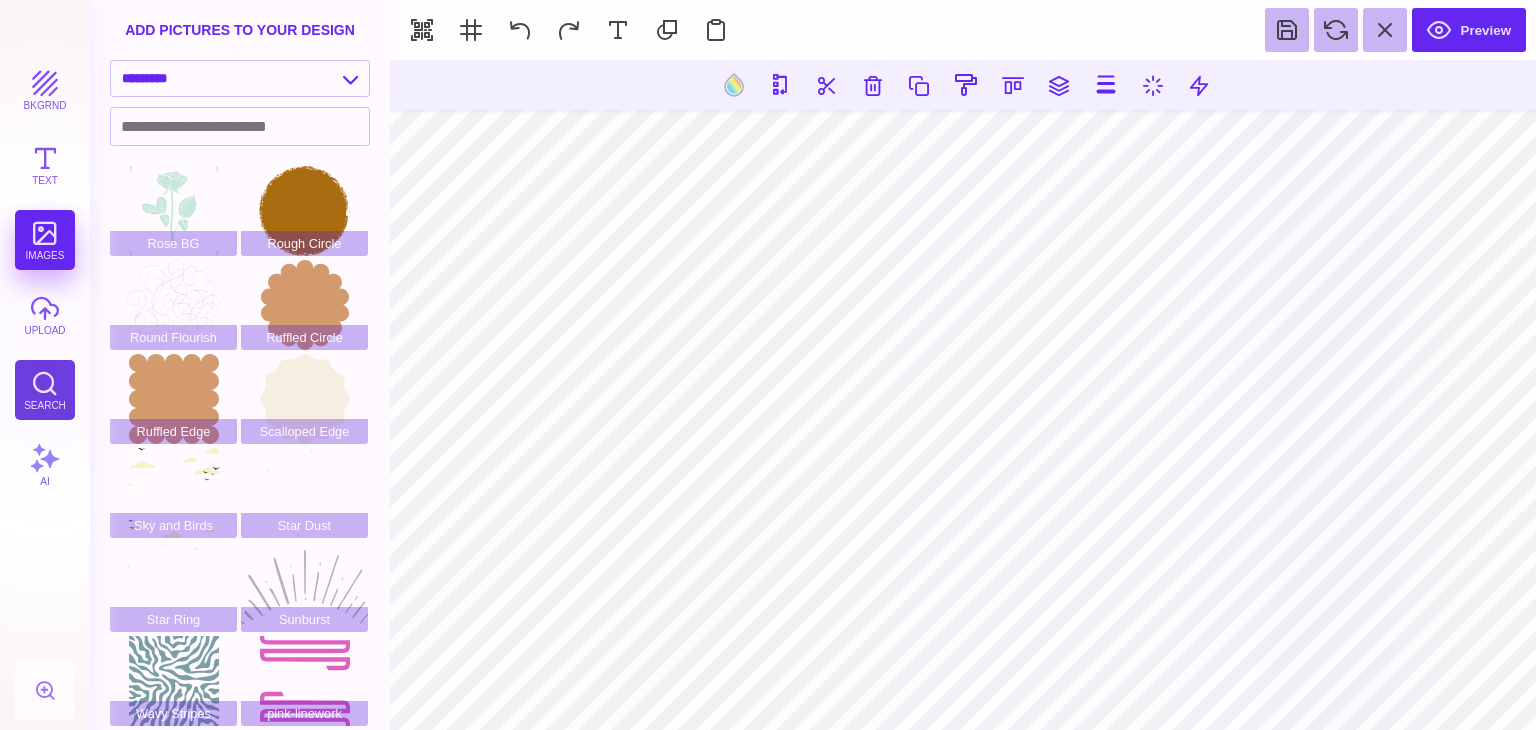click on "Search" at bounding box center (45, 390) 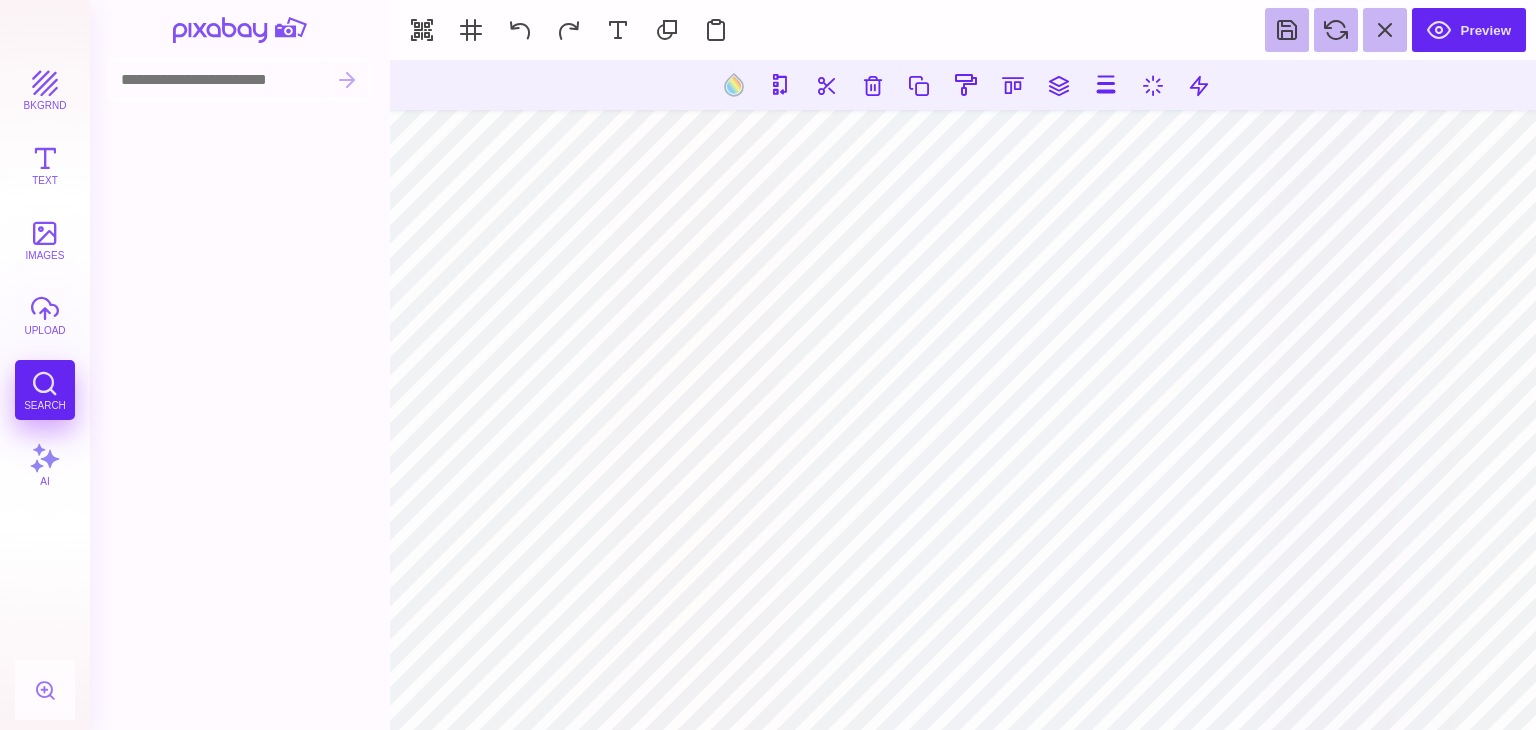 click at bounding box center (220, 79) 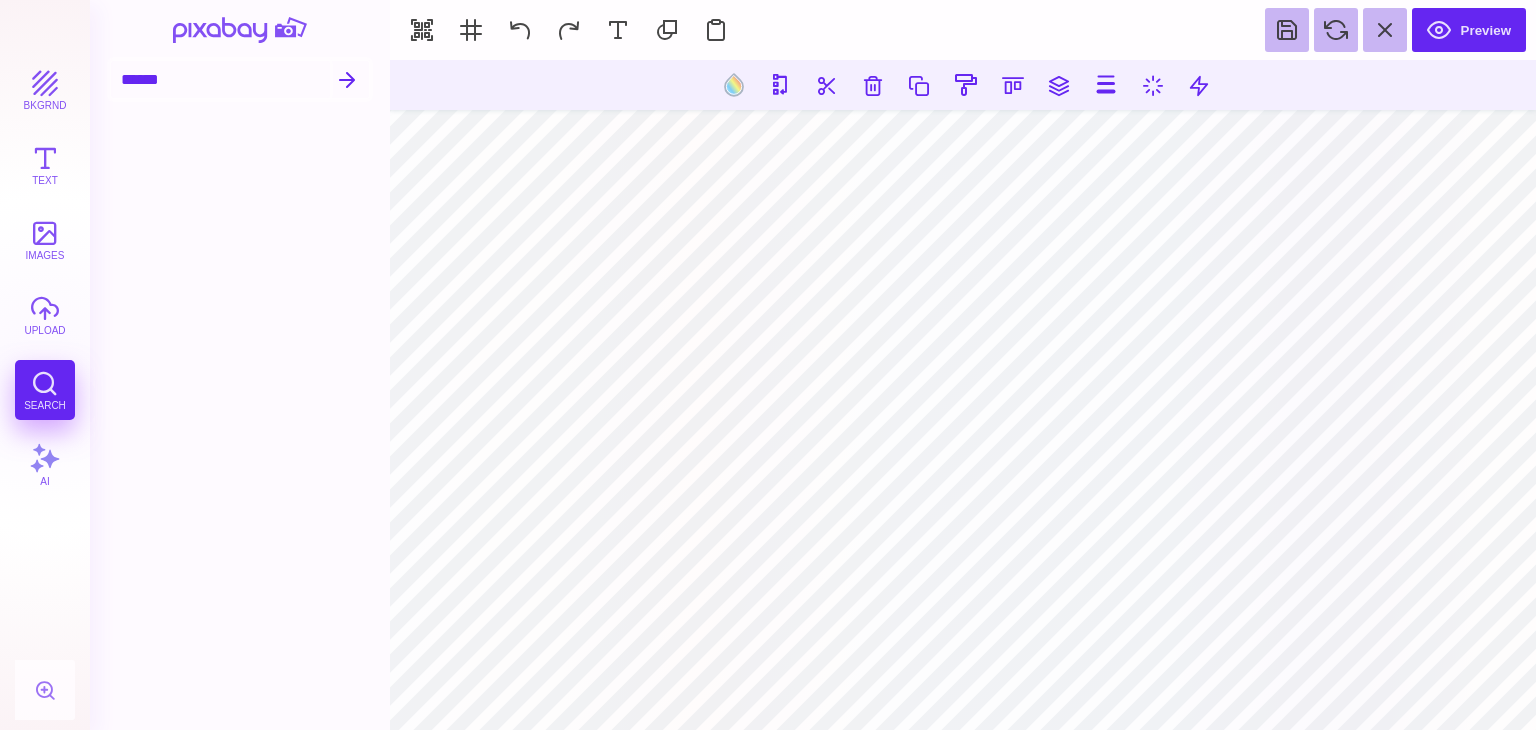 type on "******" 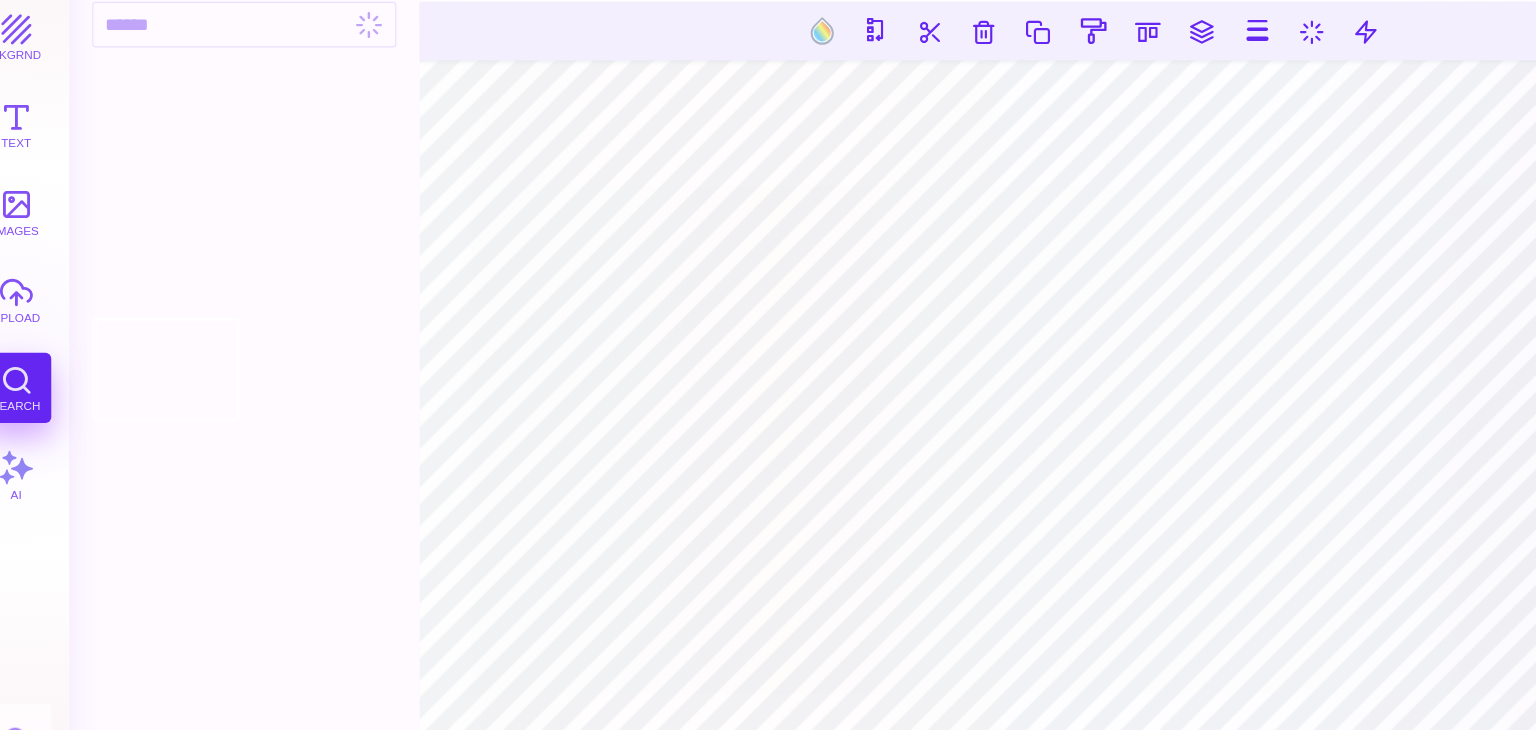 scroll, scrollTop: 92, scrollLeft: 0, axis: vertical 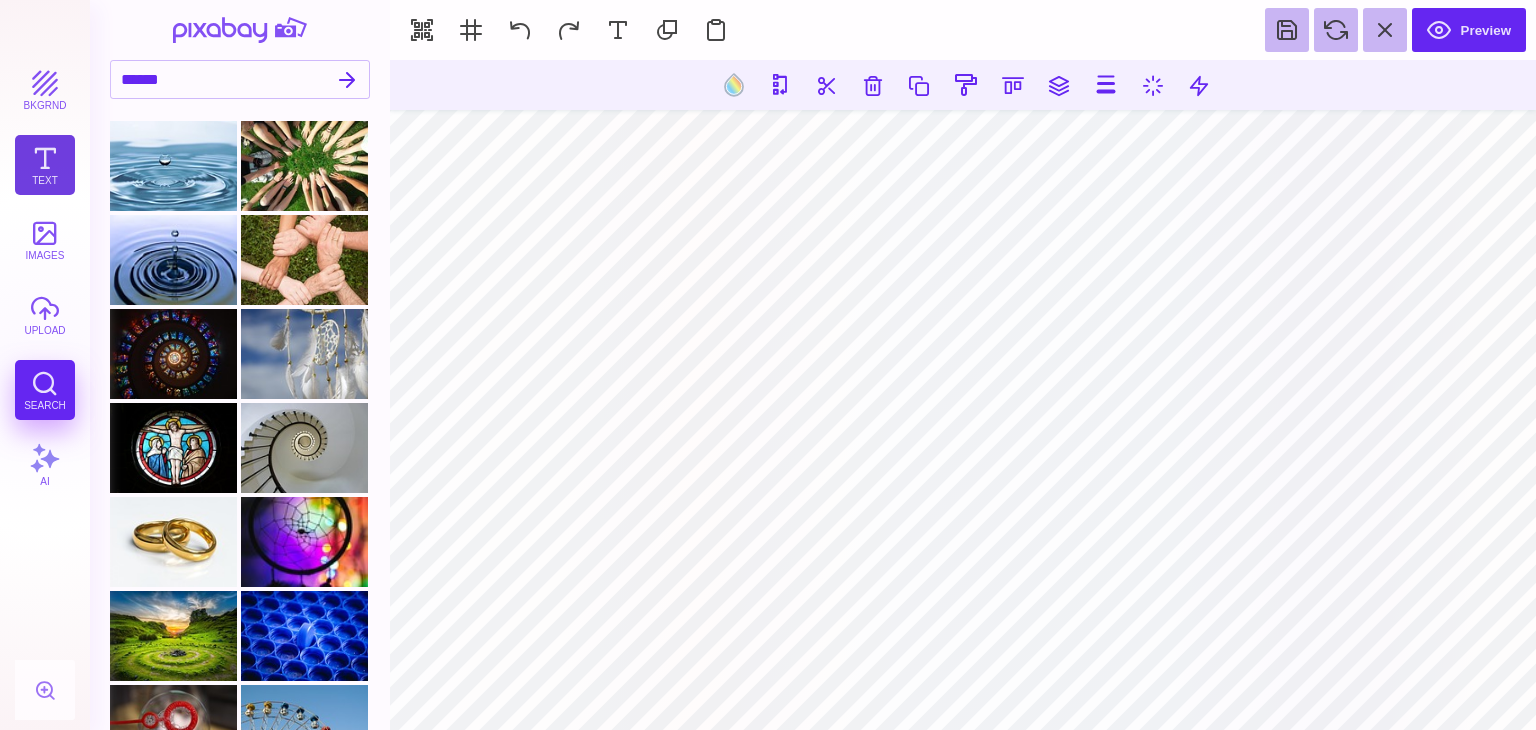click on "Text" at bounding box center [45, 165] 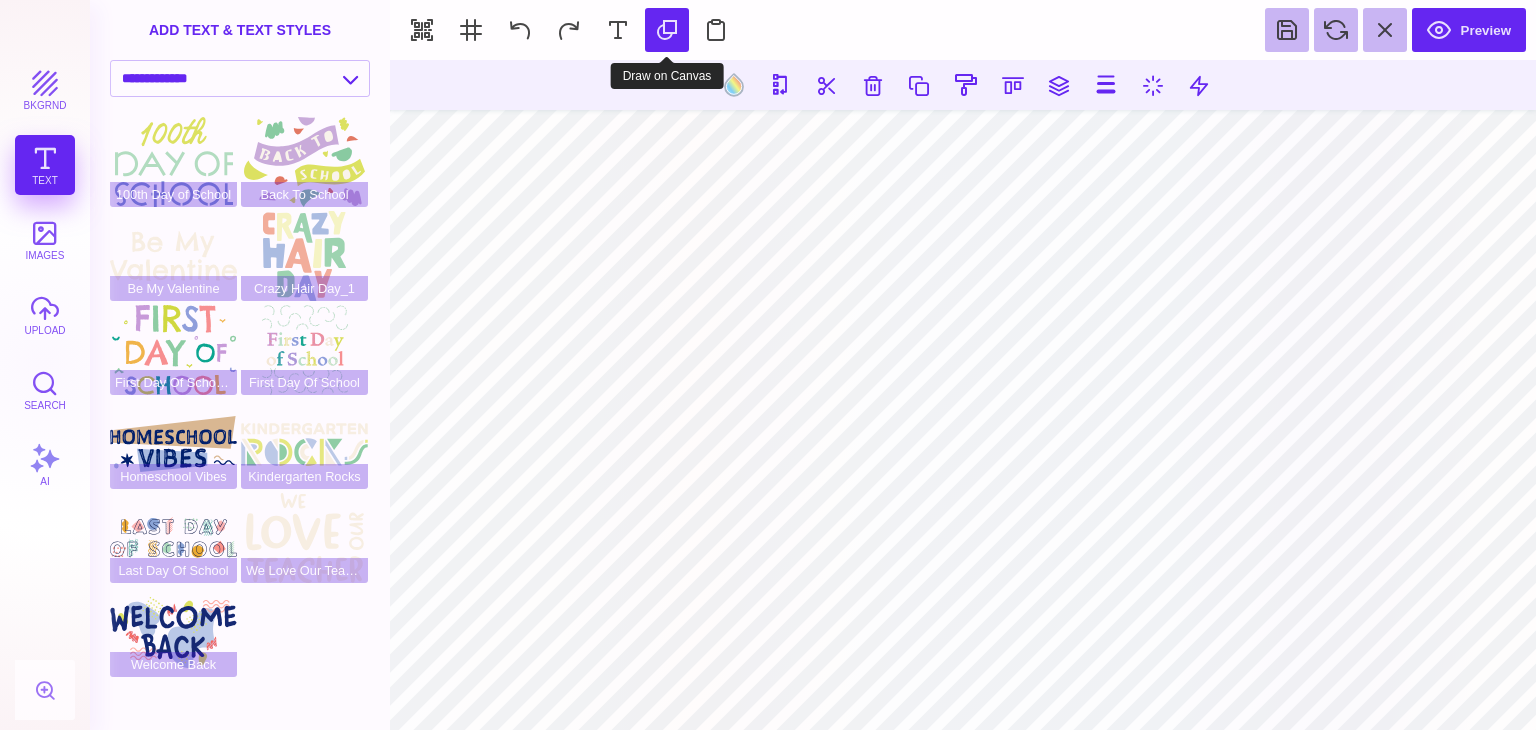 click at bounding box center [667, 30] 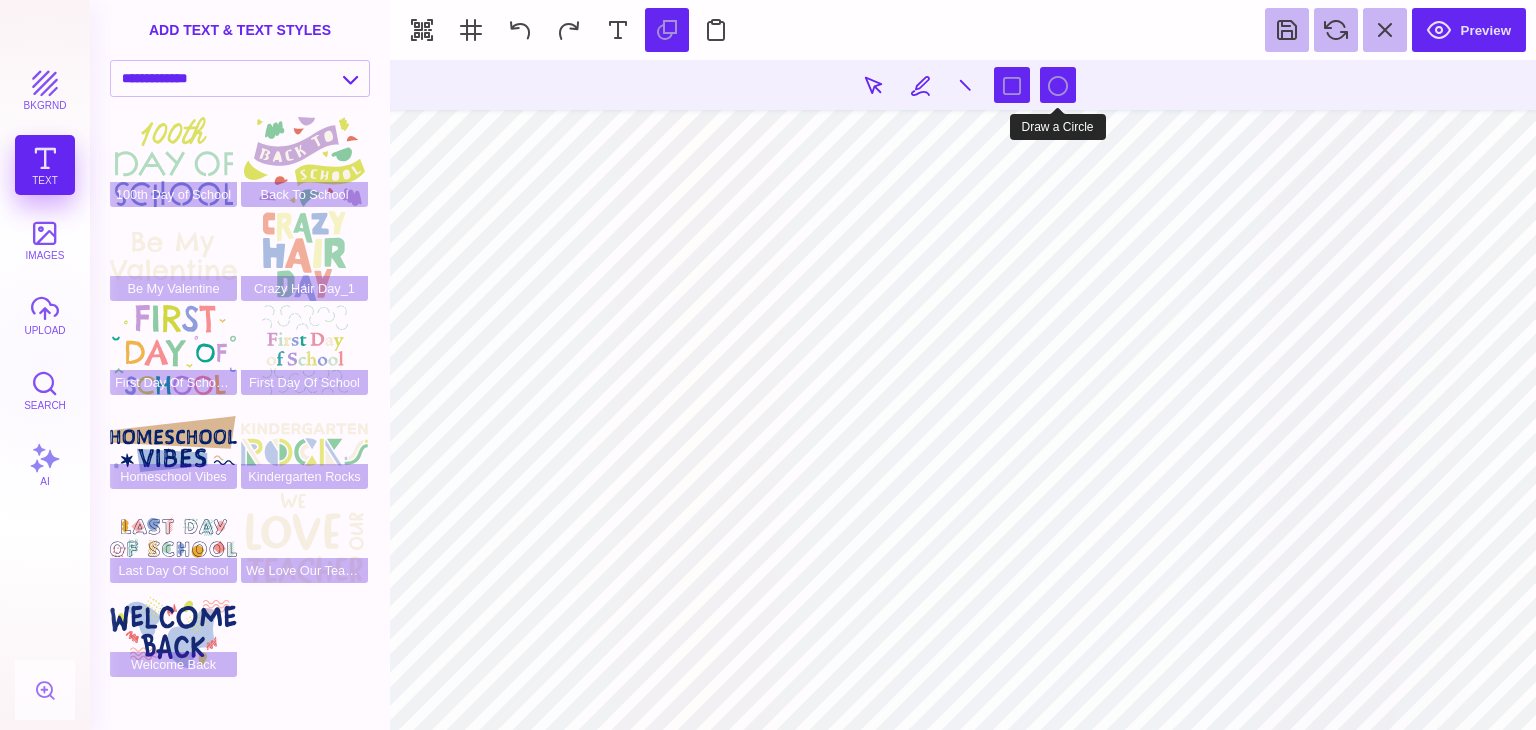 click at bounding box center (1058, 85) 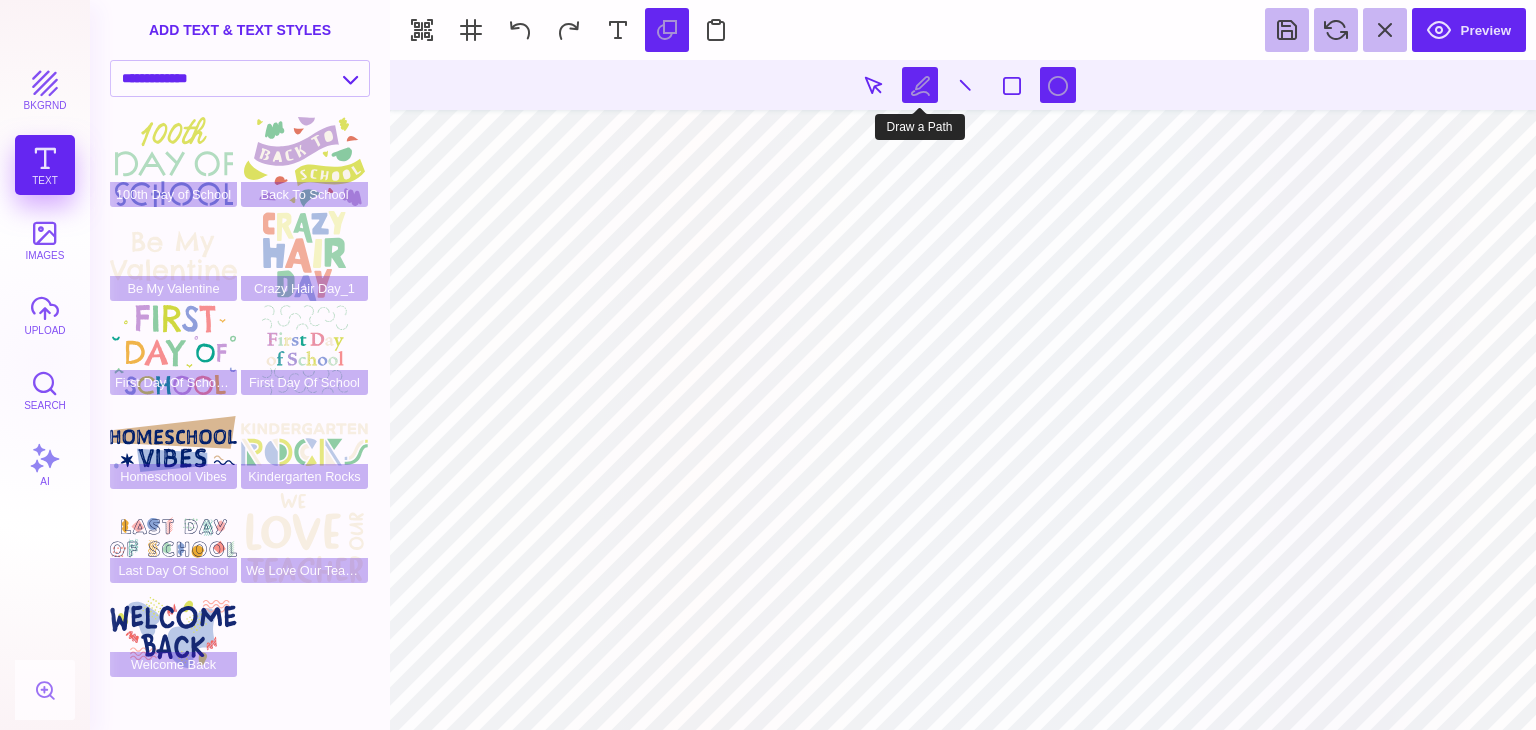 click at bounding box center (920, 85) 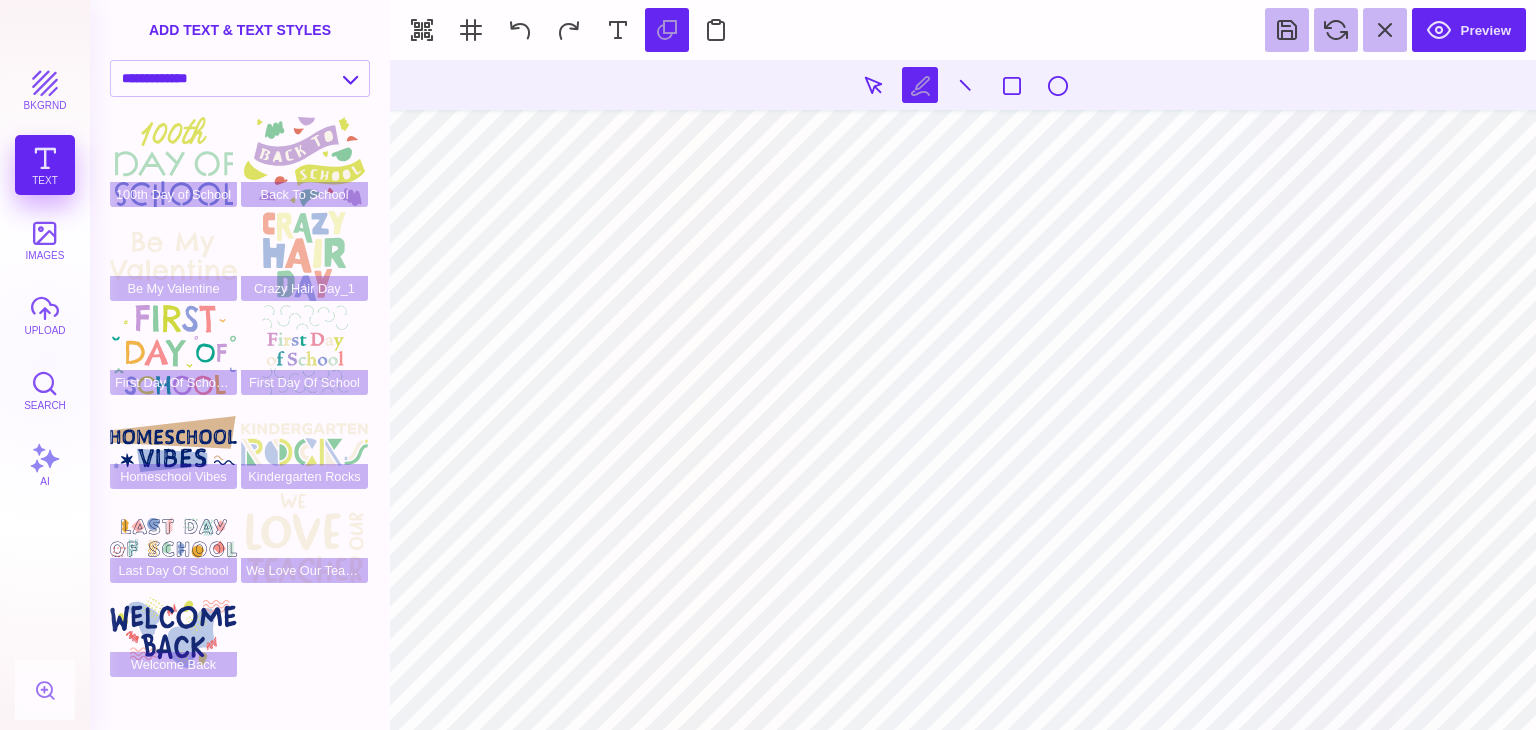 type on "#FFFFFF" 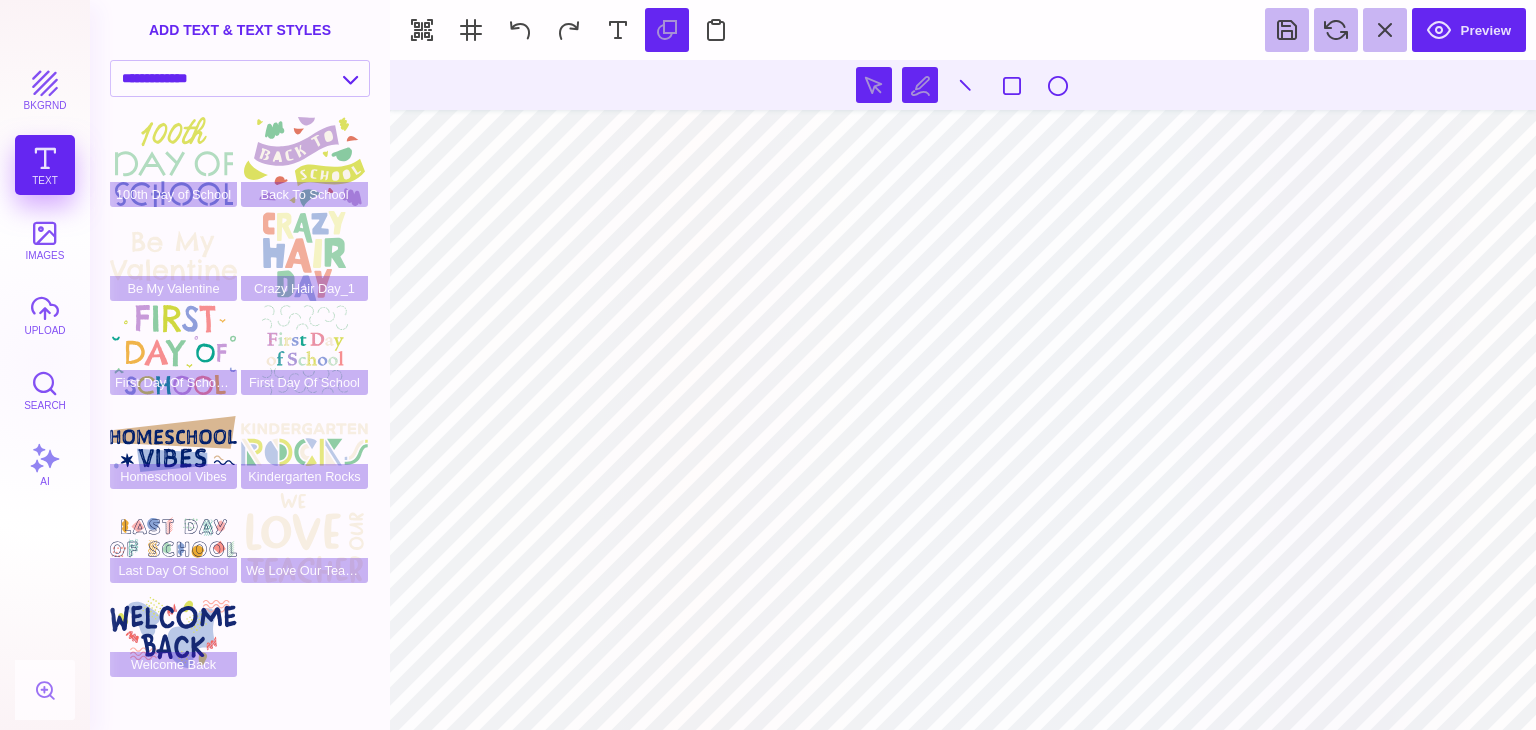 click at bounding box center (874, 85) 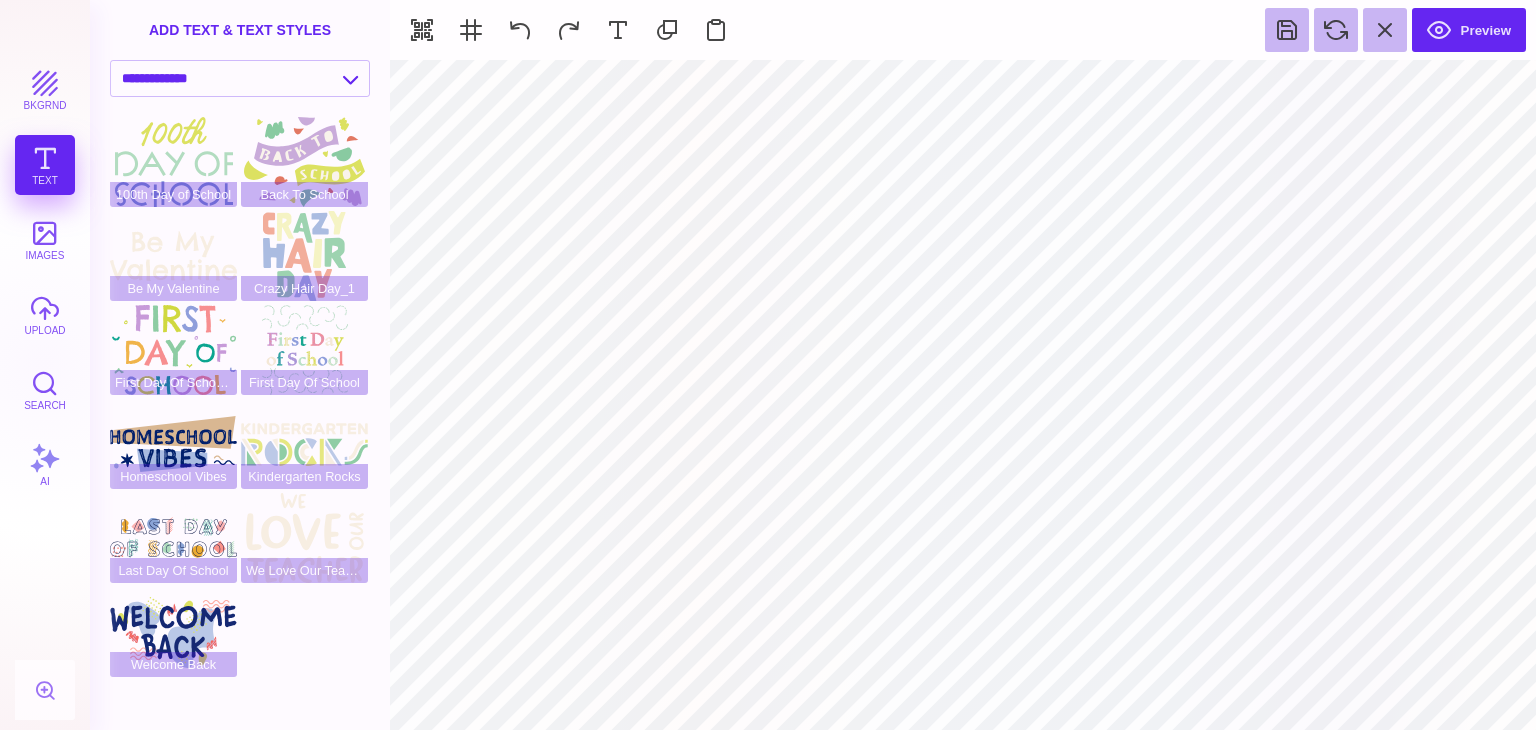 type 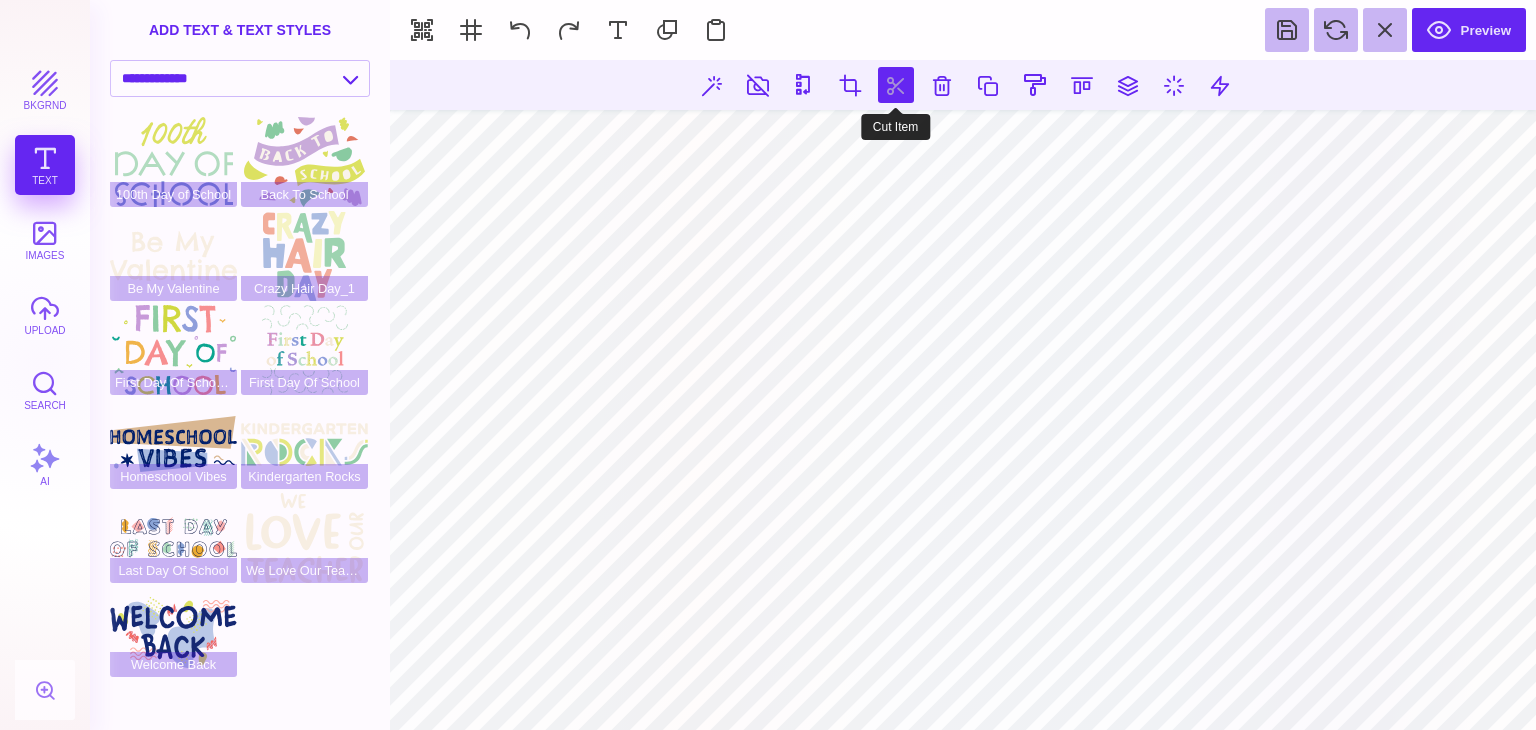 click at bounding box center [896, 85] 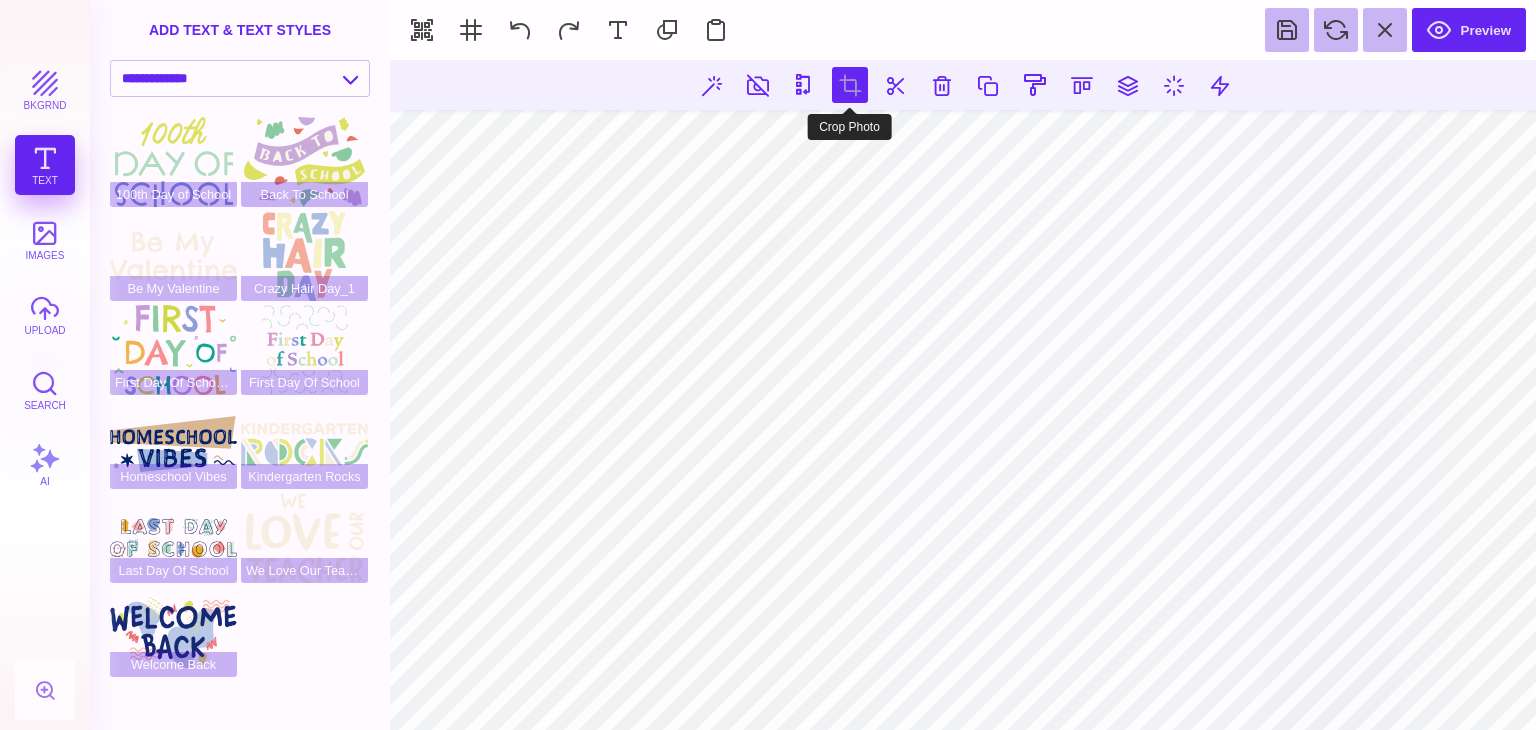 click at bounding box center (850, 85) 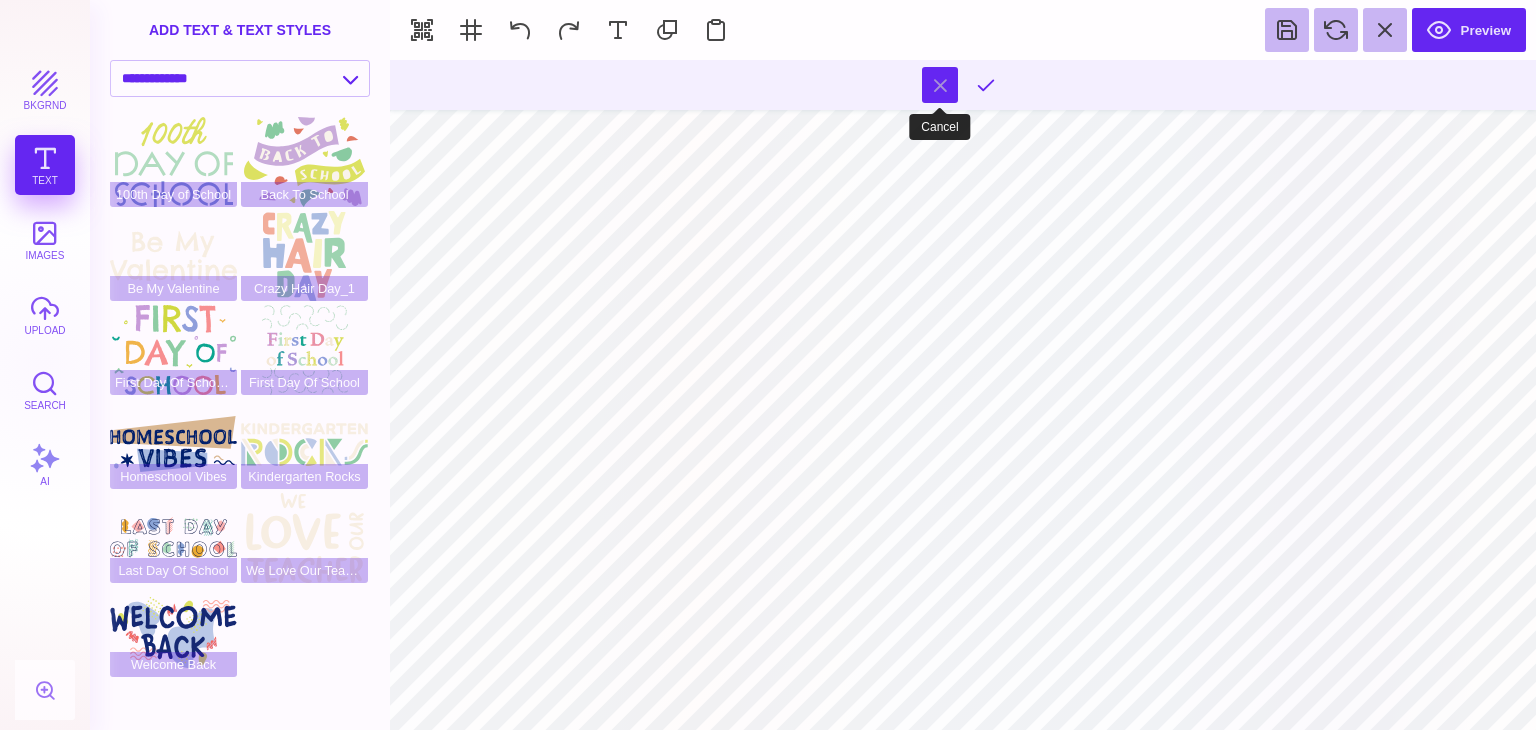 click at bounding box center [940, 85] 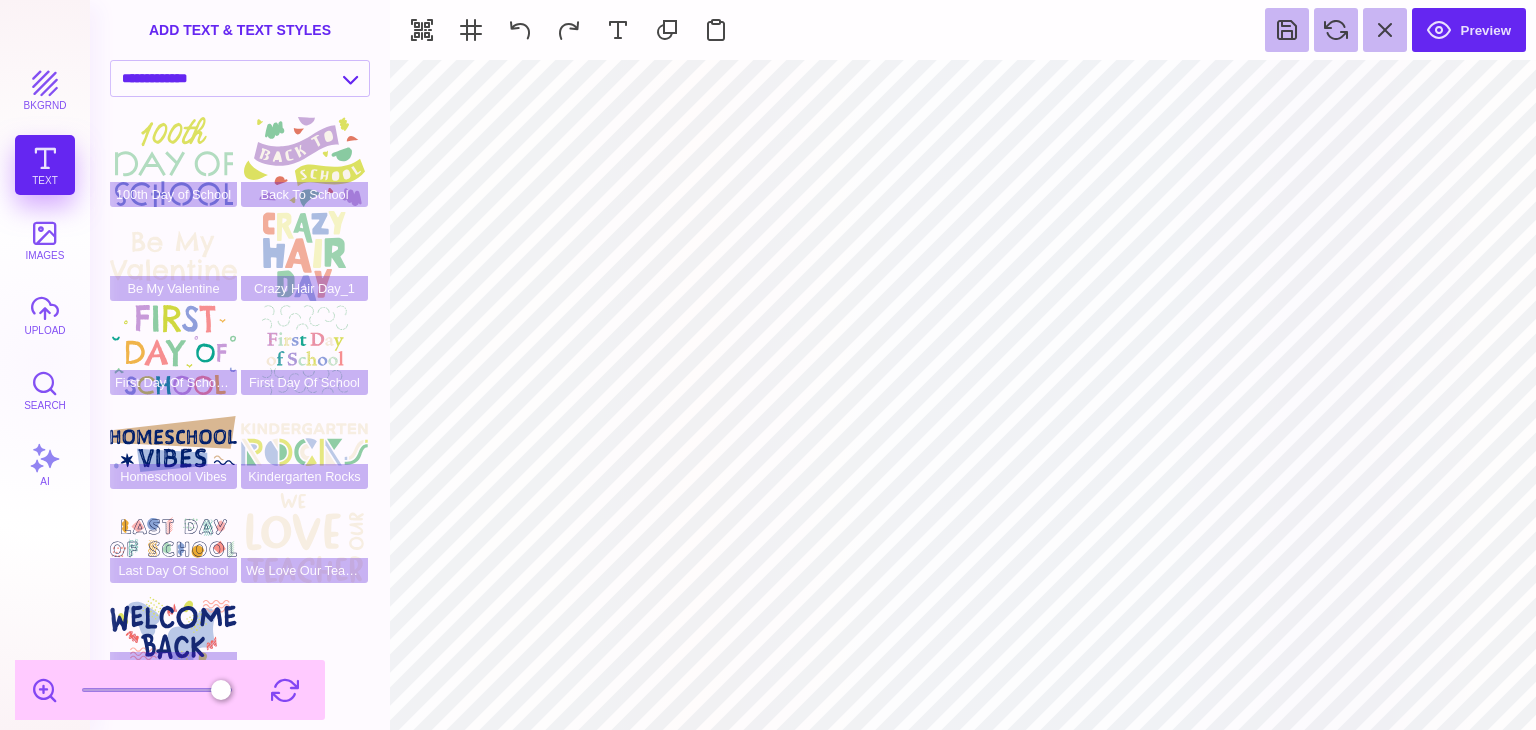click at bounding box center [45, 690] 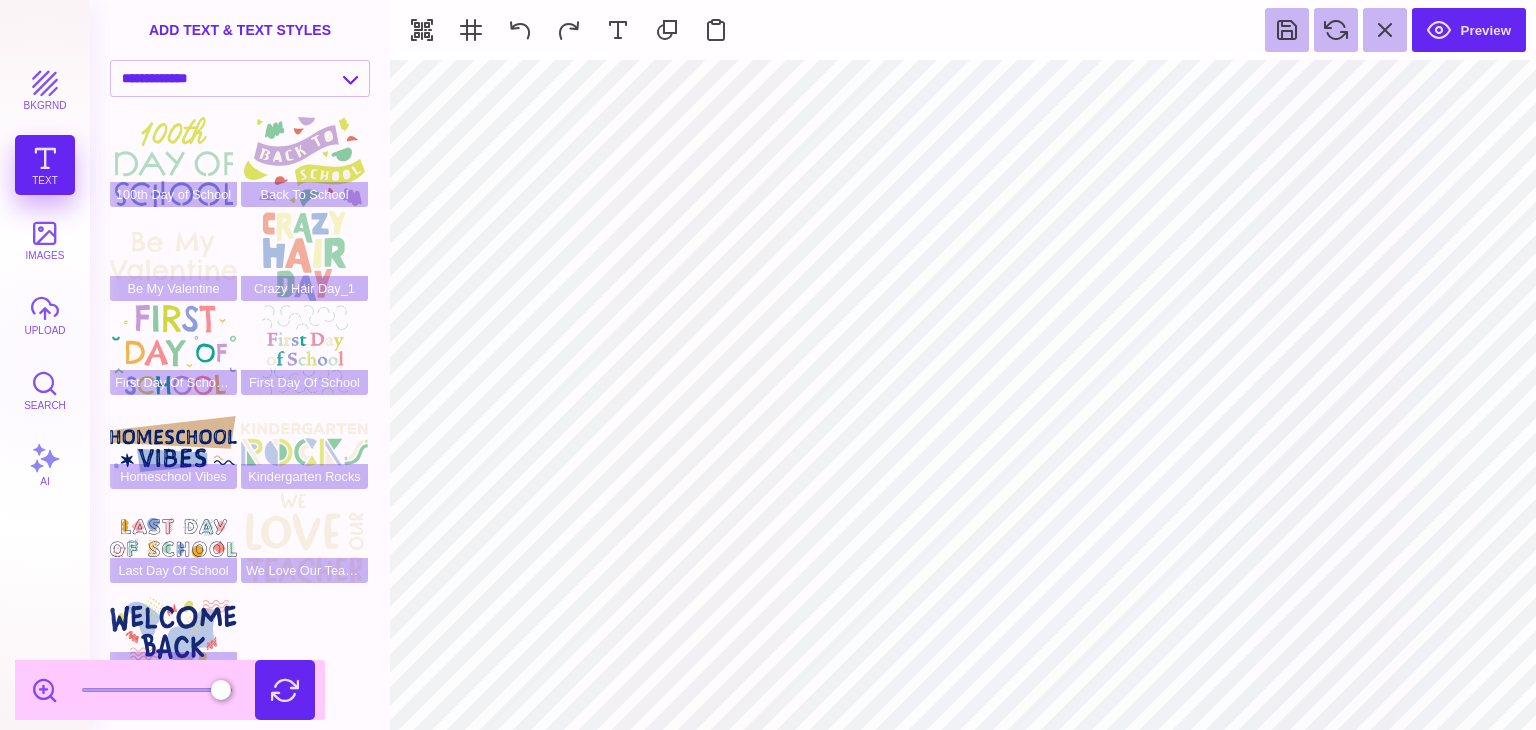 click at bounding box center (285, 690) 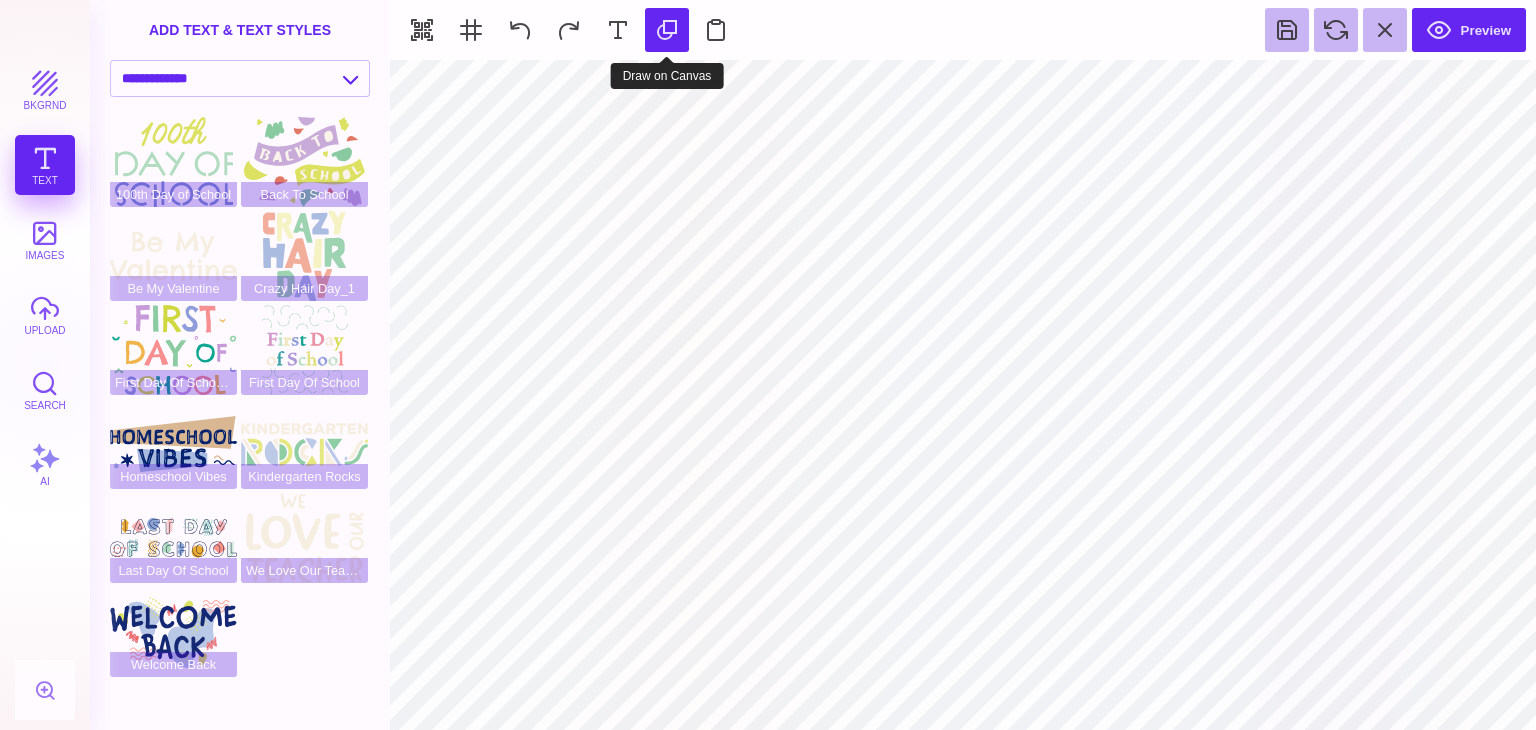 click at bounding box center (667, 30) 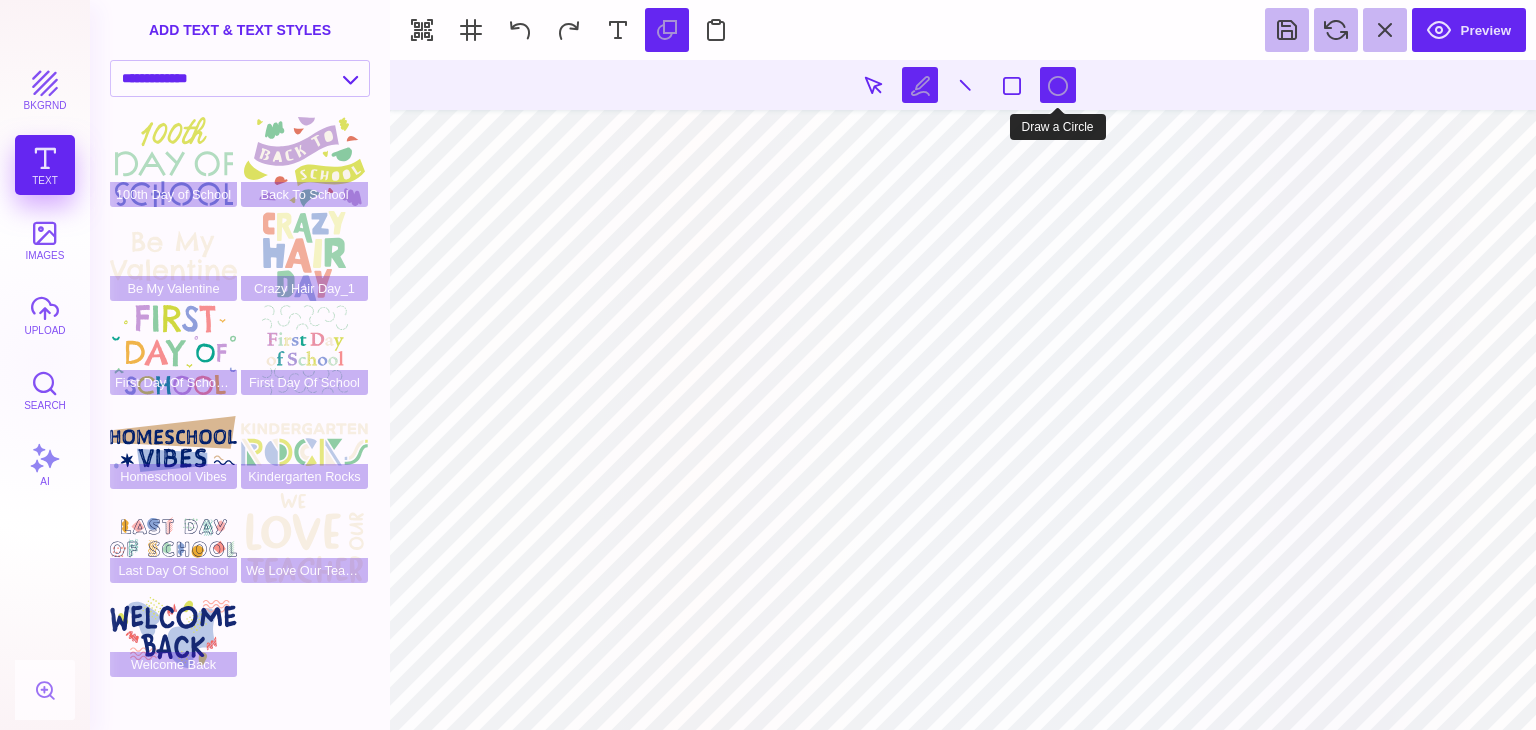 click at bounding box center (1058, 85) 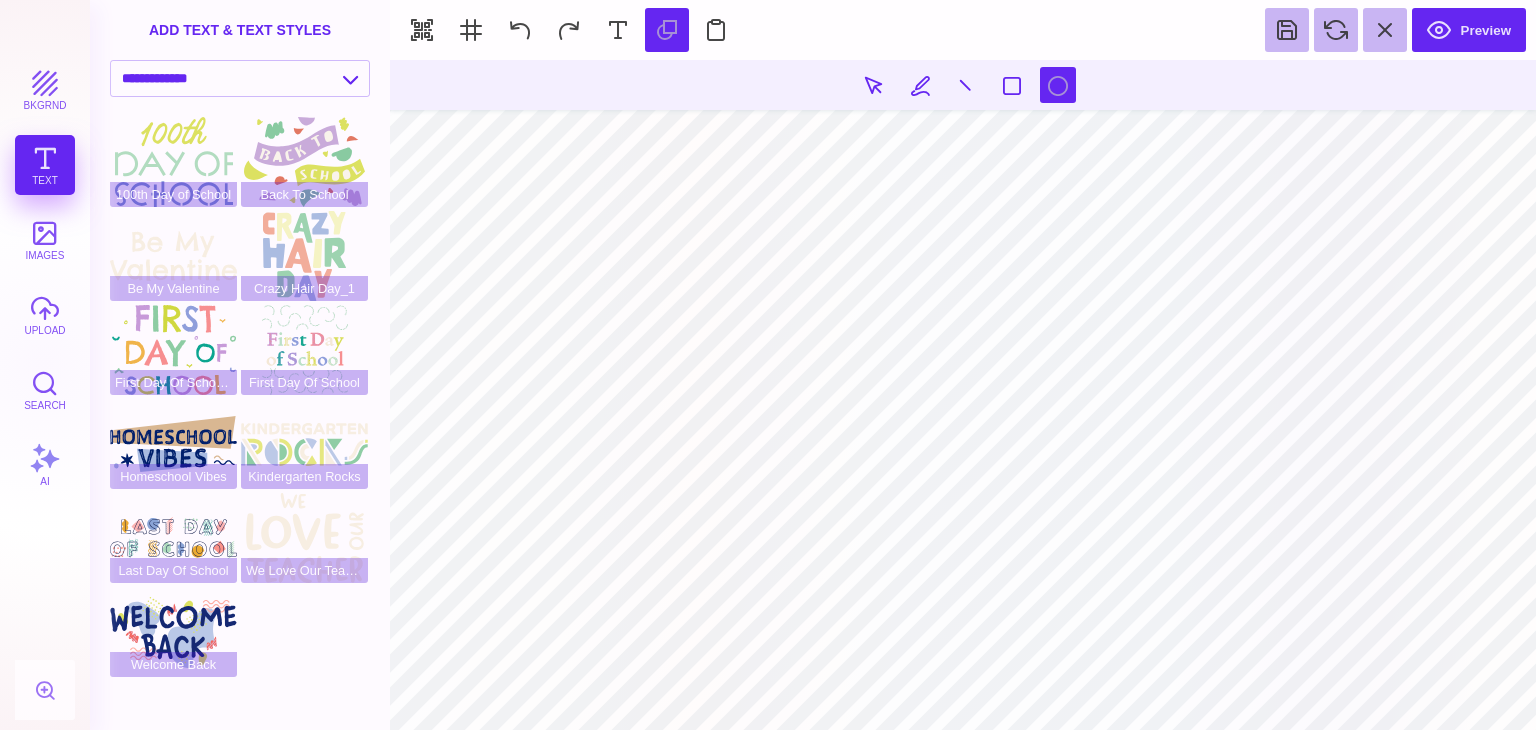 drag, startPoint x: 980, startPoint y: 161, endPoint x: 1012, endPoint y: 196, distance: 47.423622 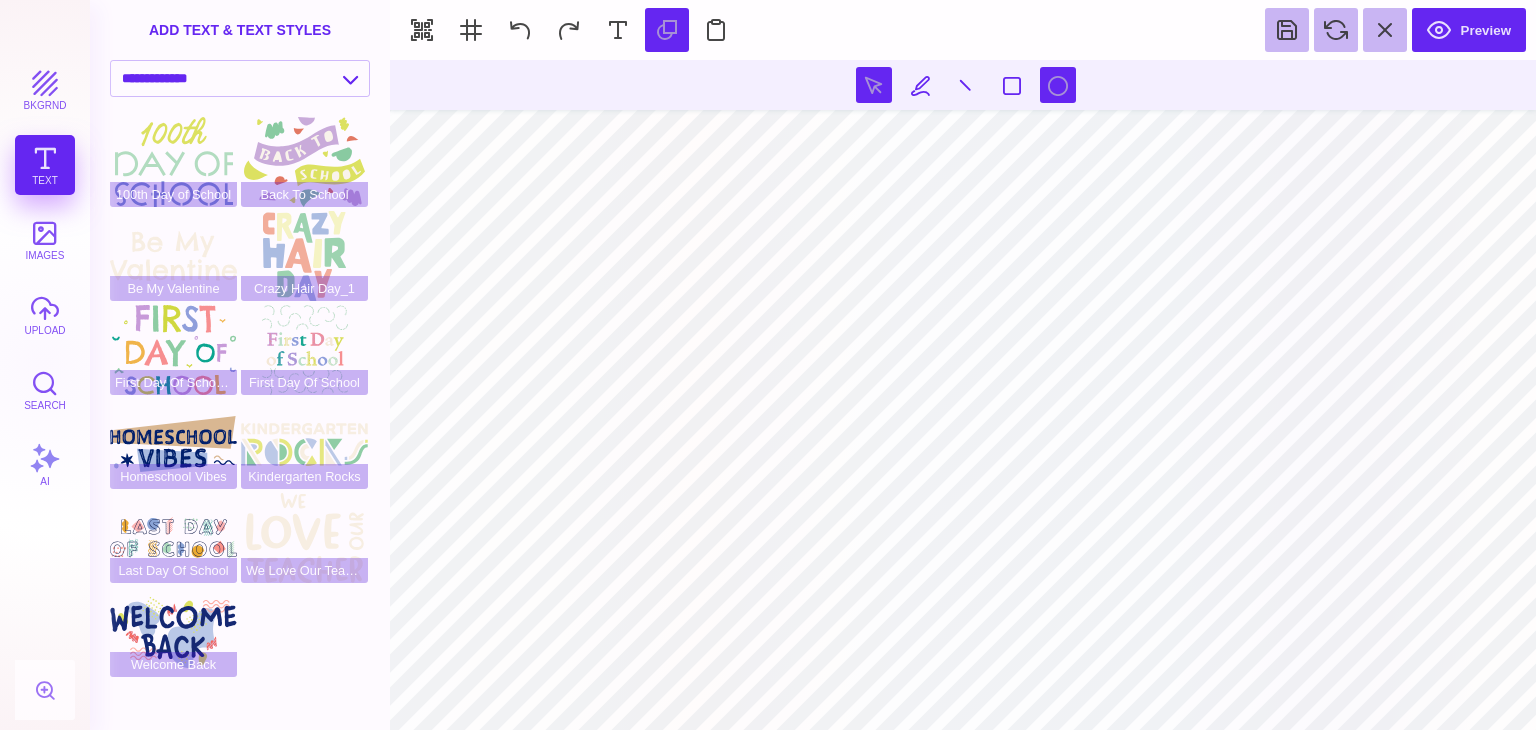 click at bounding box center [874, 85] 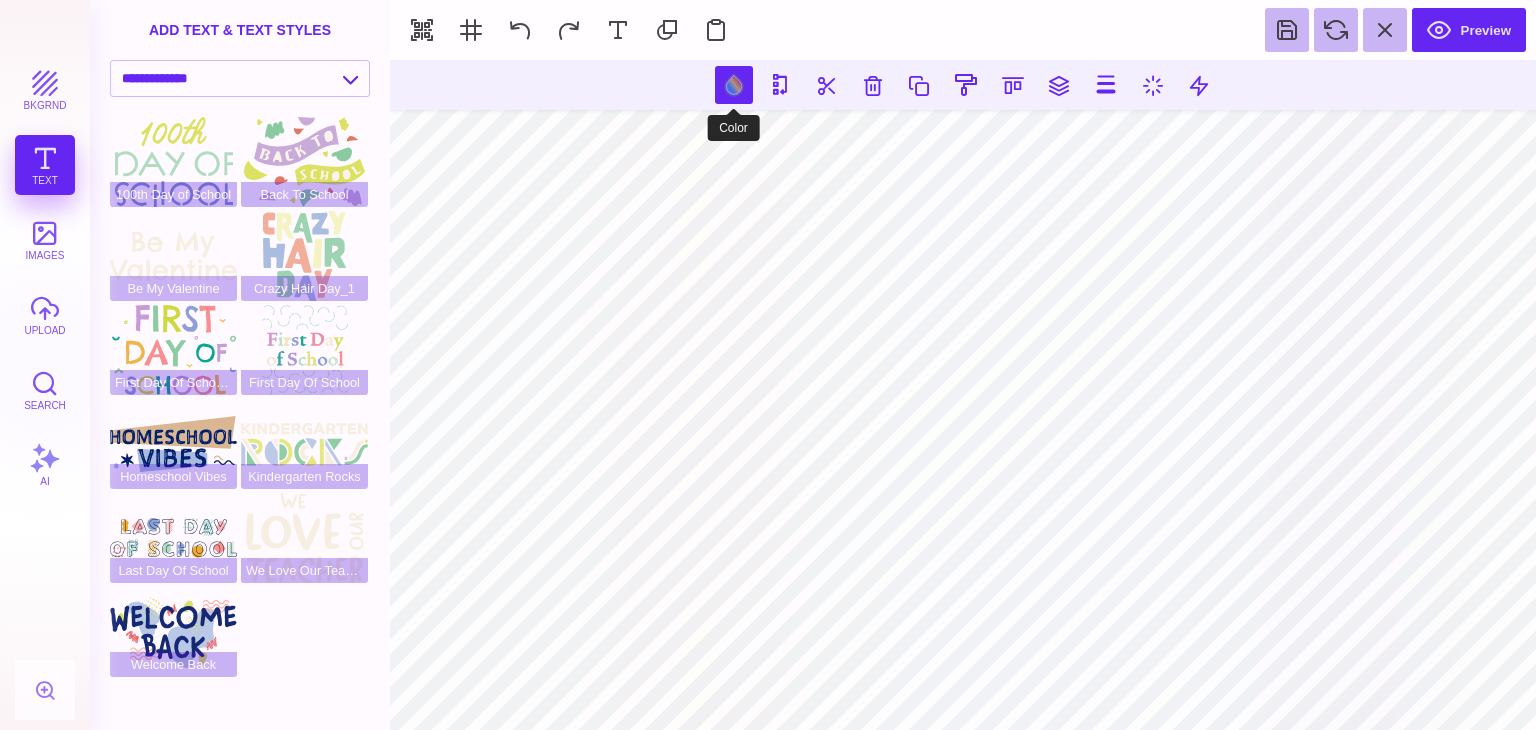 click at bounding box center [734, 85] 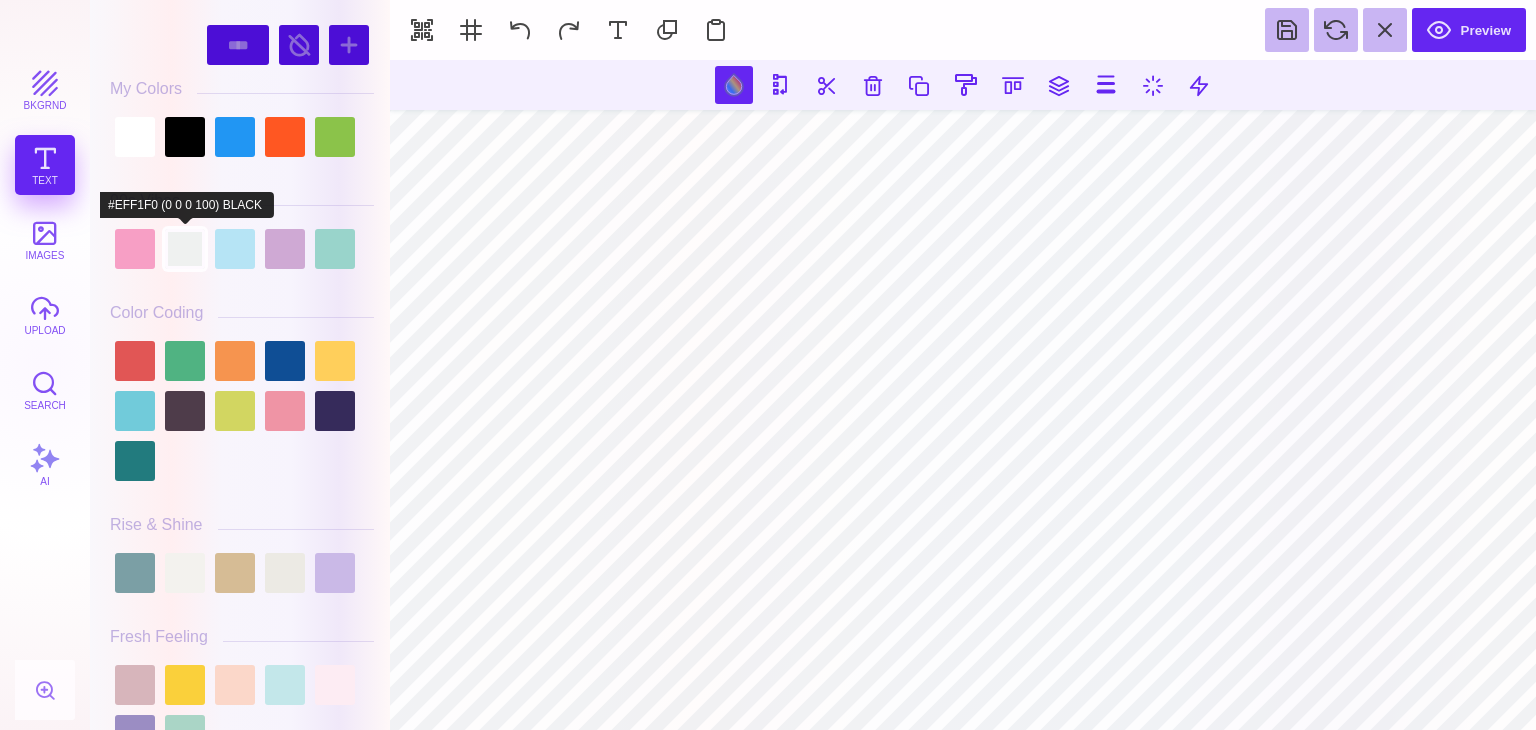 click at bounding box center (185, 249) 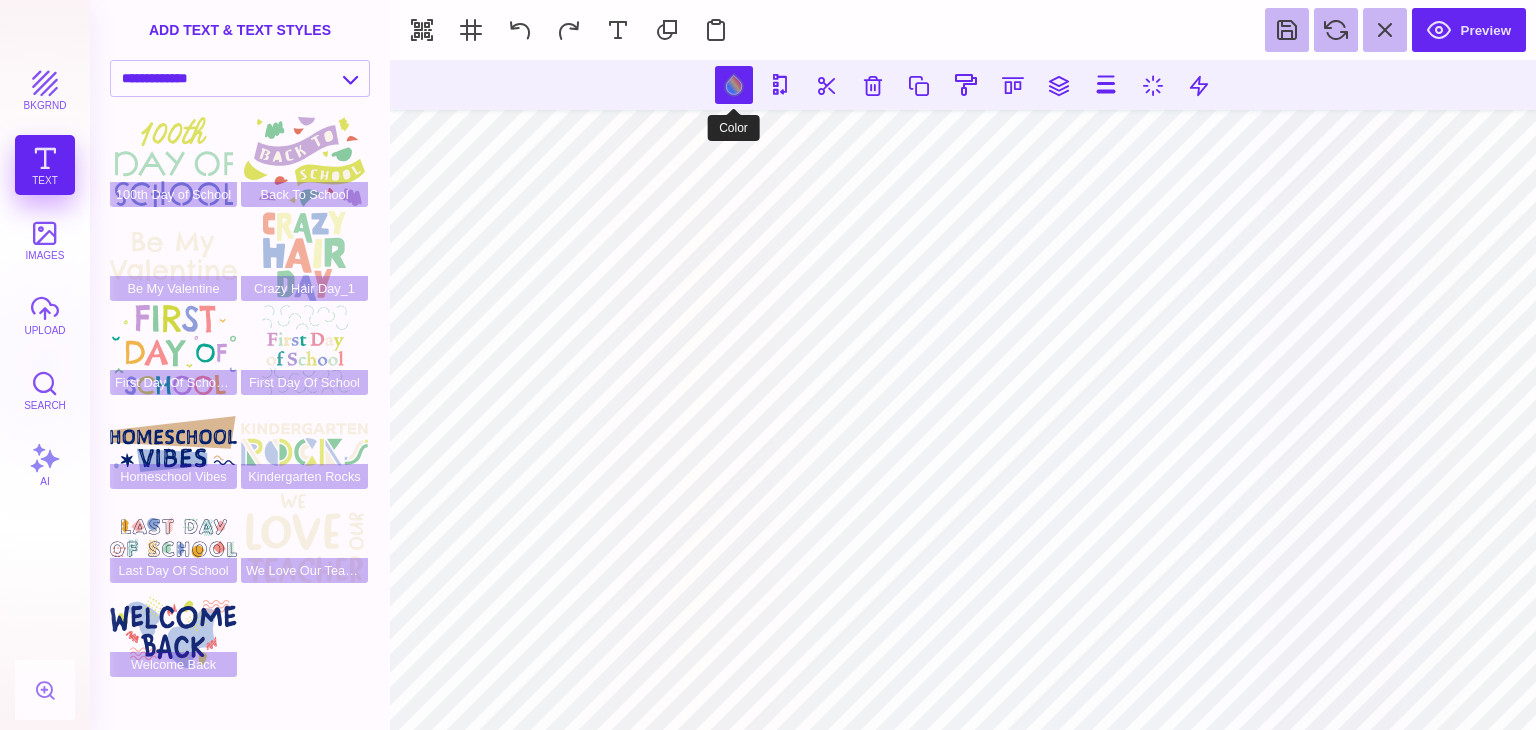 click at bounding box center (734, 85) 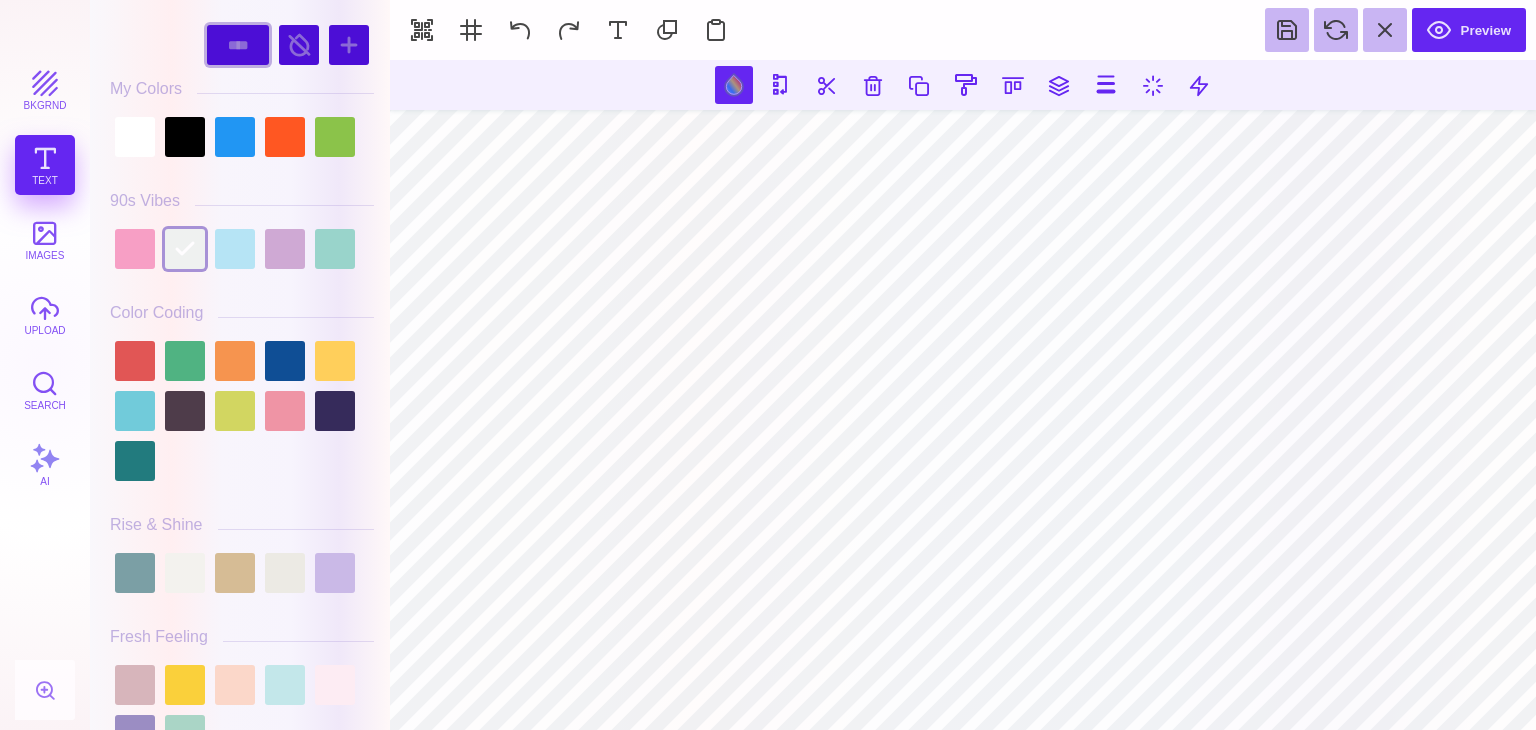 click on "****
******" at bounding box center [238, 45] 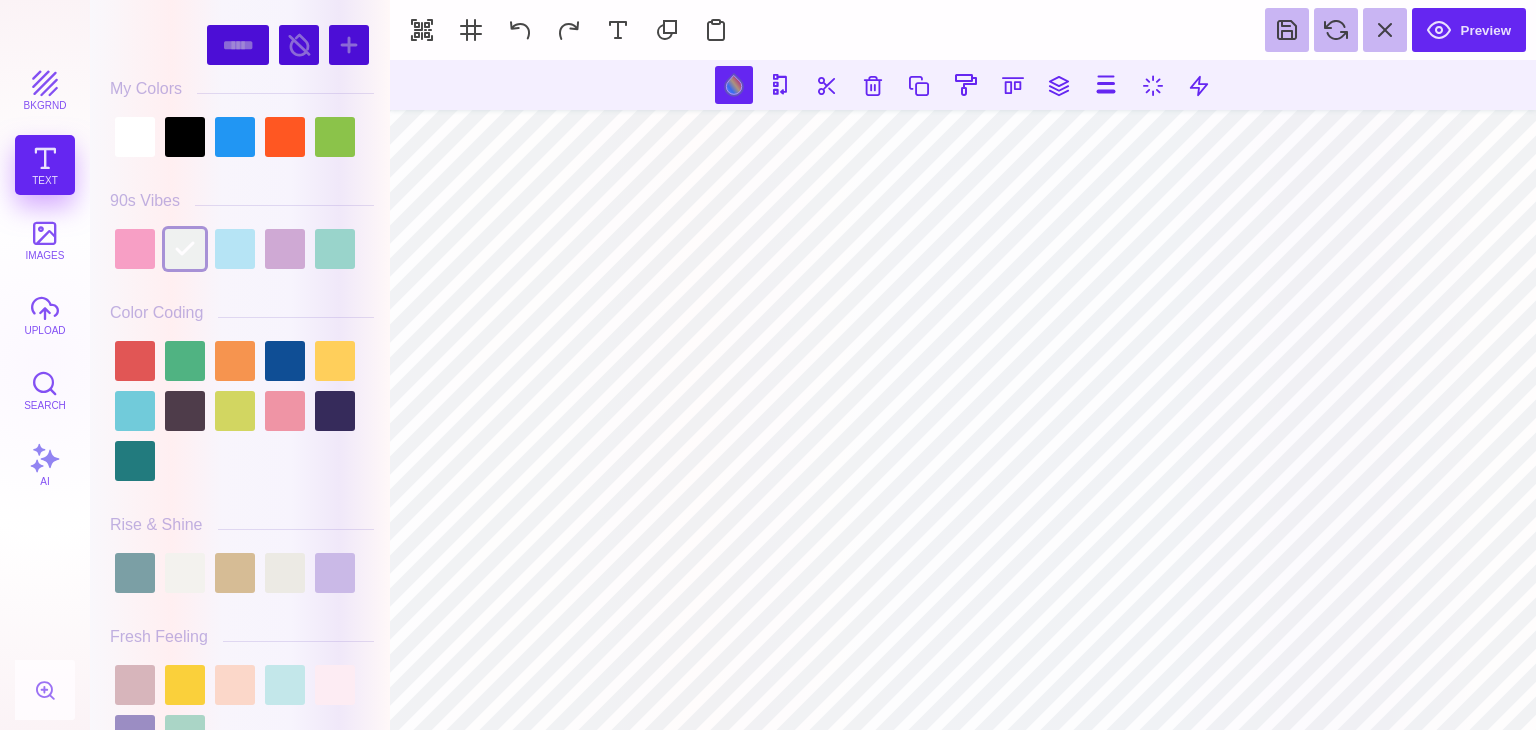 select on "******" 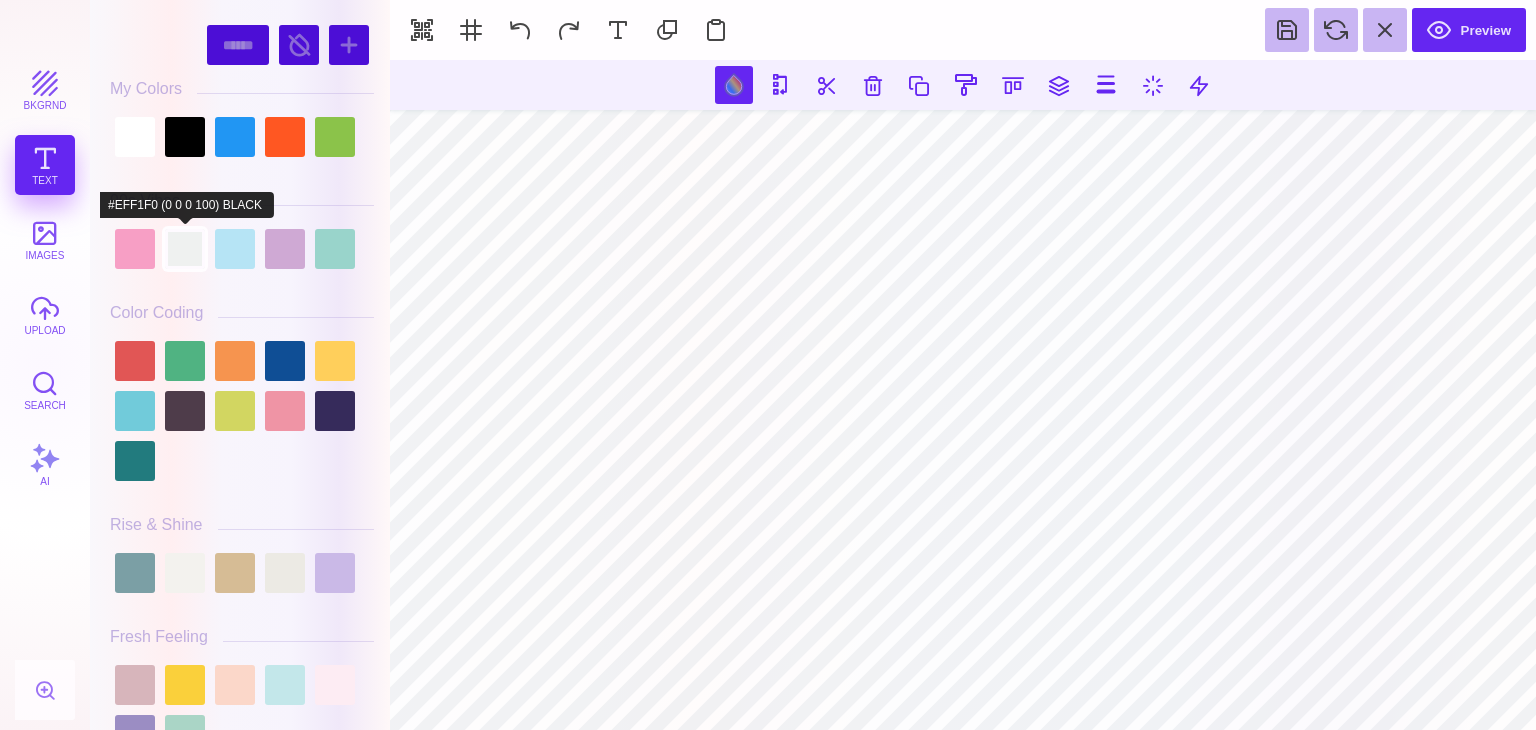 click at bounding box center [185, 249] 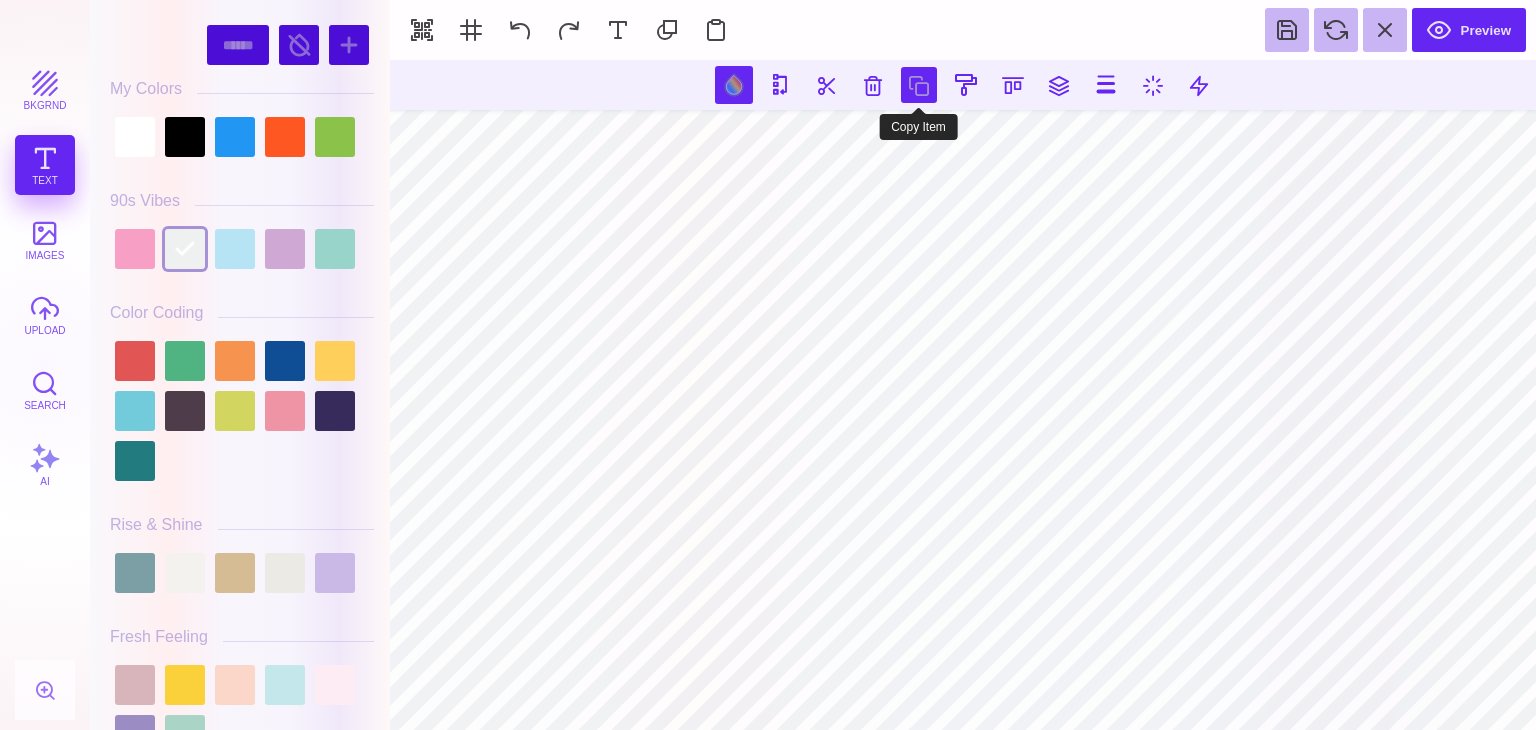 click at bounding box center (919, 85) 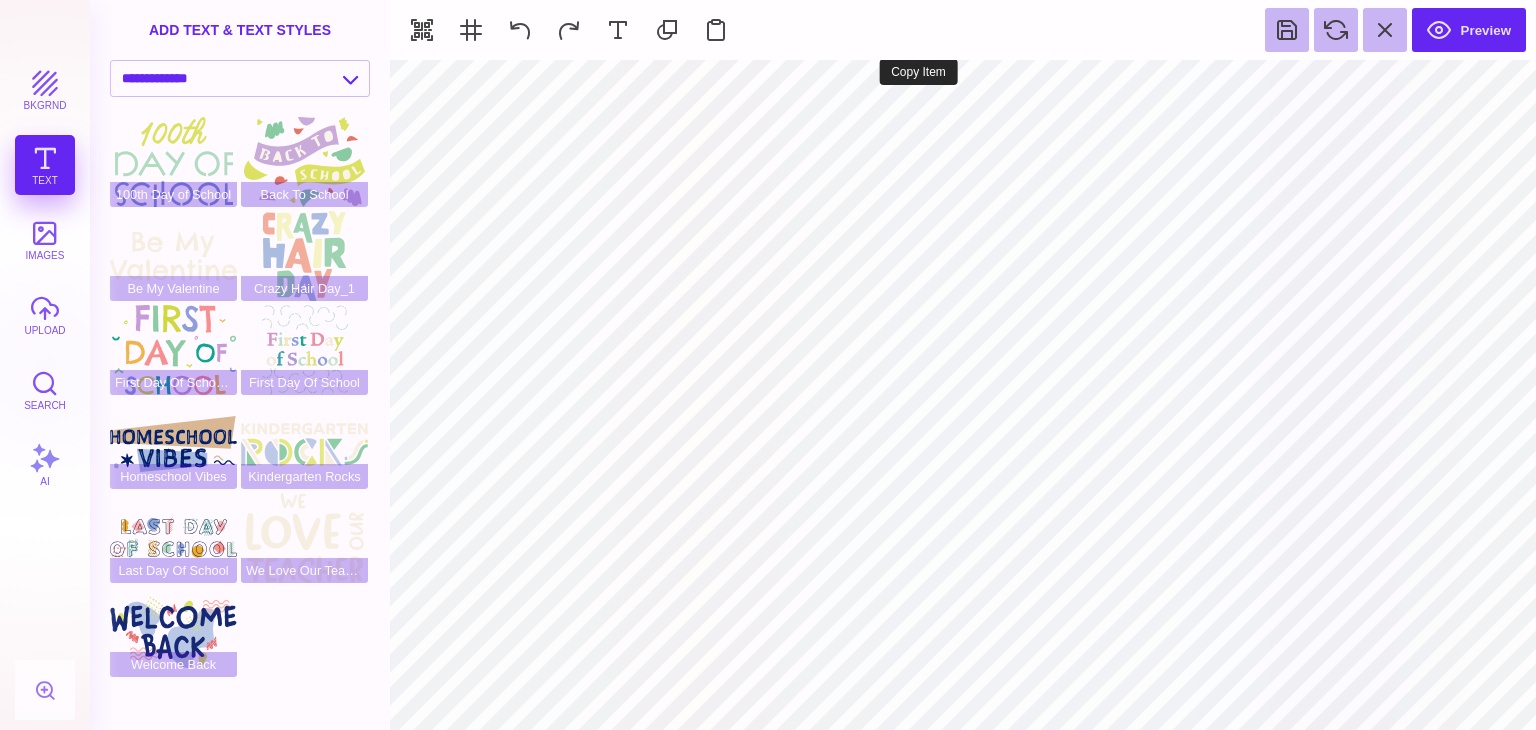 select on "******" 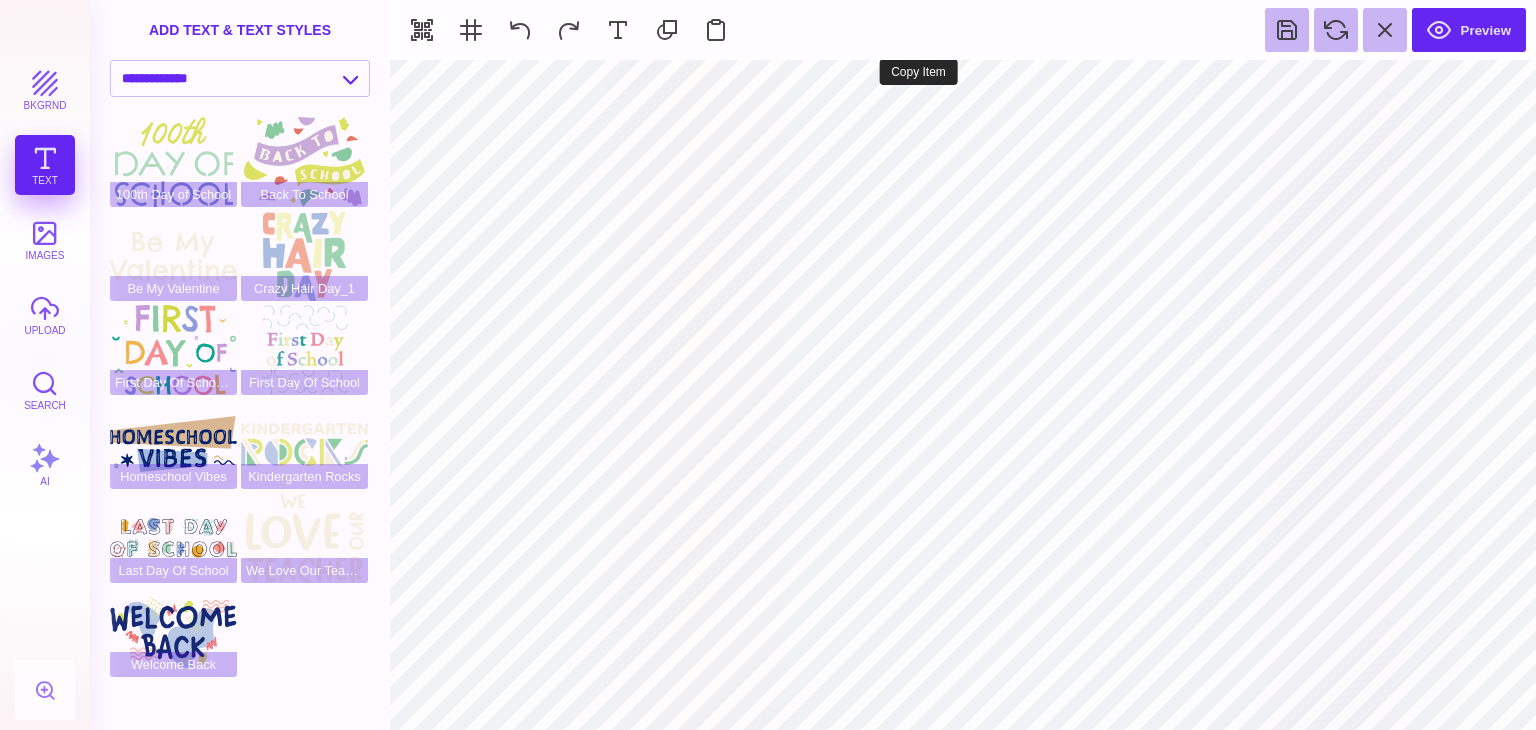 select on "******" 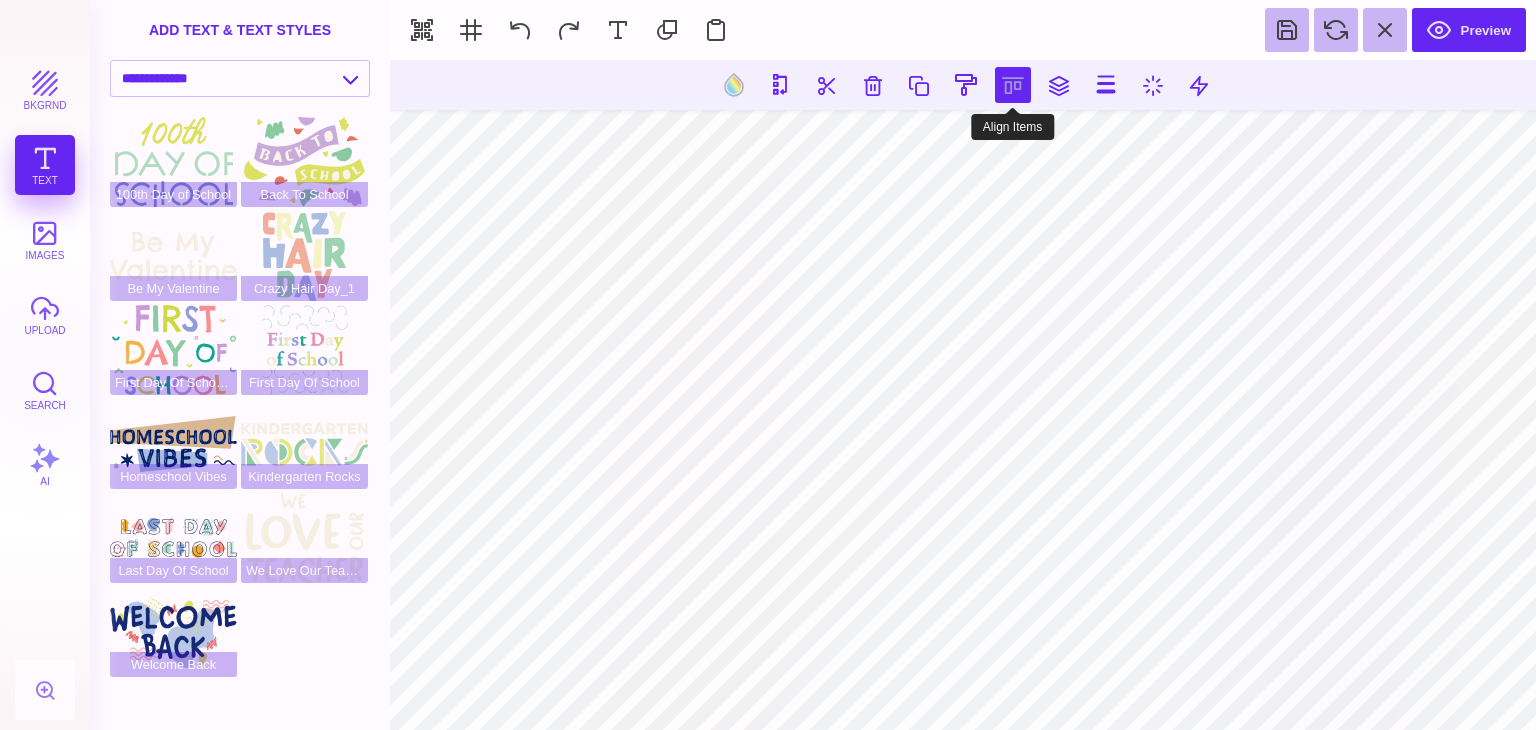 click at bounding box center (1013, 85) 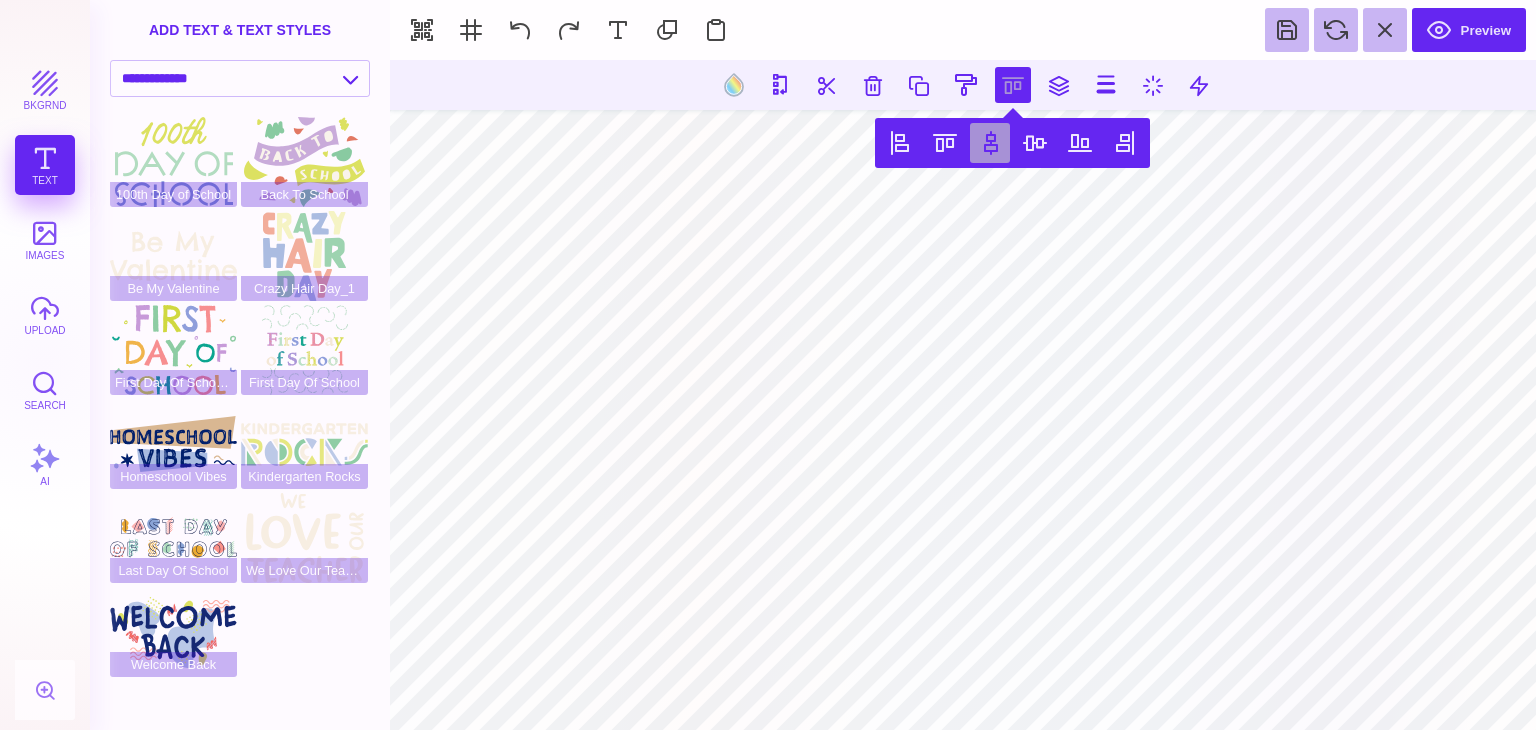 click at bounding box center [990, 143] 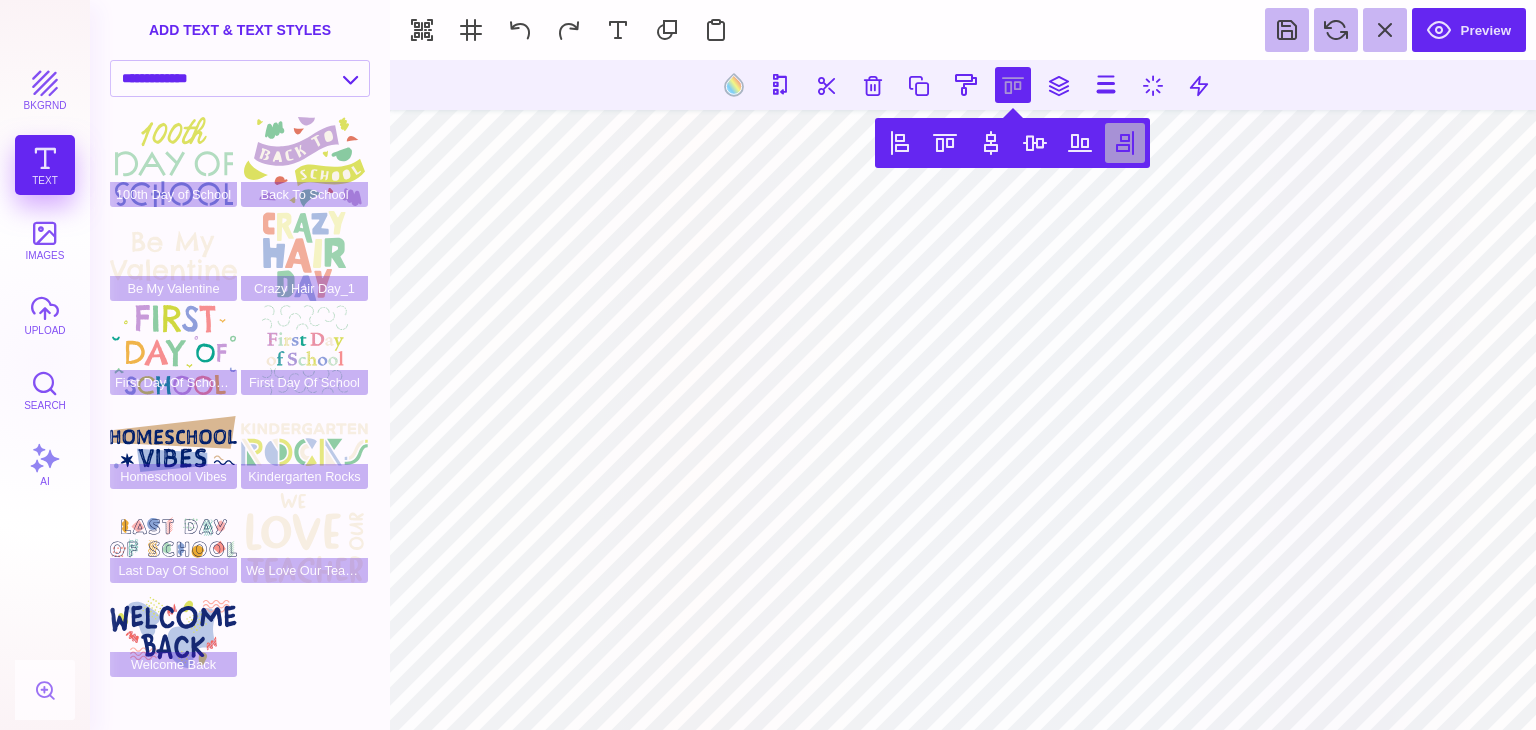 click at bounding box center (1125, 143) 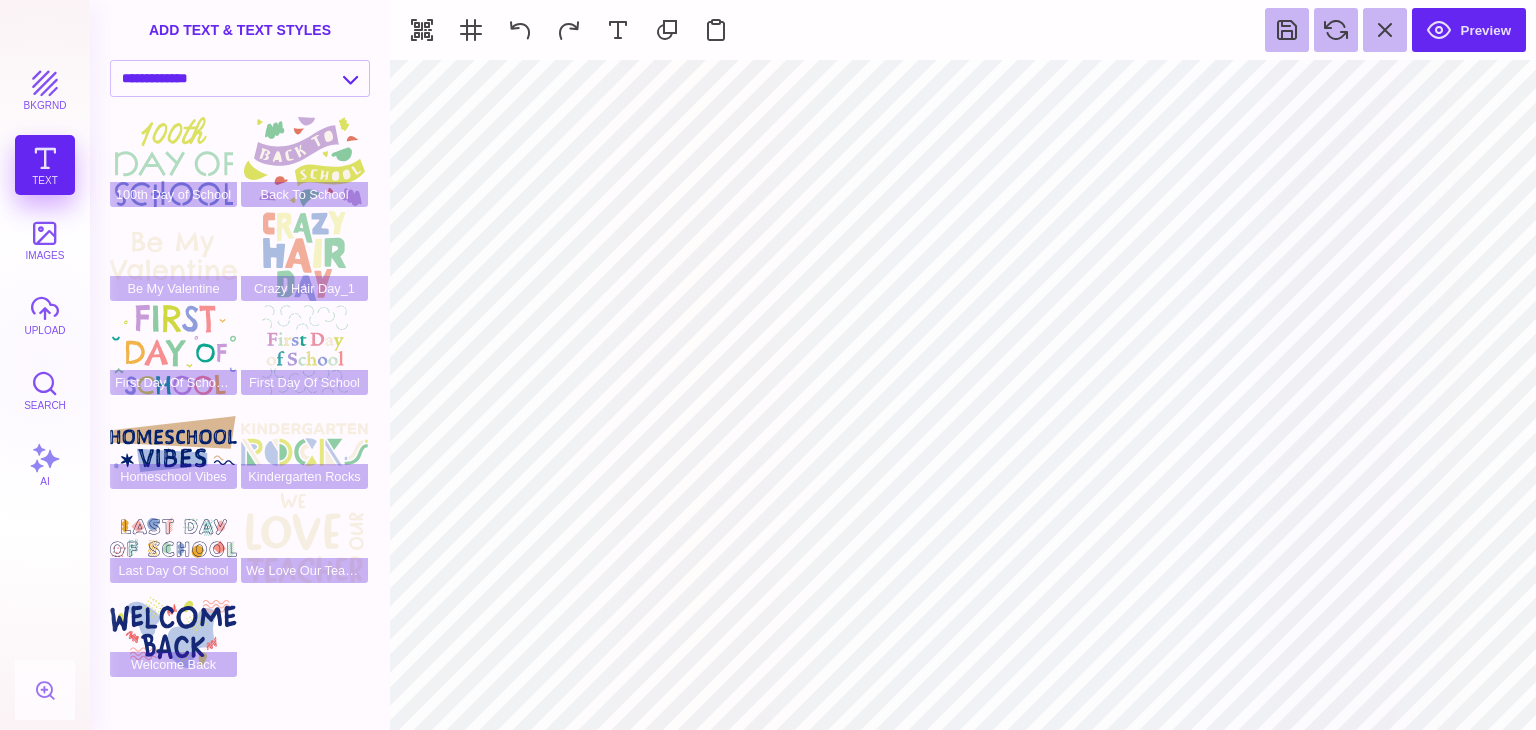 select on "******" 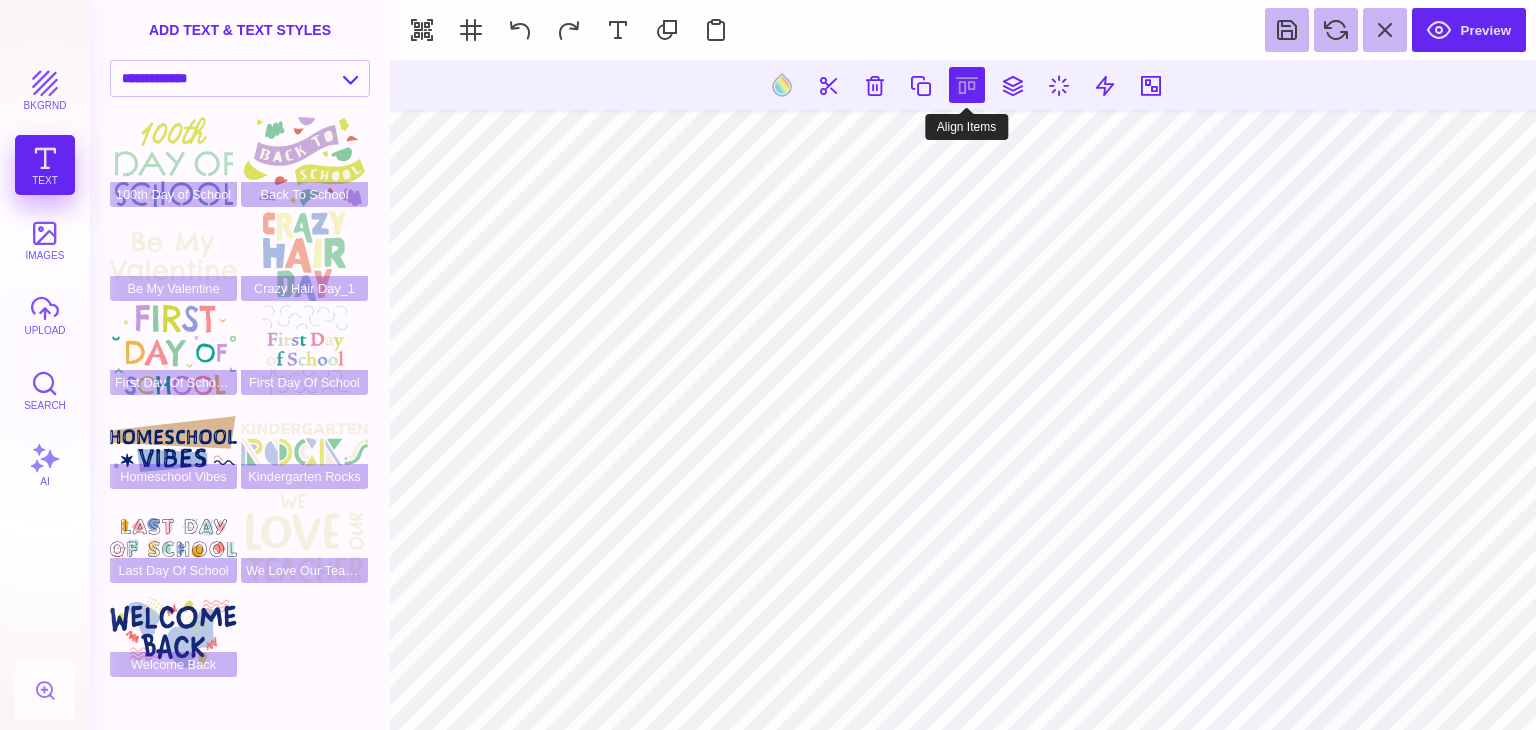 click at bounding box center [967, 85] 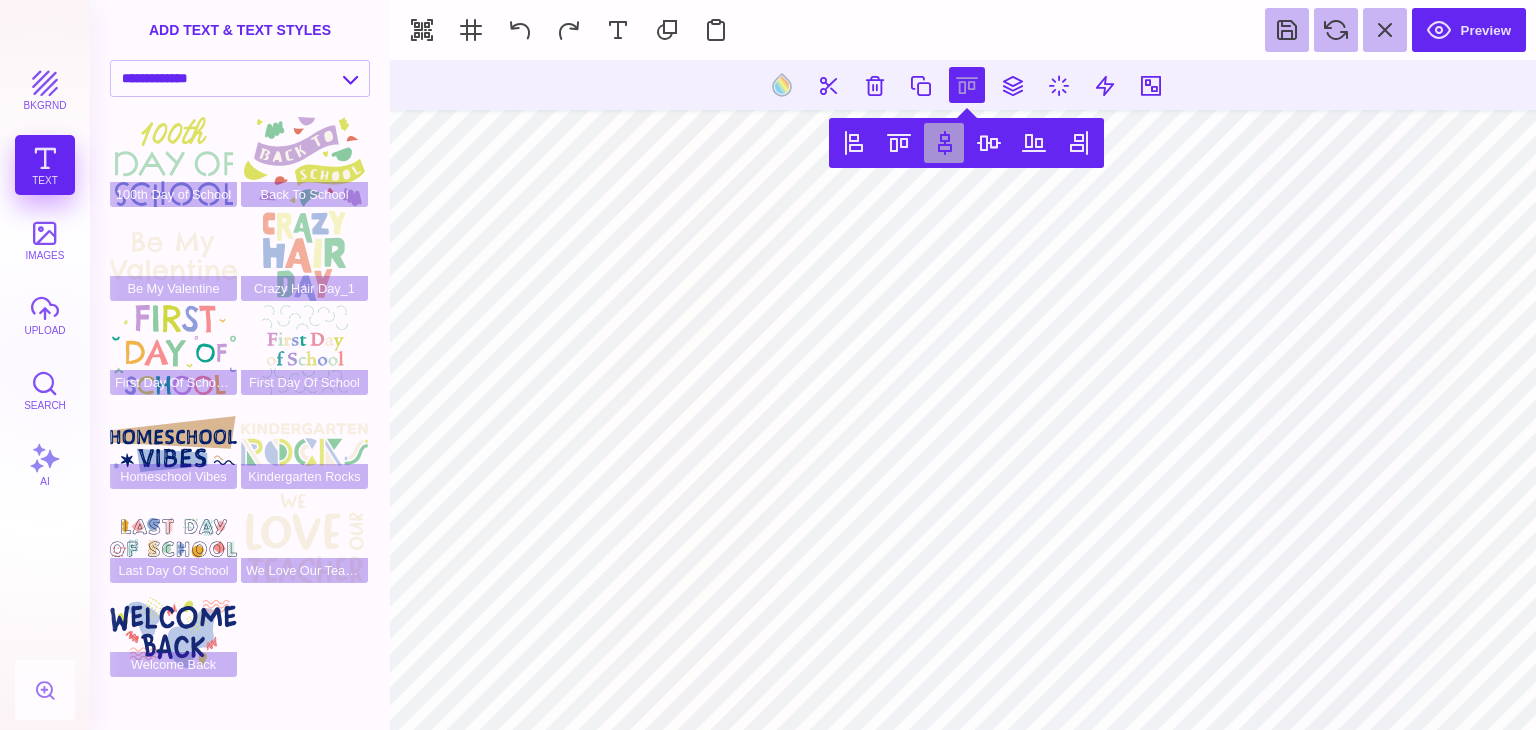 click at bounding box center (944, 143) 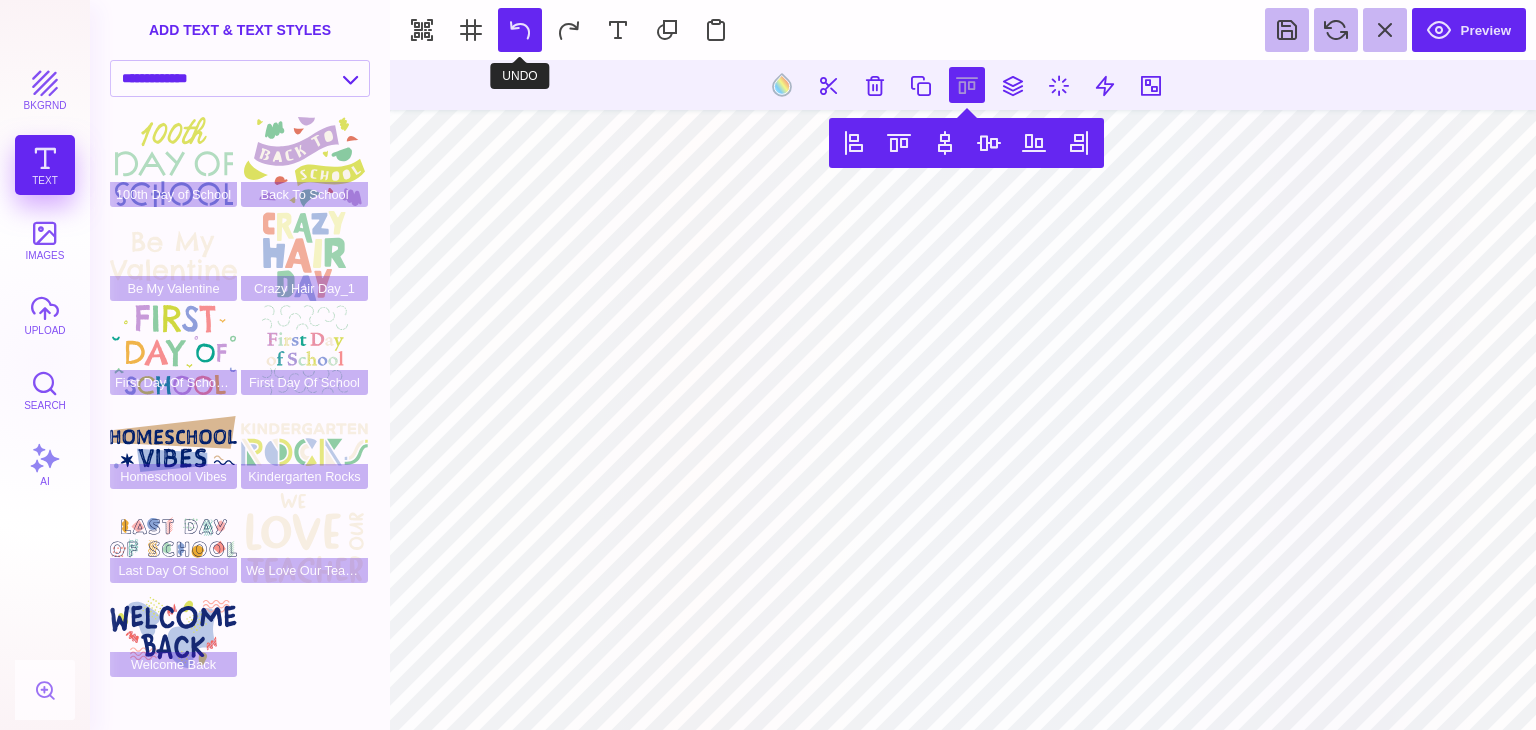 click at bounding box center [520, 30] 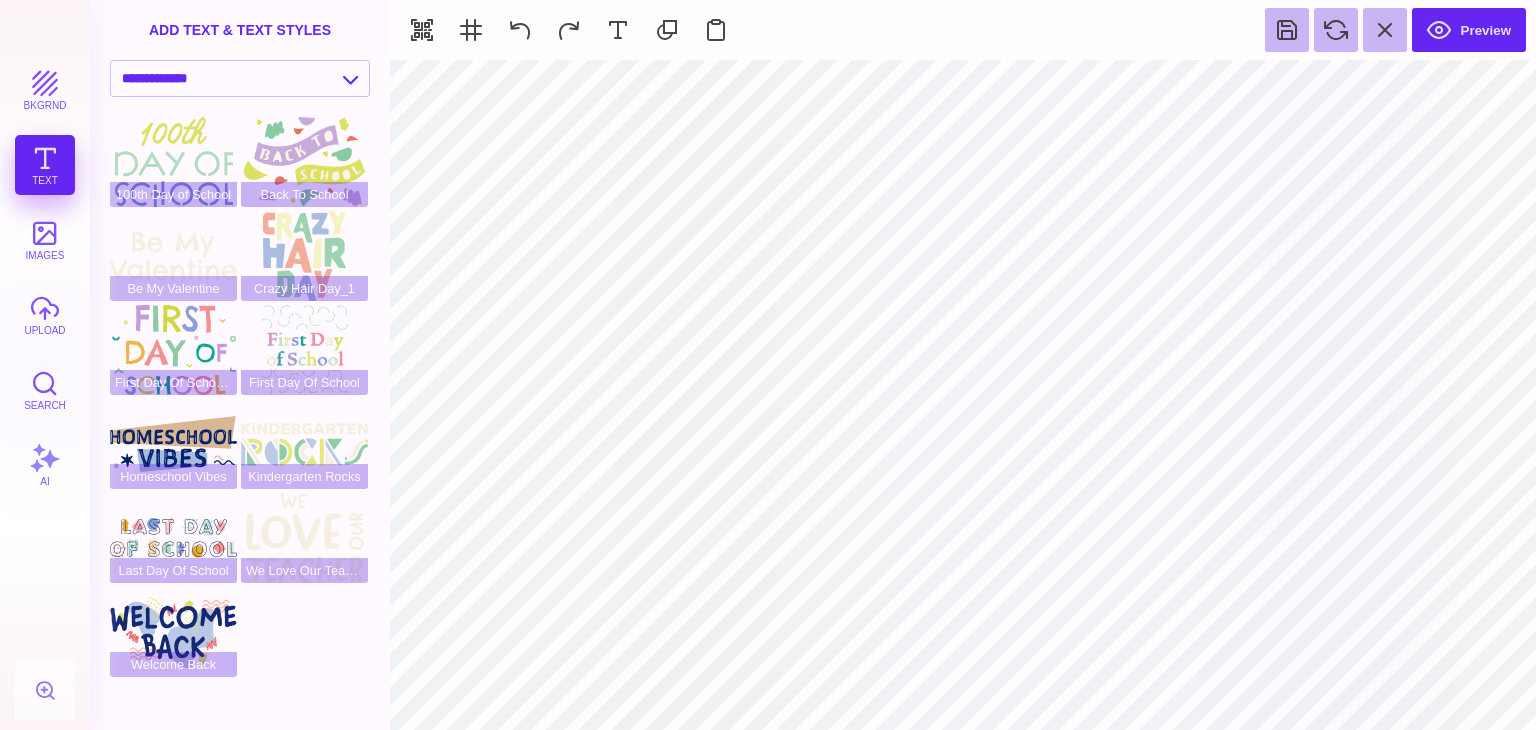 select on "******" 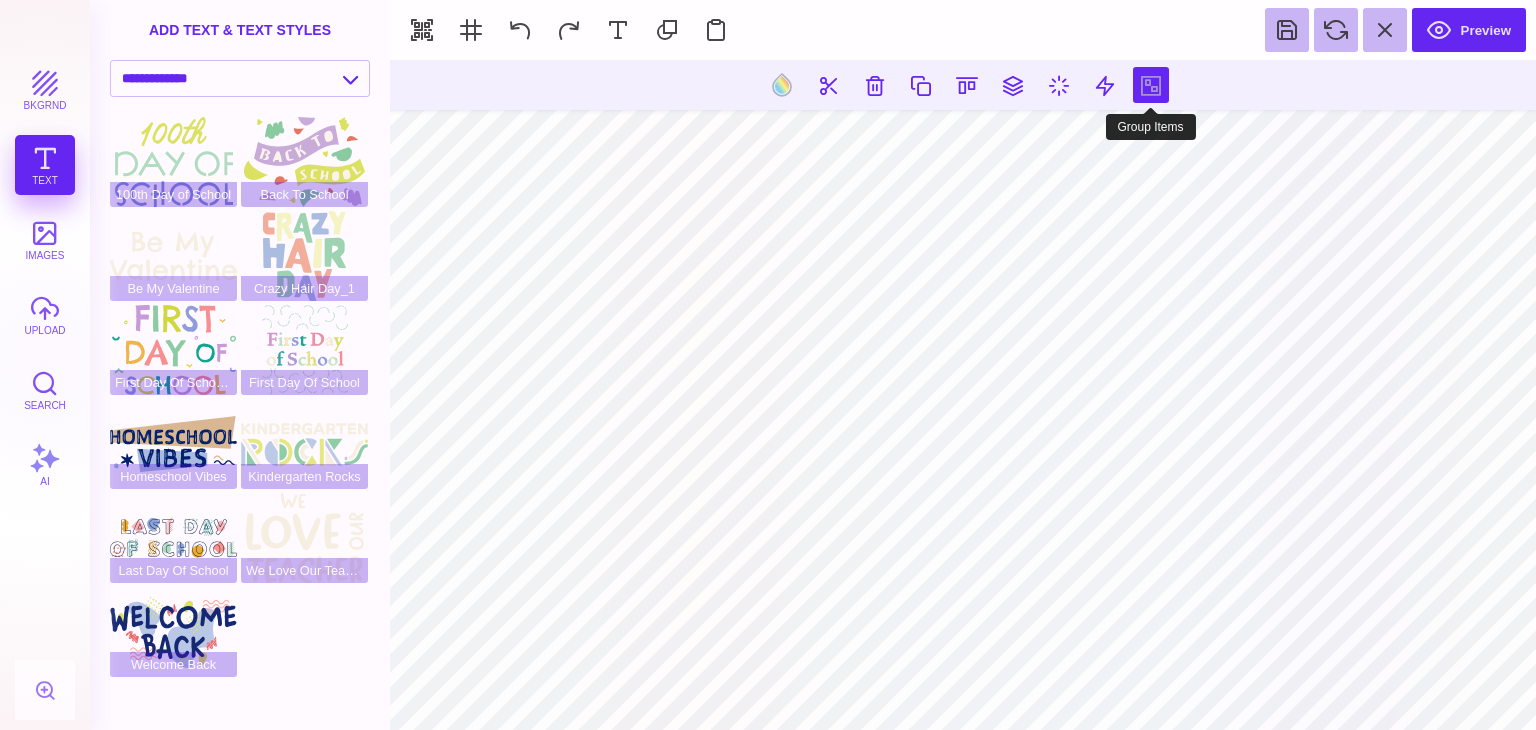 click at bounding box center [1151, 85] 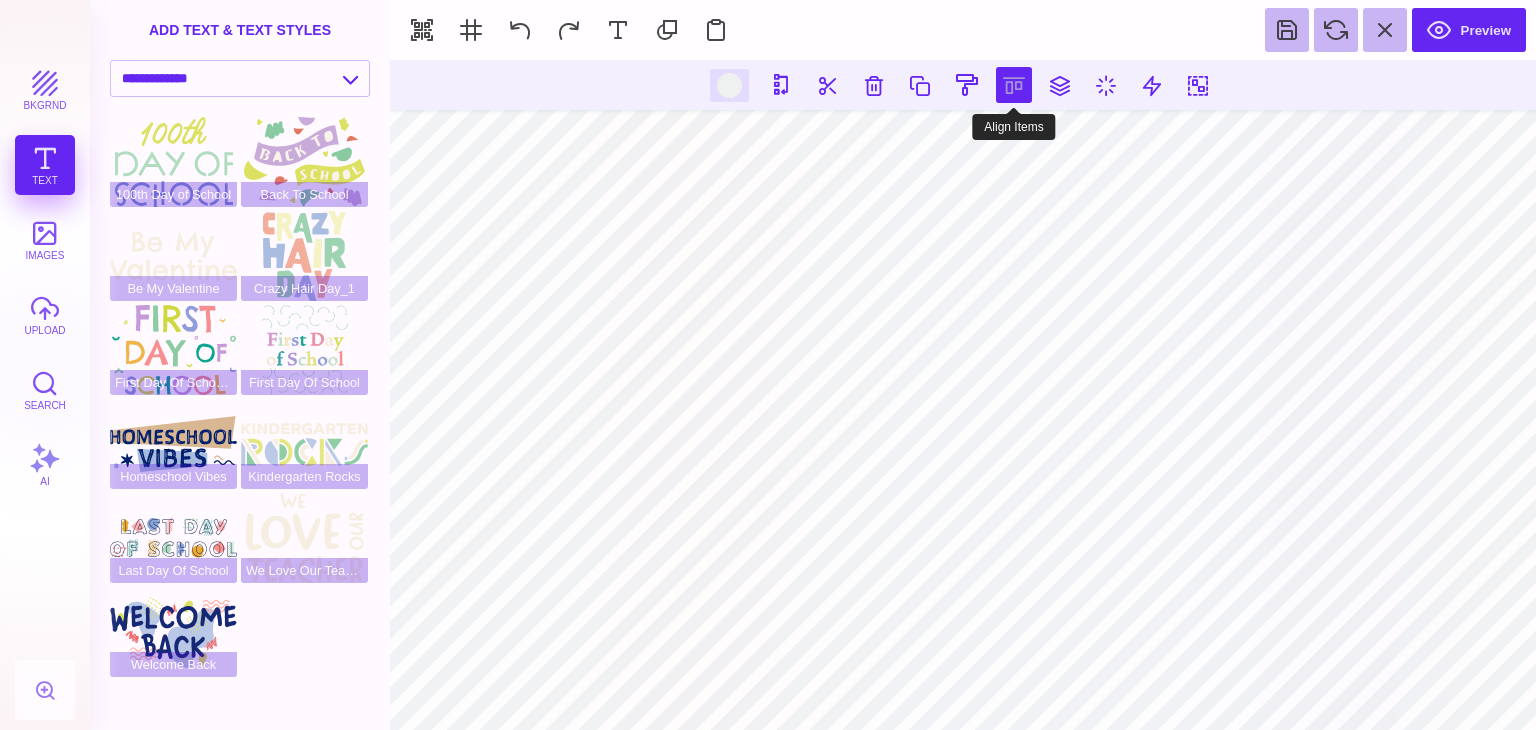 click at bounding box center (1014, 85) 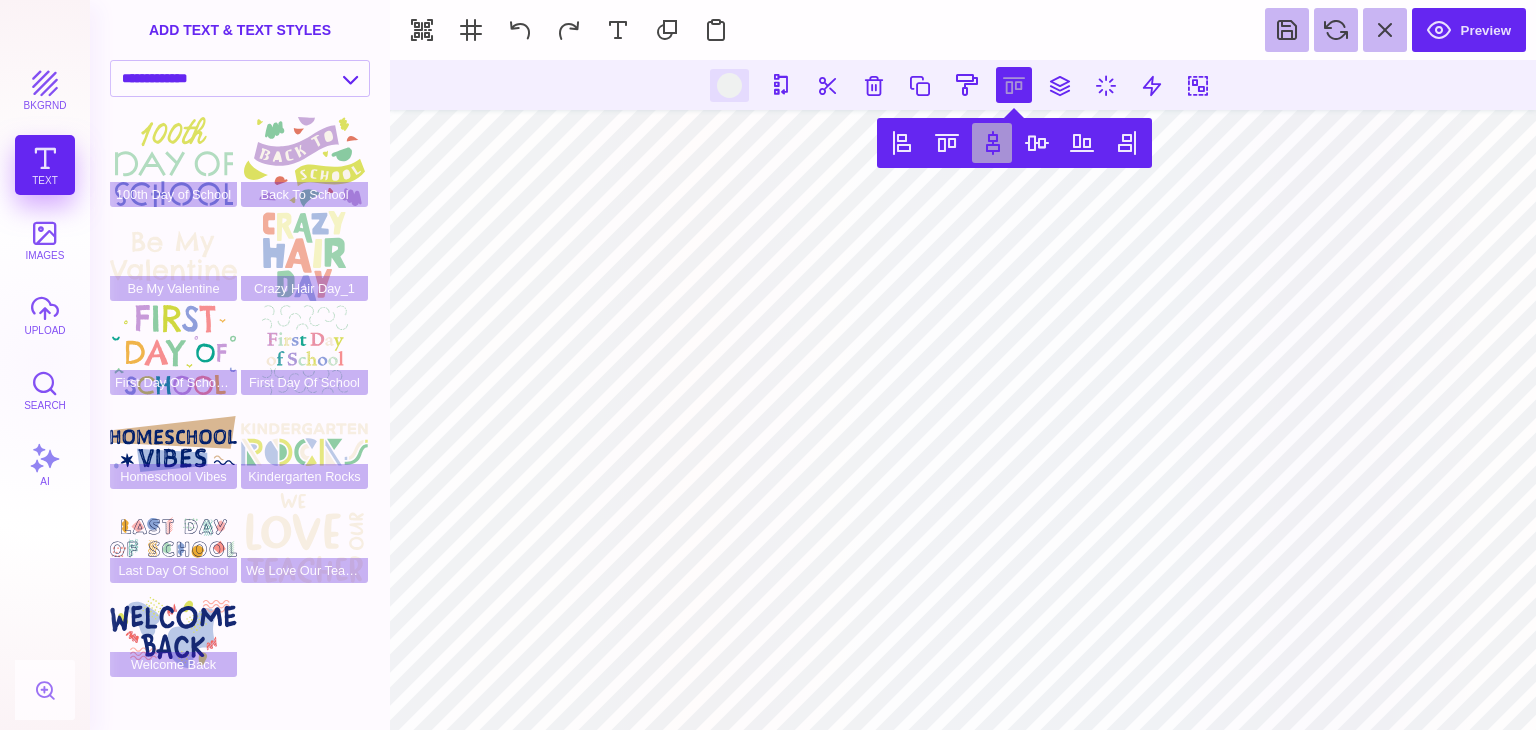 click at bounding box center [992, 143] 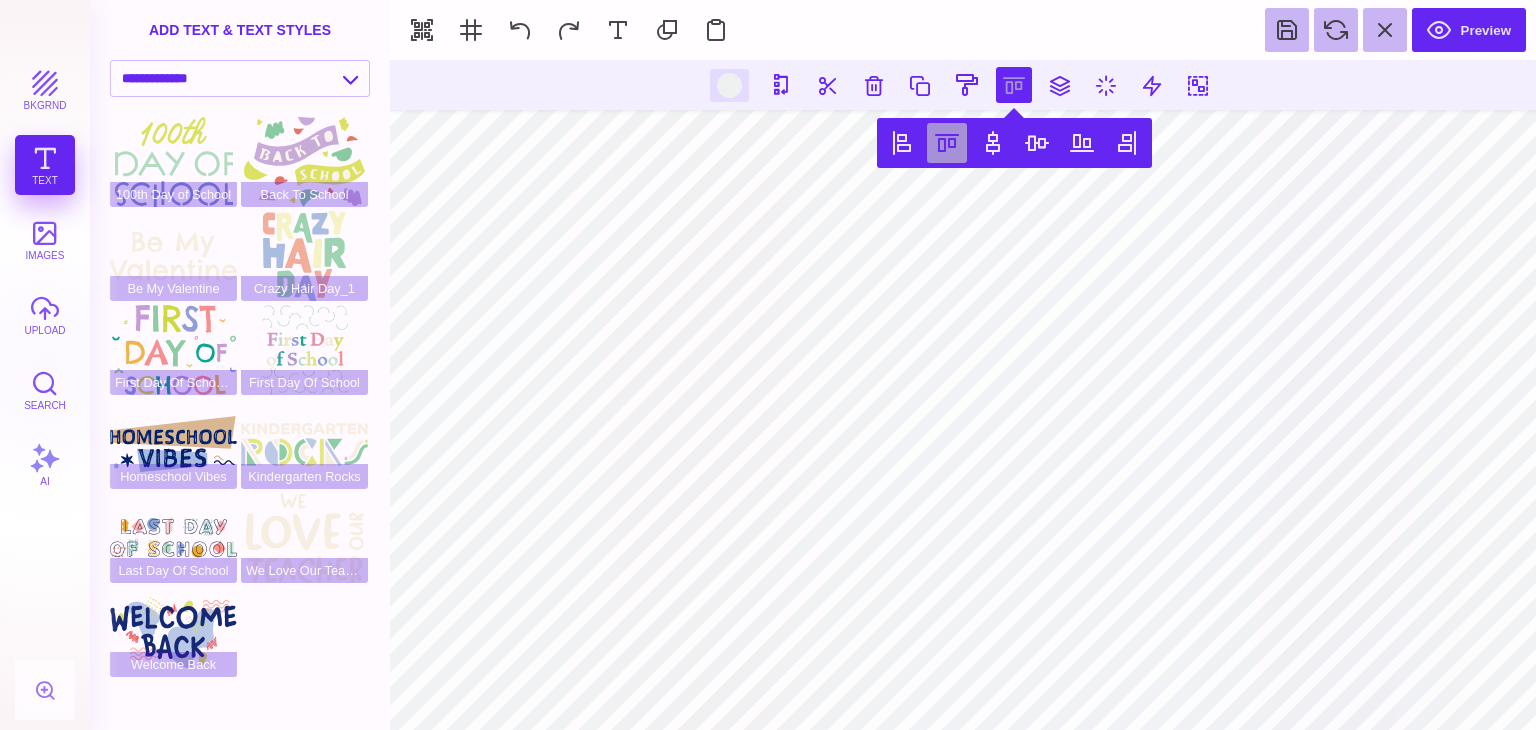 click at bounding box center [947, 143] 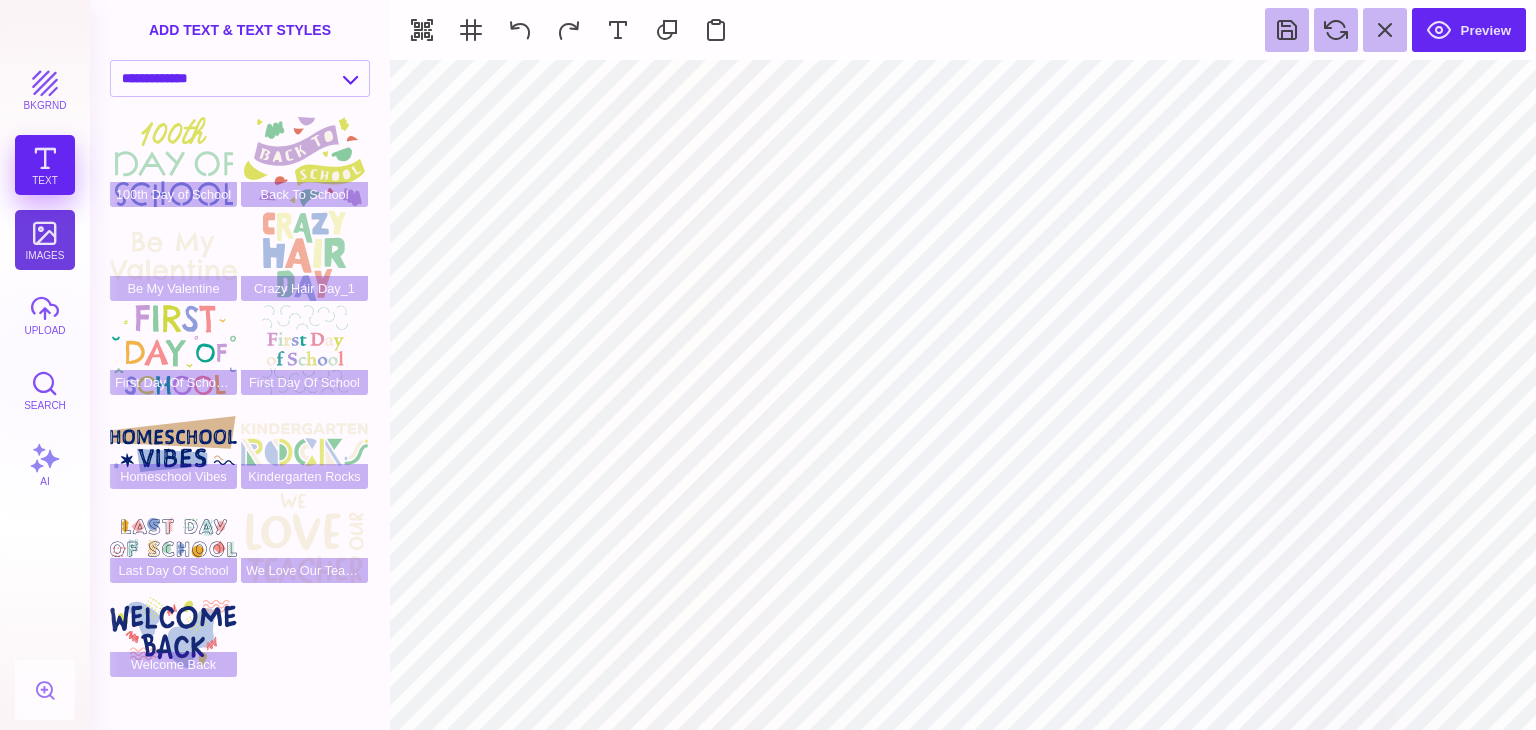 click on "images" at bounding box center [45, 240] 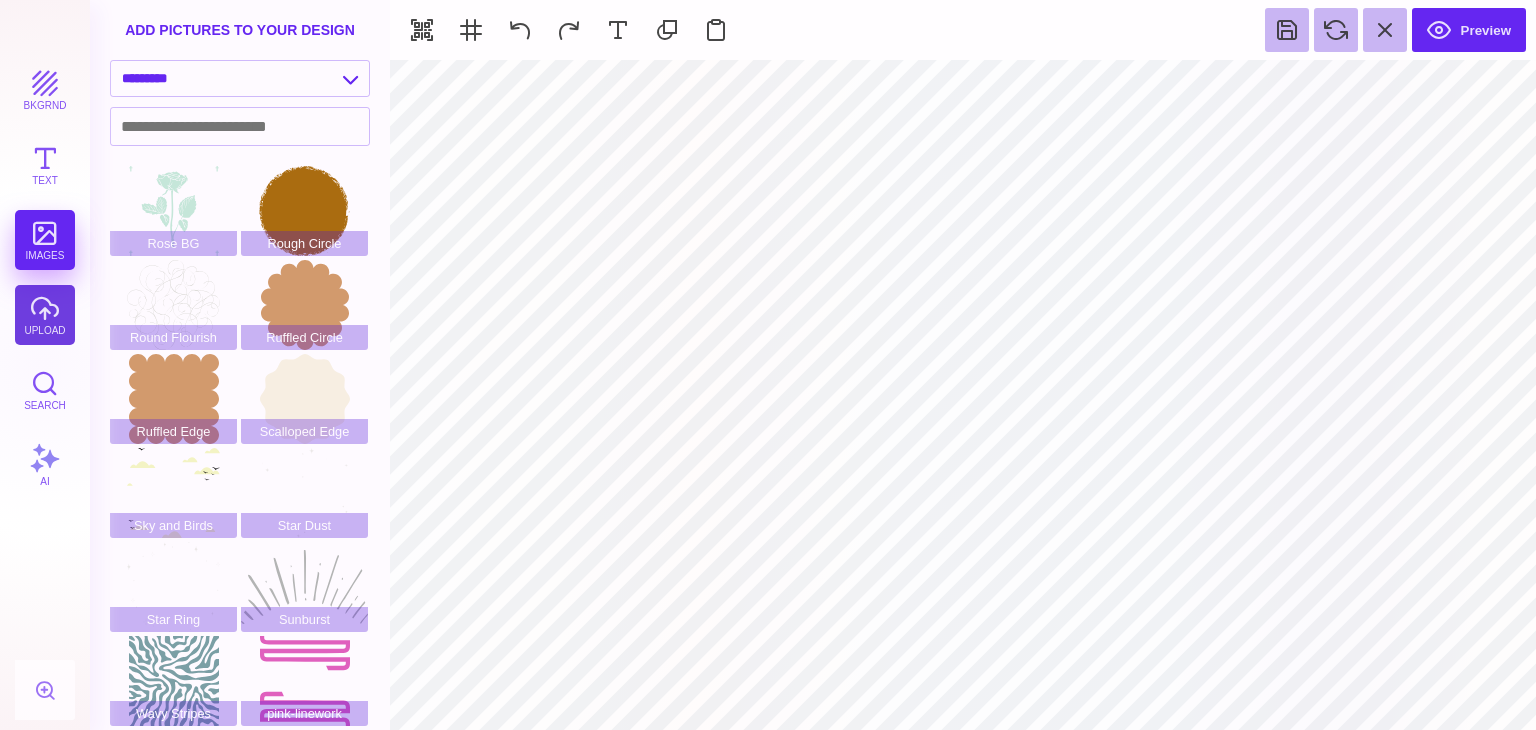 click on "upload" at bounding box center (45, 315) 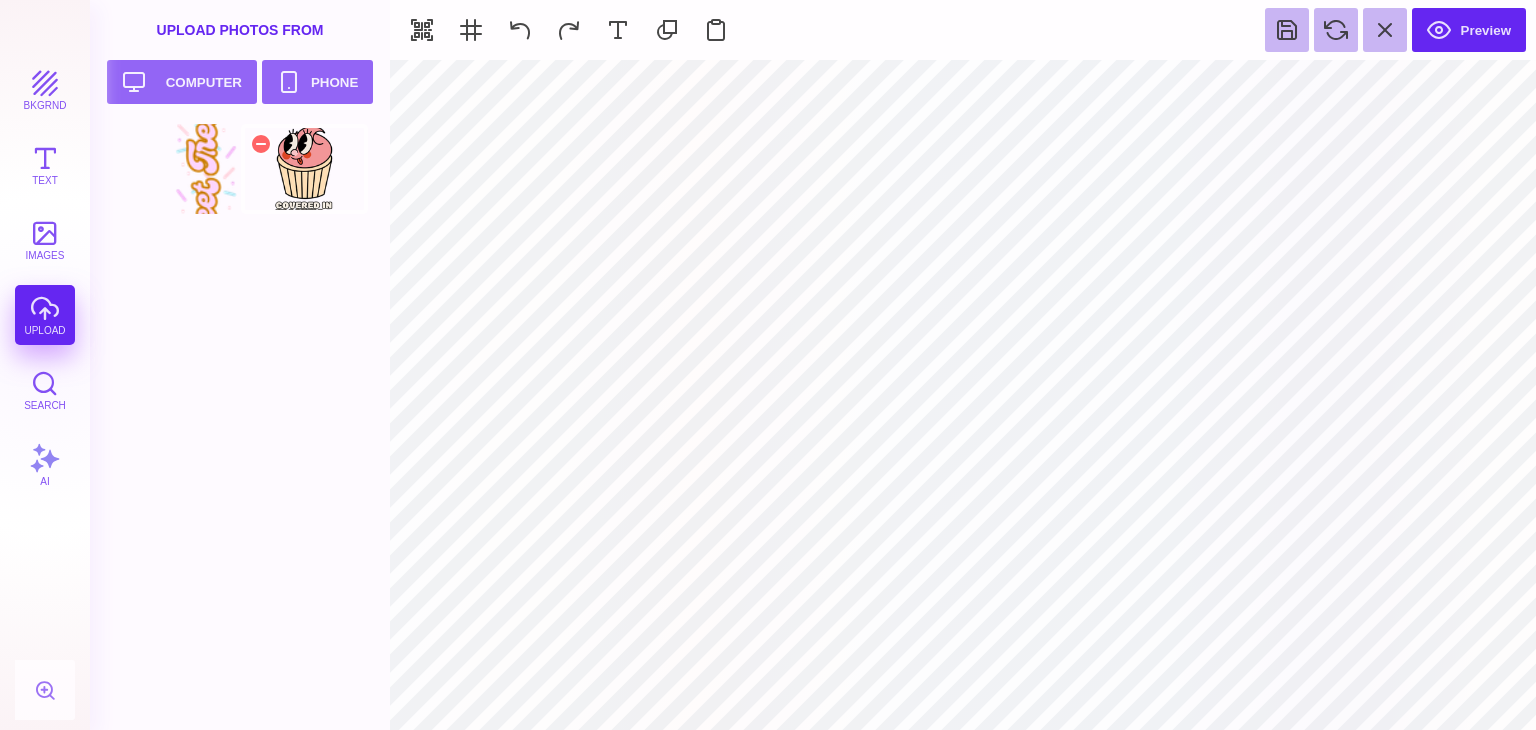 click at bounding box center (304, 169) 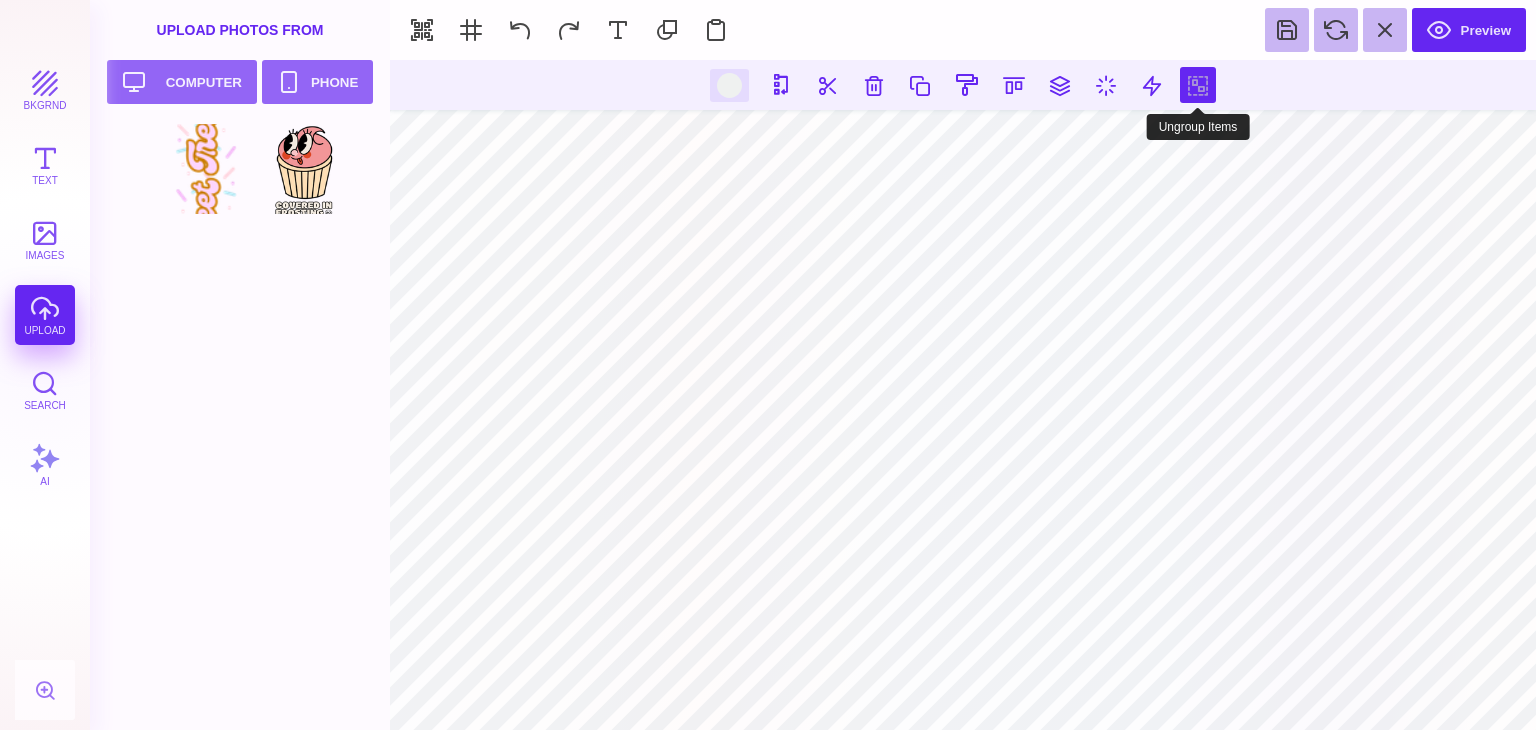 click at bounding box center (1198, 85) 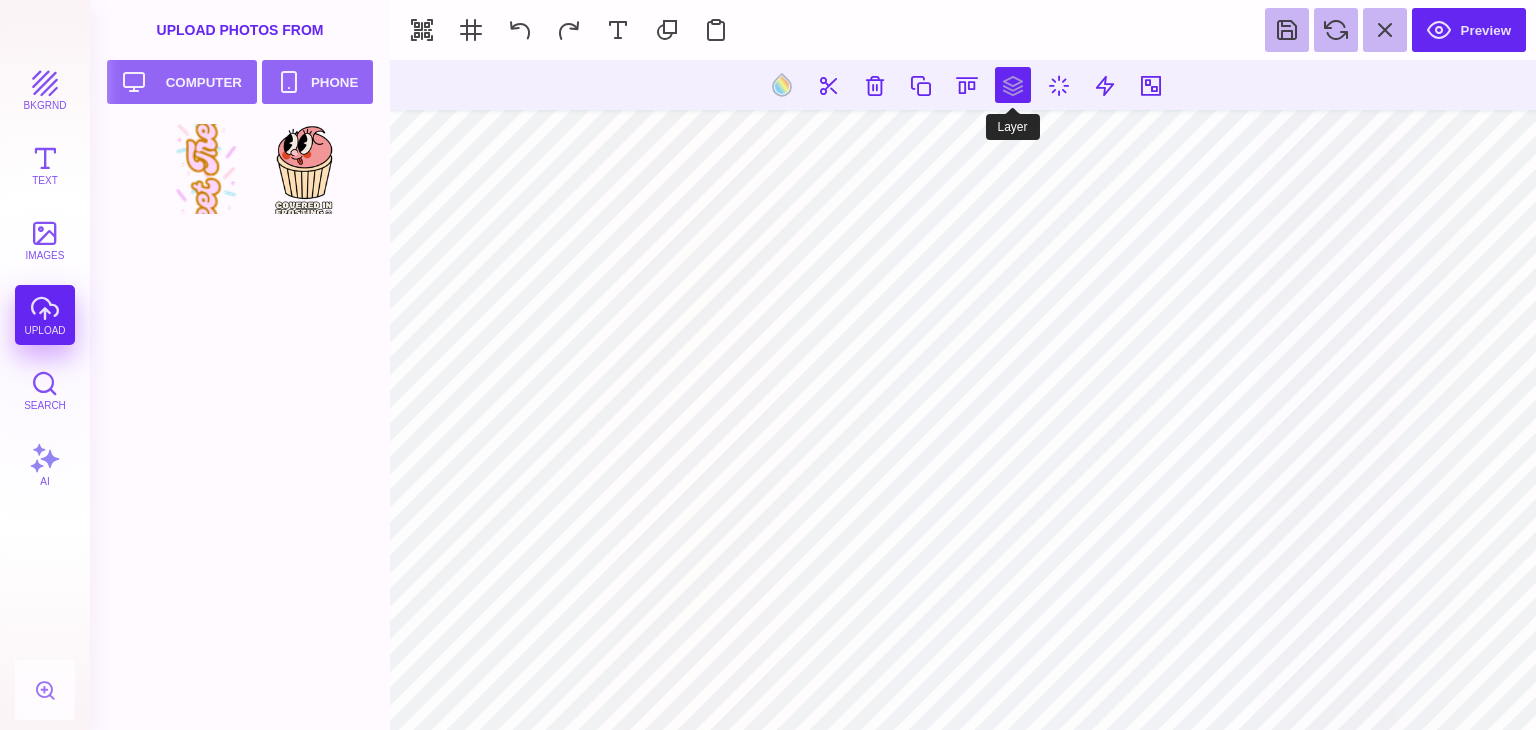 click at bounding box center (1013, 85) 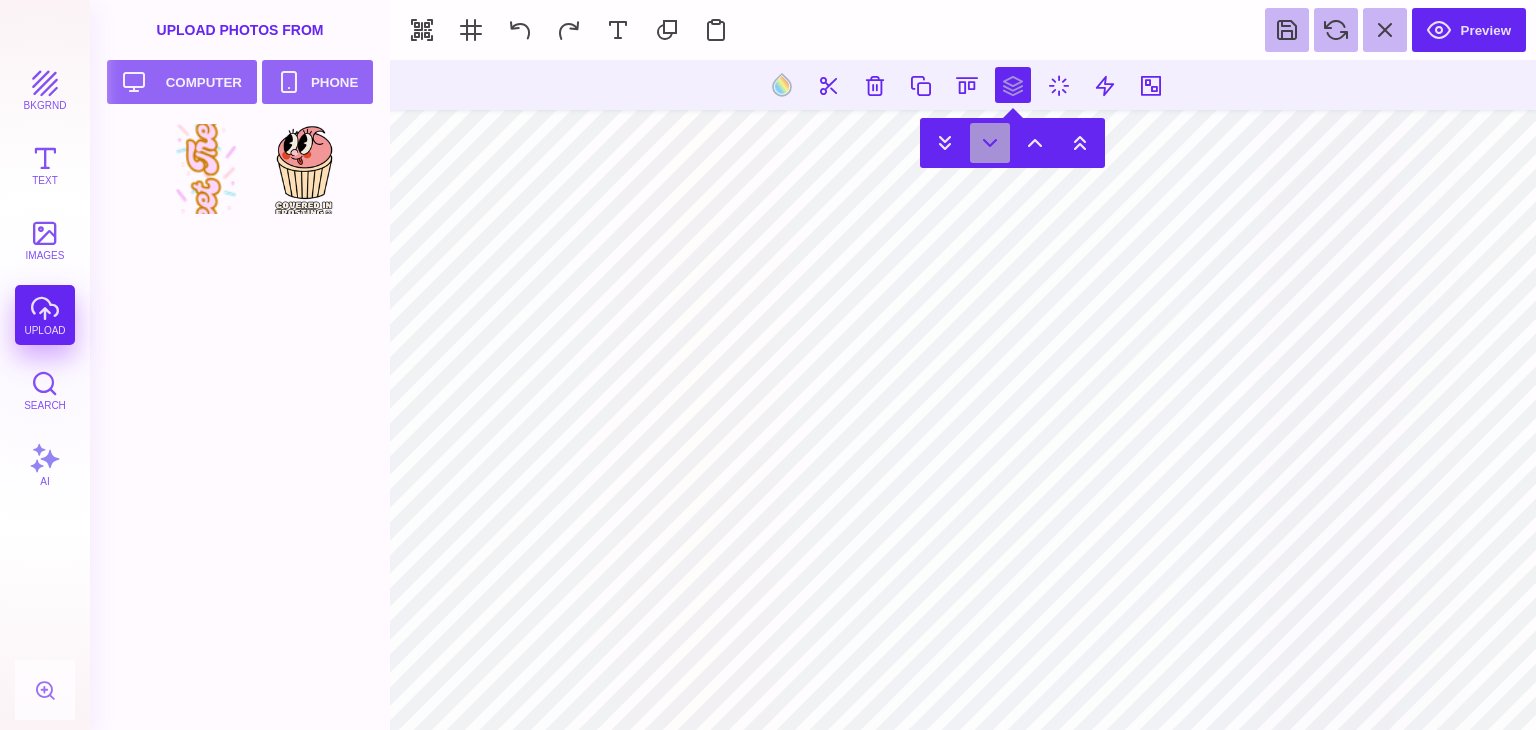 click at bounding box center (990, 143) 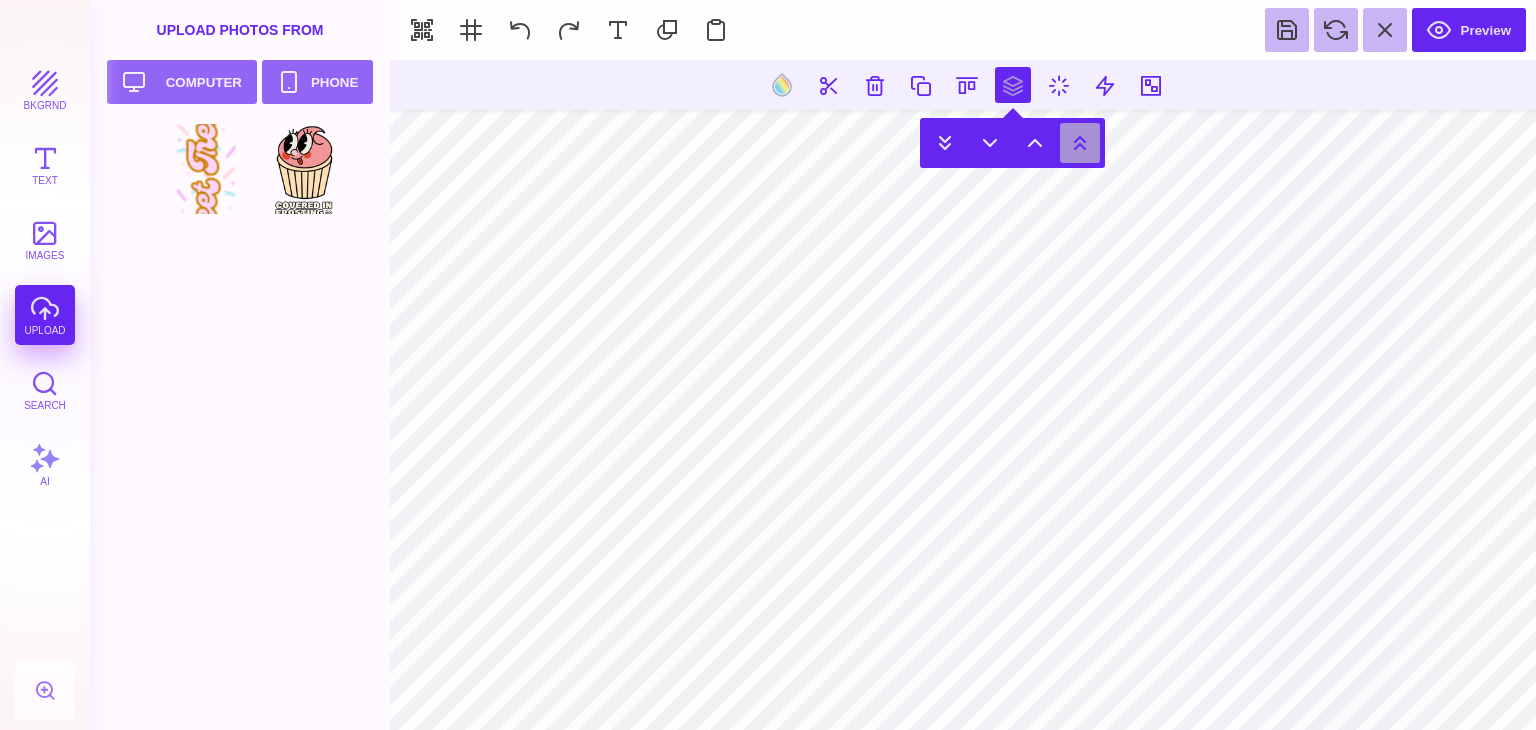select on "******" 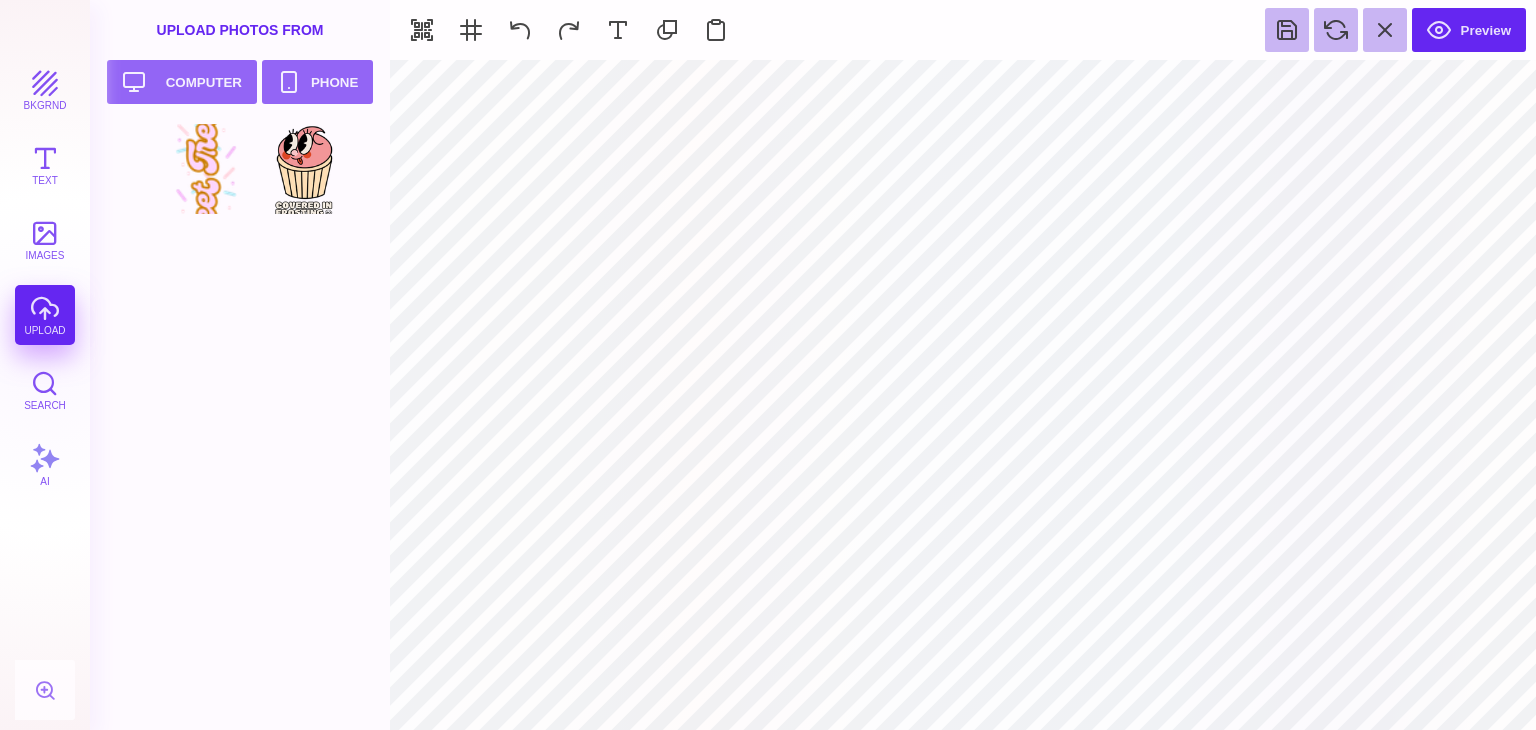 select on "******" 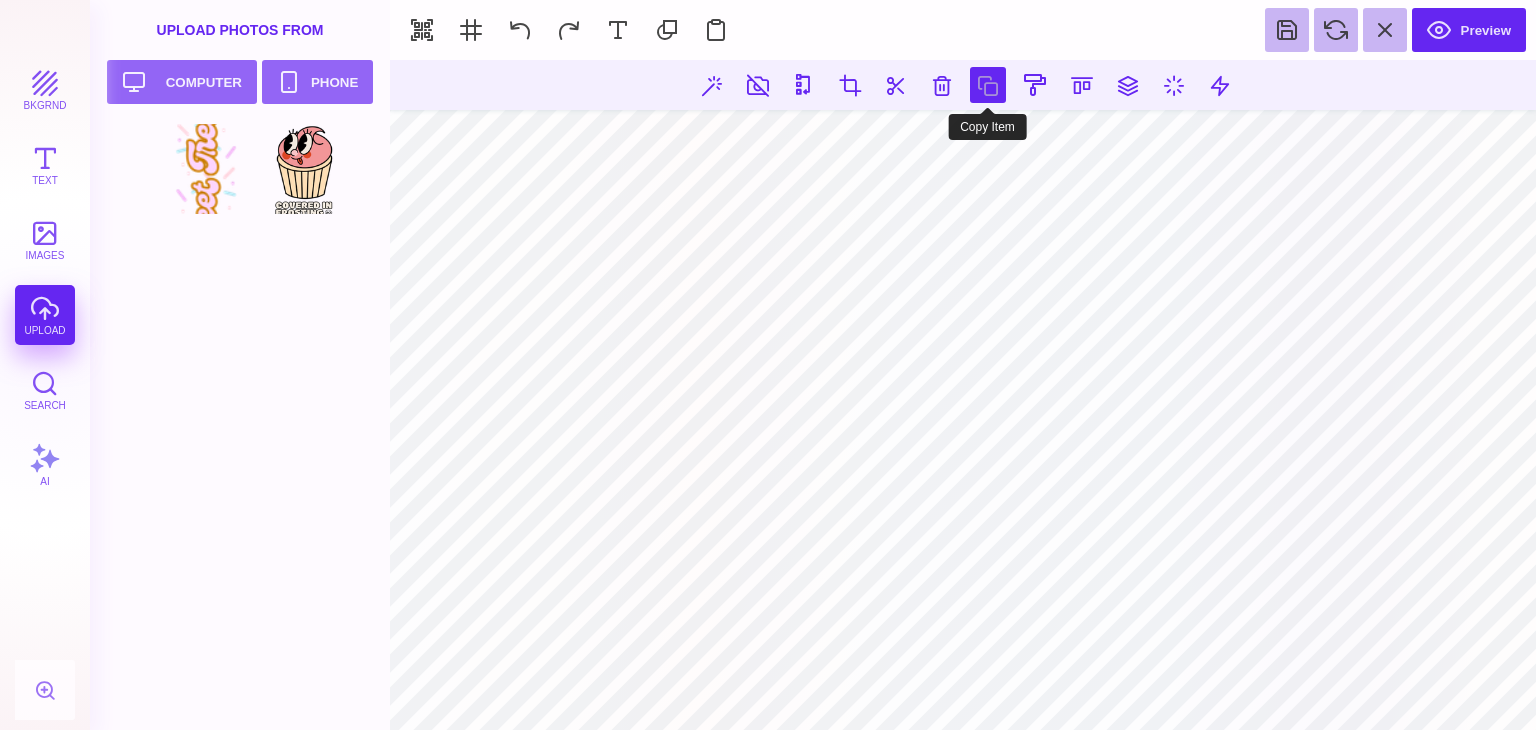 click at bounding box center (988, 85) 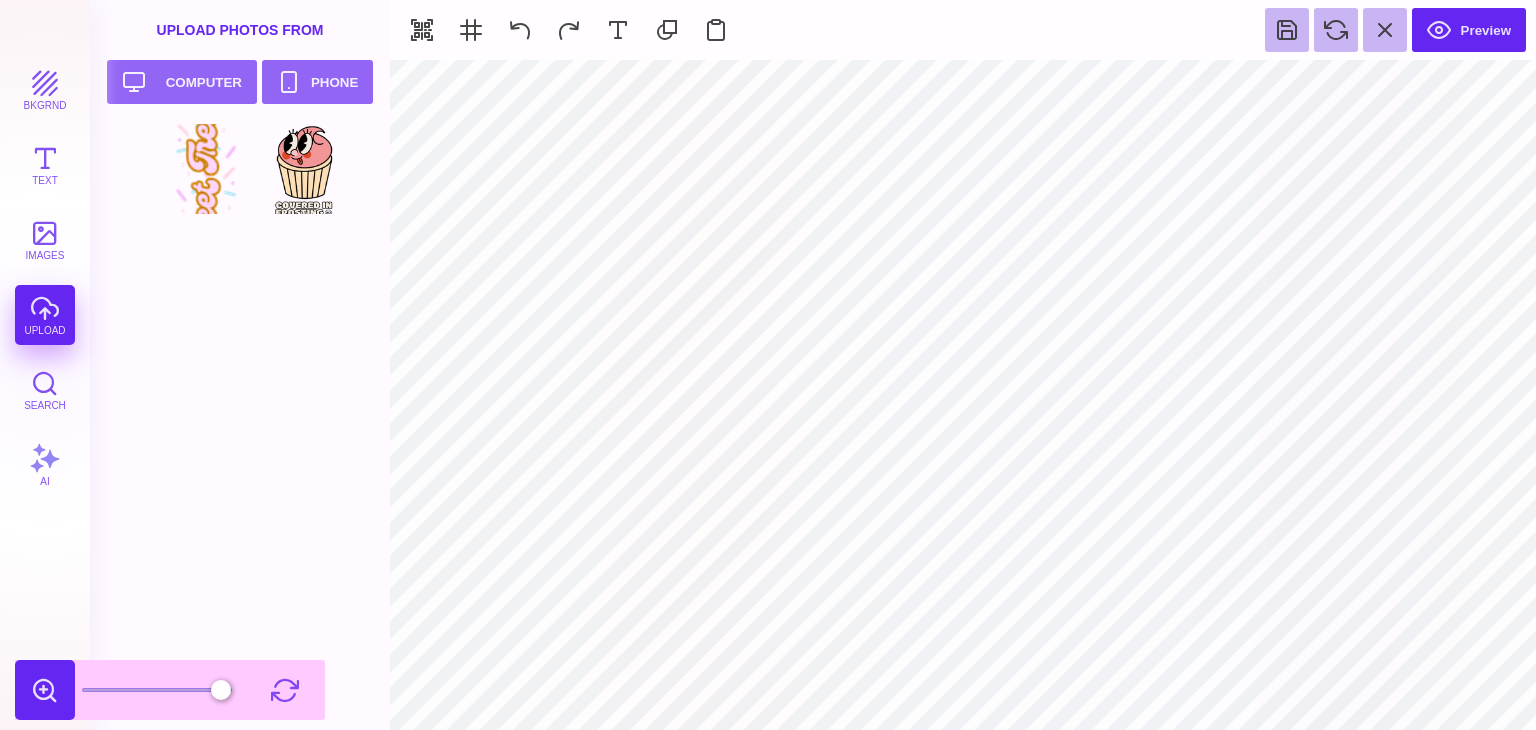 click at bounding box center (45, 690) 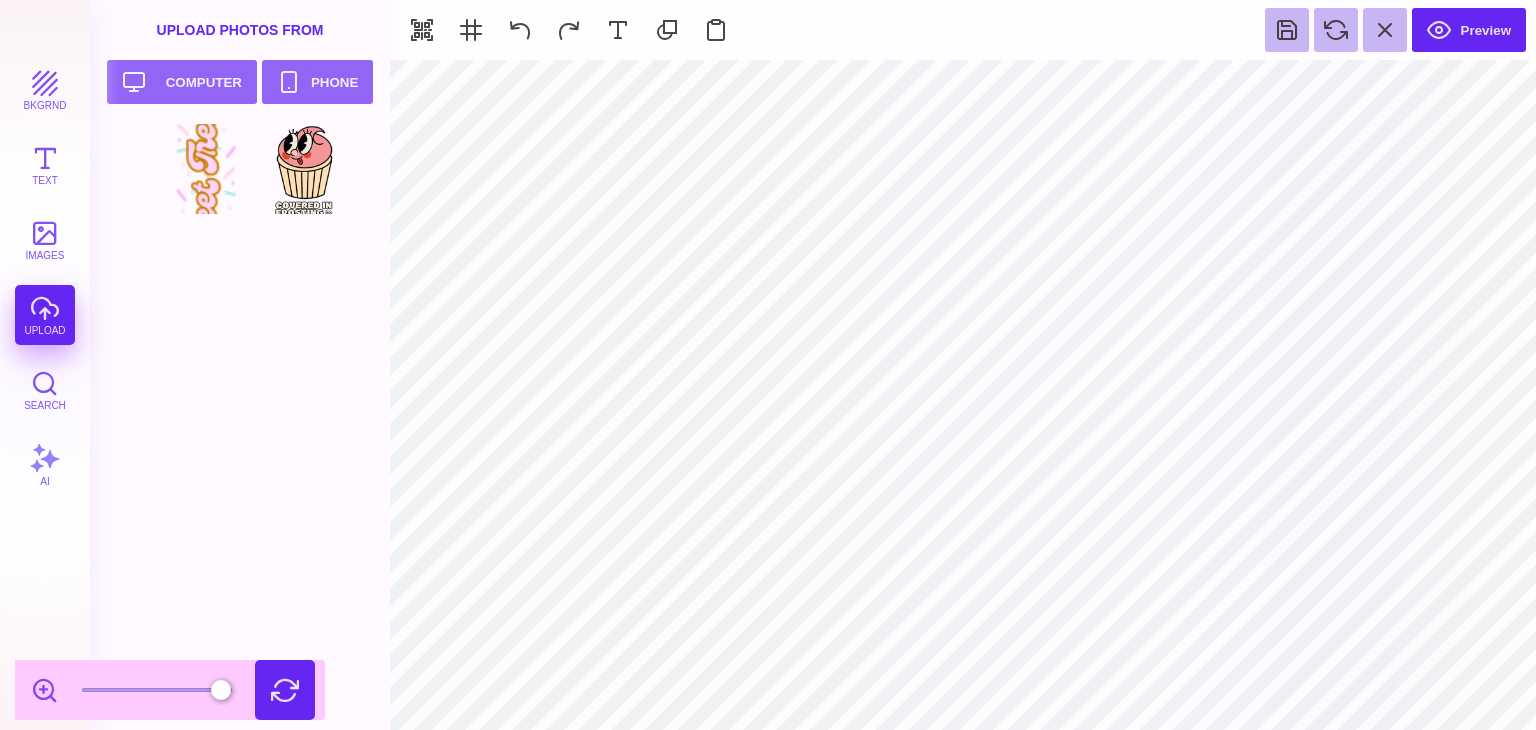 click at bounding box center (285, 690) 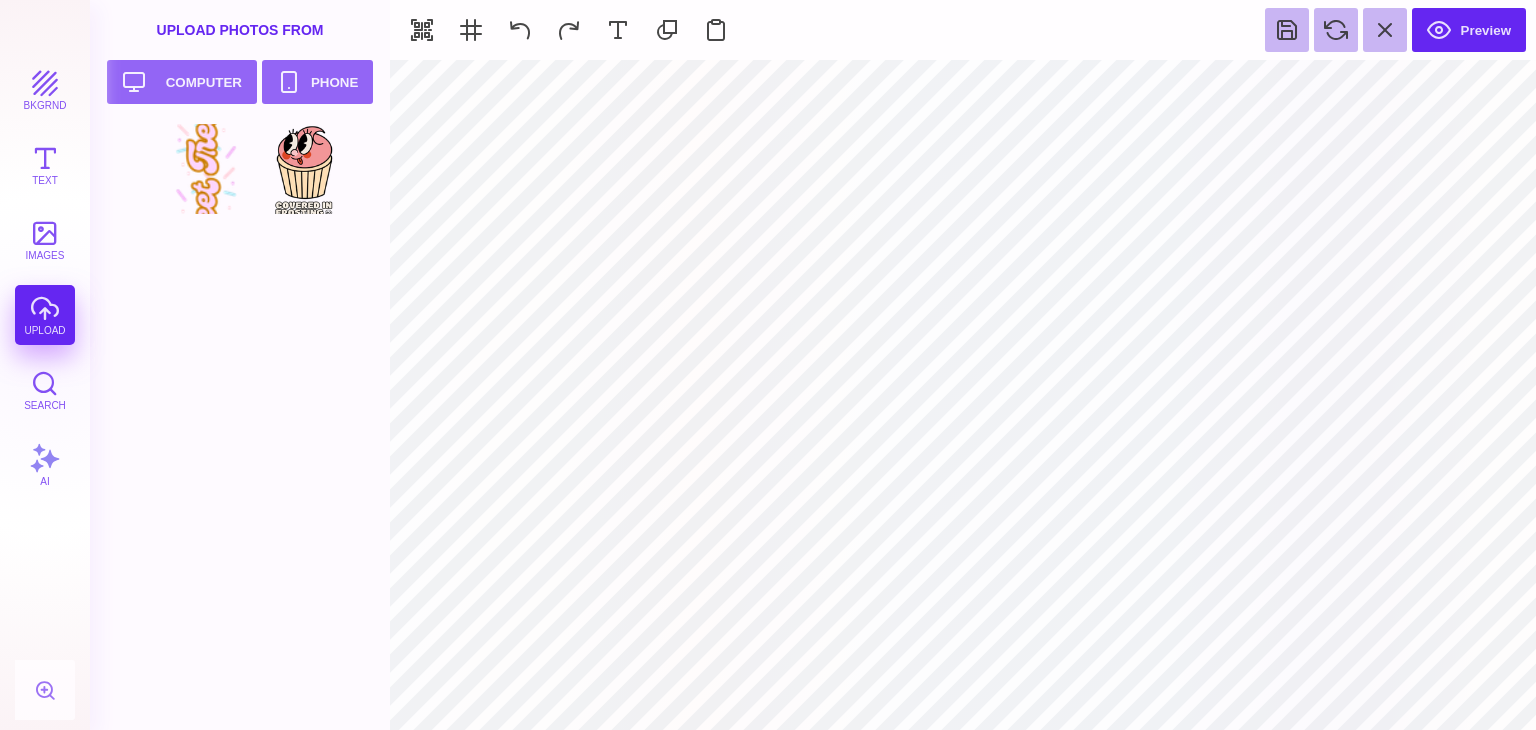 select on "******" 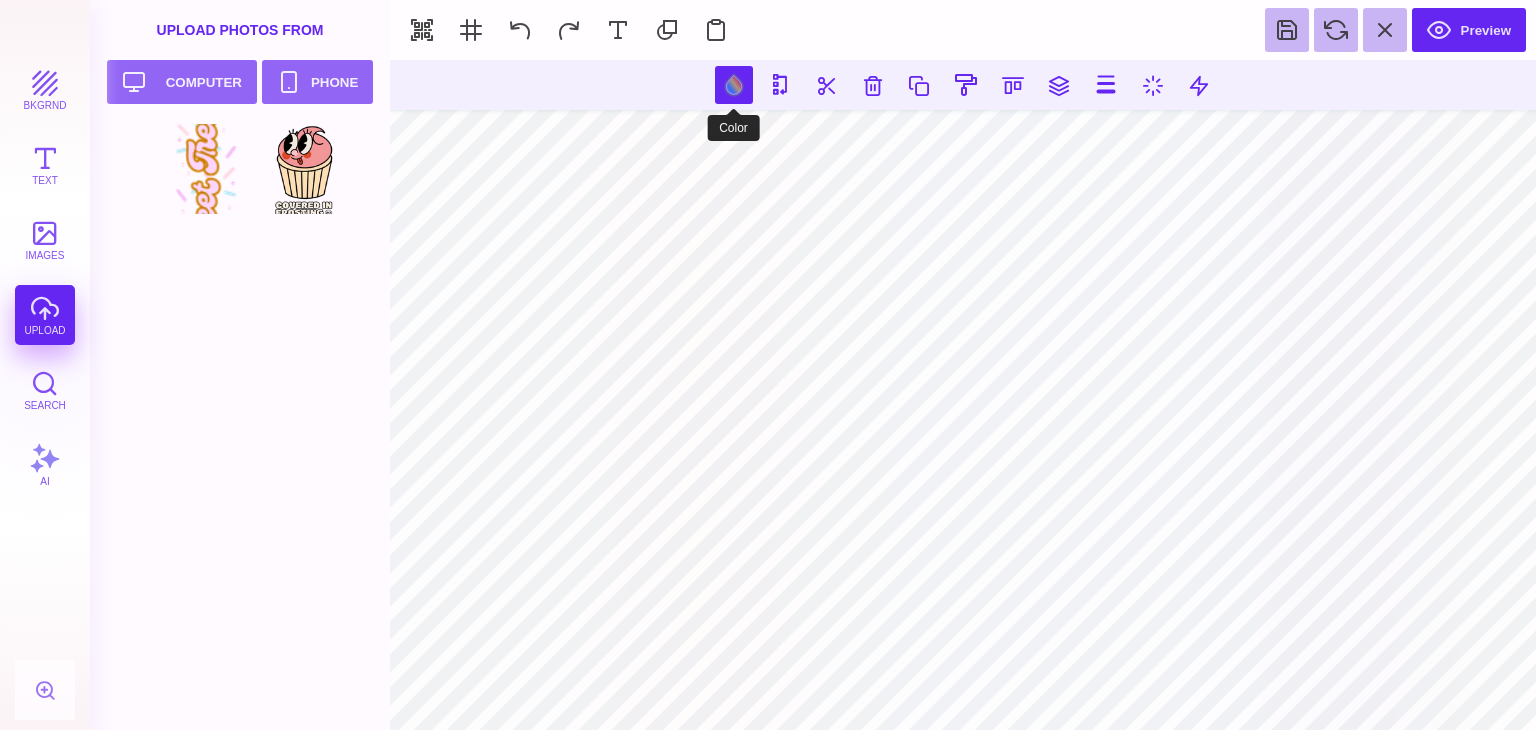 click at bounding box center [734, 85] 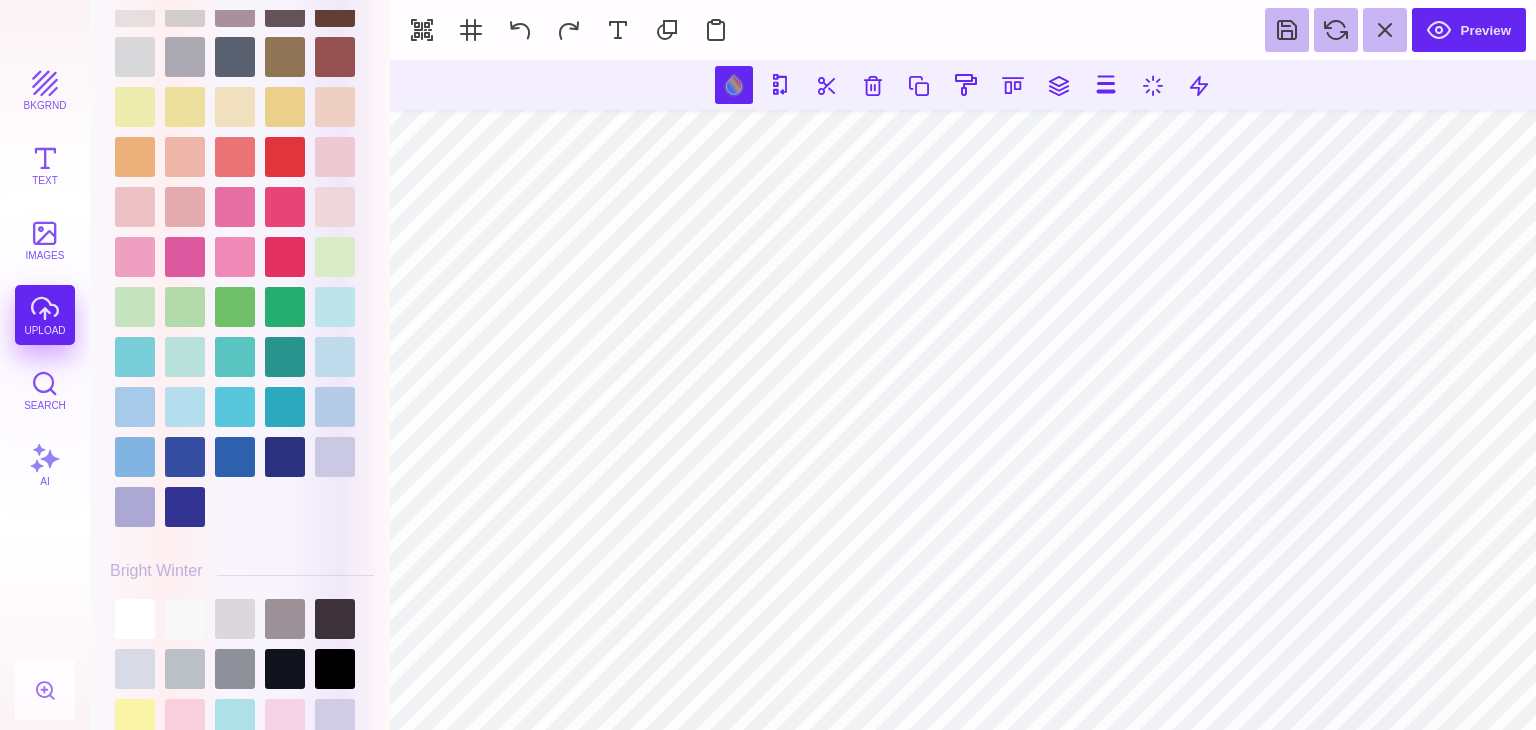 scroll, scrollTop: 3651, scrollLeft: 0, axis: vertical 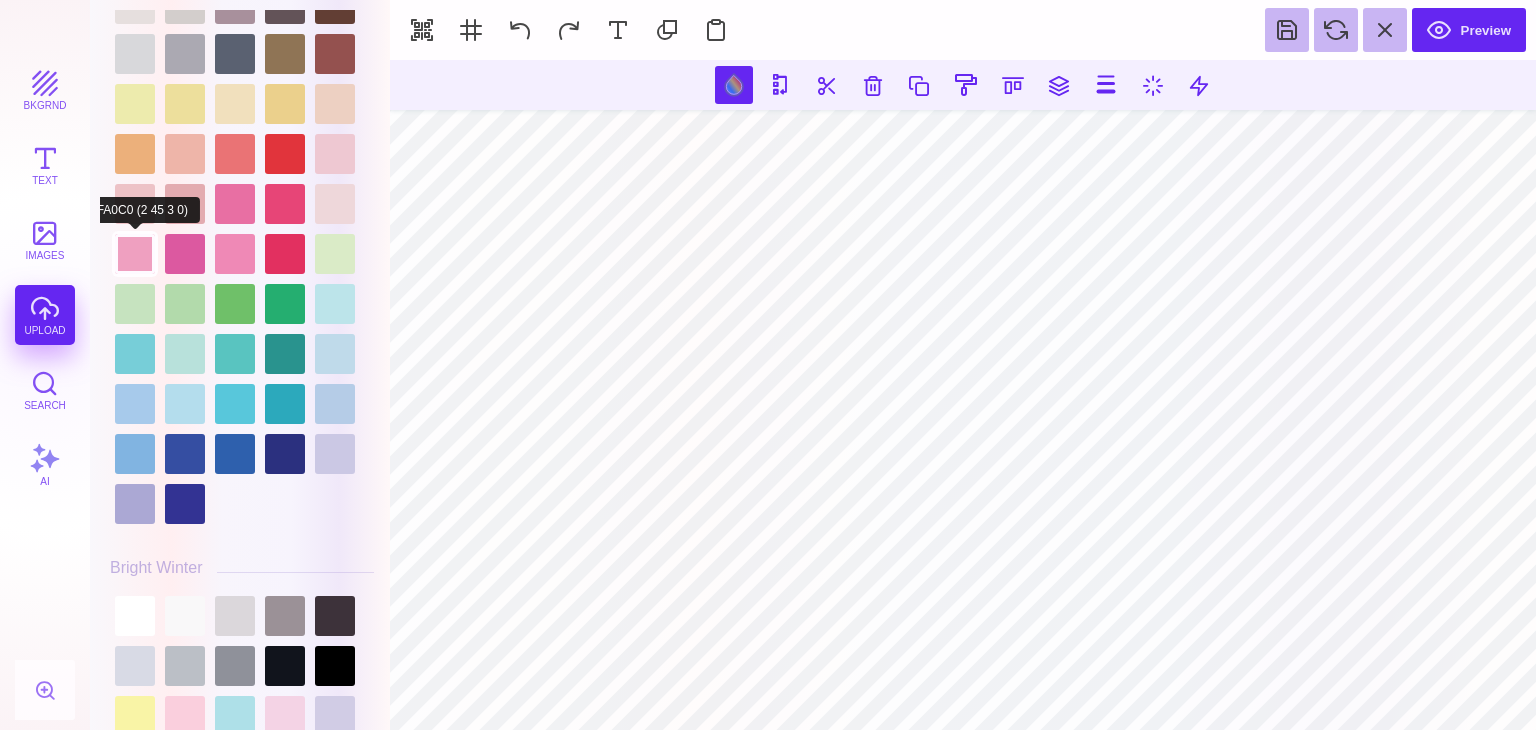 click at bounding box center [135, 254] 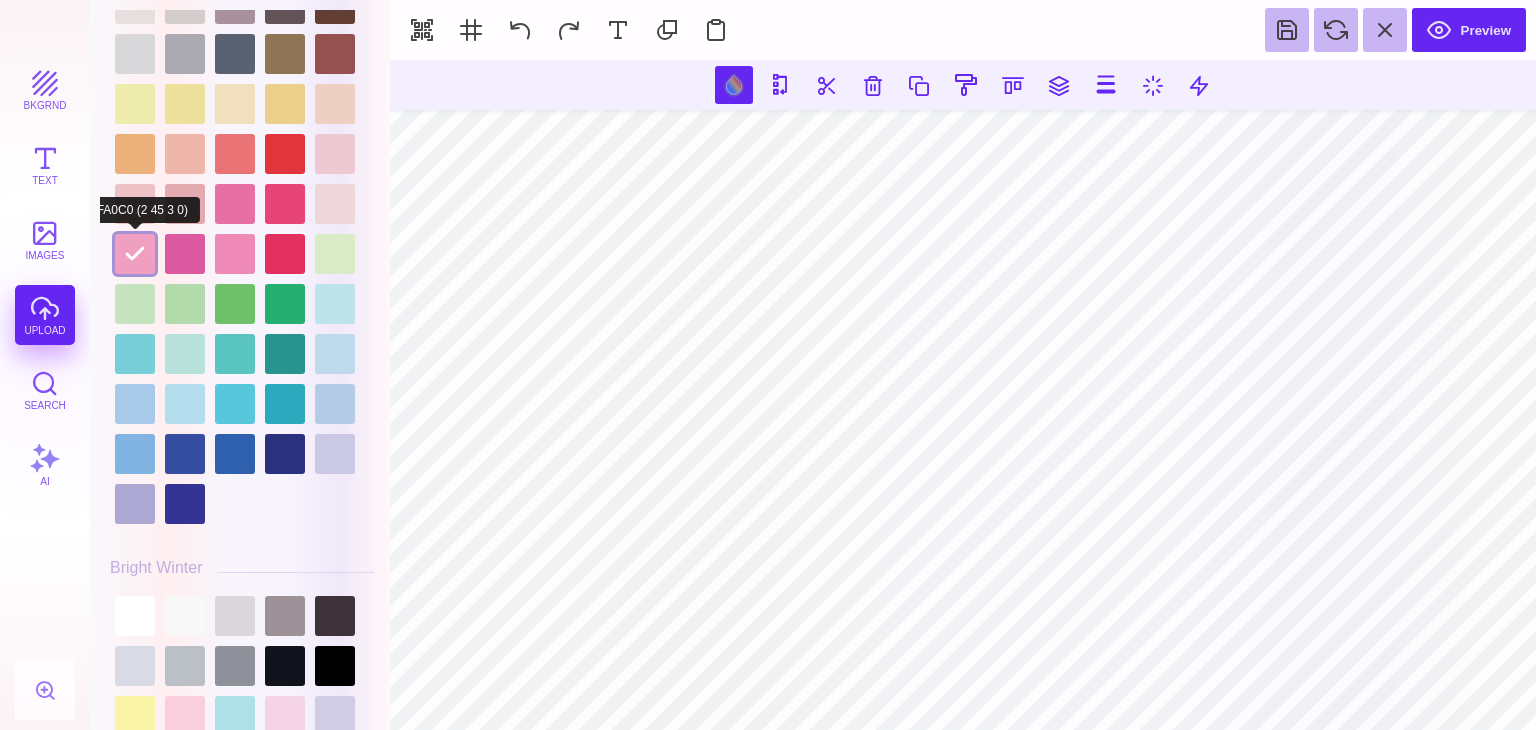 click at bounding box center (135, 254) 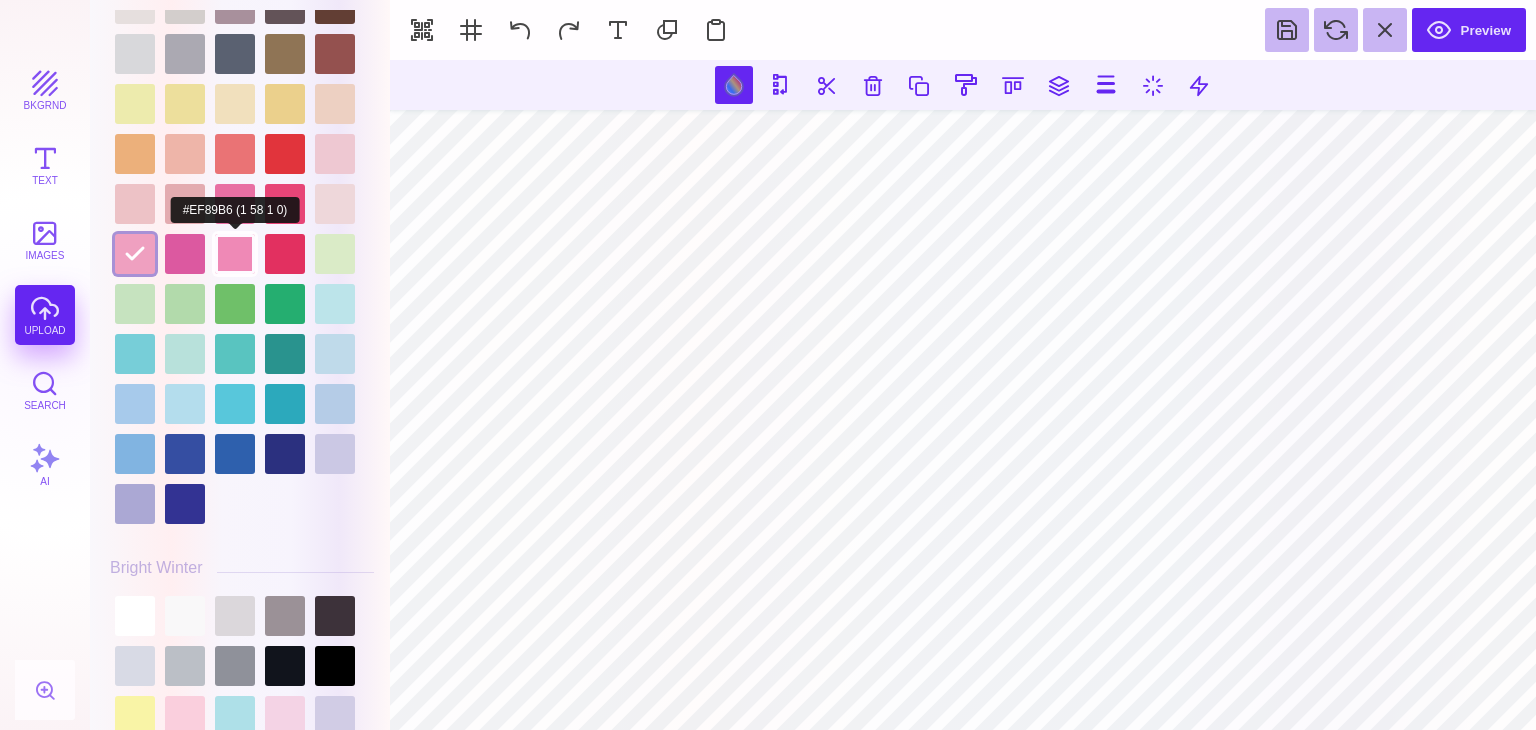 click at bounding box center (235, 254) 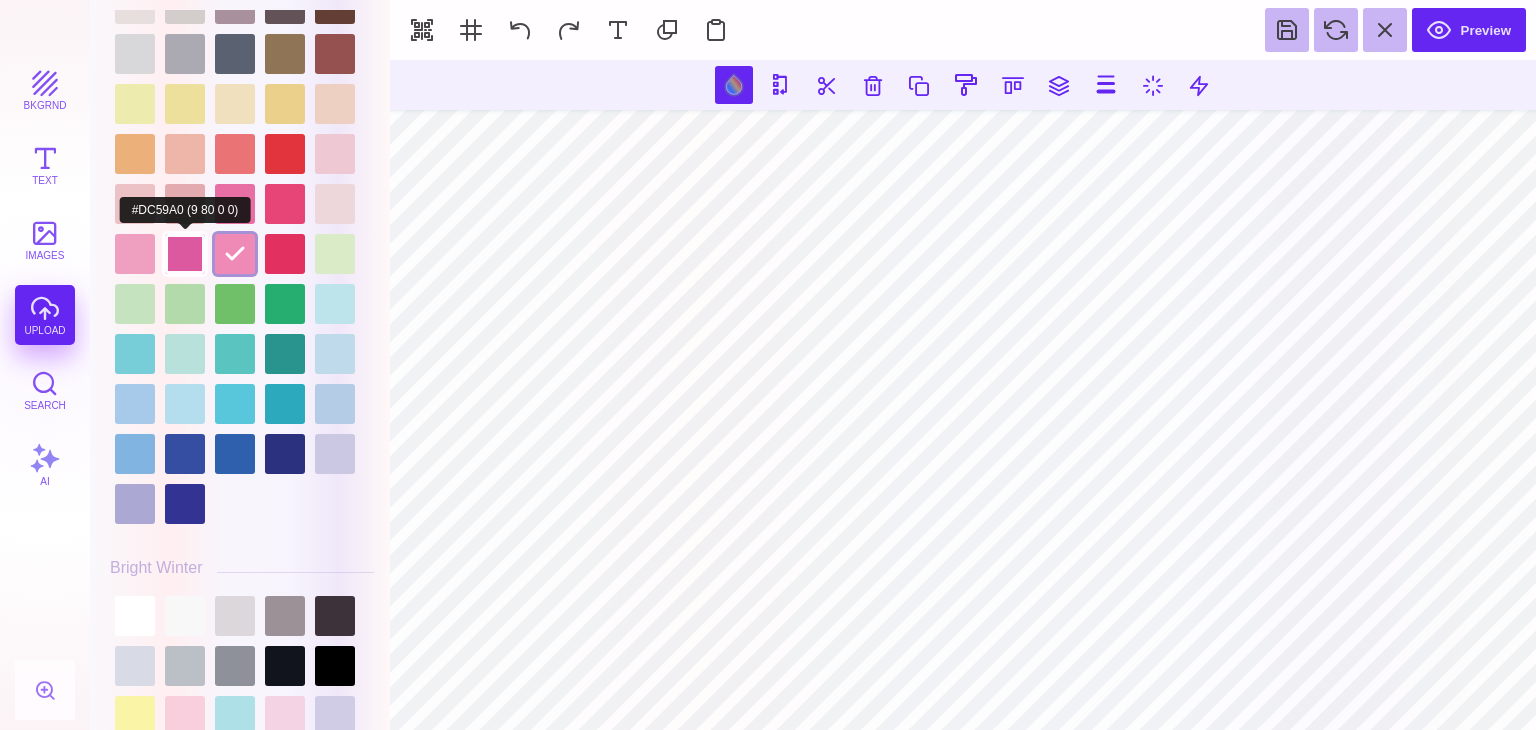 click at bounding box center [185, 254] 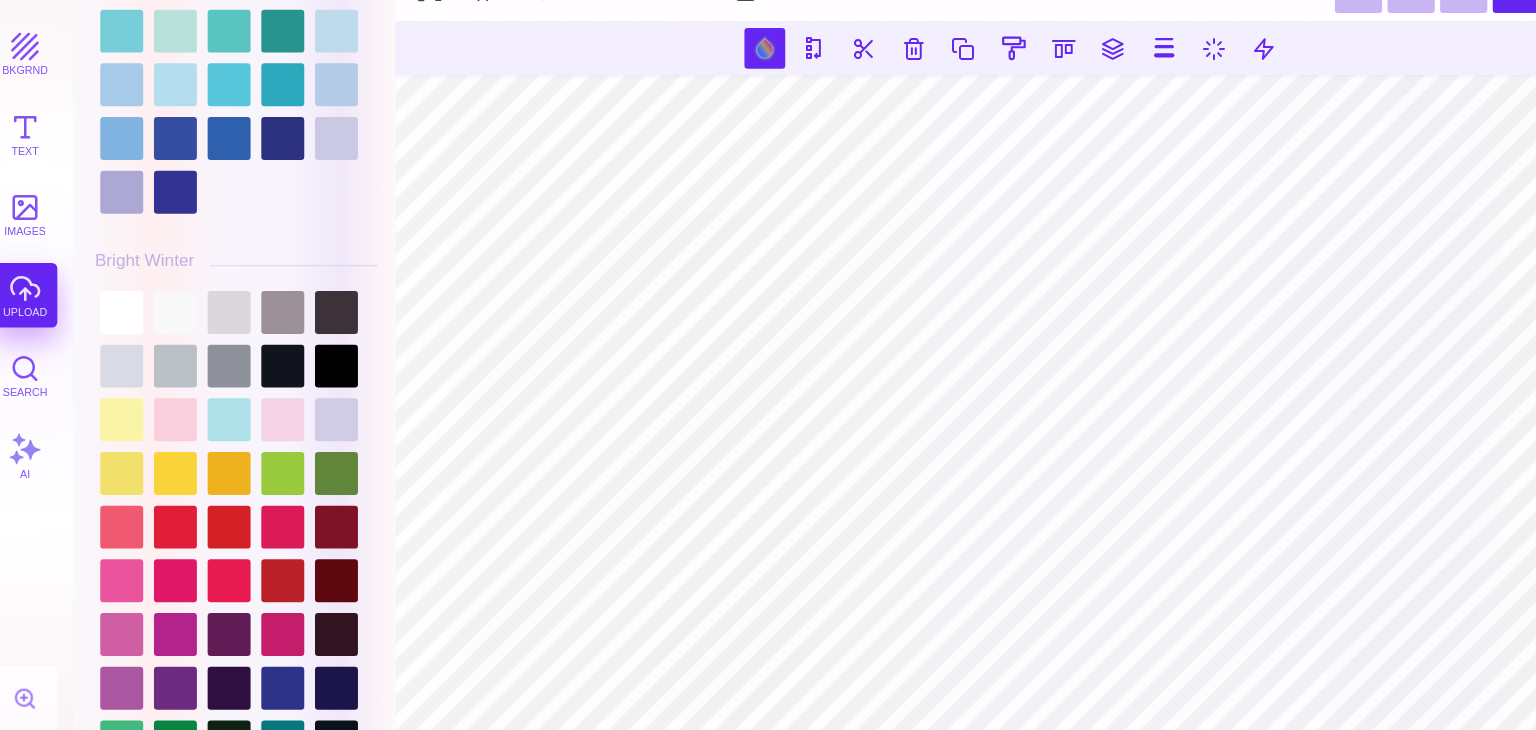 scroll, scrollTop: 3939, scrollLeft: 0, axis: vertical 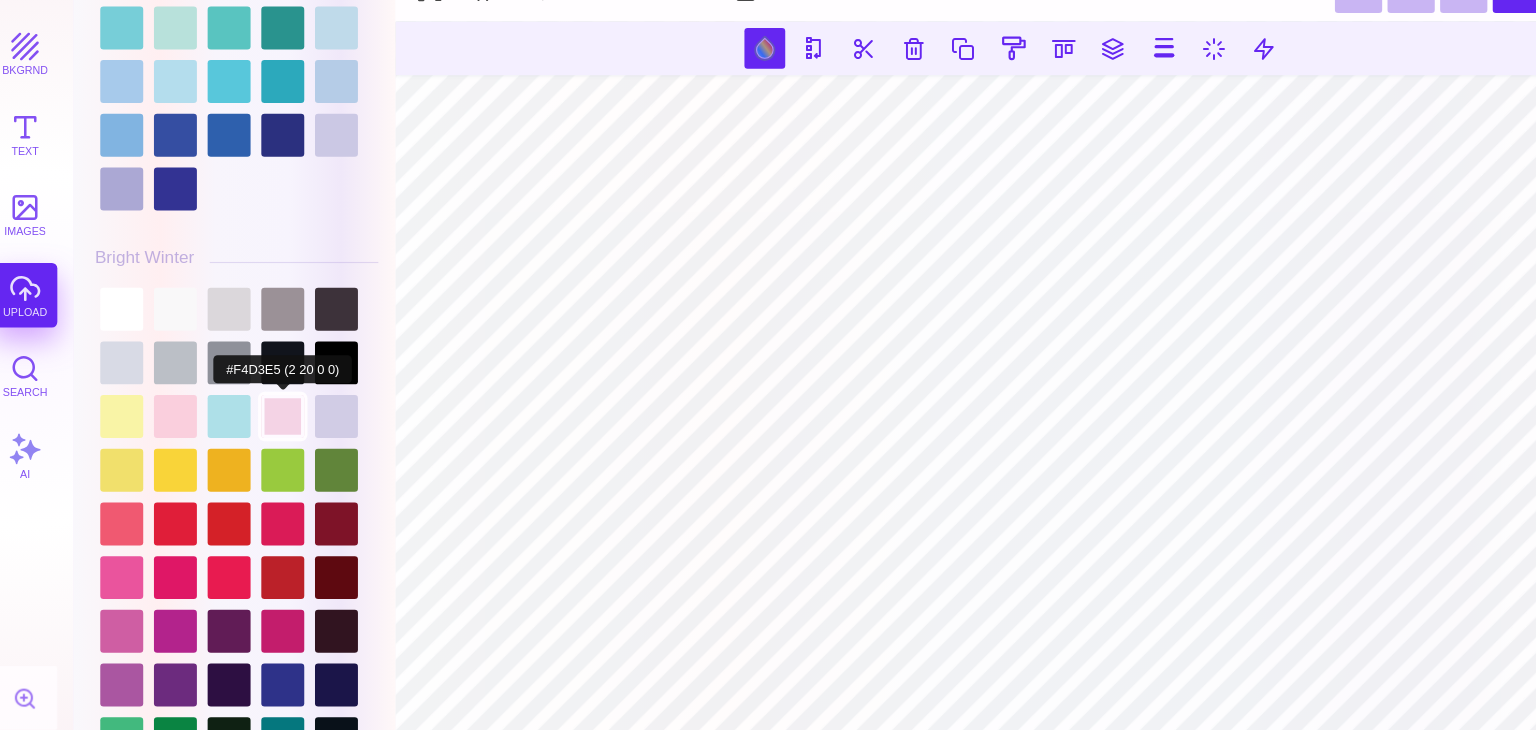 click at bounding box center [262, 386] 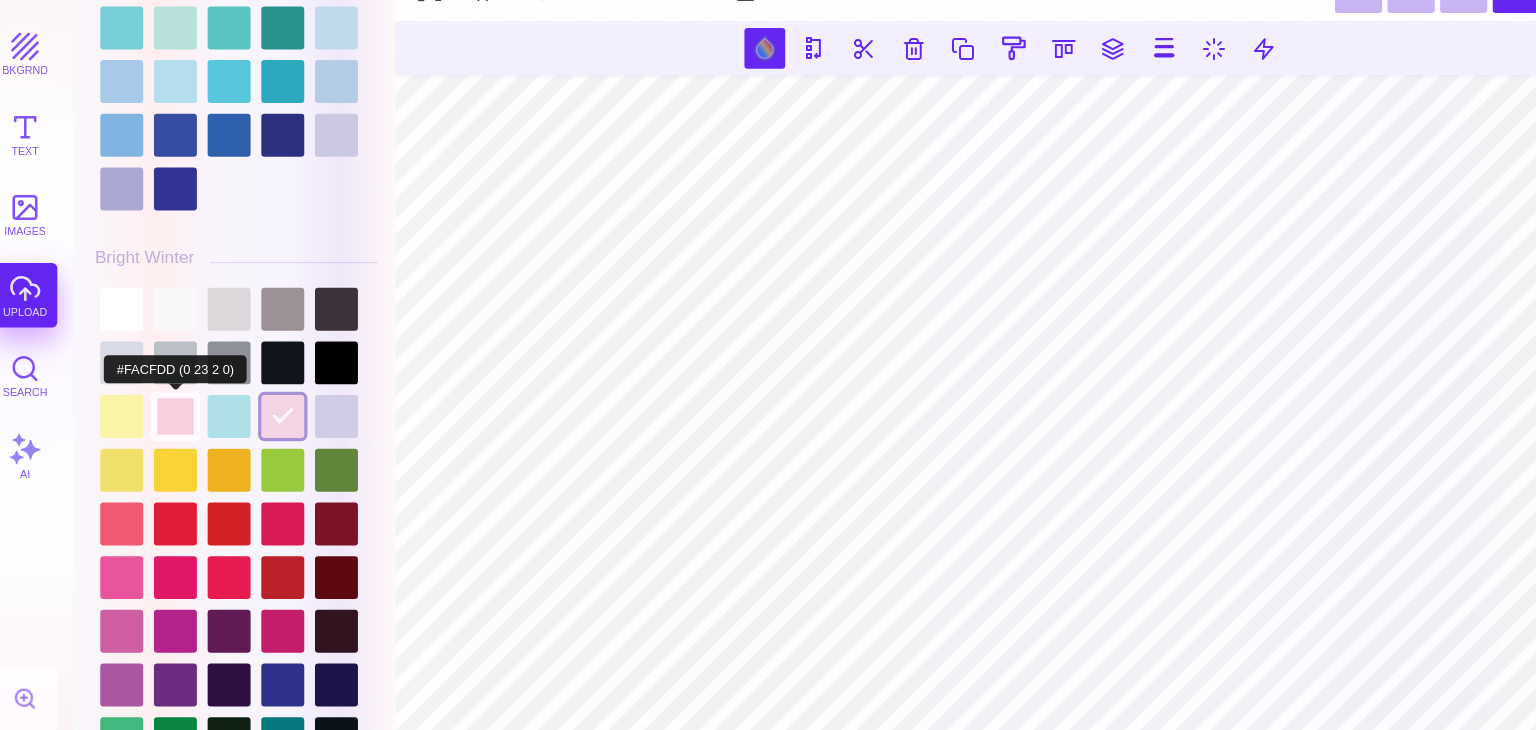 click at bounding box center [162, 386] 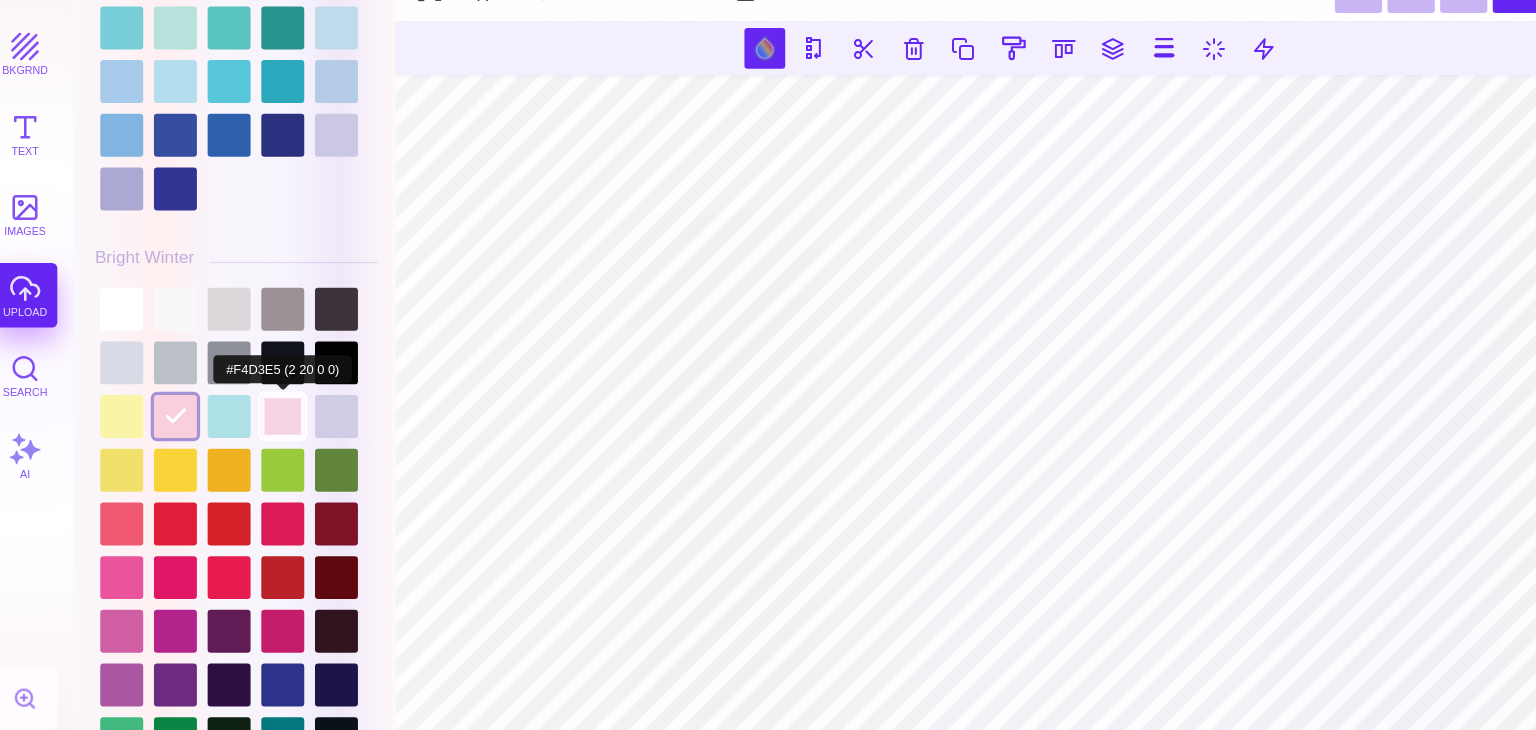 click at bounding box center [262, 386] 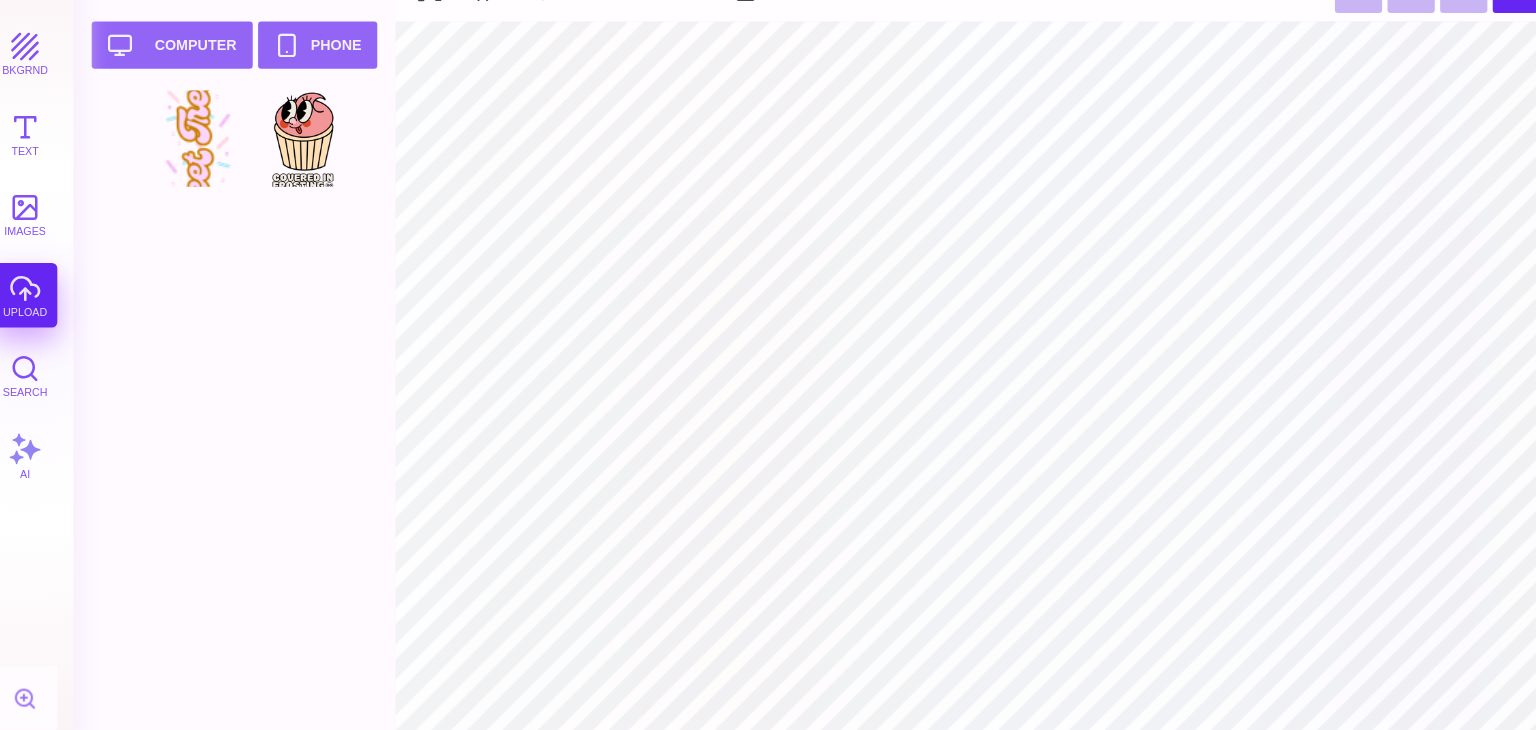 type on "#F79FC5" 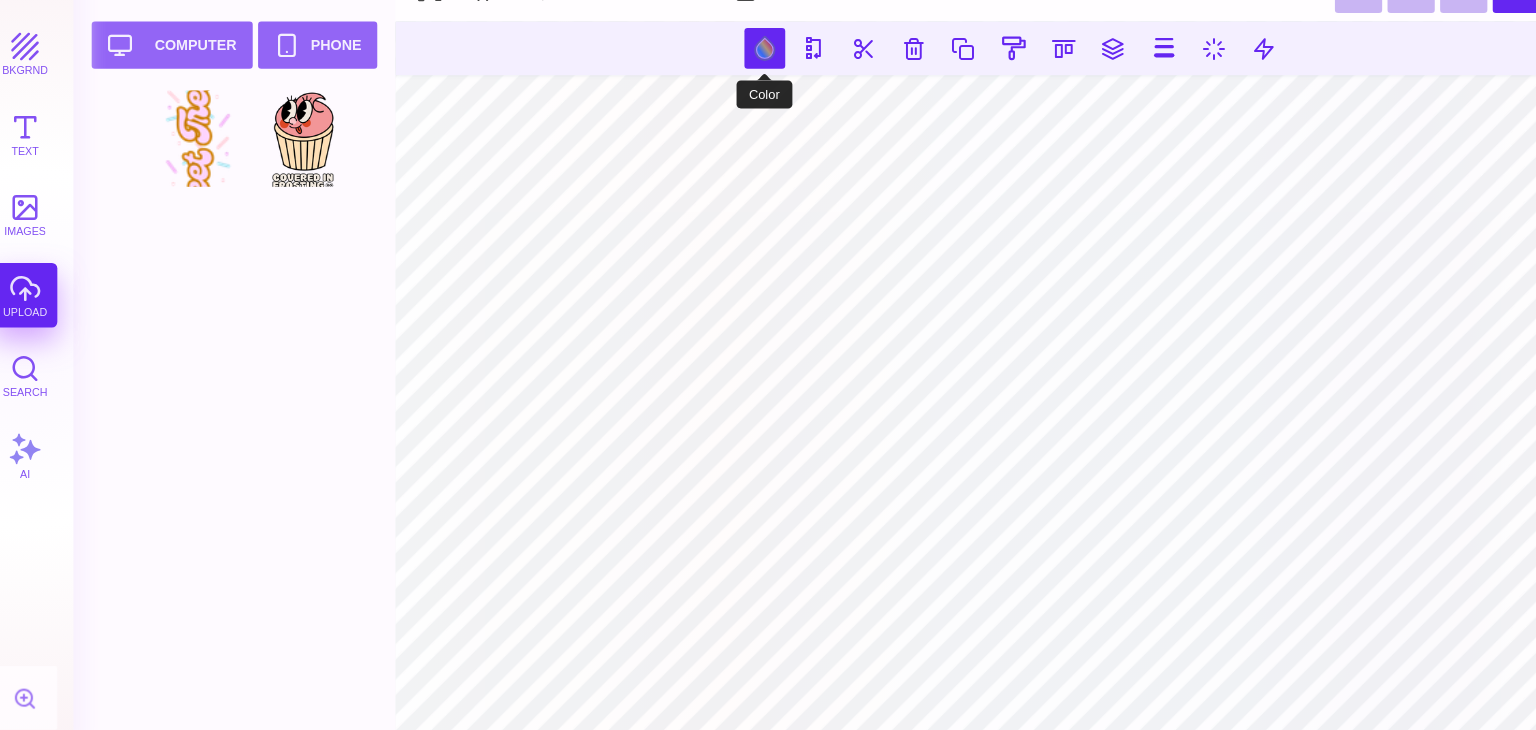 click at bounding box center [711, 43] 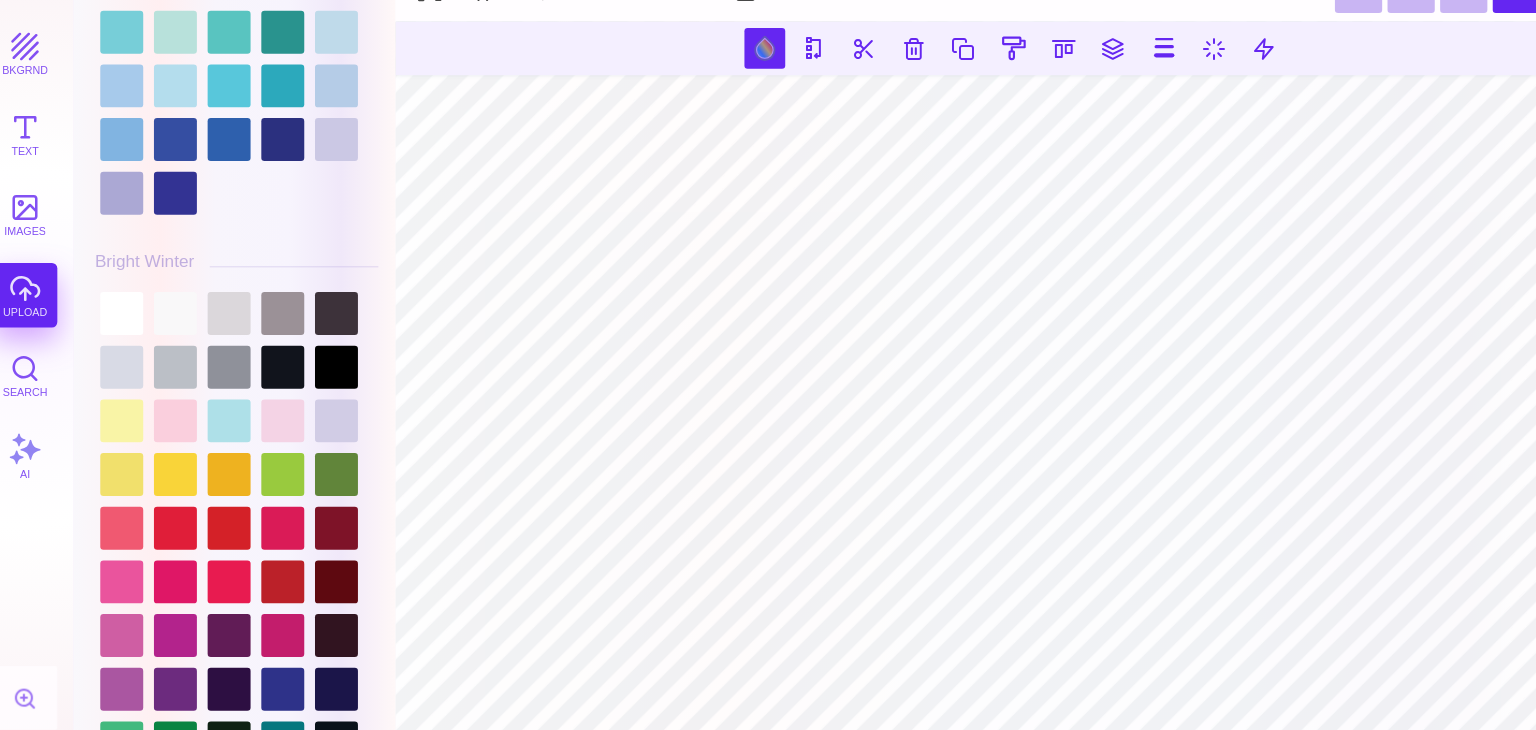 scroll, scrollTop: 3936, scrollLeft: 0, axis: vertical 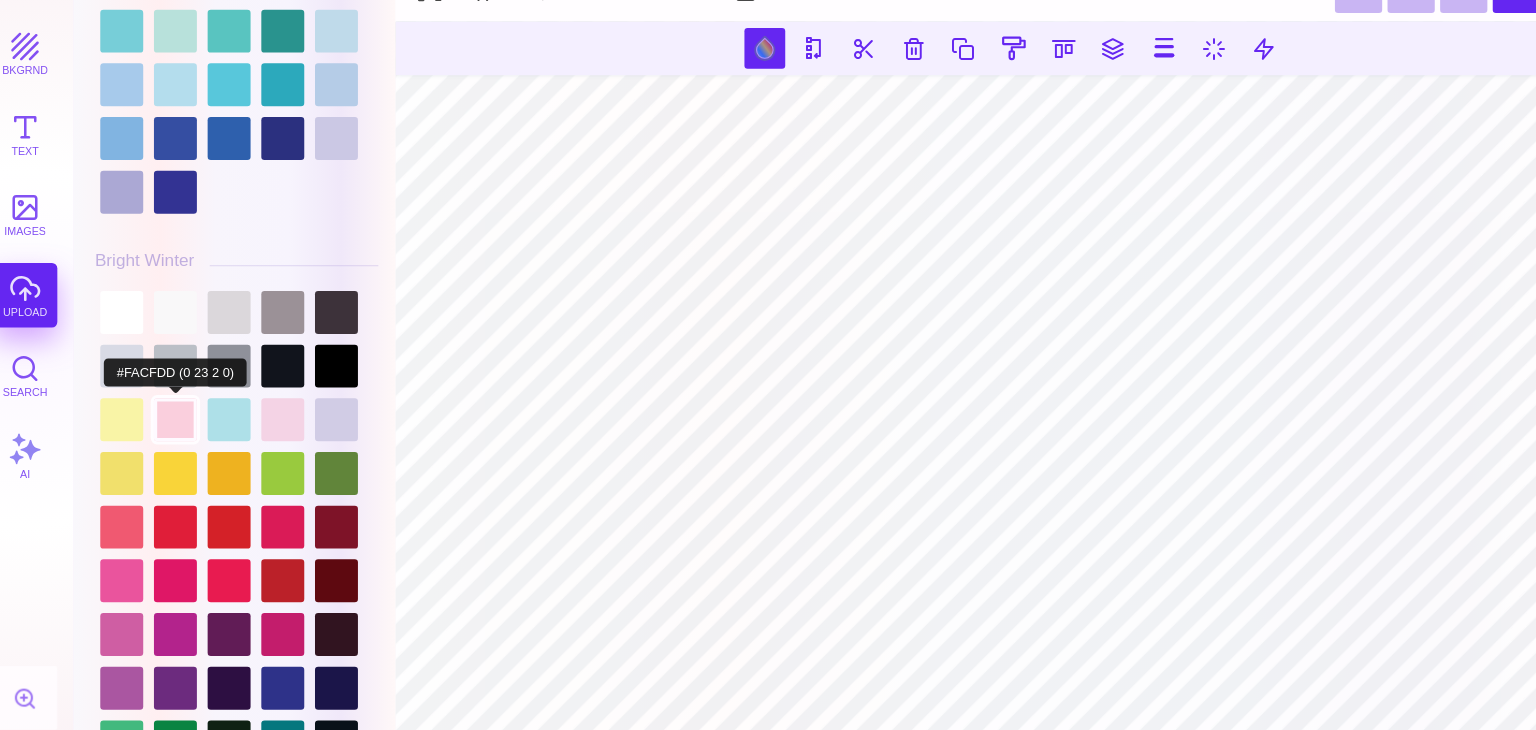 click at bounding box center [162, 389] 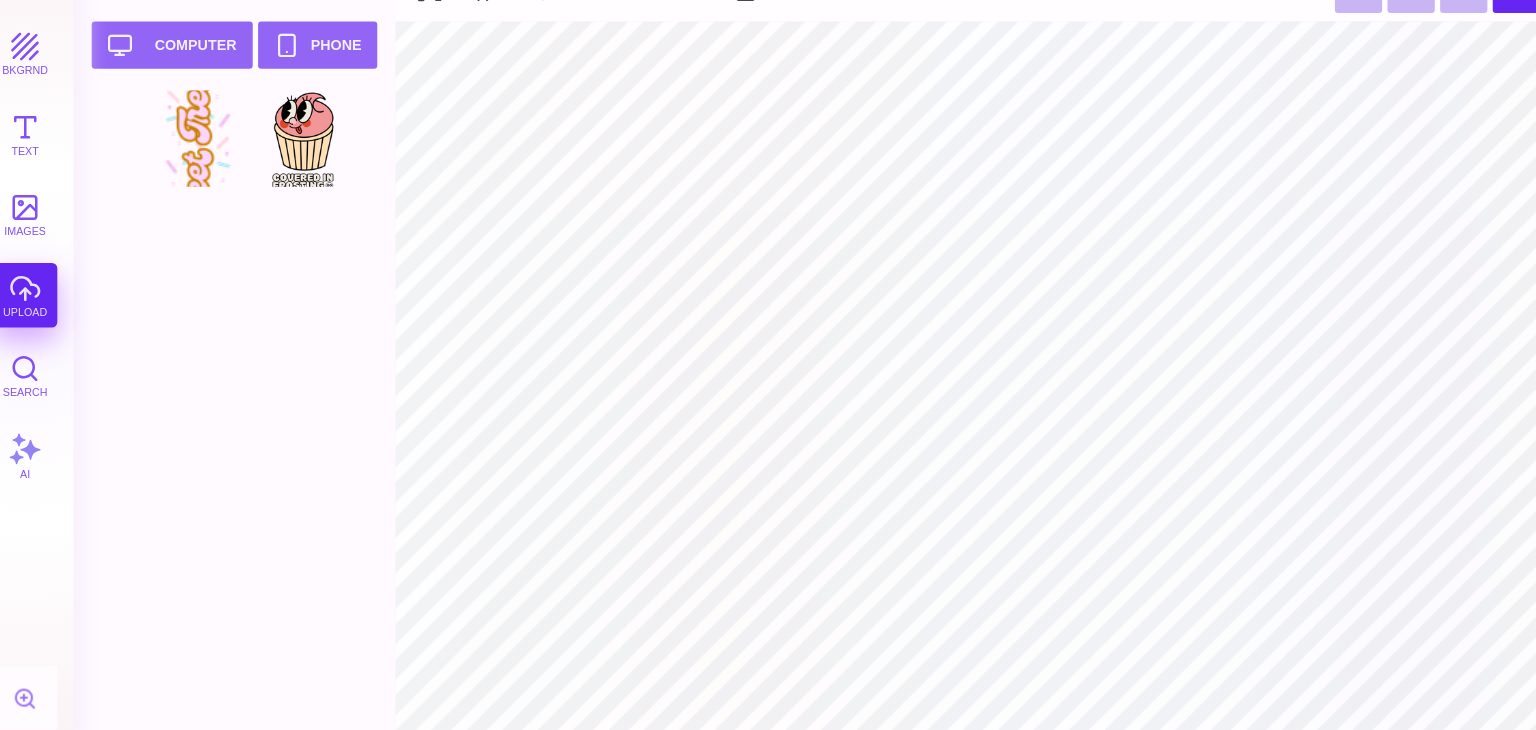 type on "#F4D3E5" 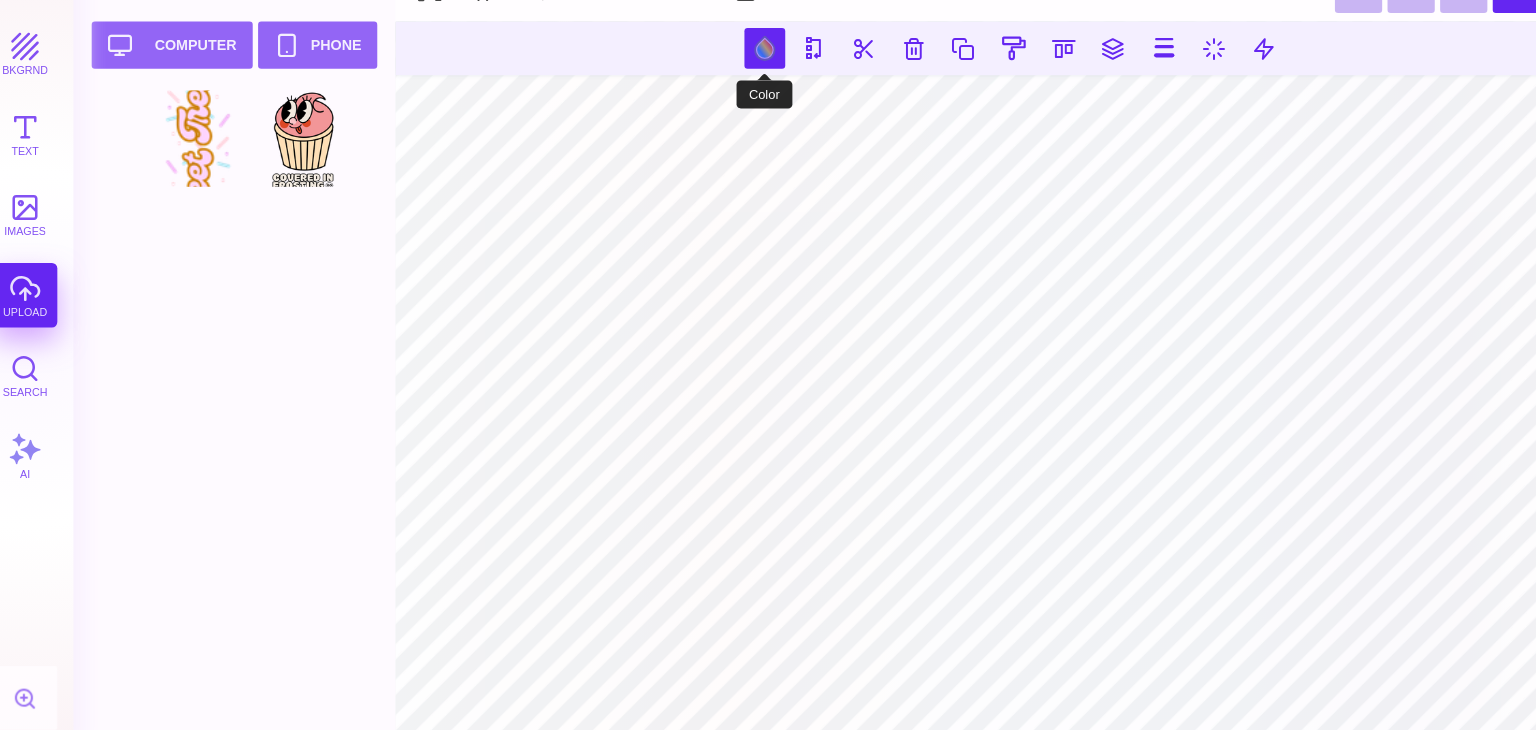 click at bounding box center [711, 43] 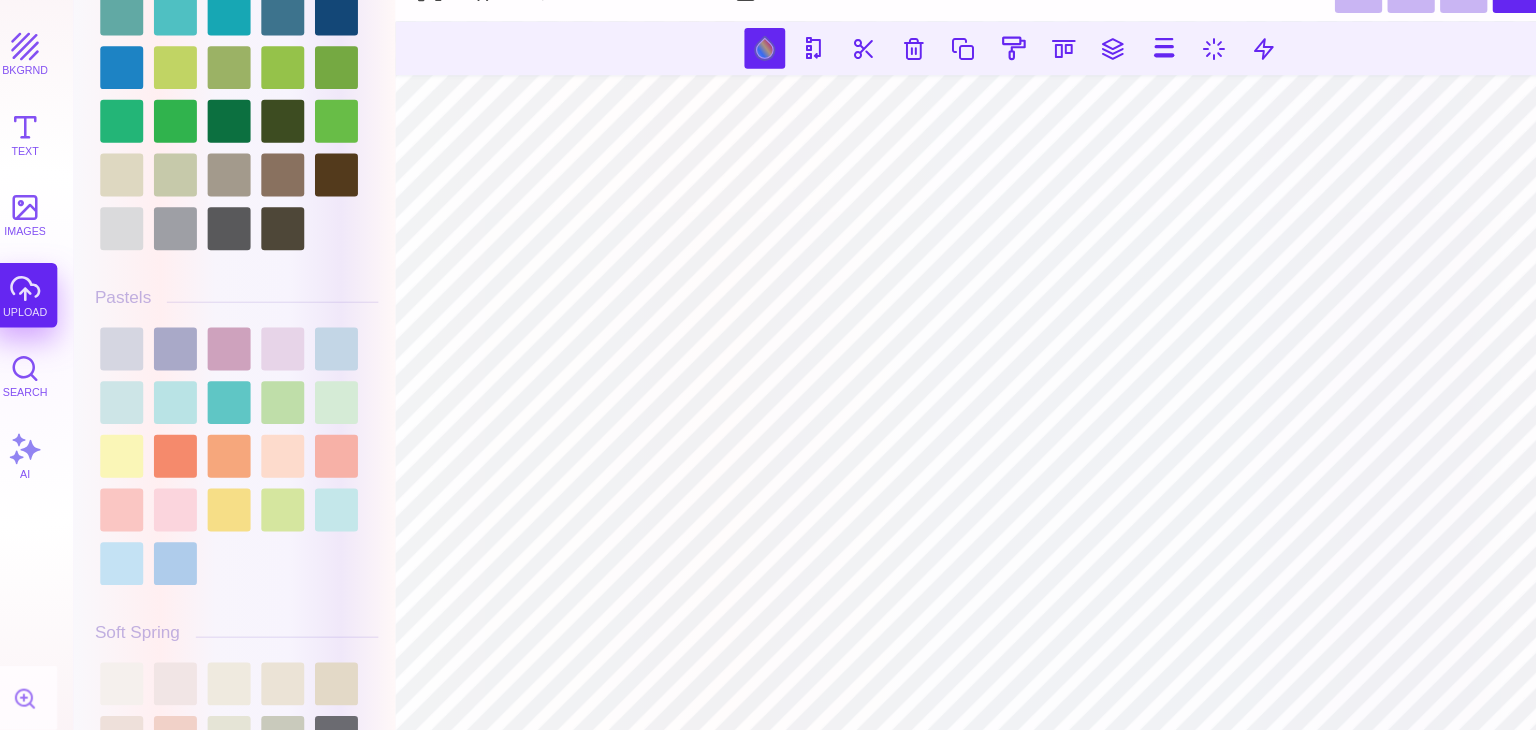 scroll, scrollTop: 2881, scrollLeft: 0, axis: vertical 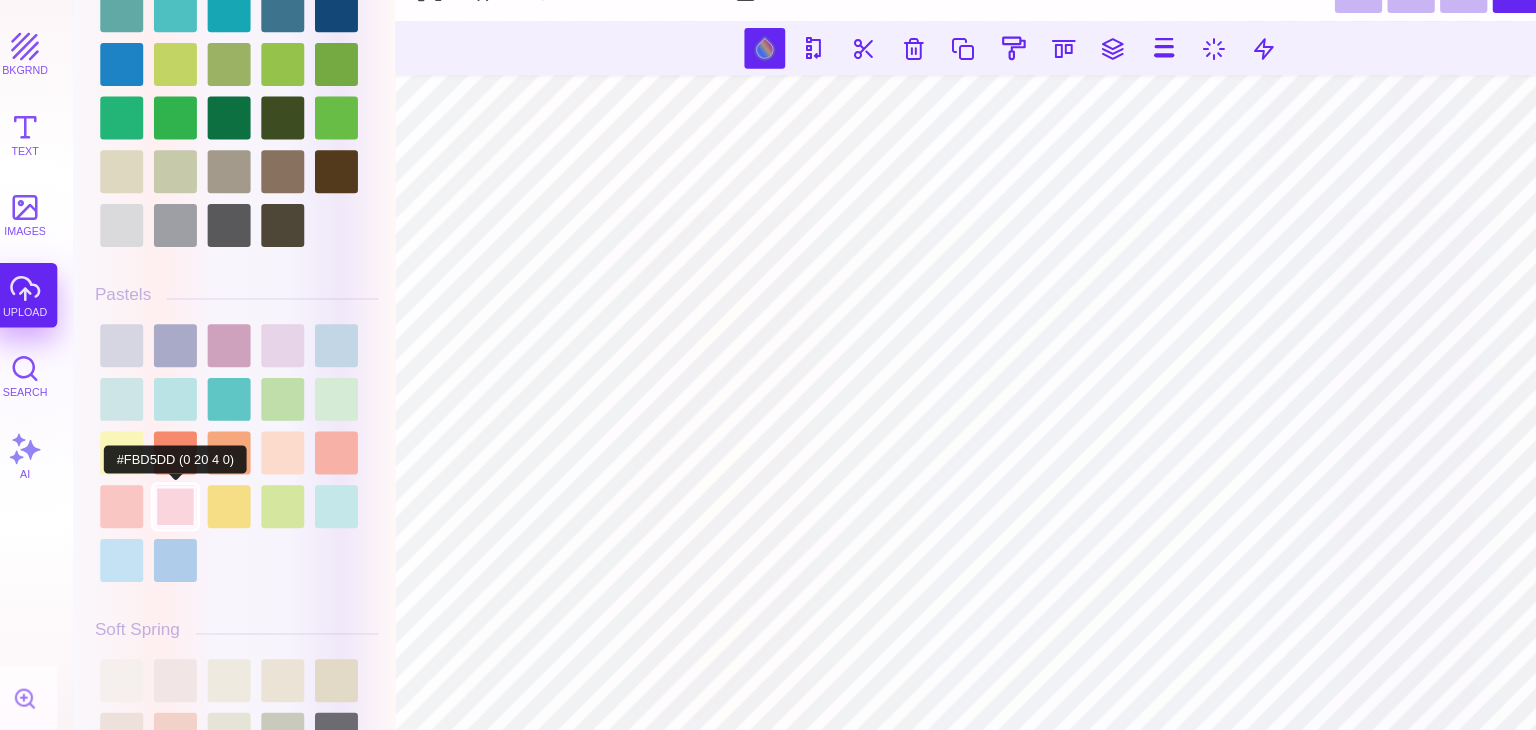 click at bounding box center (162, 470) 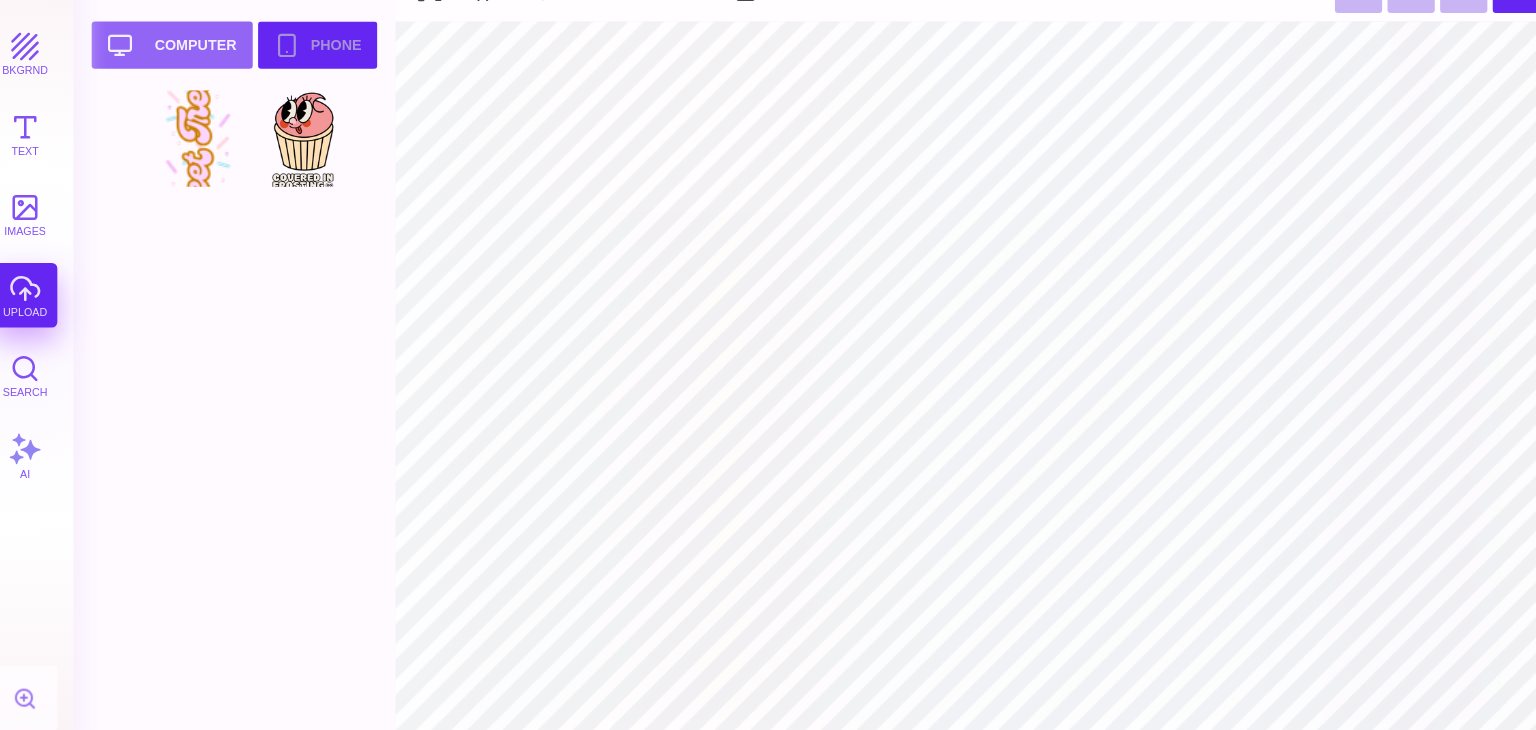 type on "#FACFDD" 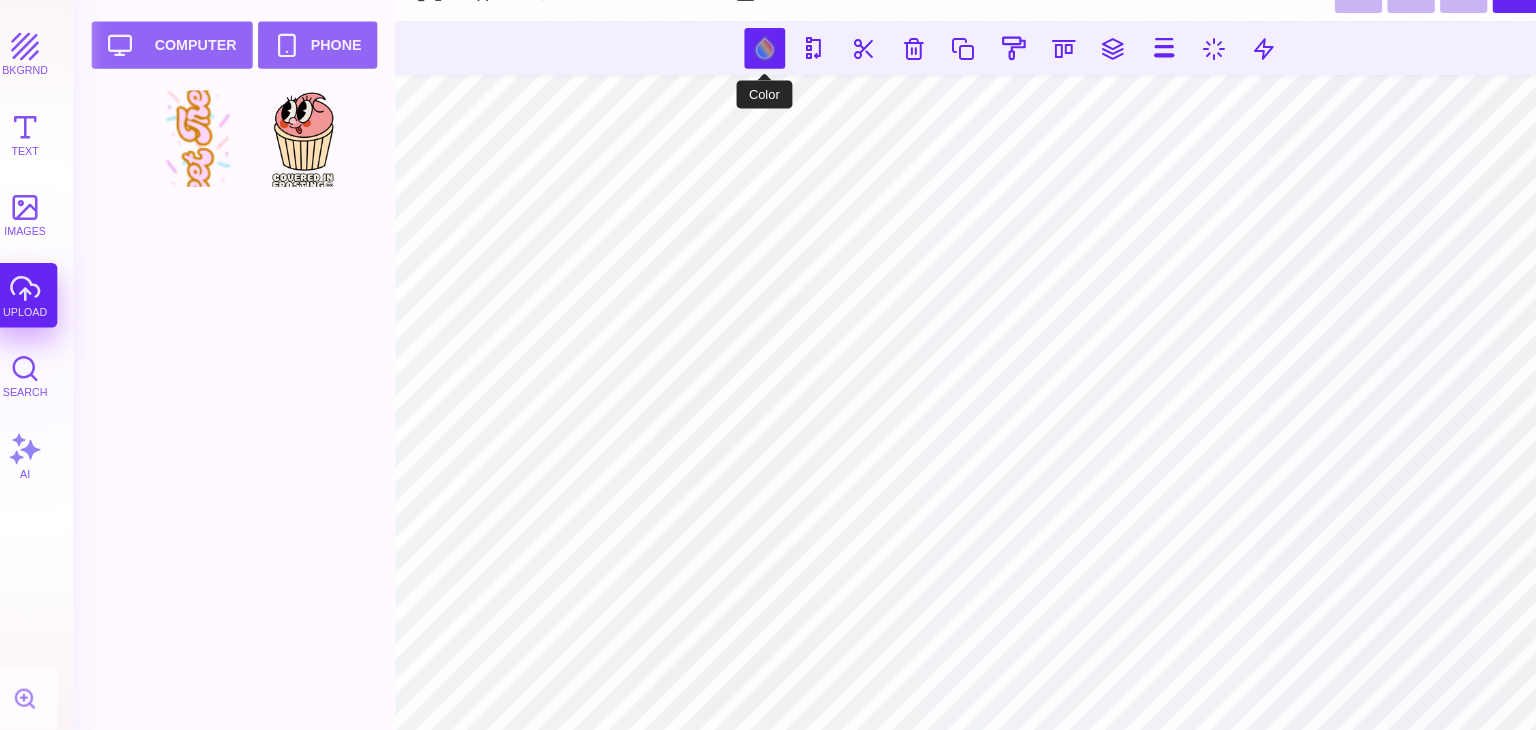 click at bounding box center (711, 43) 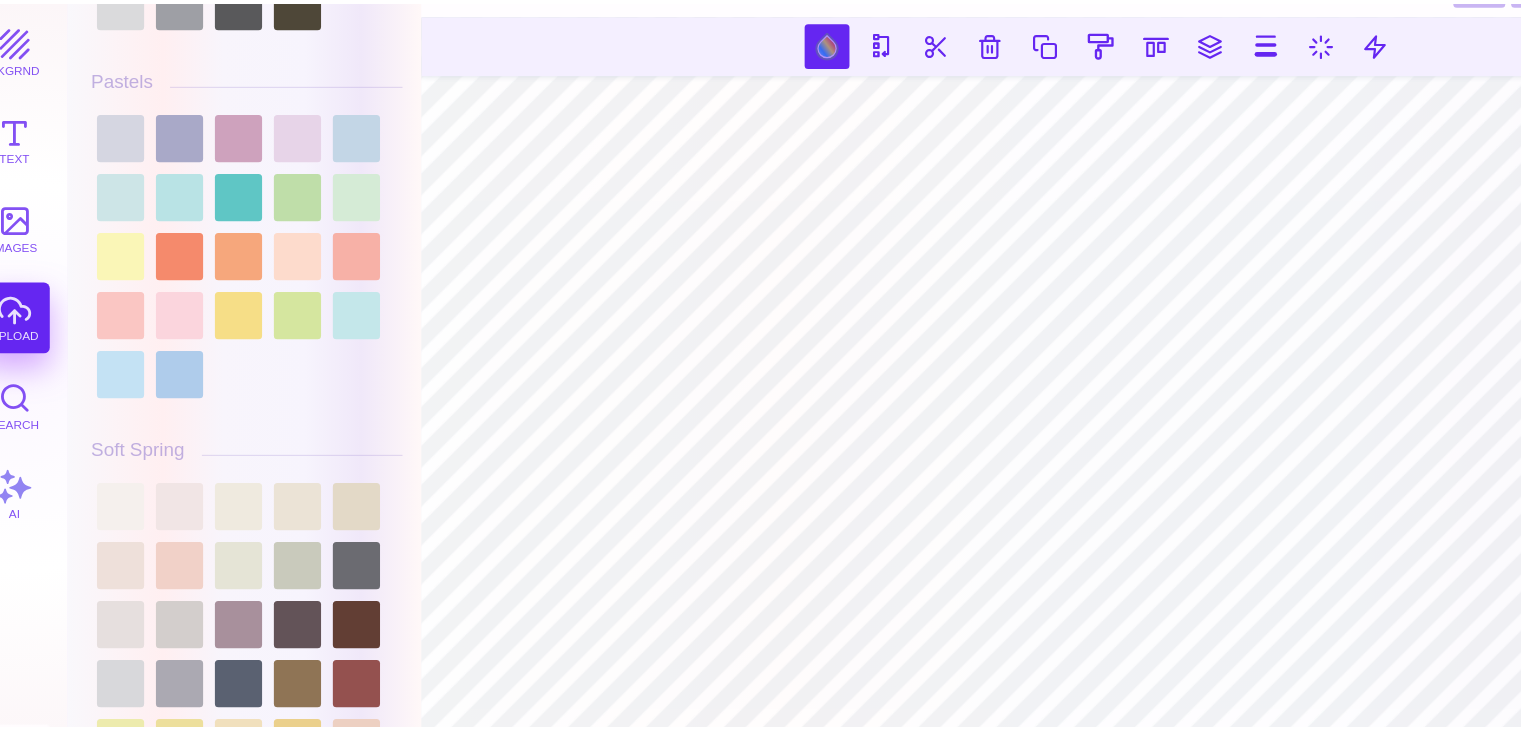 scroll, scrollTop: 3080, scrollLeft: 0, axis: vertical 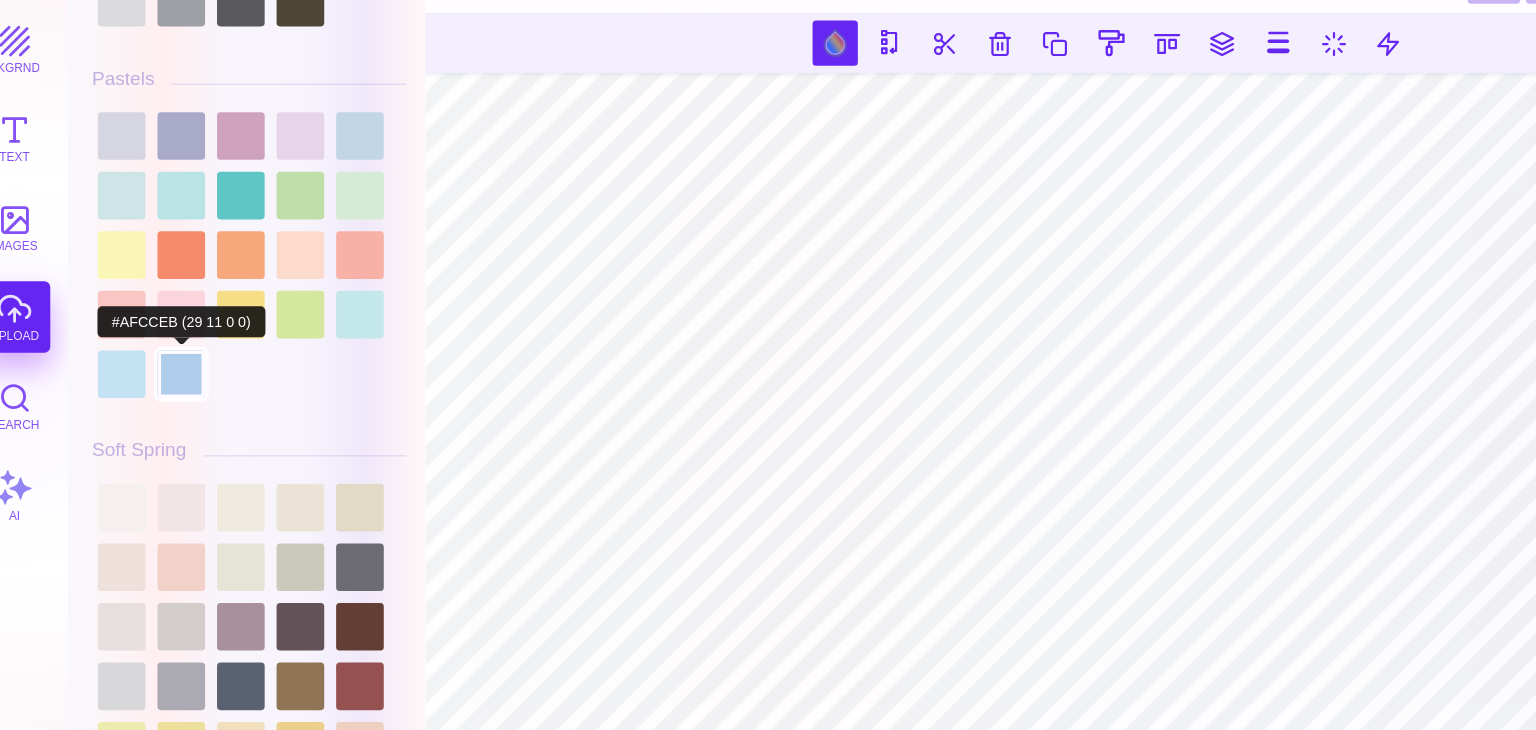 click at bounding box center (146, 305) 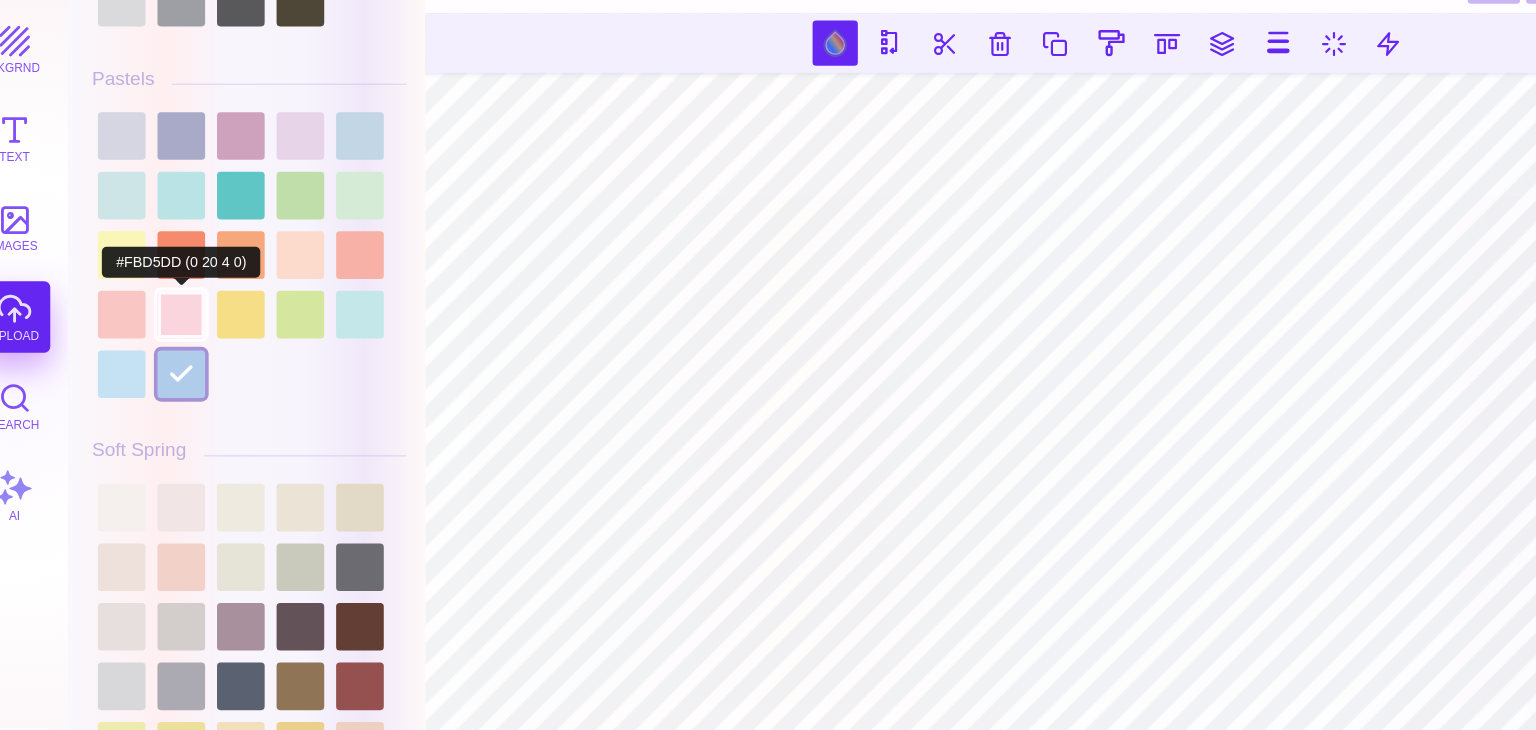 click at bounding box center (146, 255) 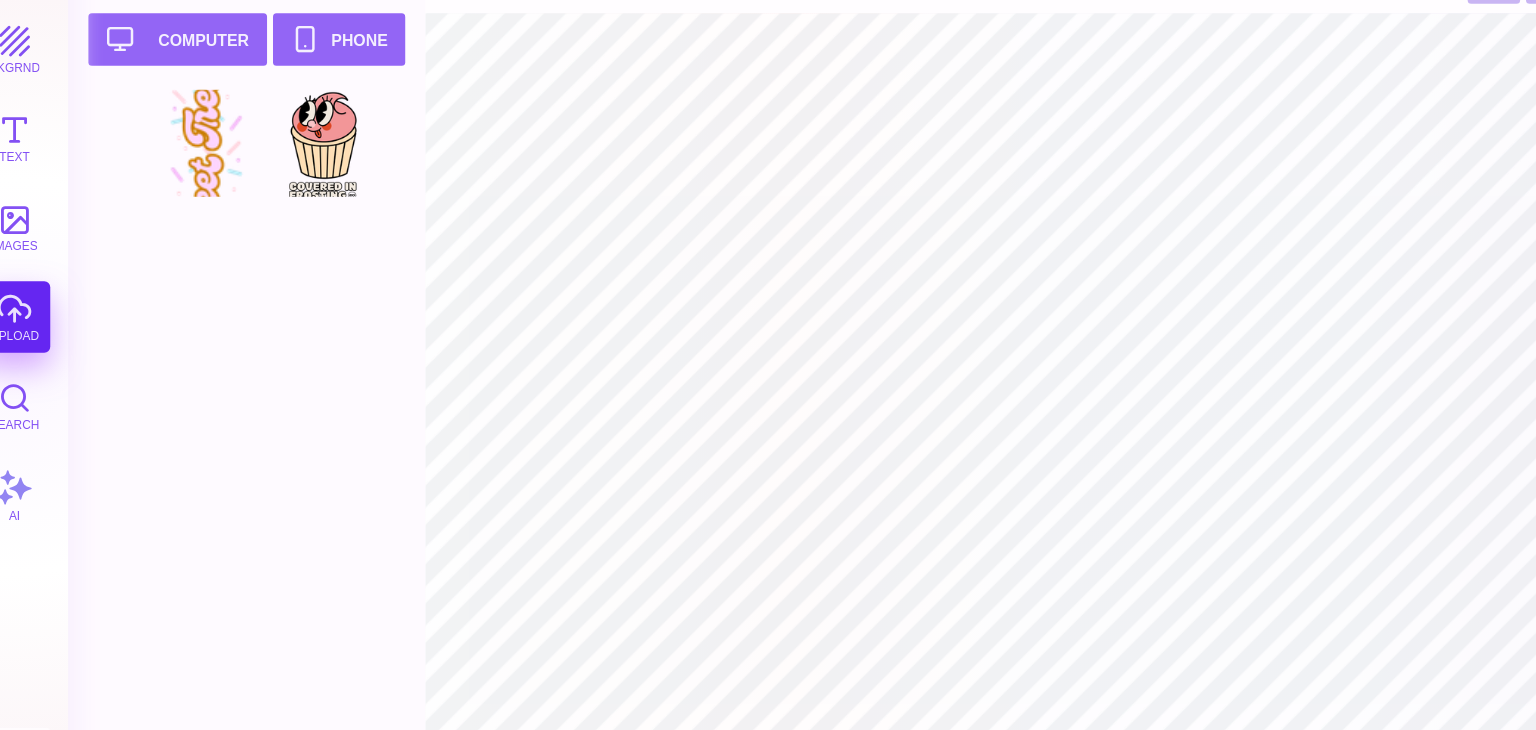 type on "#000000" 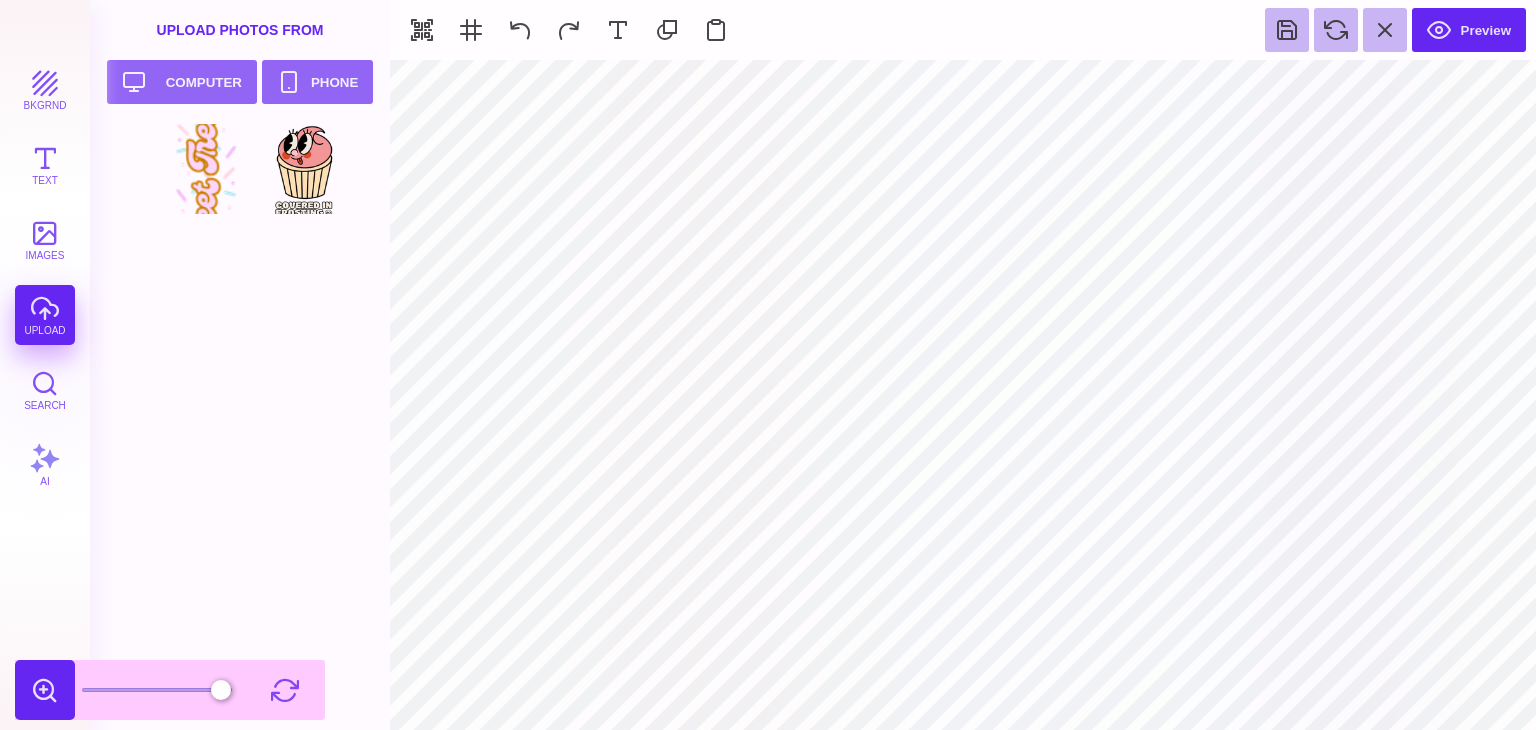 click at bounding box center [45, 690] 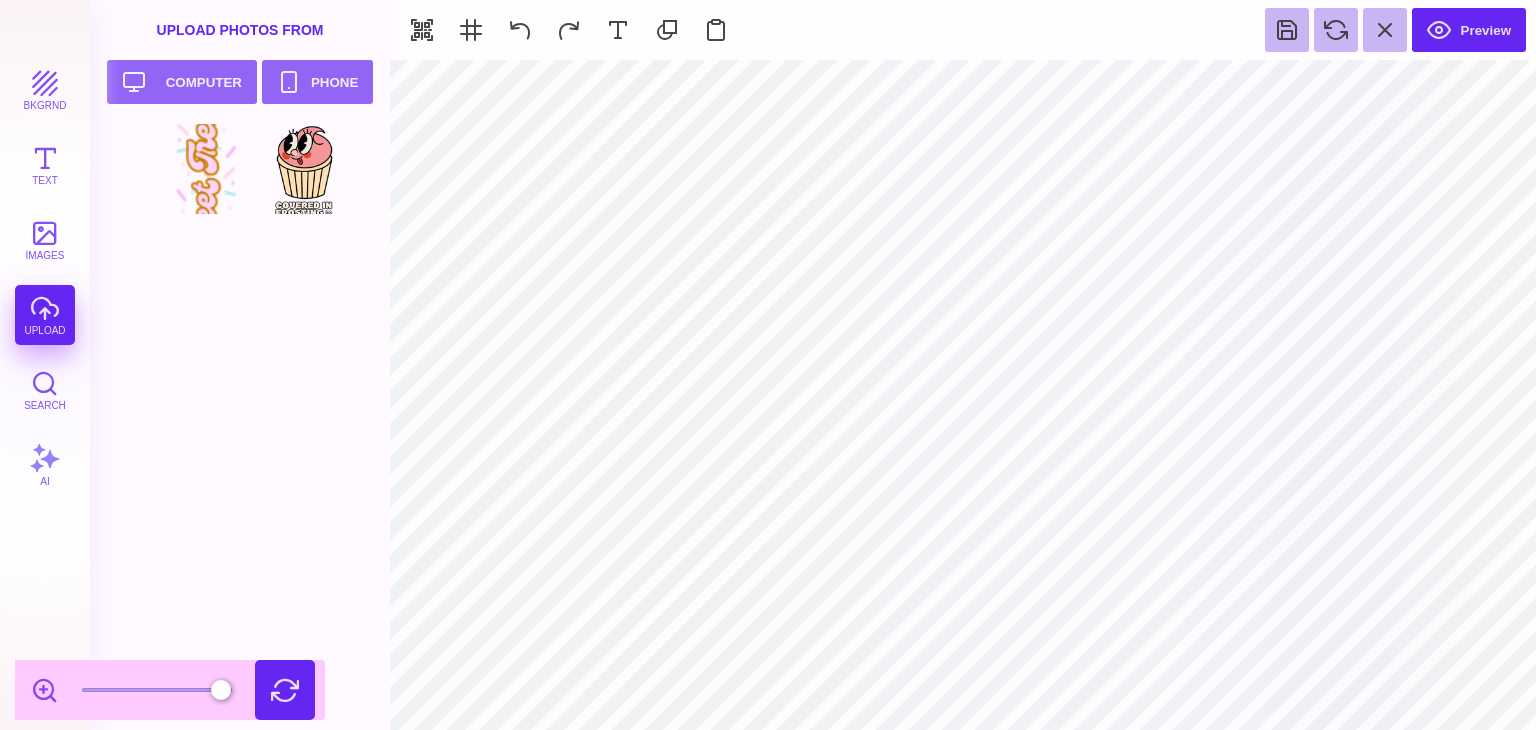 click at bounding box center [285, 690] 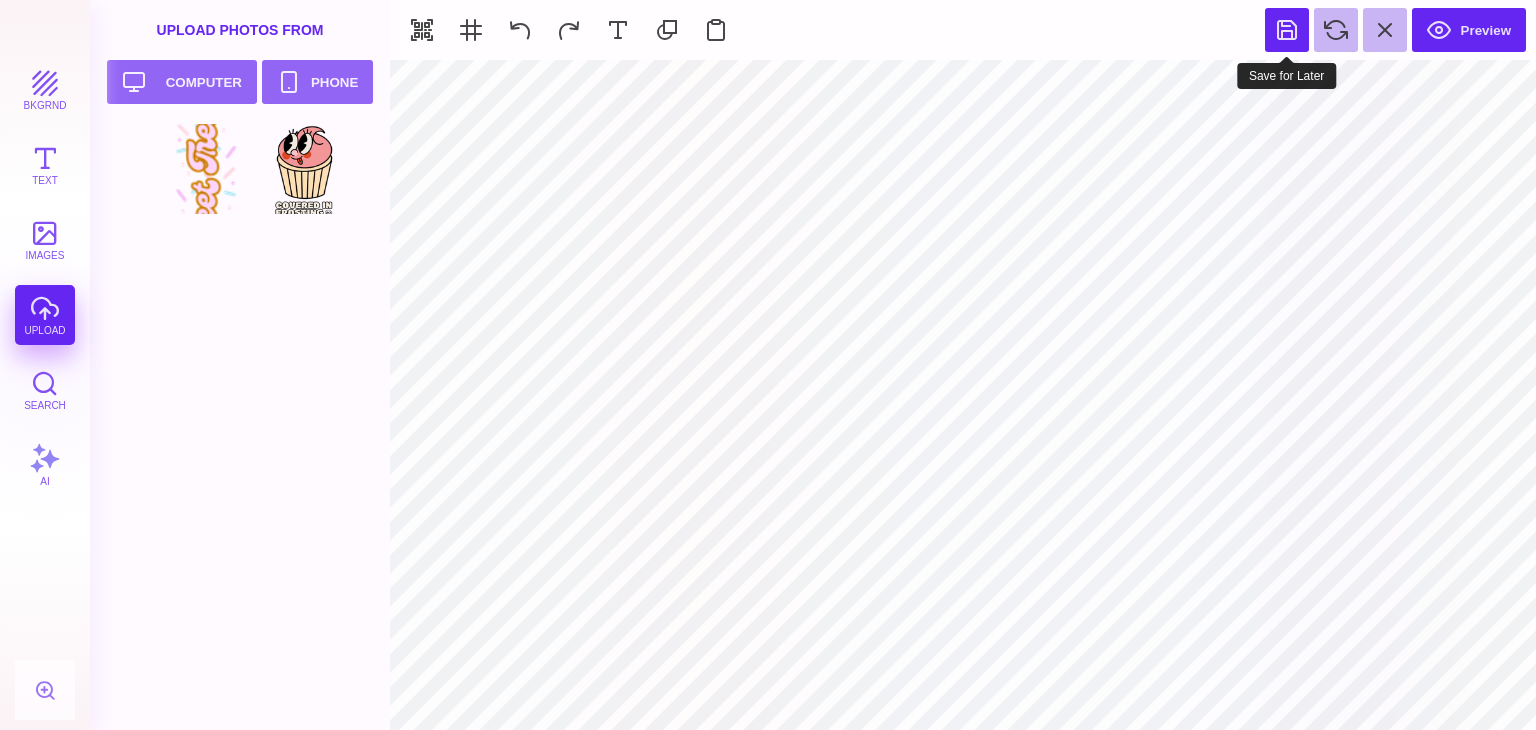 click at bounding box center [1287, 30] 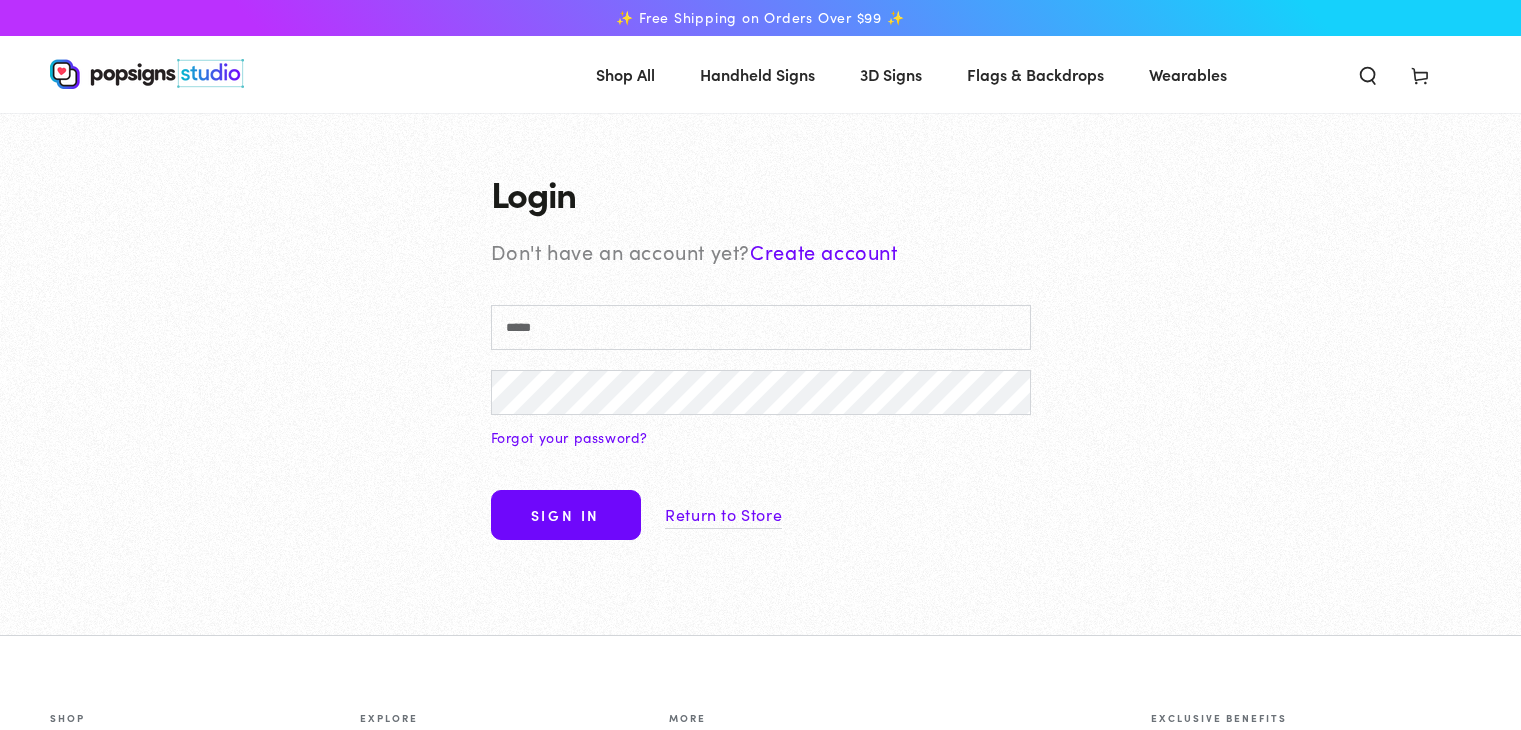 scroll, scrollTop: 0, scrollLeft: 0, axis: both 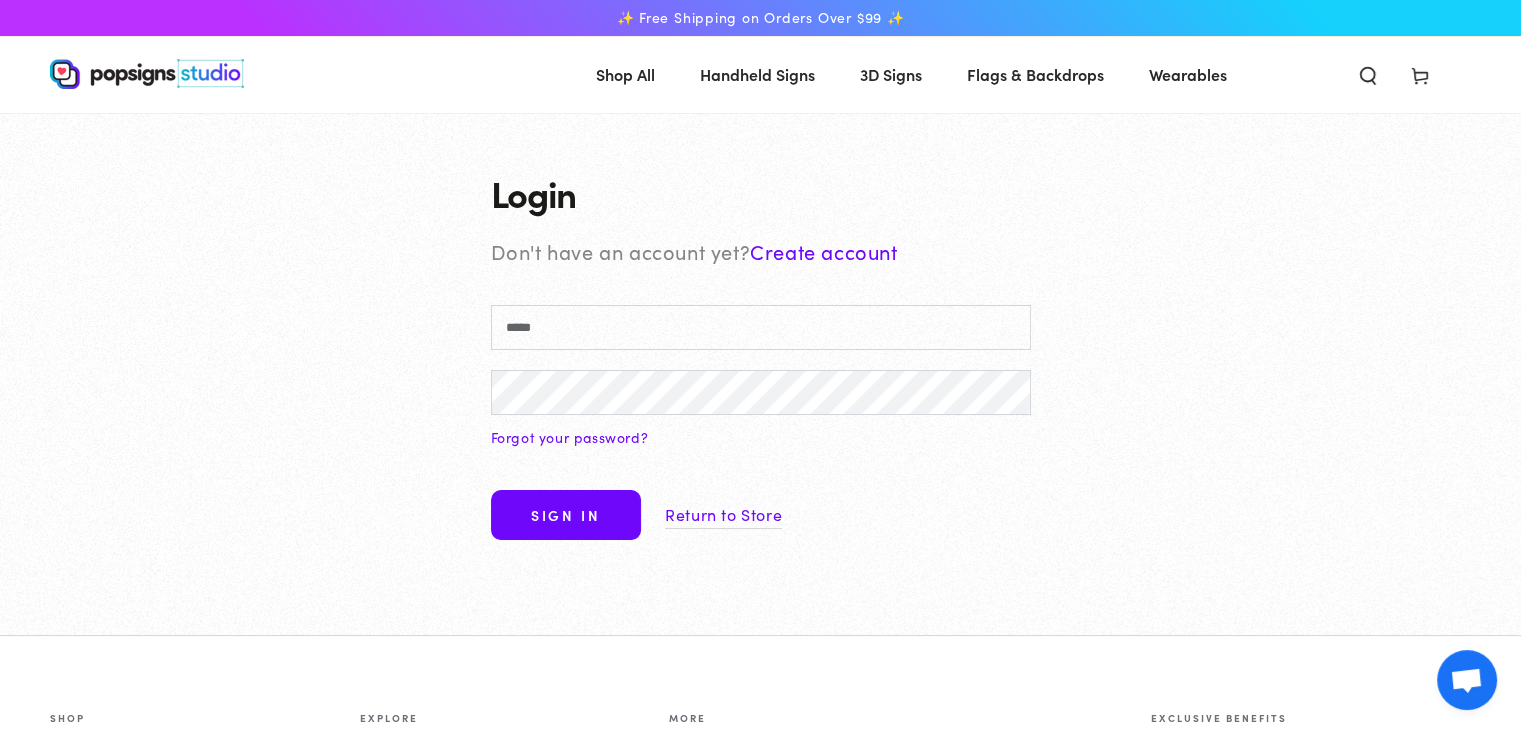 click on "Create account" at bounding box center (823, 251) 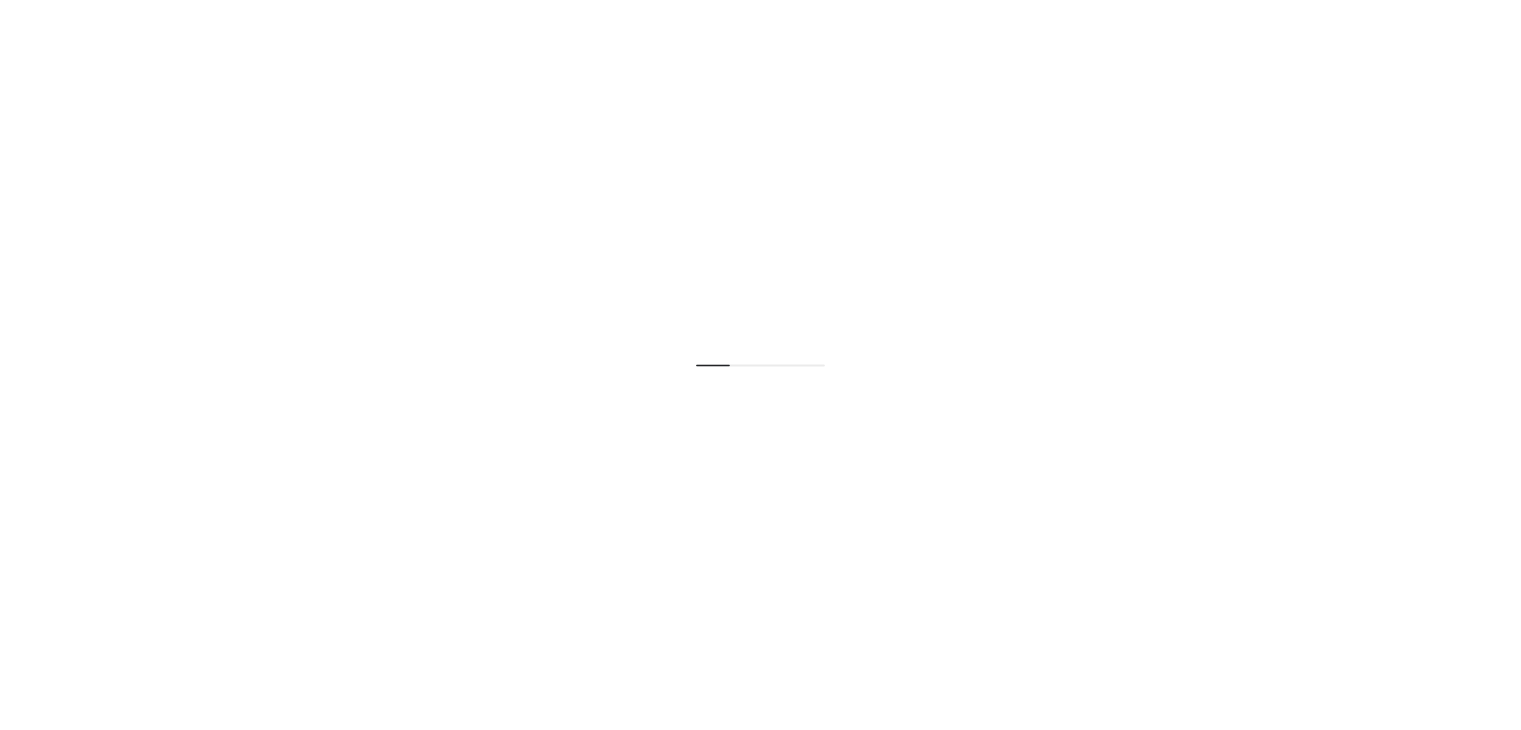 scroll, scrollTop: 0, scrollLeft: 0, axis: both 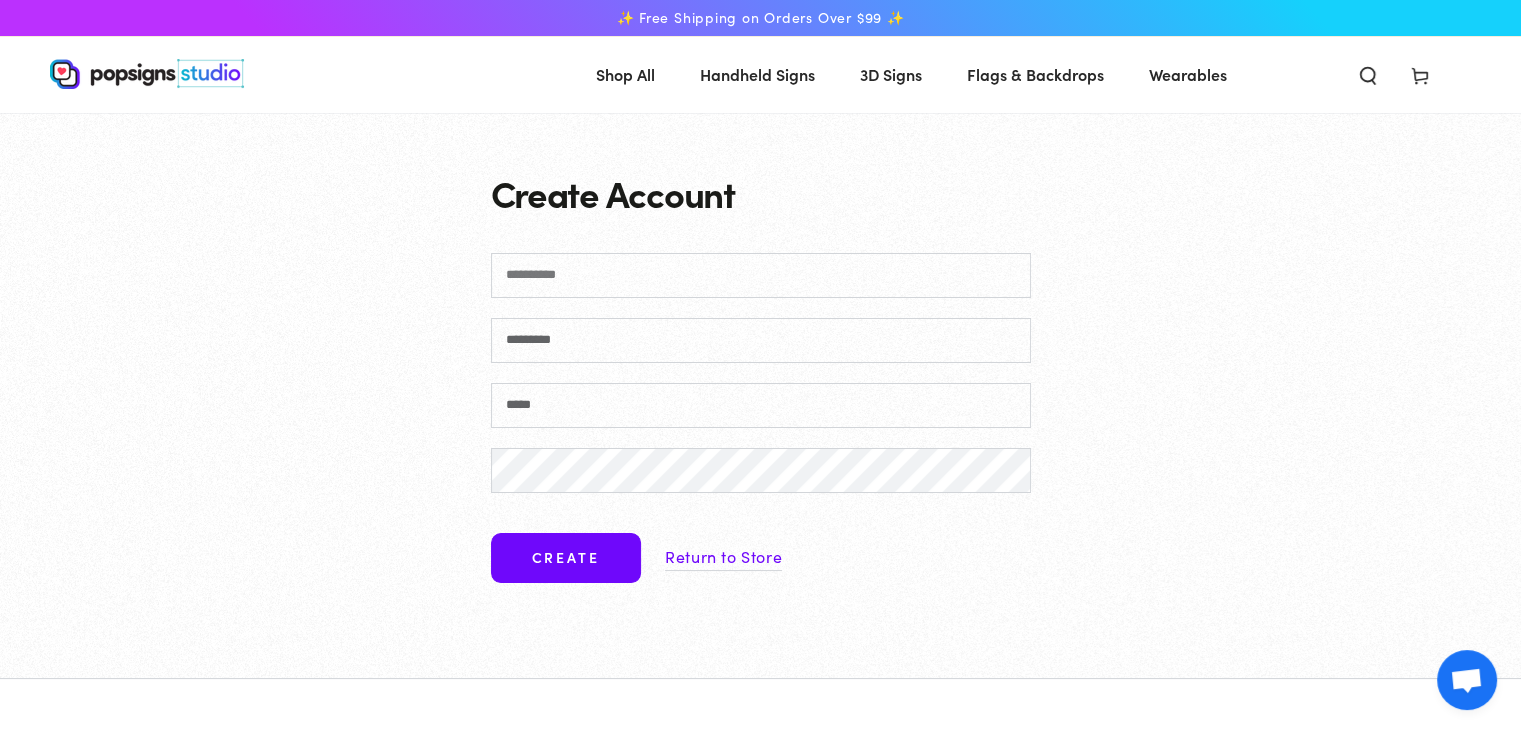 drag, startPoint x: 0, startPoint y: 0, endPoint x: 864, endPoint y: 260, distance: 902.2727 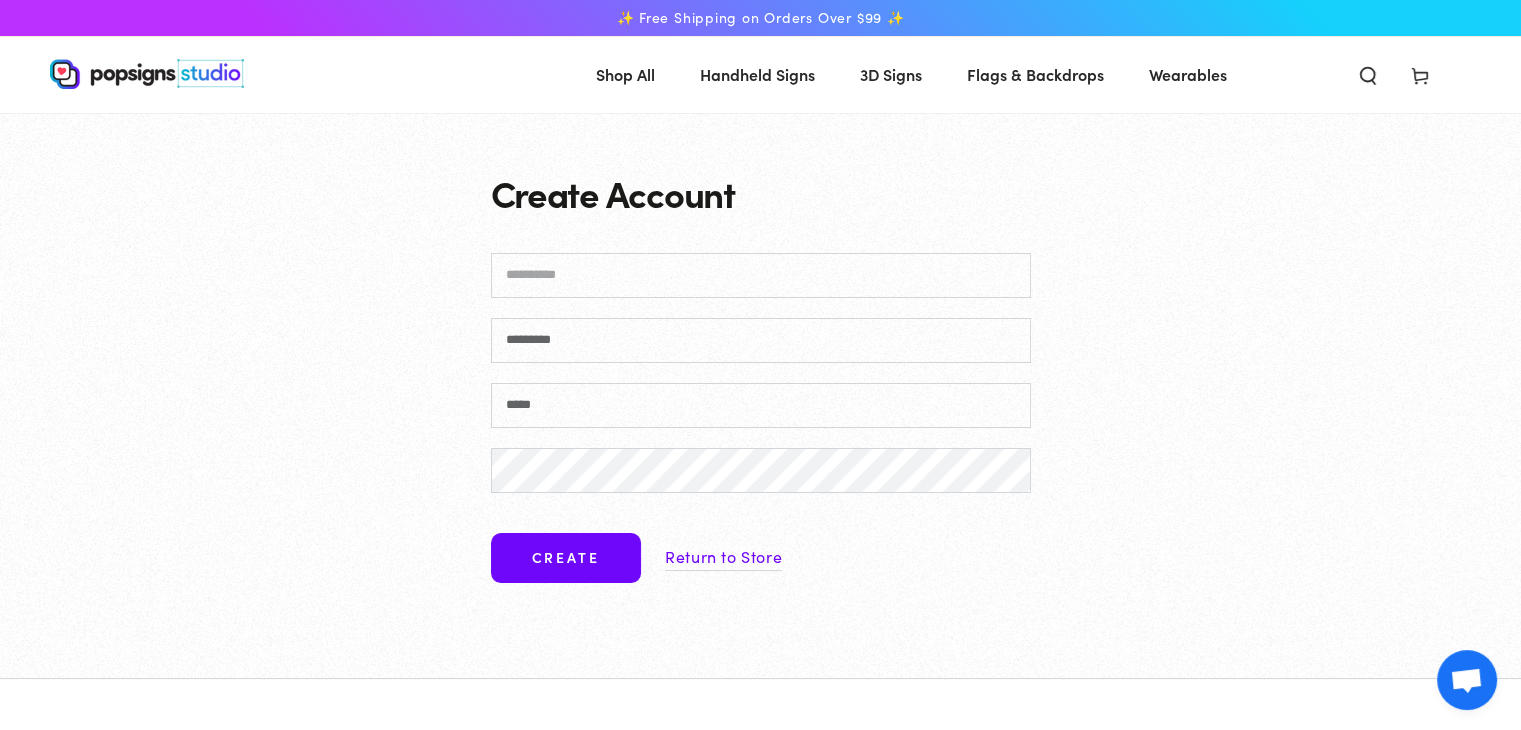 click on "First name" at bounding box center [761, 275] 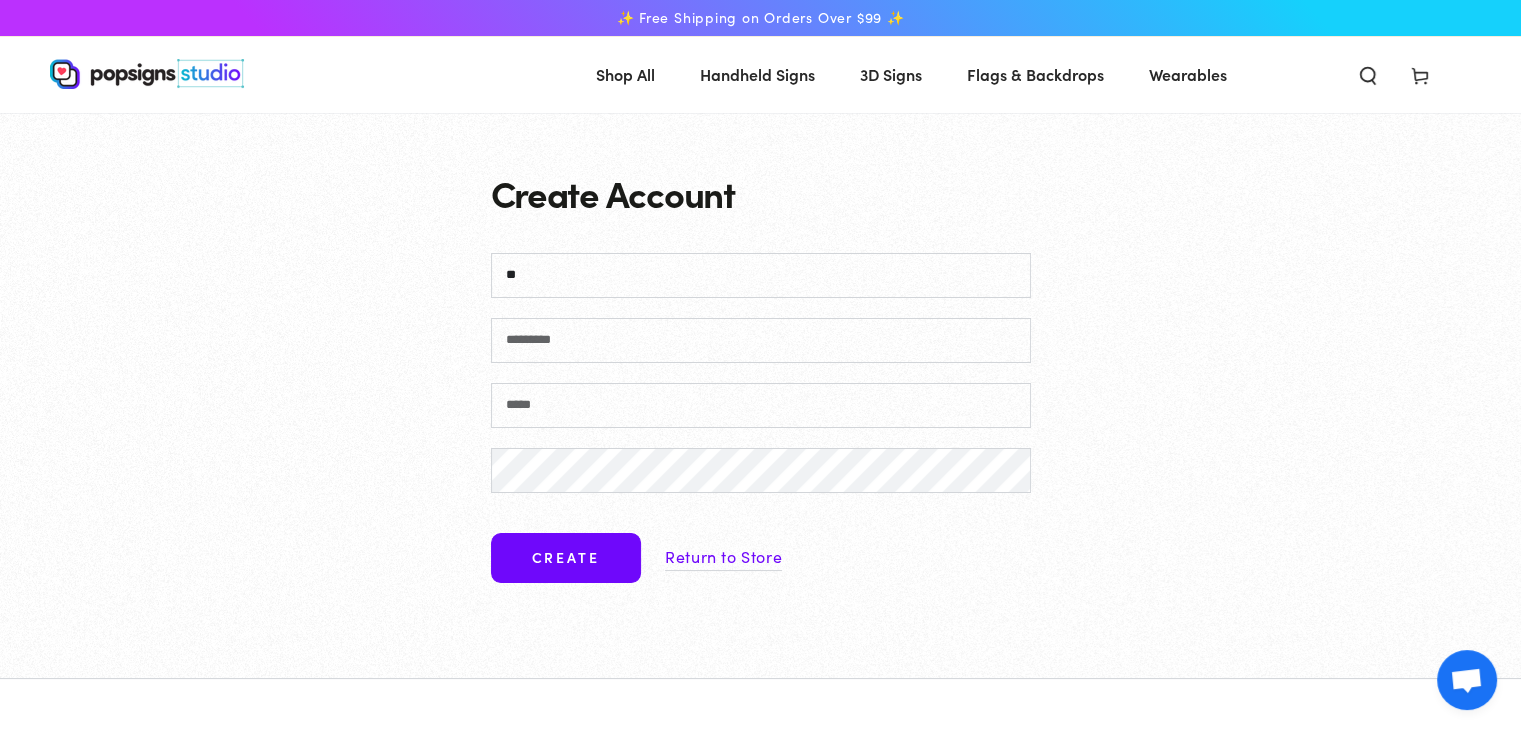 type on "********" 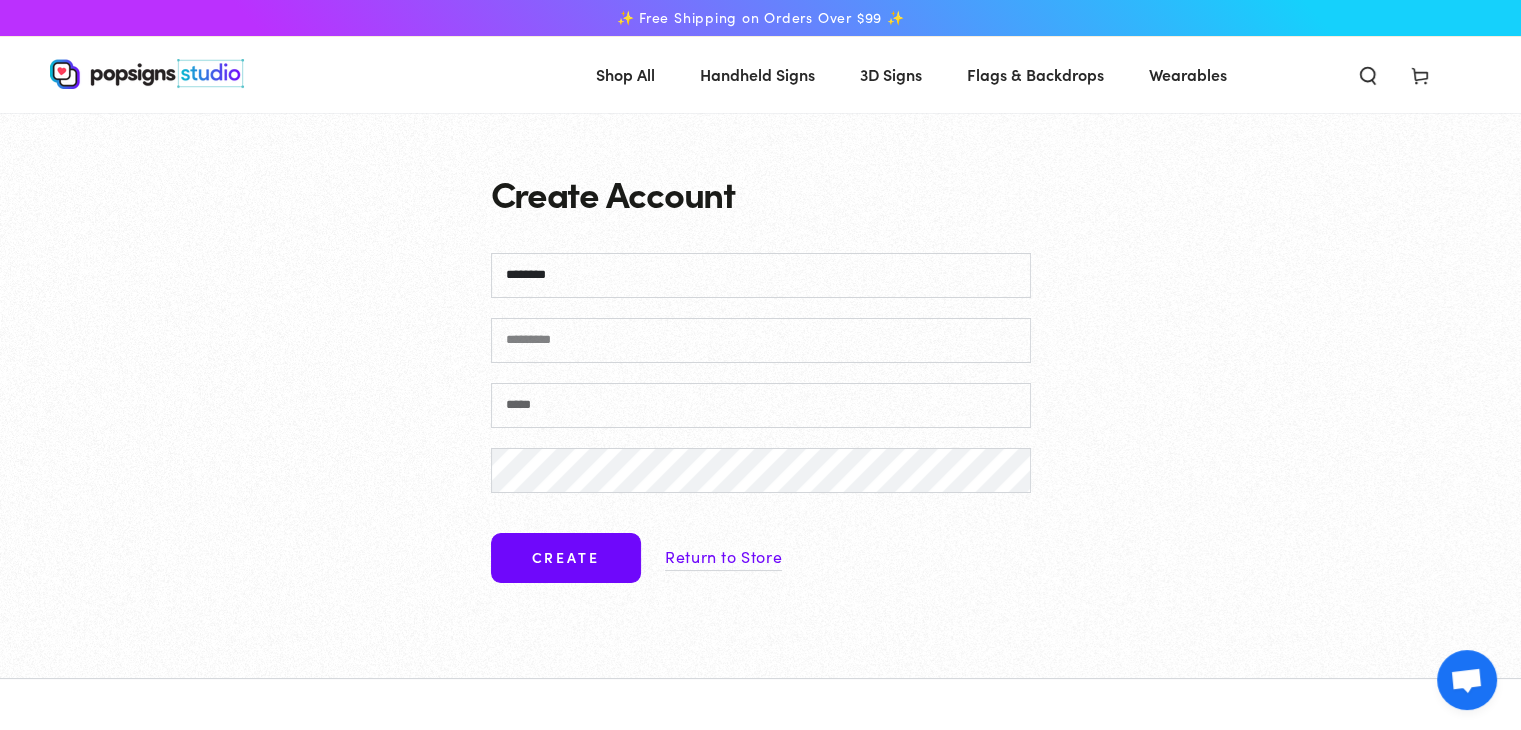 type on "*******" 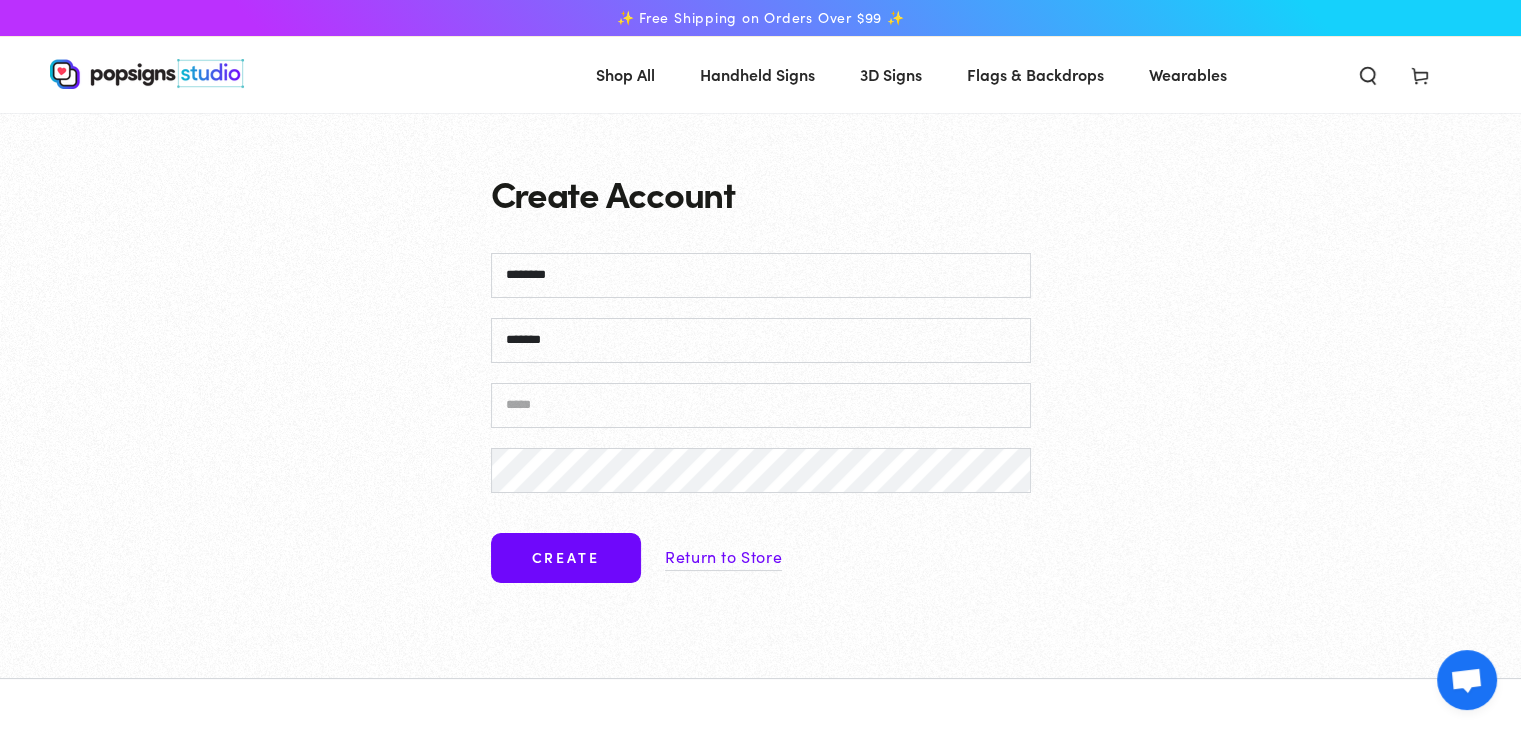 type on "**********" 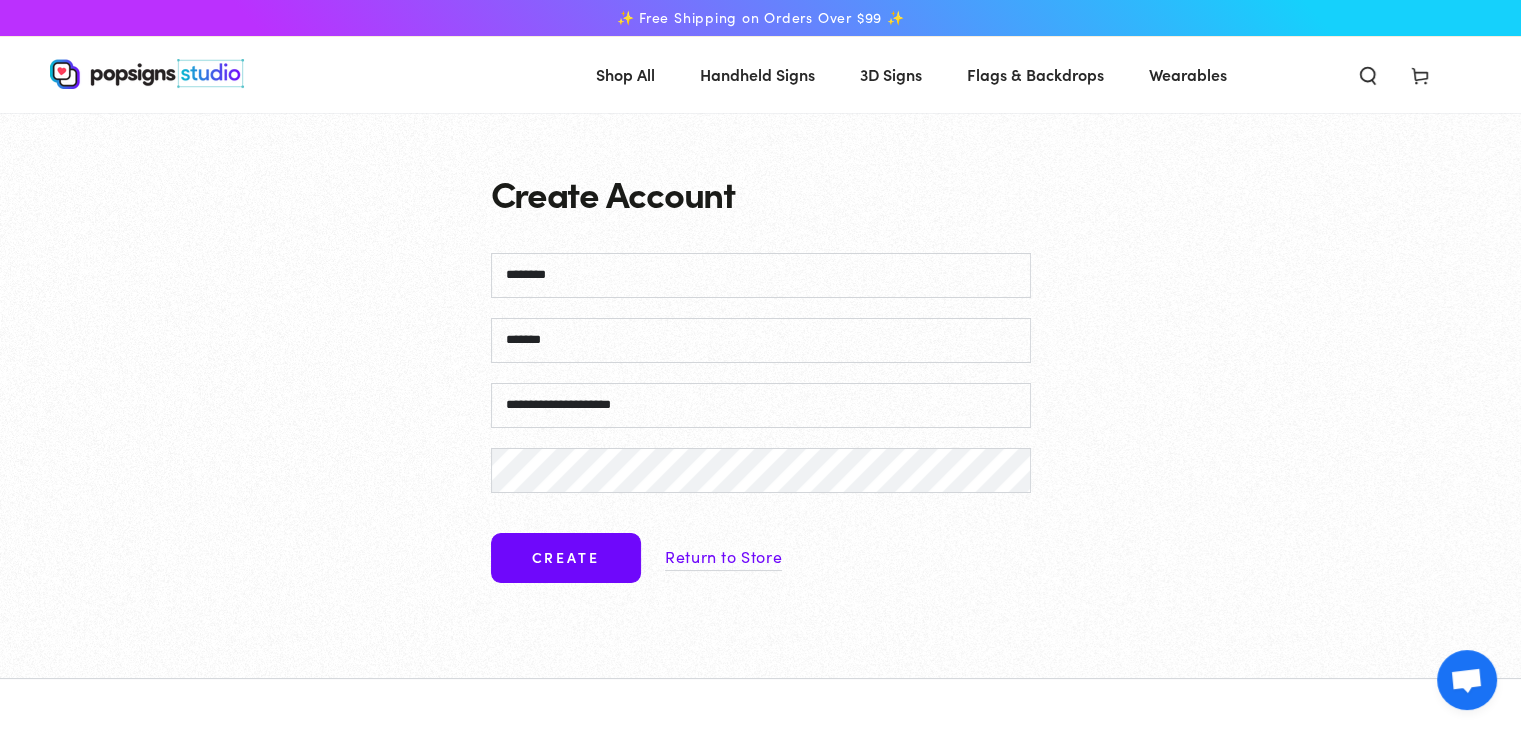 click on "Create" at bounding box center (566, 558) 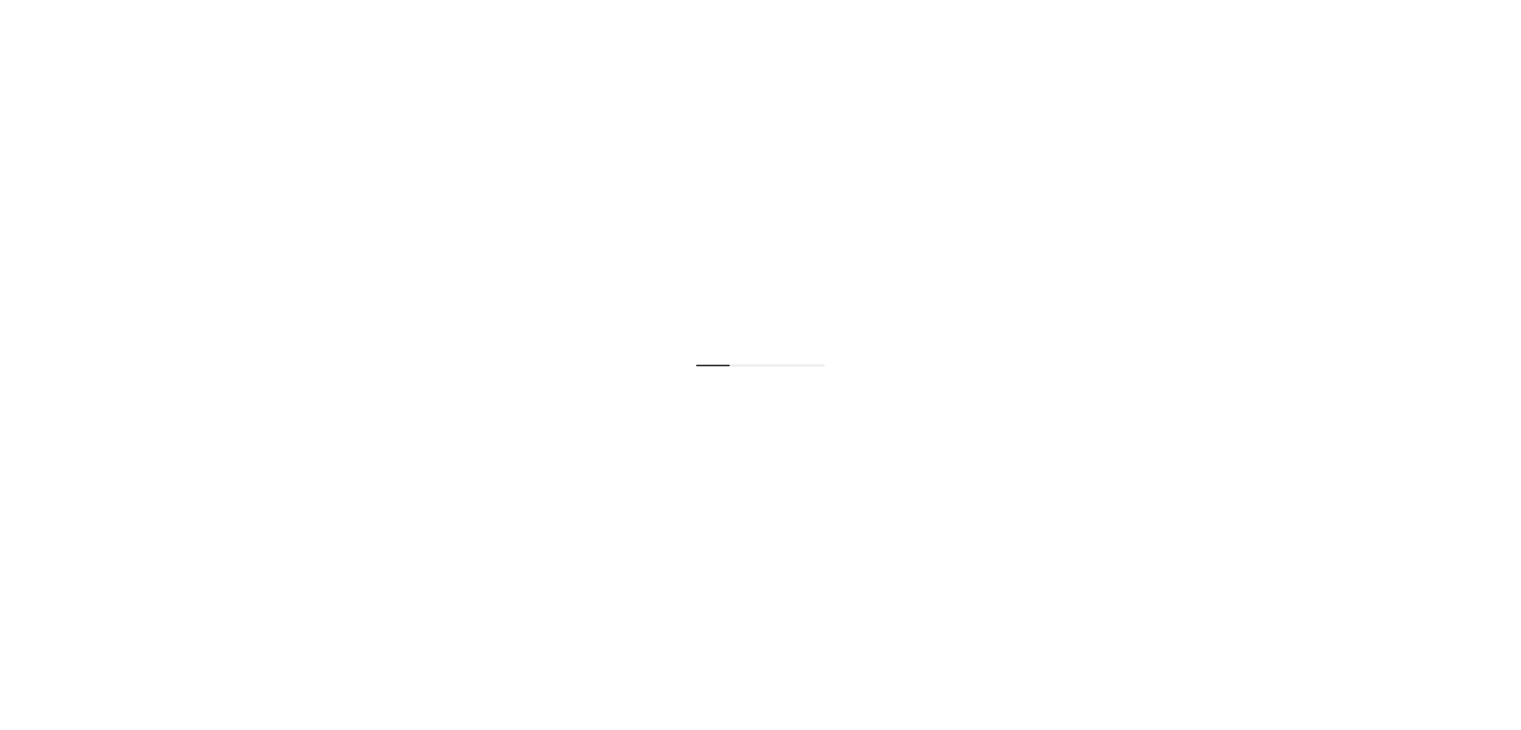 scroll, scrollTop: 0, scrollLeft: 0, axis: both 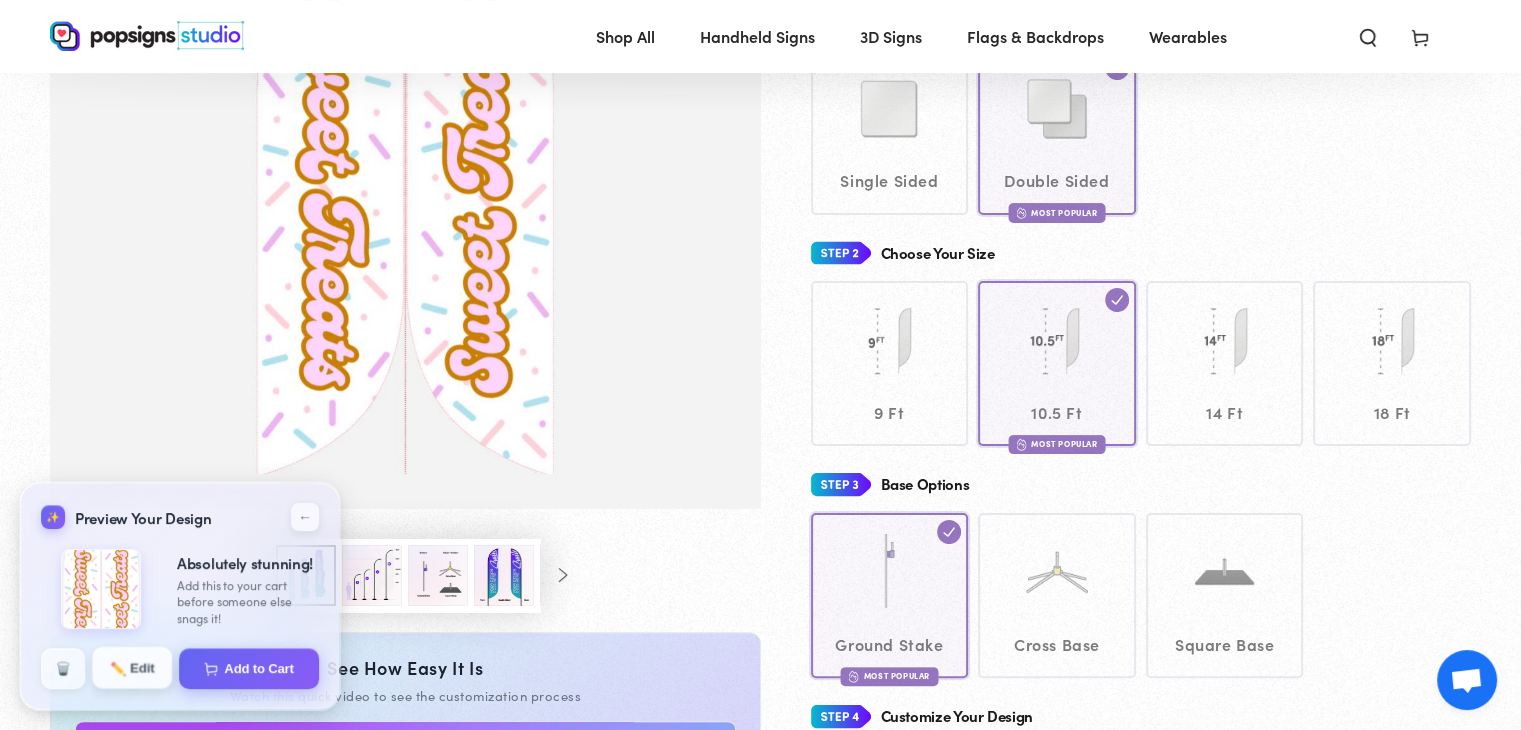 click on "✏️
Edit" at bounding box center (132, 668) 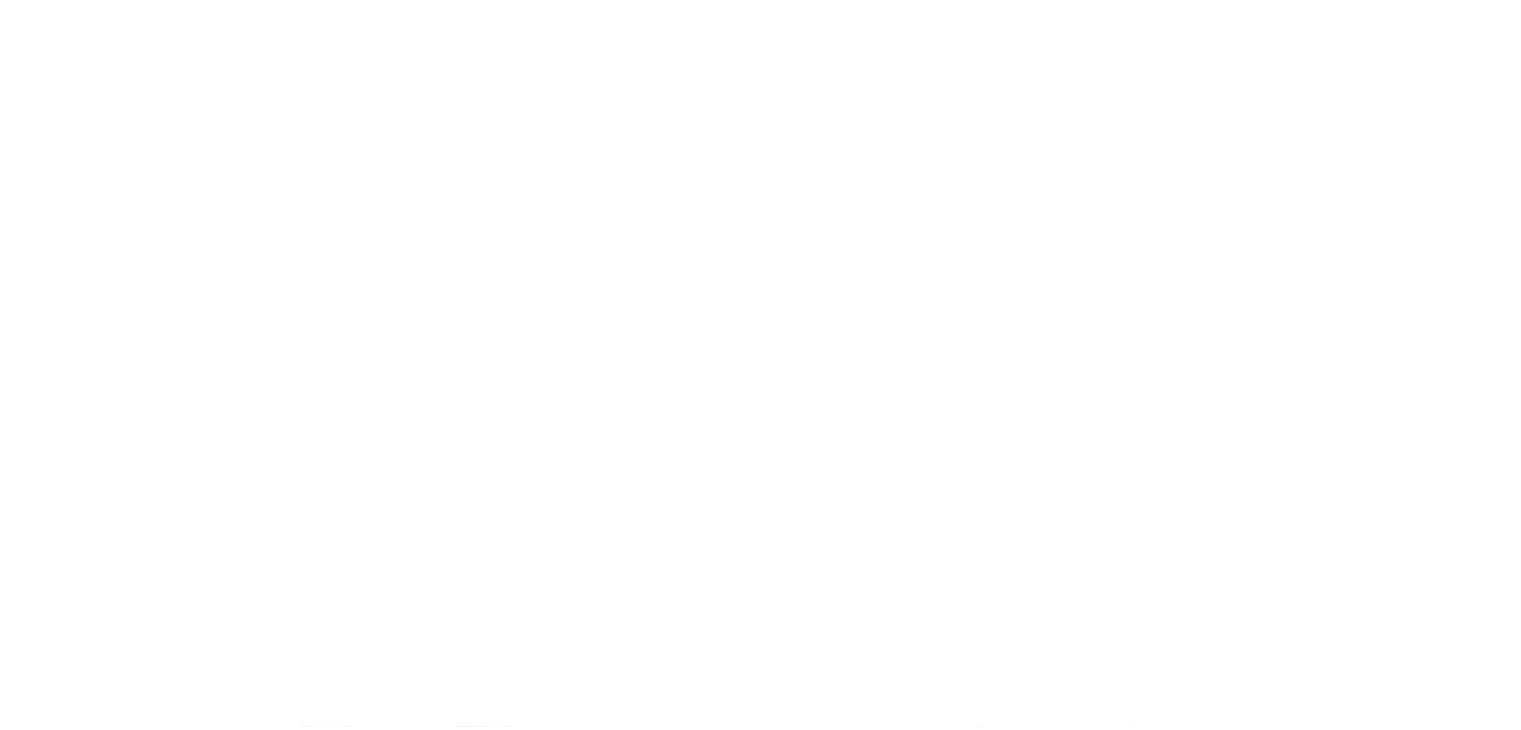 scroll, scrollTop: 0, scrollLeft: 0, axis: both 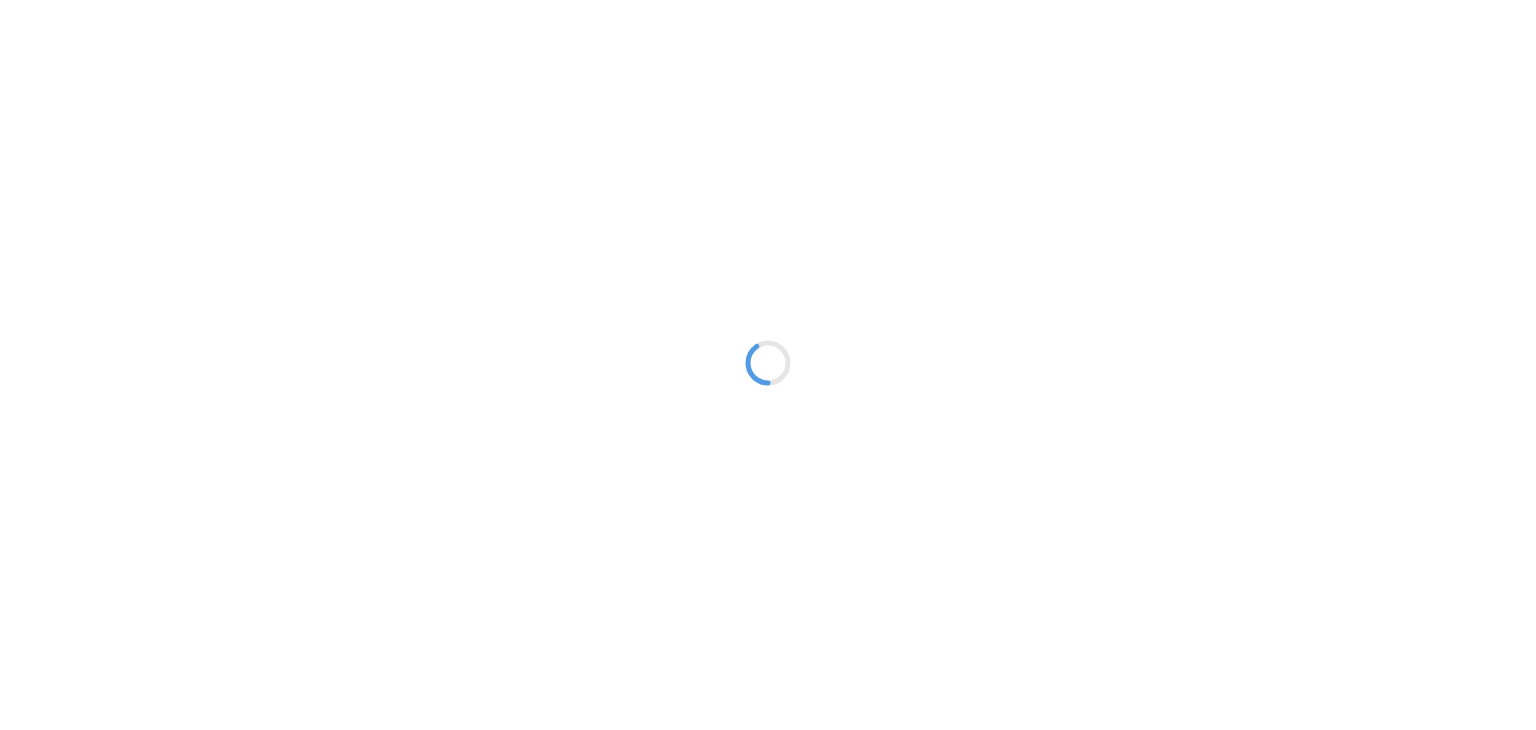type on "An ancient tree with a door leading to a magical world" 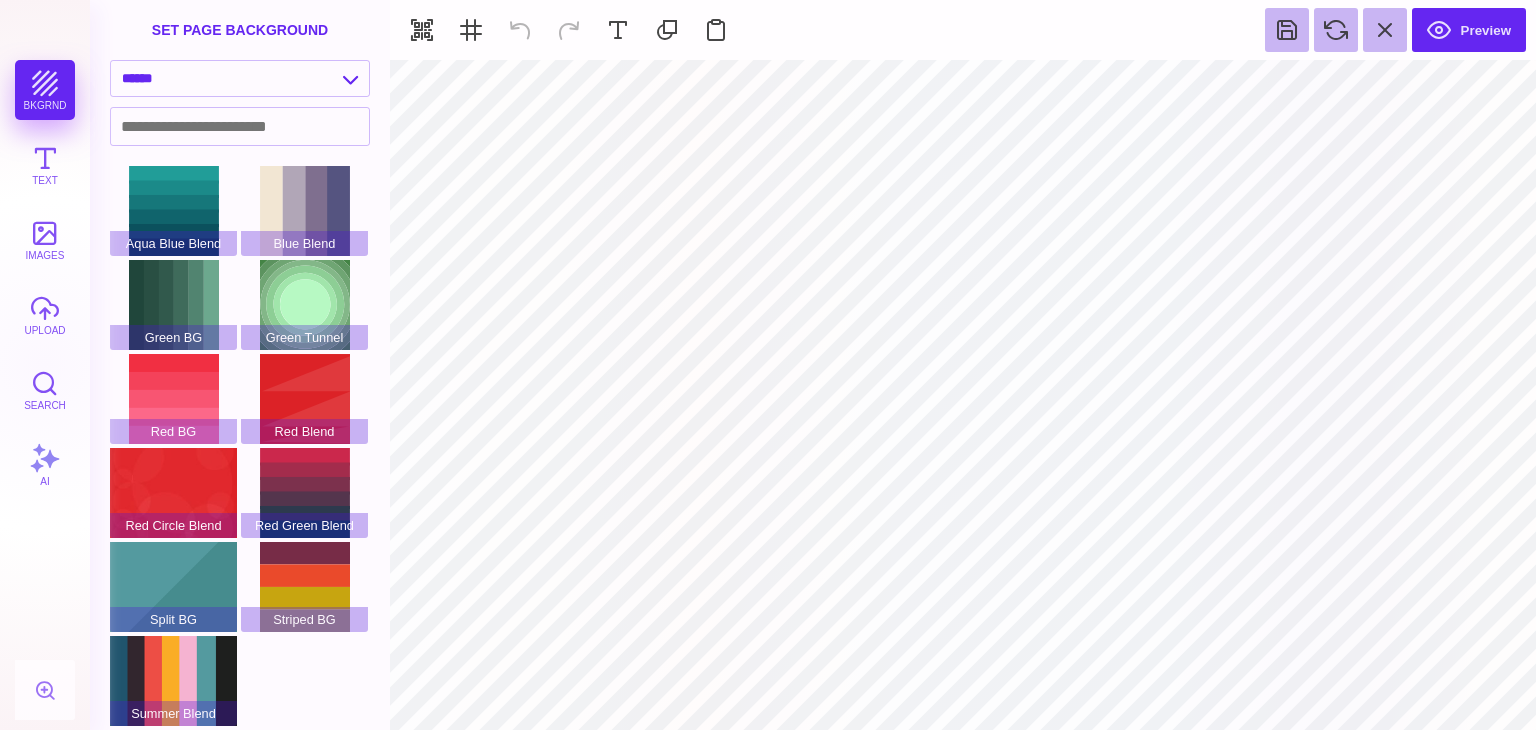 type on "#FFFFFF" 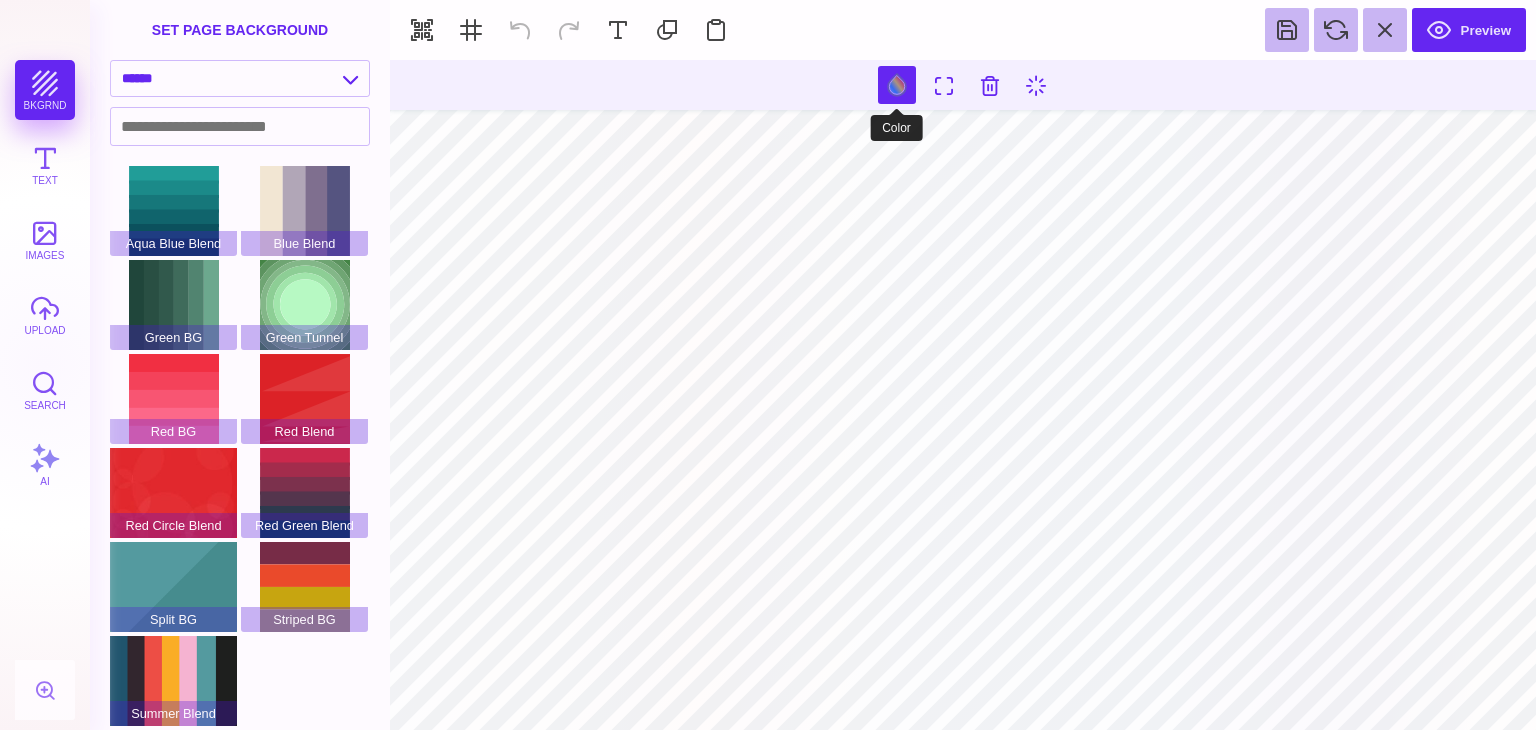 click at bounding box center [897, 85] 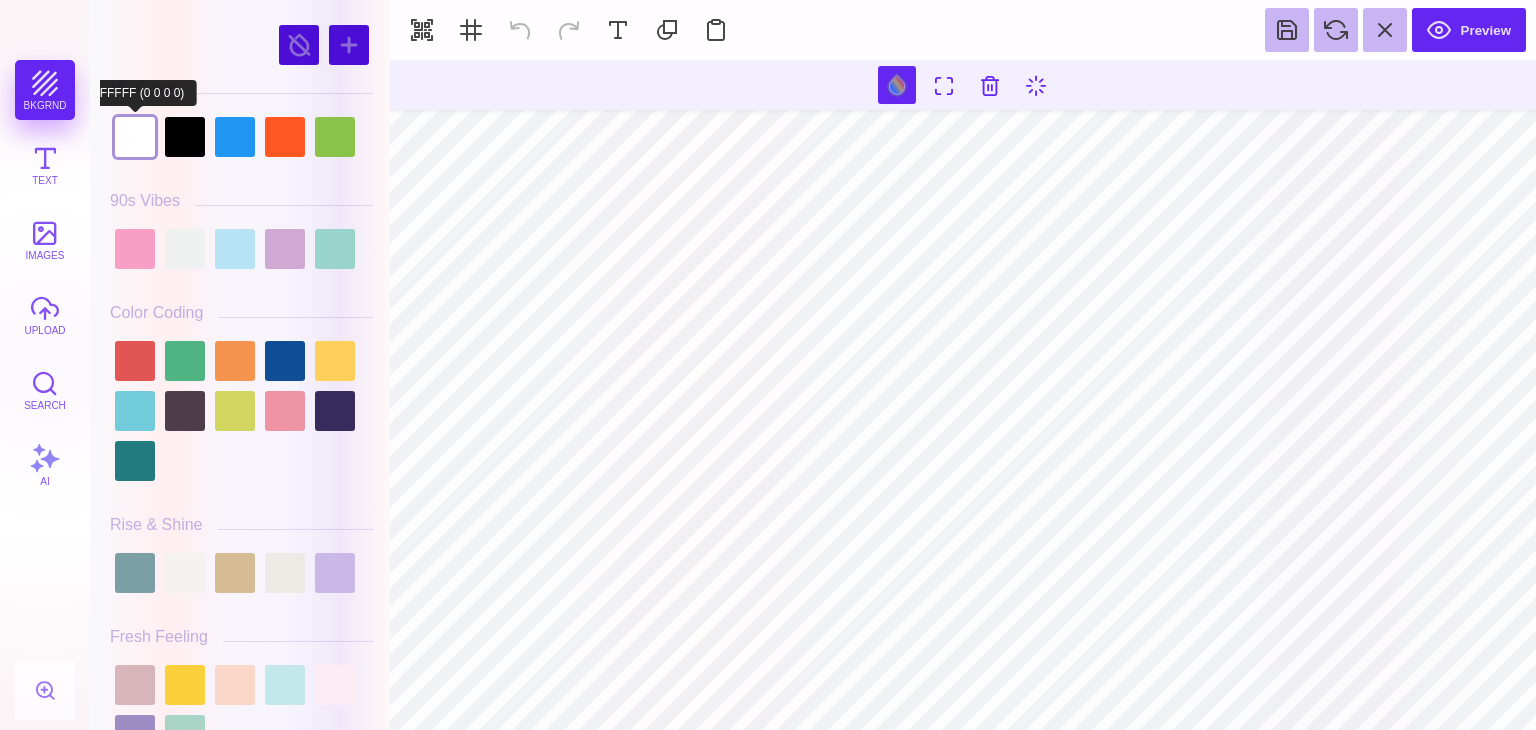 click at bounding box center [135, 137] 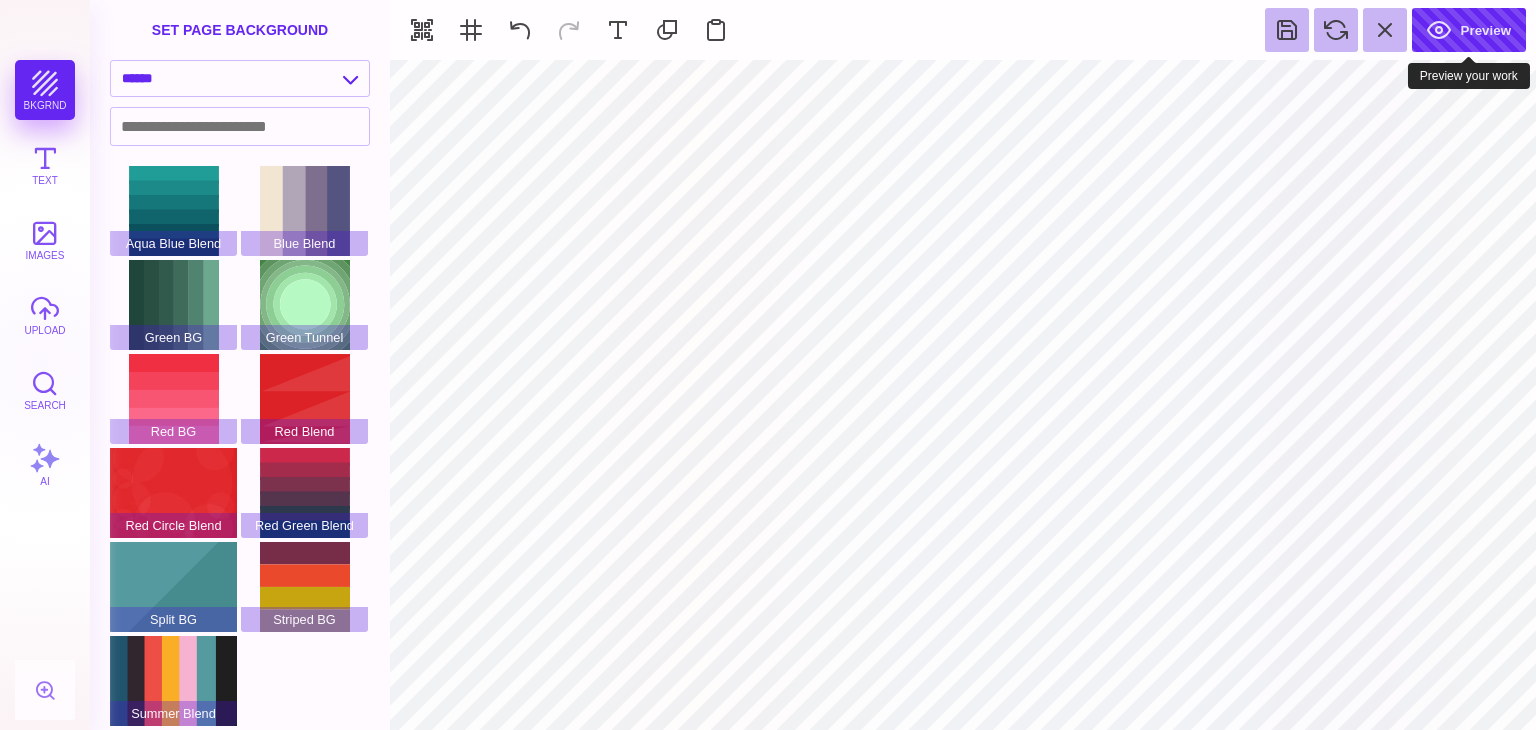 click on "Preview" at bounding box center (1469, 30) 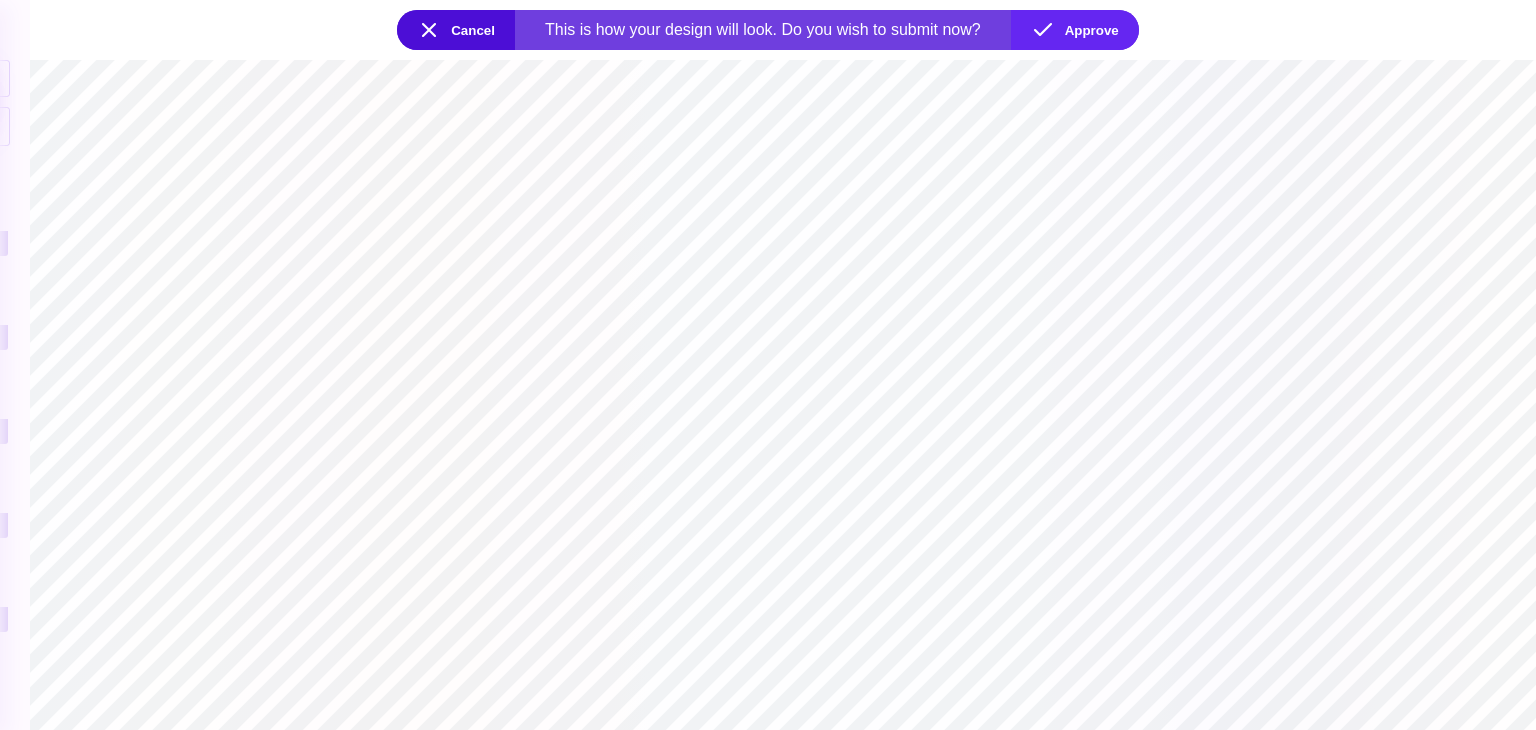 click on "Cancel" at bounding box center [456, 30] 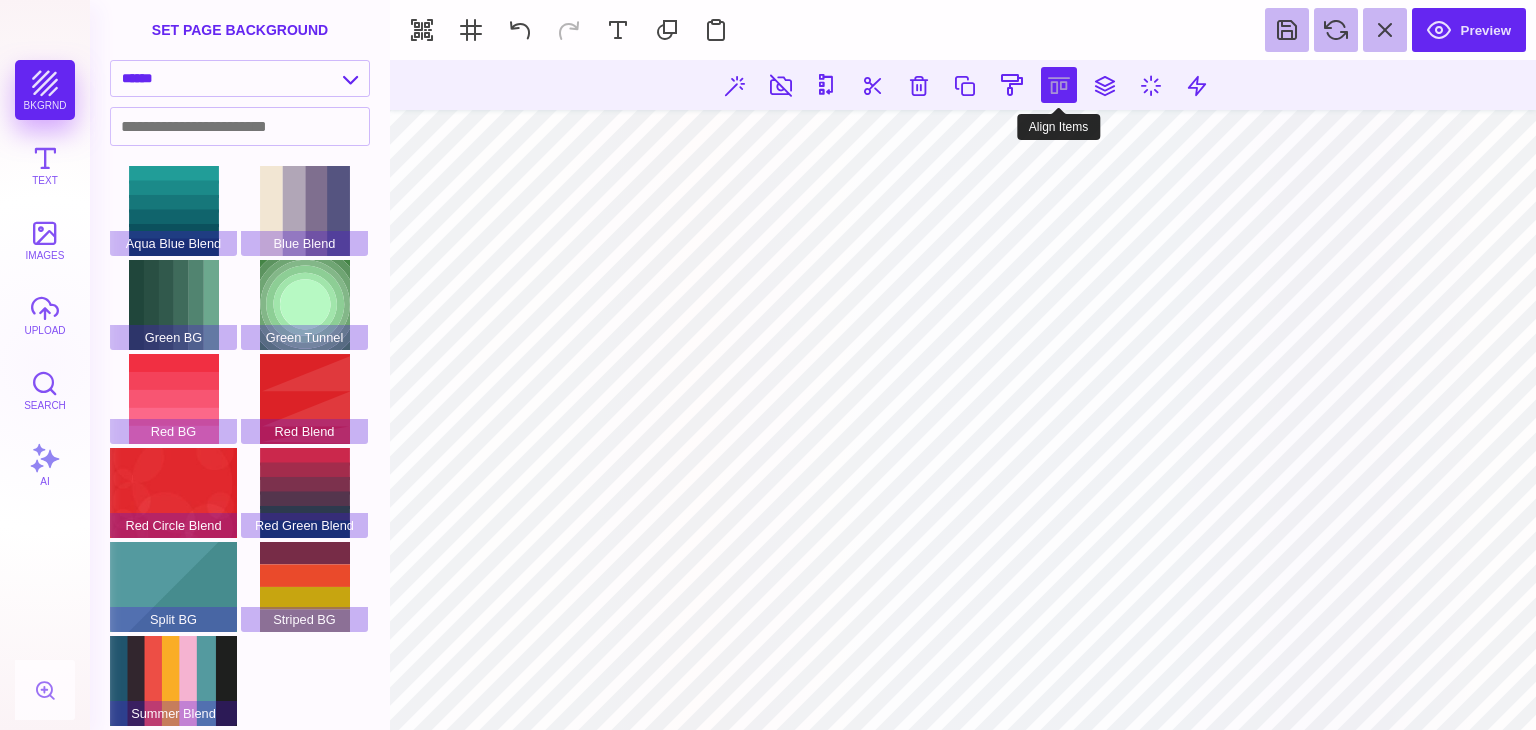 click at bounding box center (1059, 85) 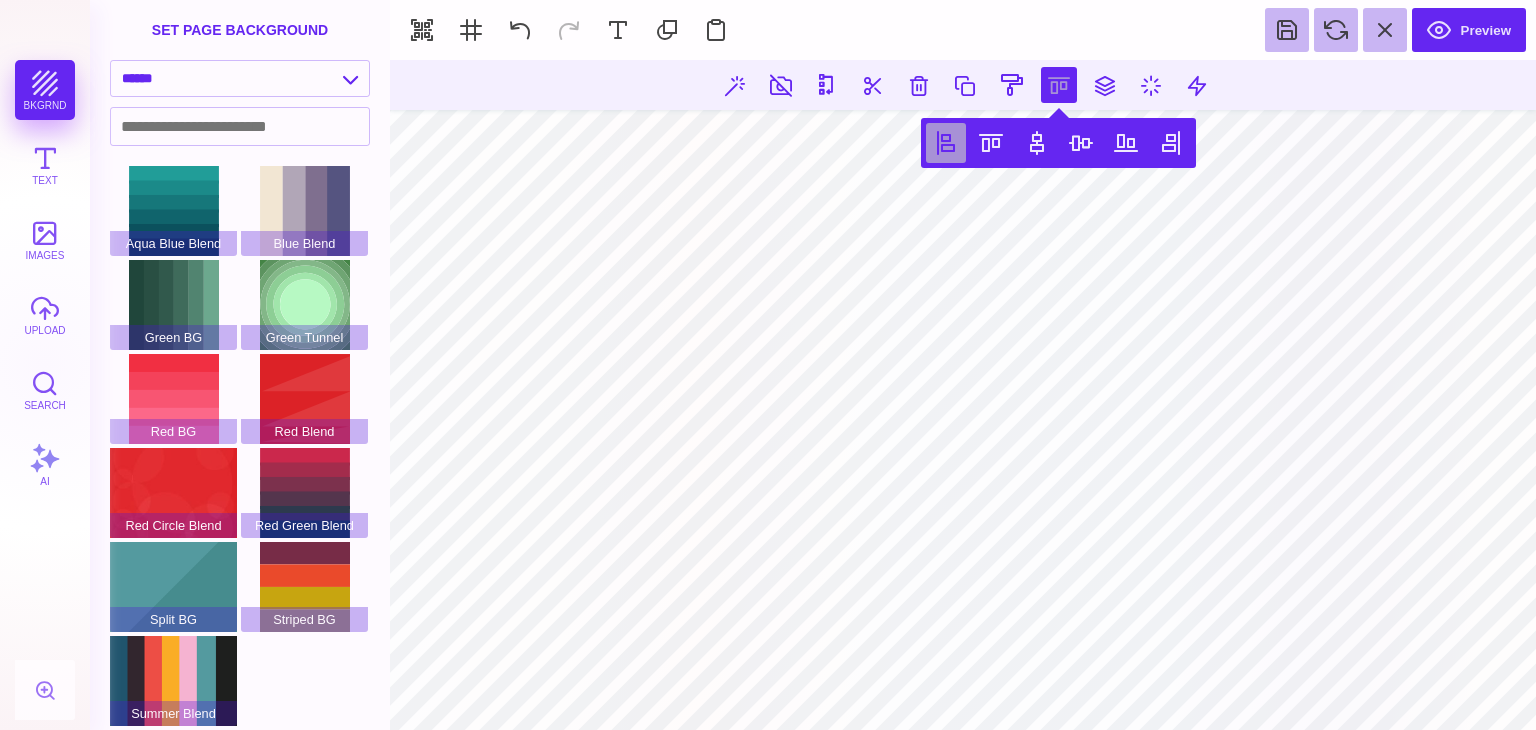 click at bounding box center (946, 143) 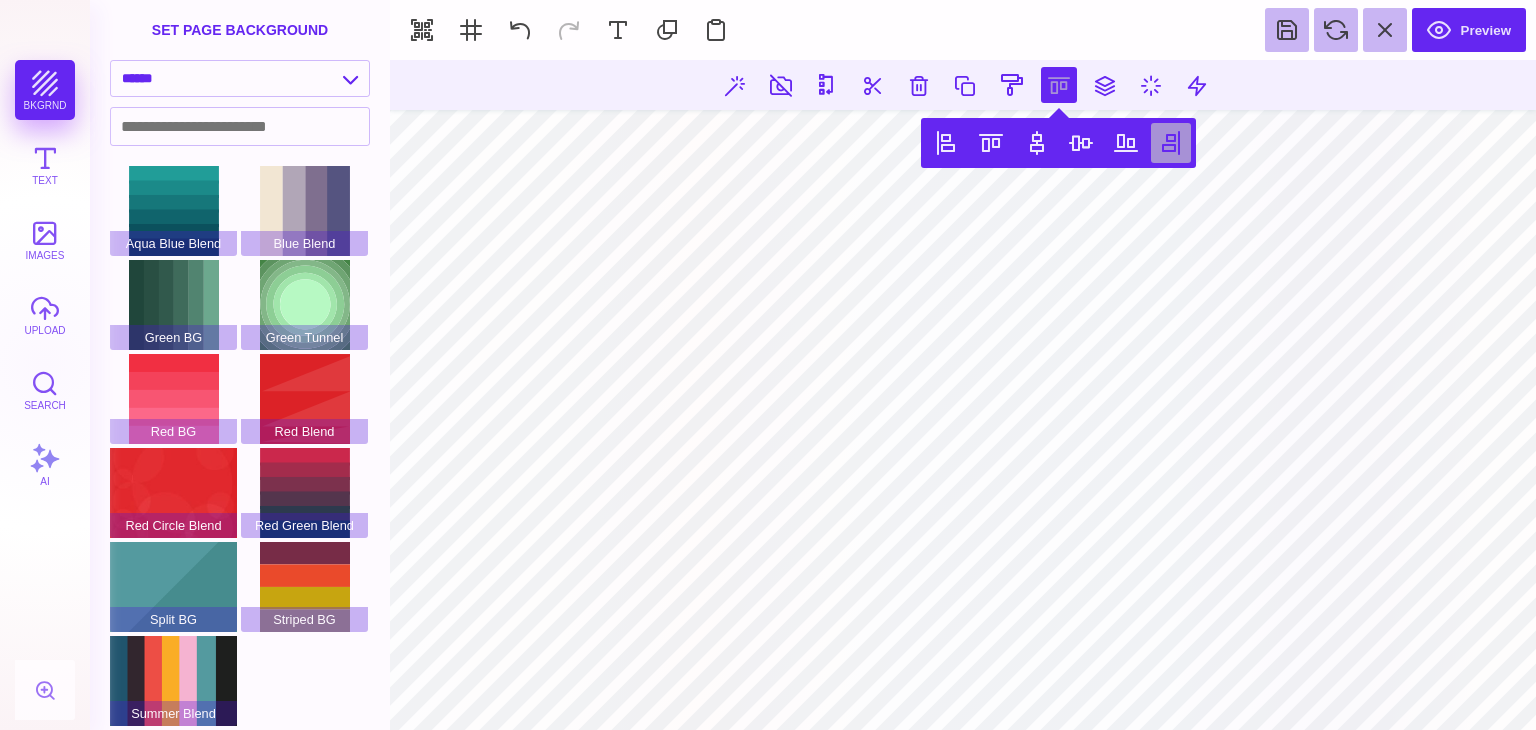 click at bounding box center [1171, 143] 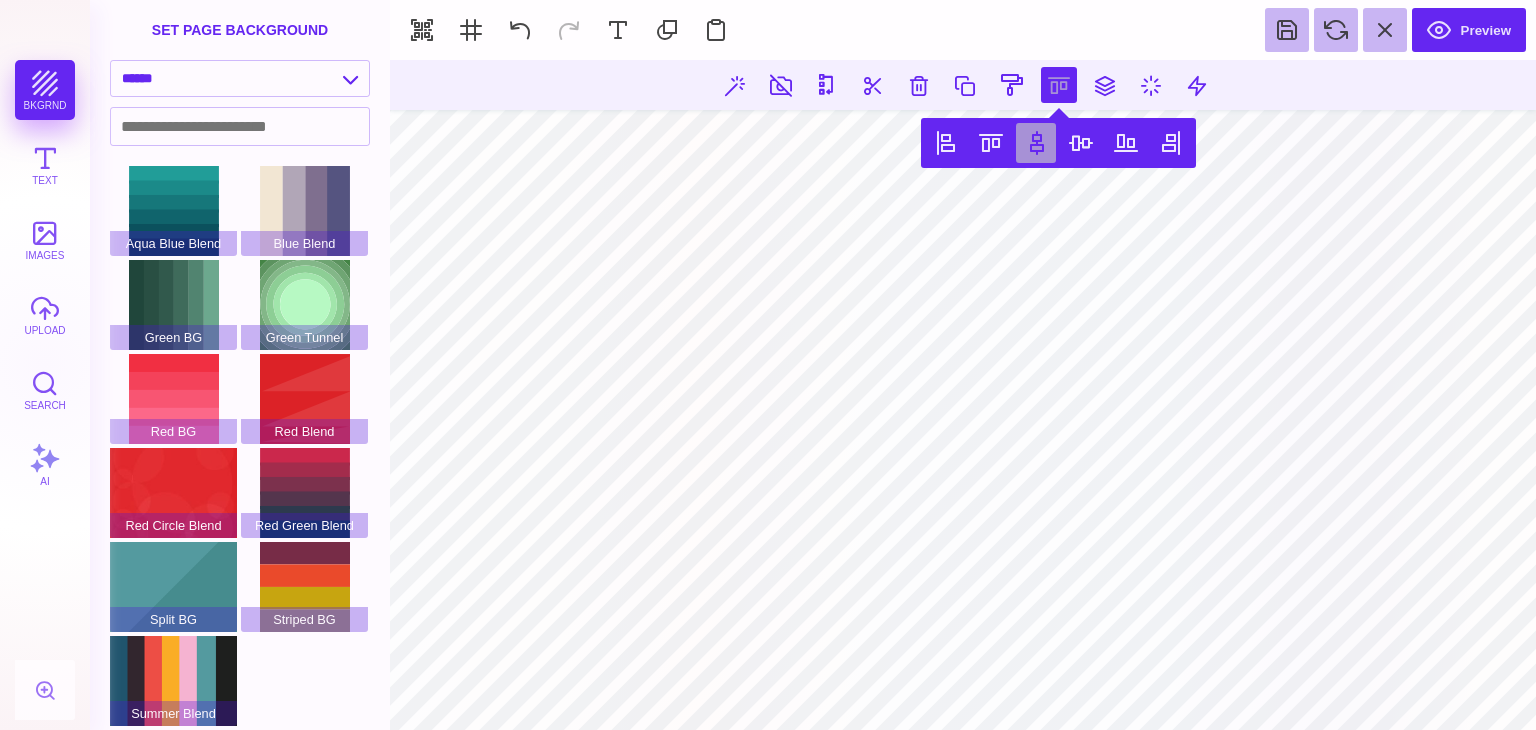 click at bounding box center (1036, 143) 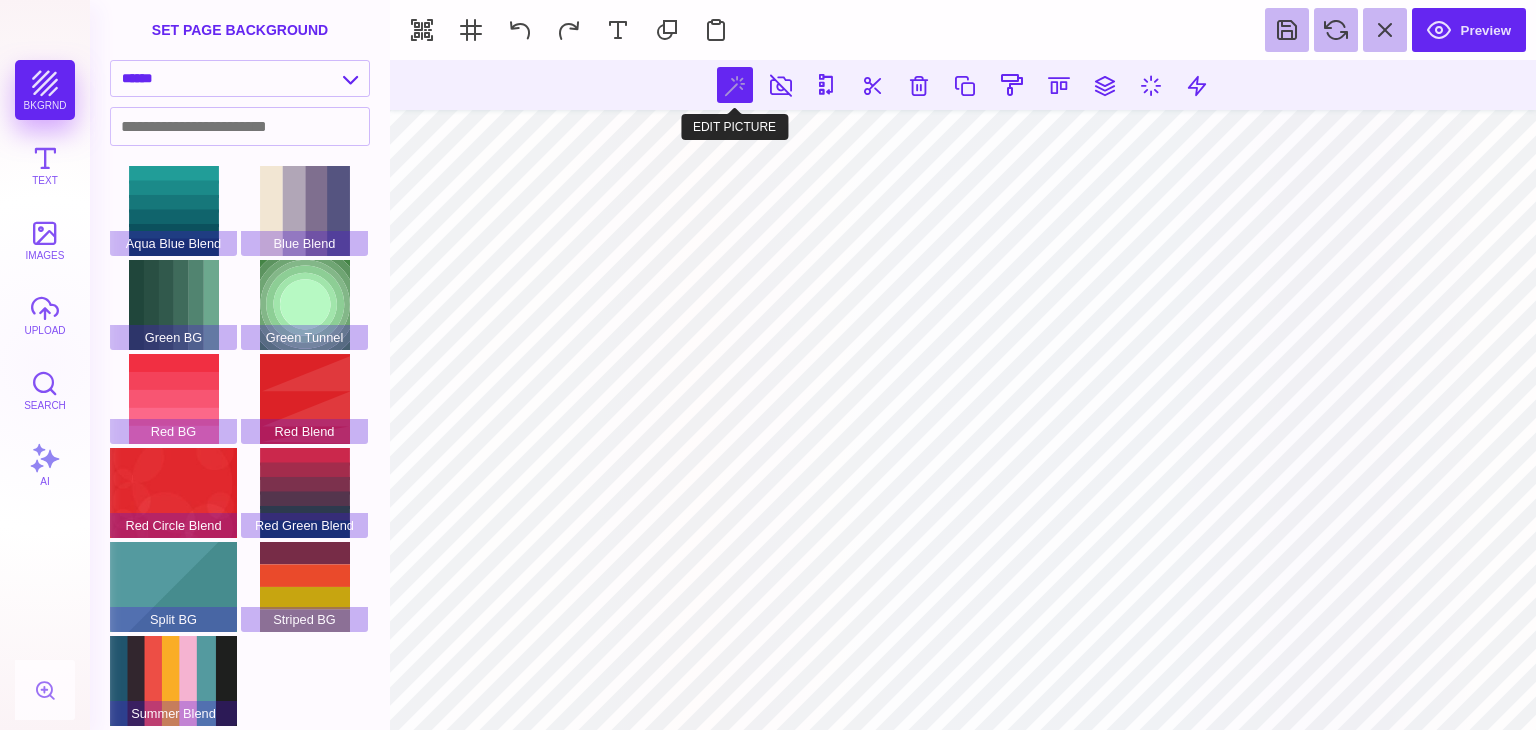 click at bounding box center [735, 85] 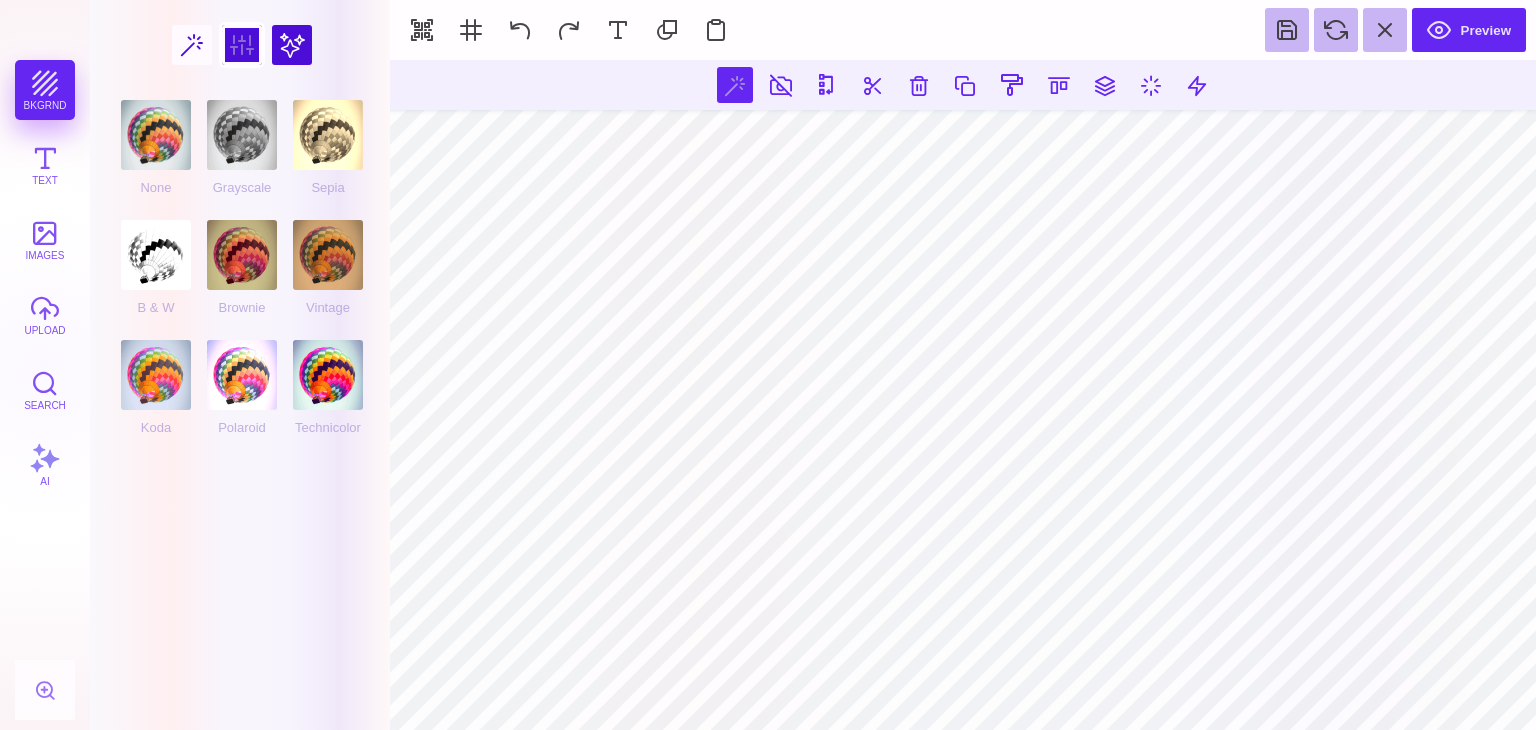 click at bounding box center [242, 45] 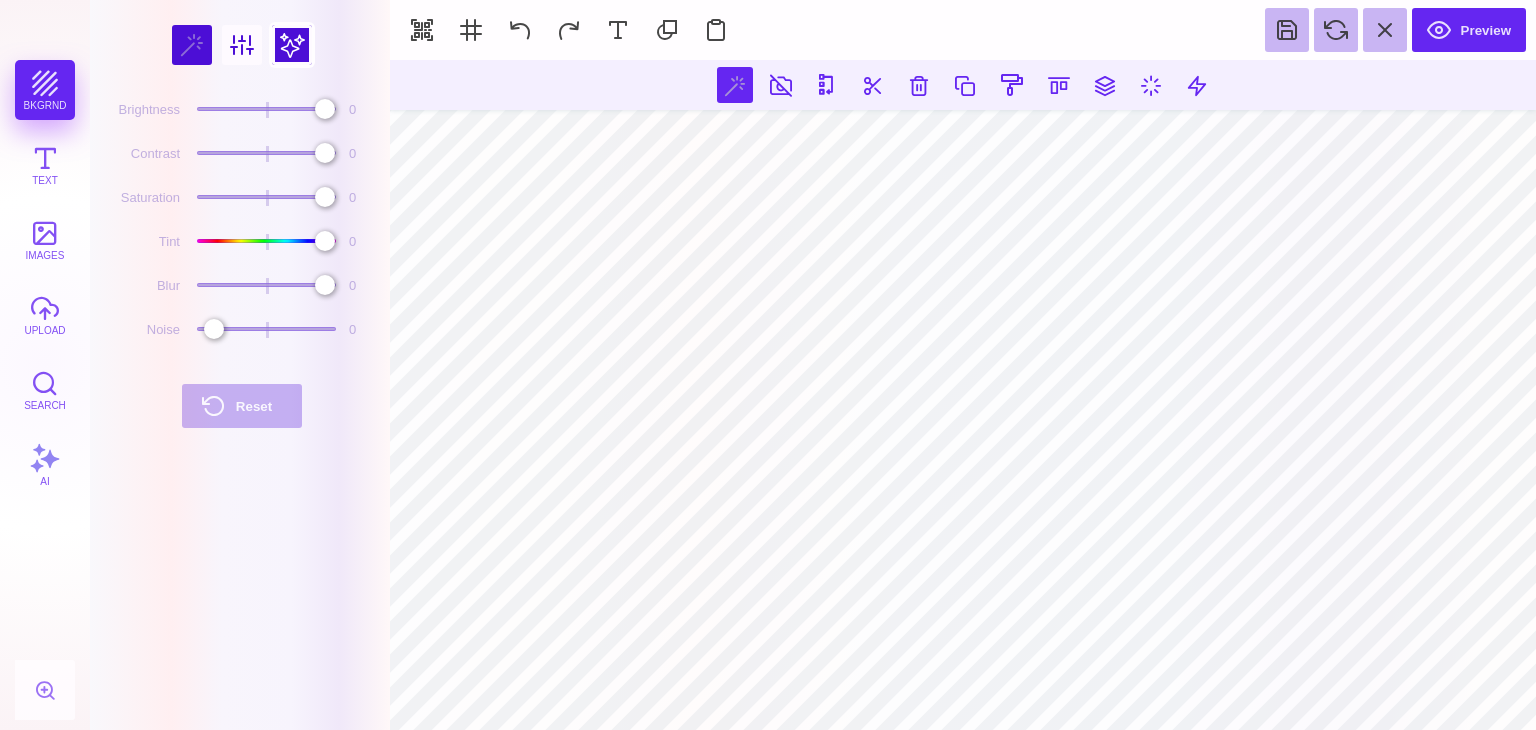 click at bounding box center [292, 45] 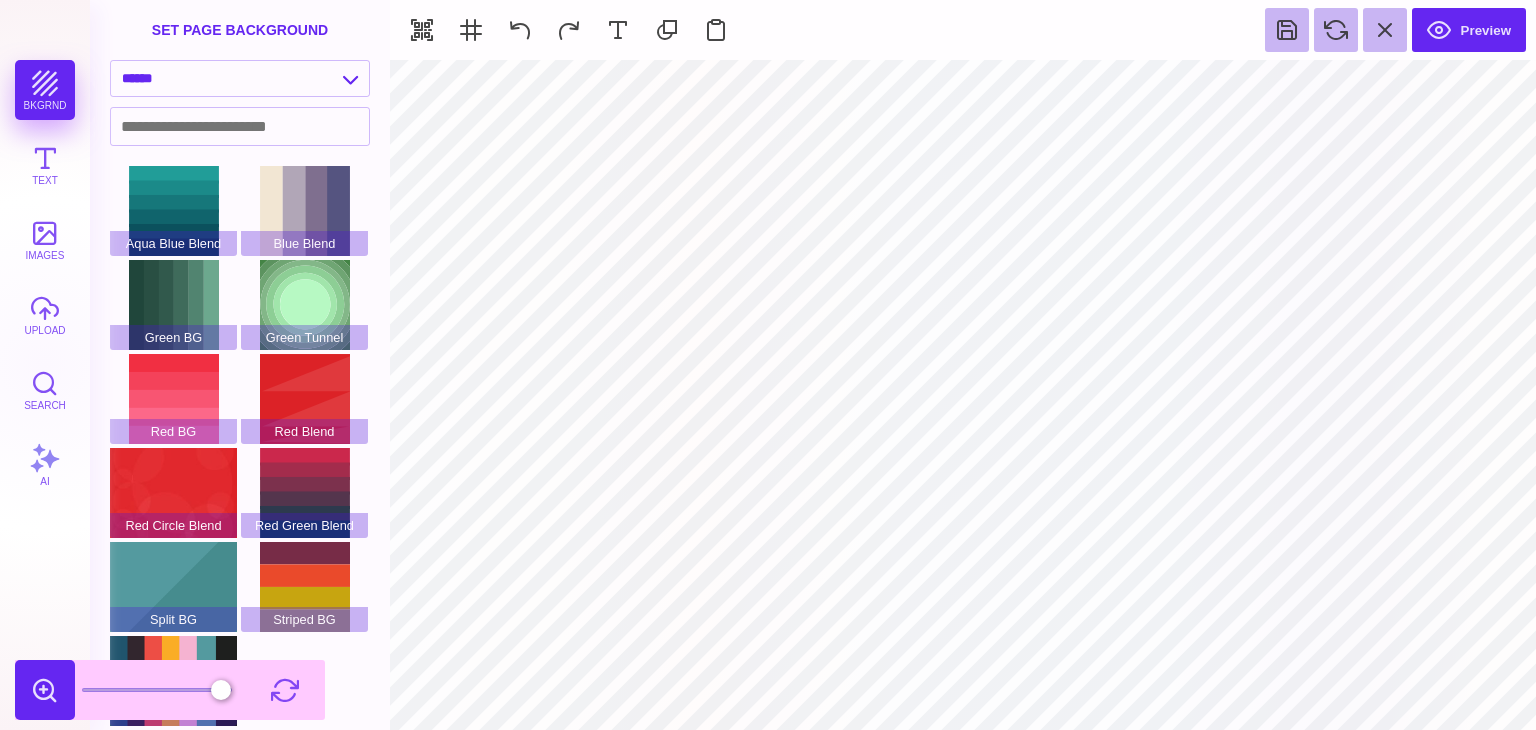 click at bounding box center (45, 690) 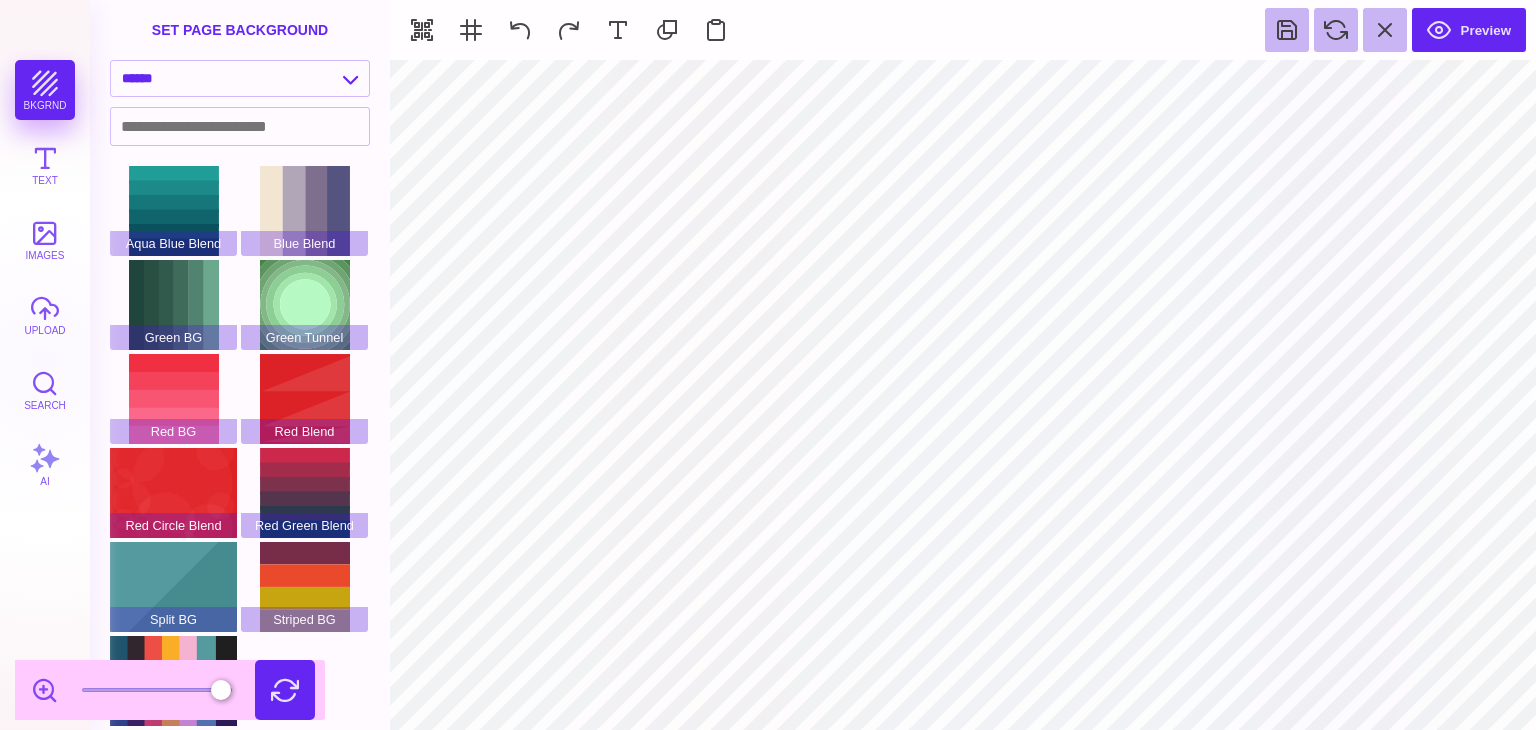 click at bounding box center (285, 690) 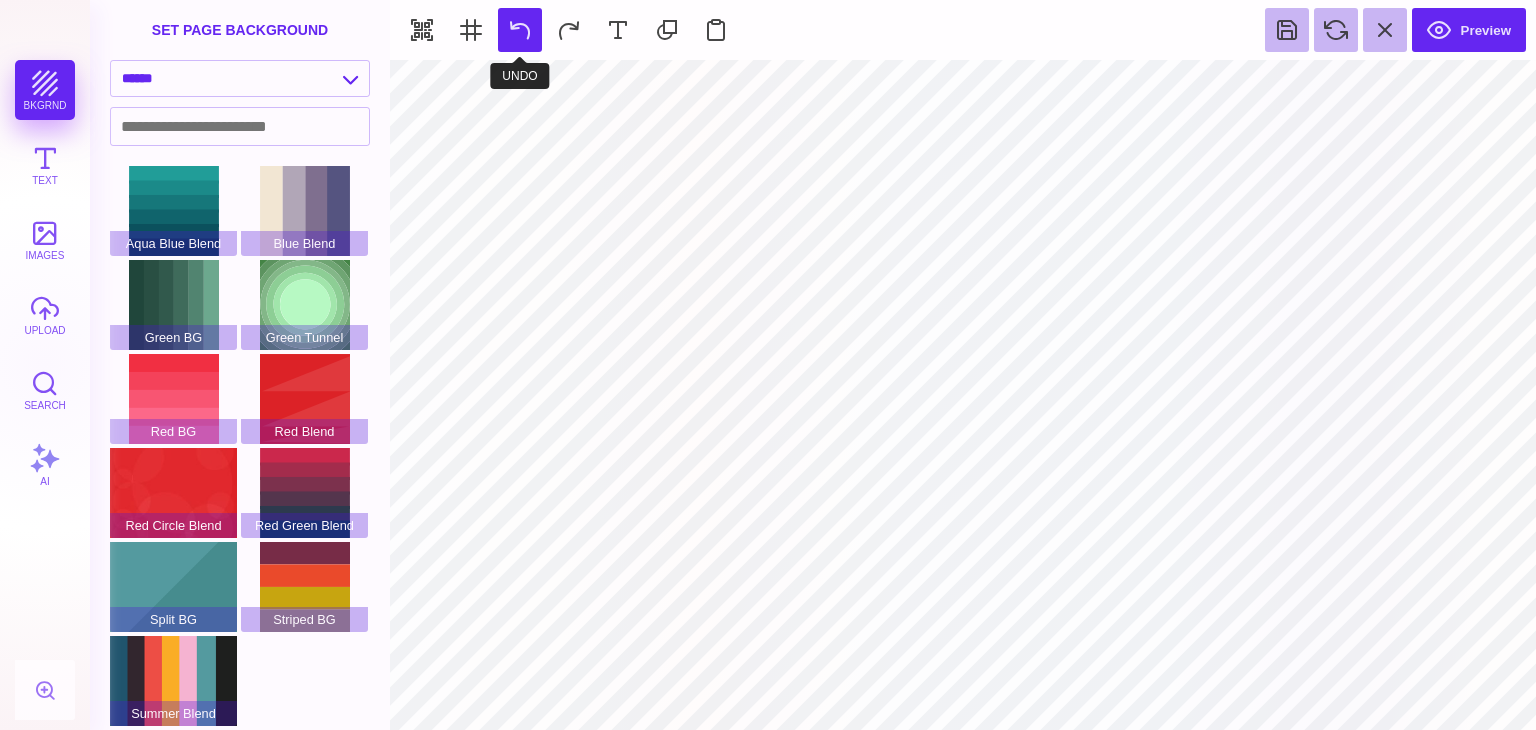 click at bounding box center (520, 30) 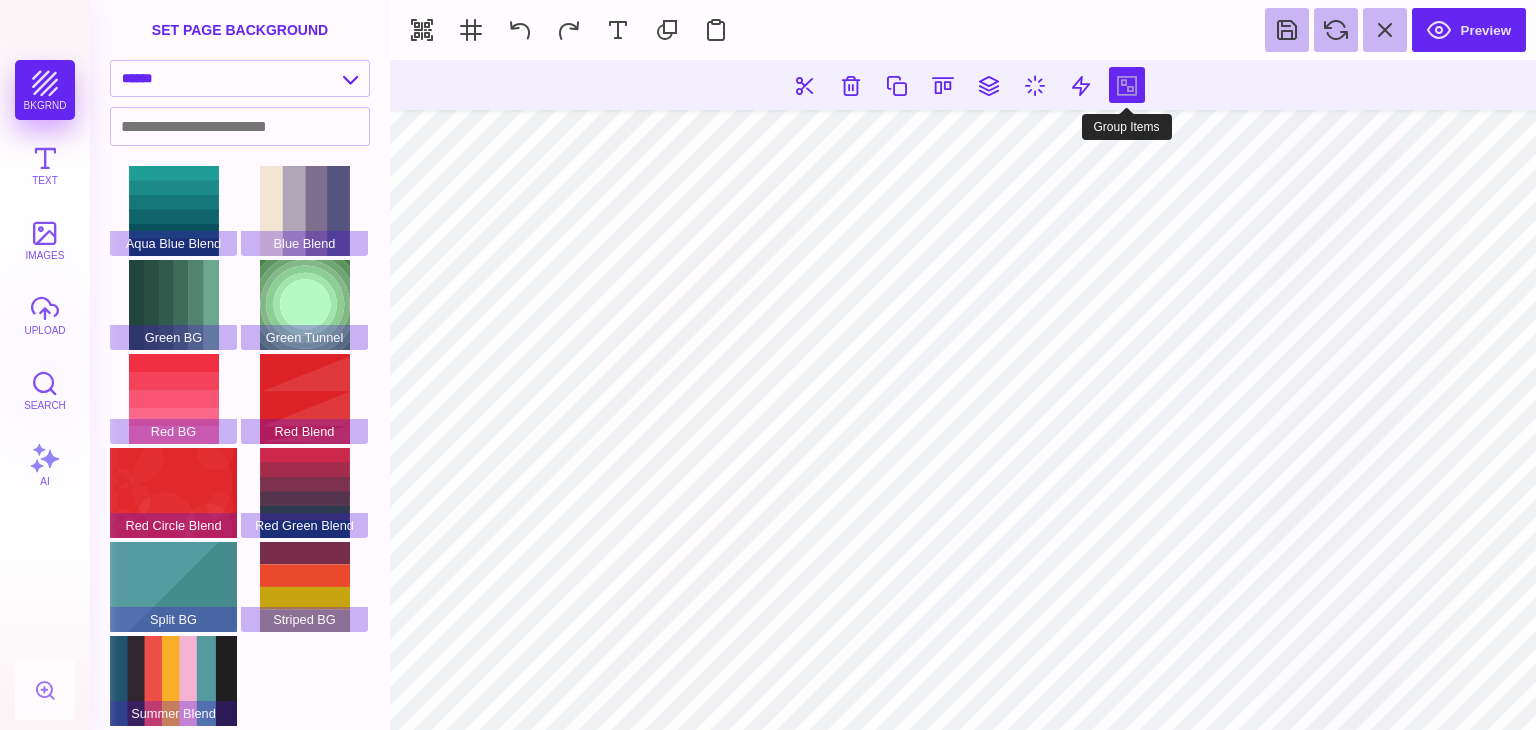 click at bounding box center [1127, 85] 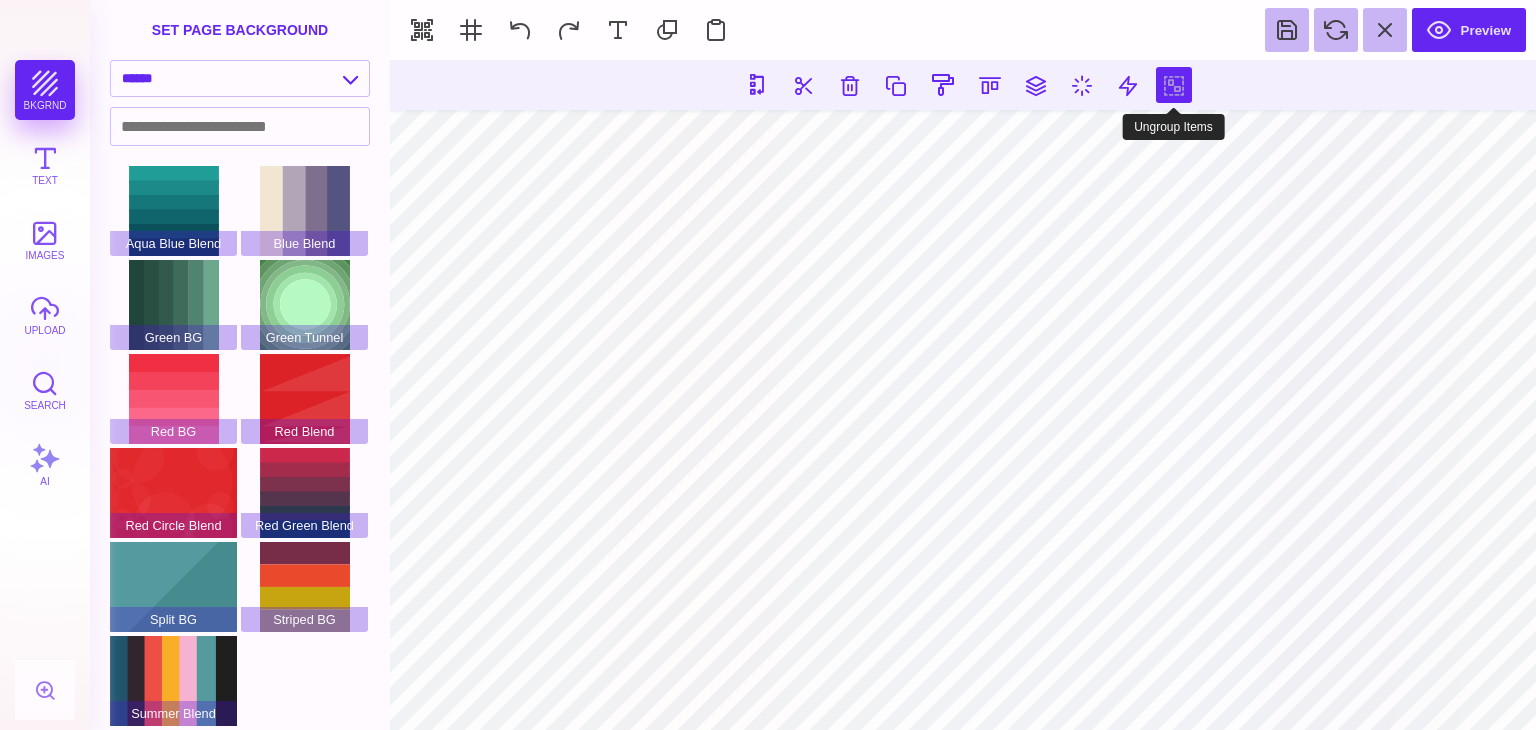 click at bounding box center [1174, 85] 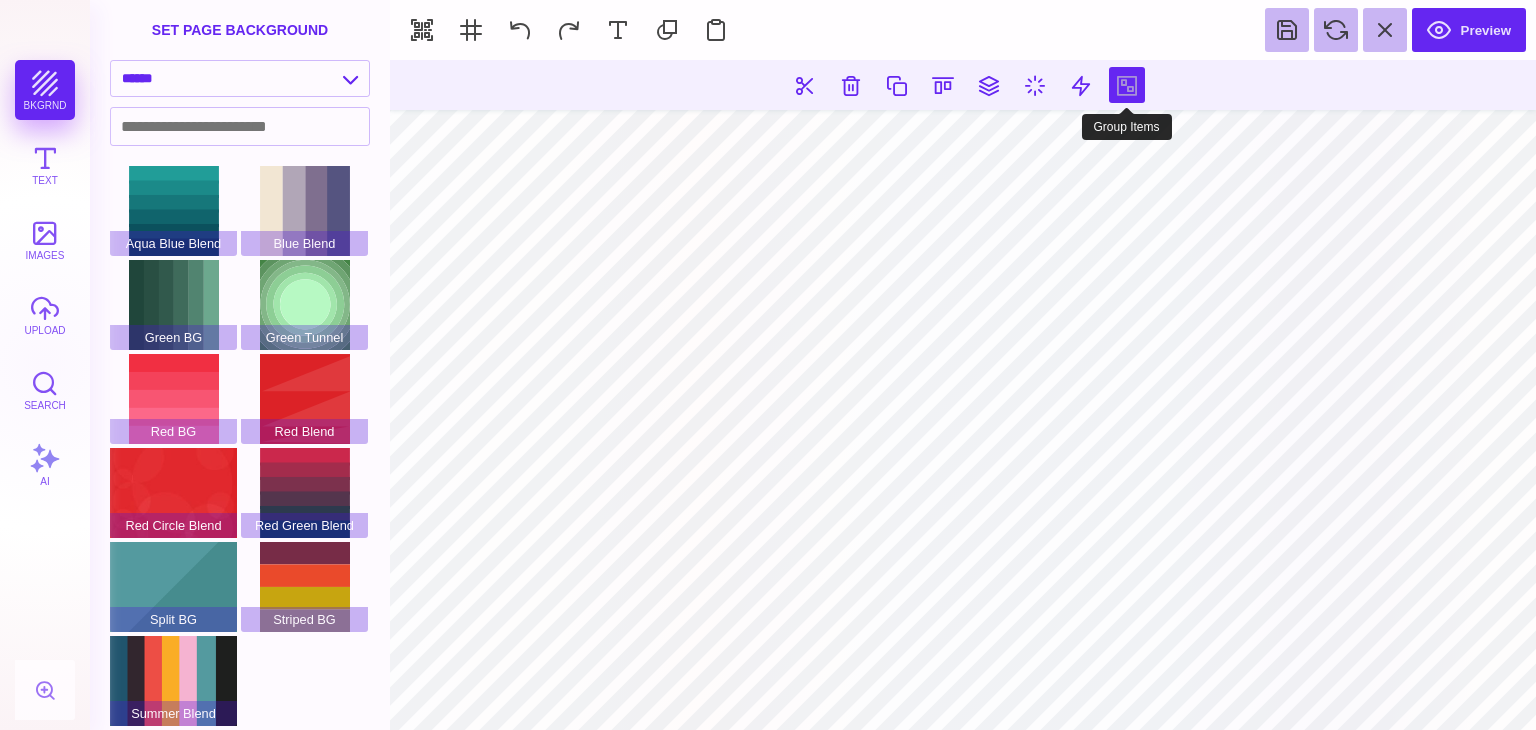 click at bounding box center (1127, 85) 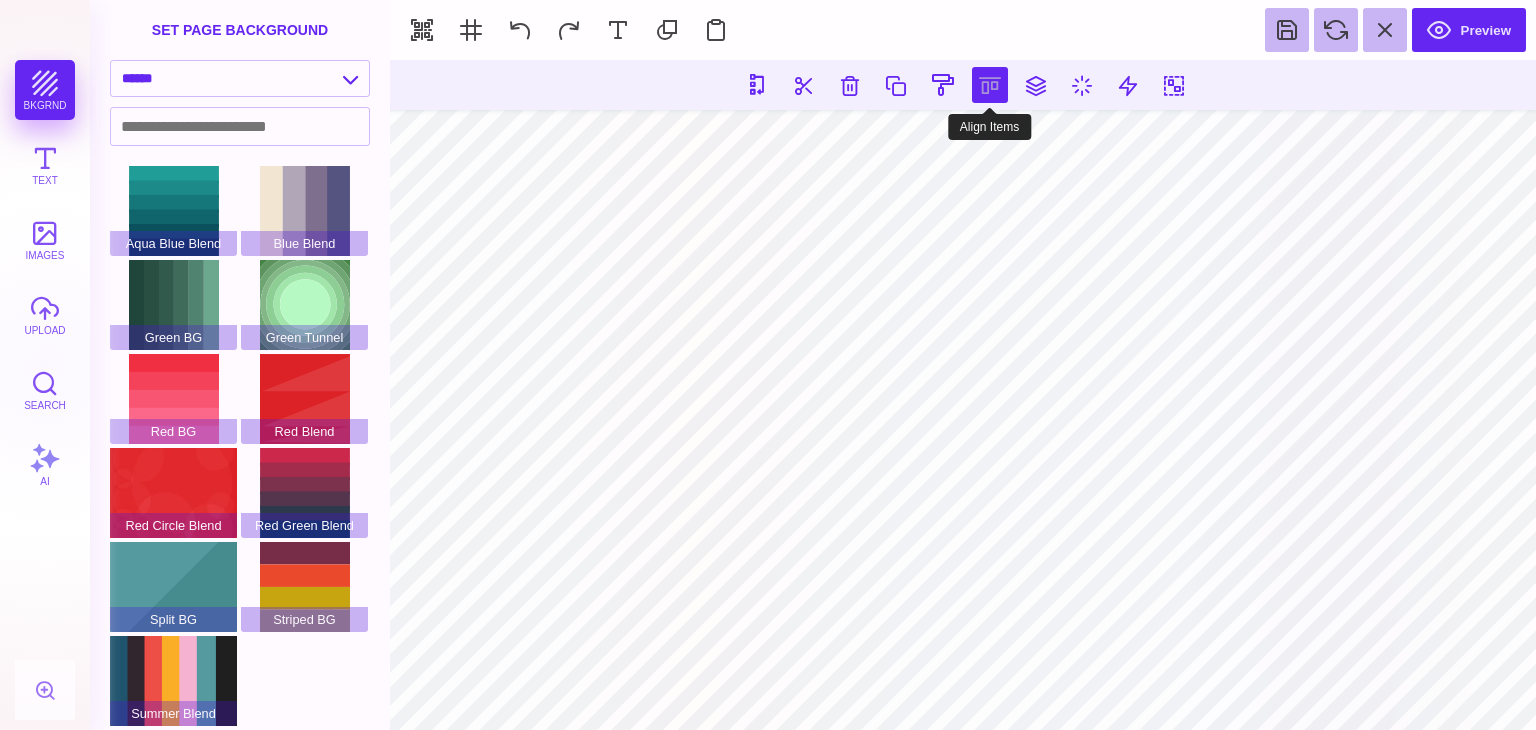 click at bounding box center (990, 85) 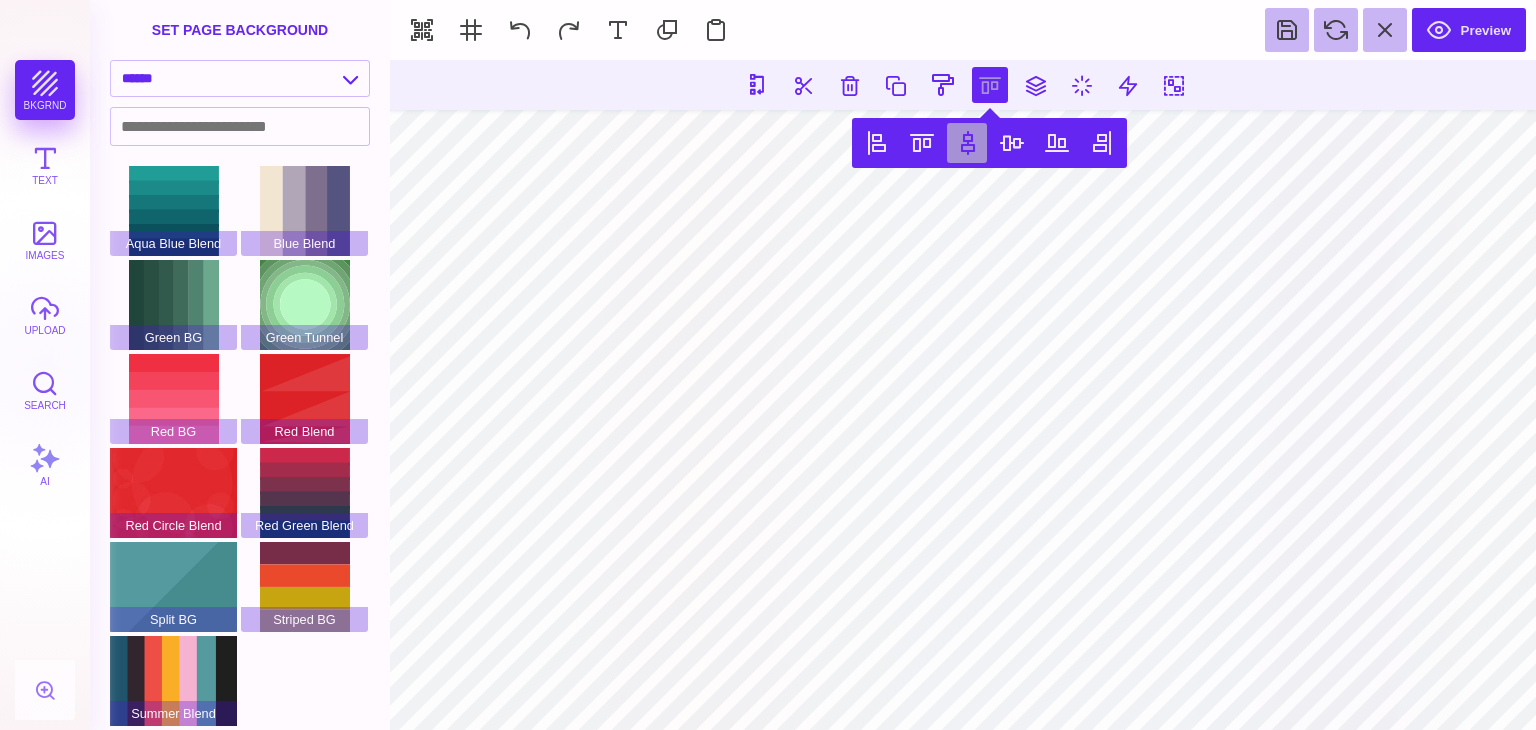 click at bounding box center [967, 143] 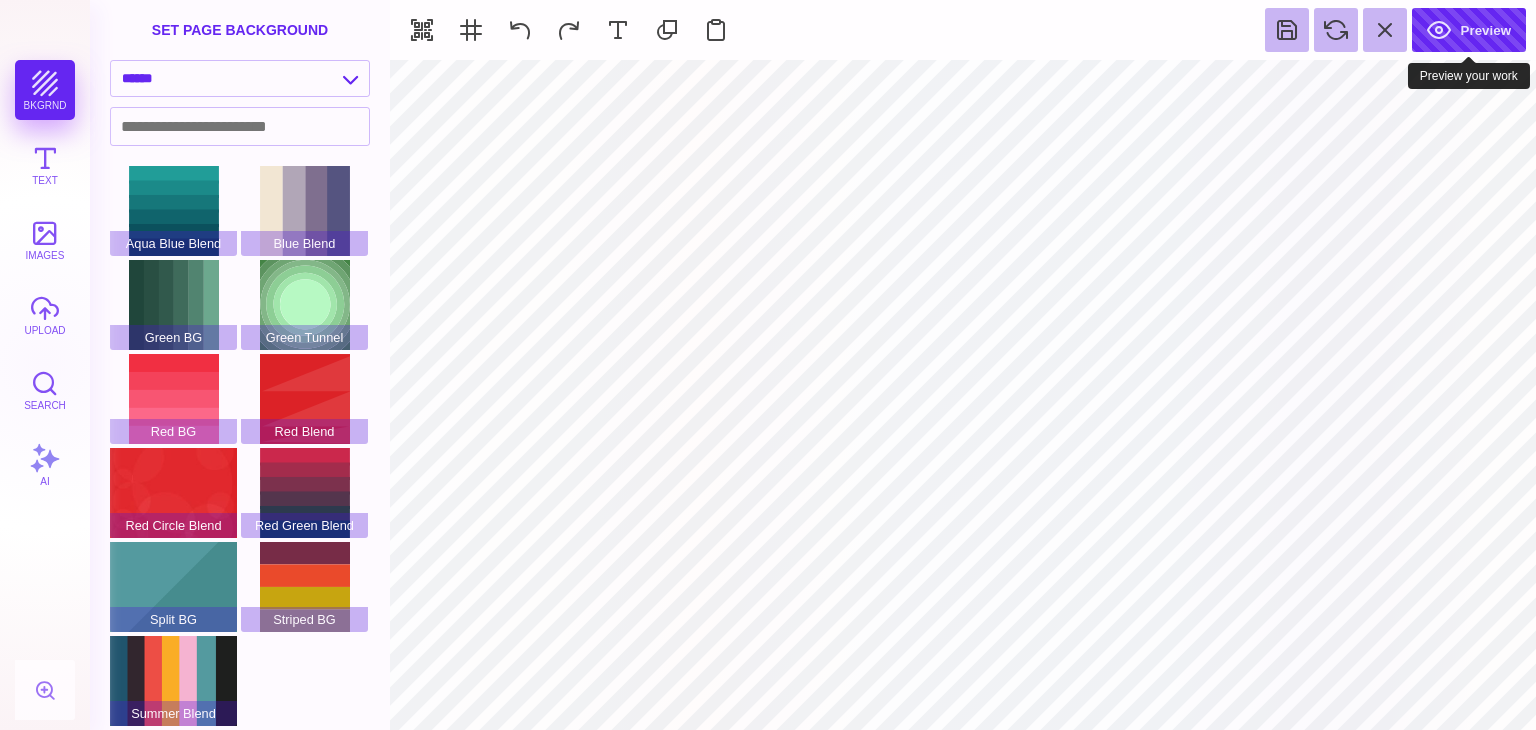 click on "Preview" at bounding box center [1469, 30] 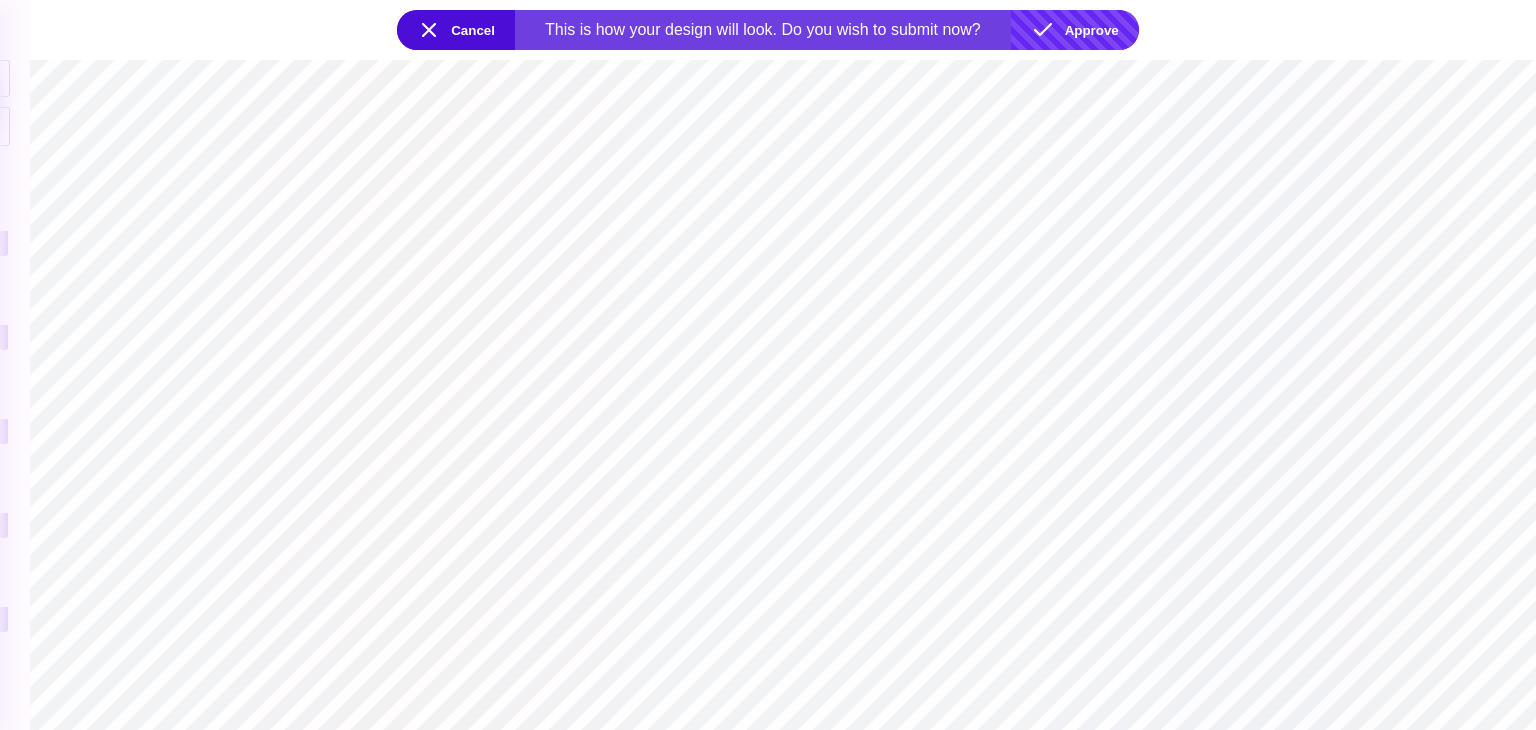 click on "Approve" at bounding box center (1075, 30) 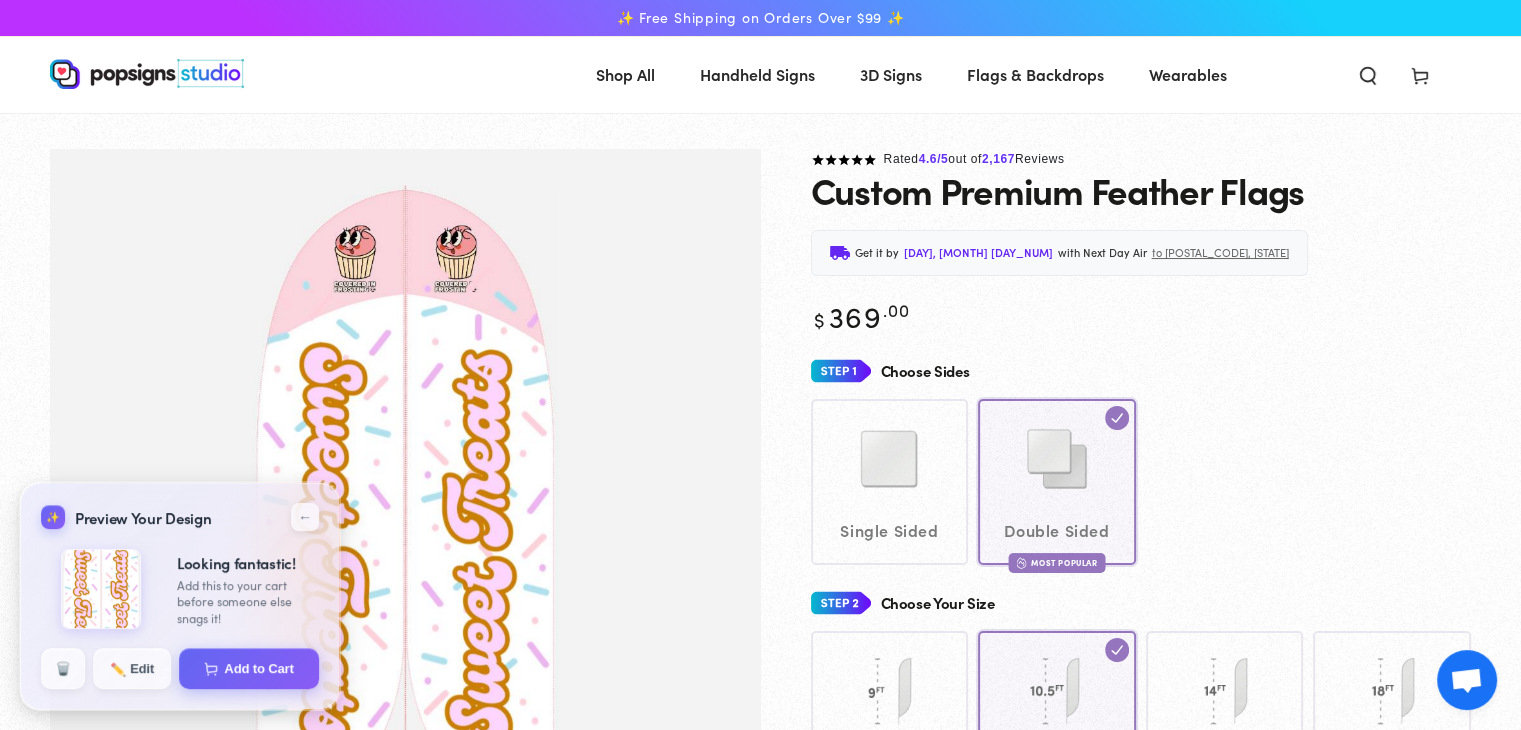 click on "Single Sided
Double Sided
Most Popular" at bounding box center [1141, 481] 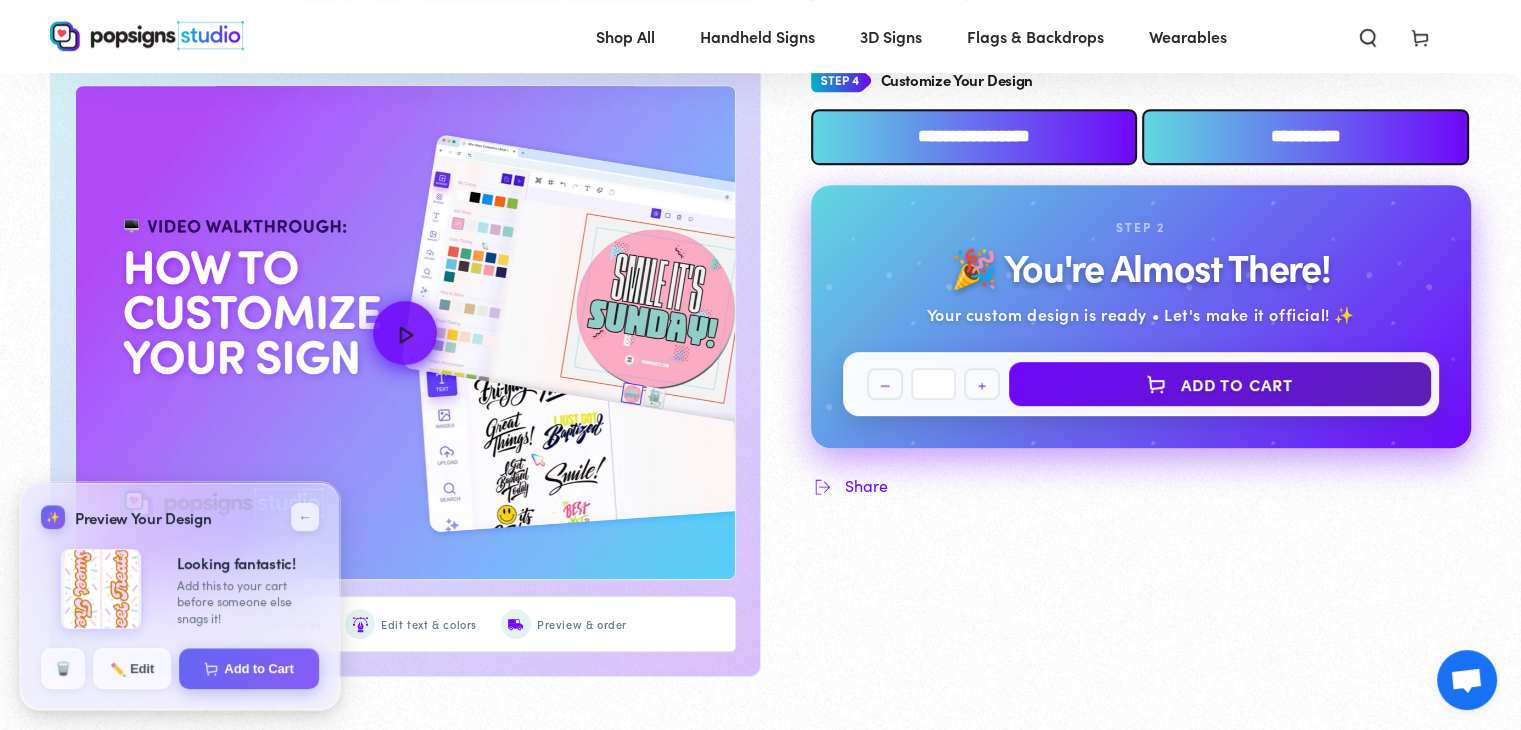 scroll, scrollTop: 692, scrollLeft: 0, axis: vertical 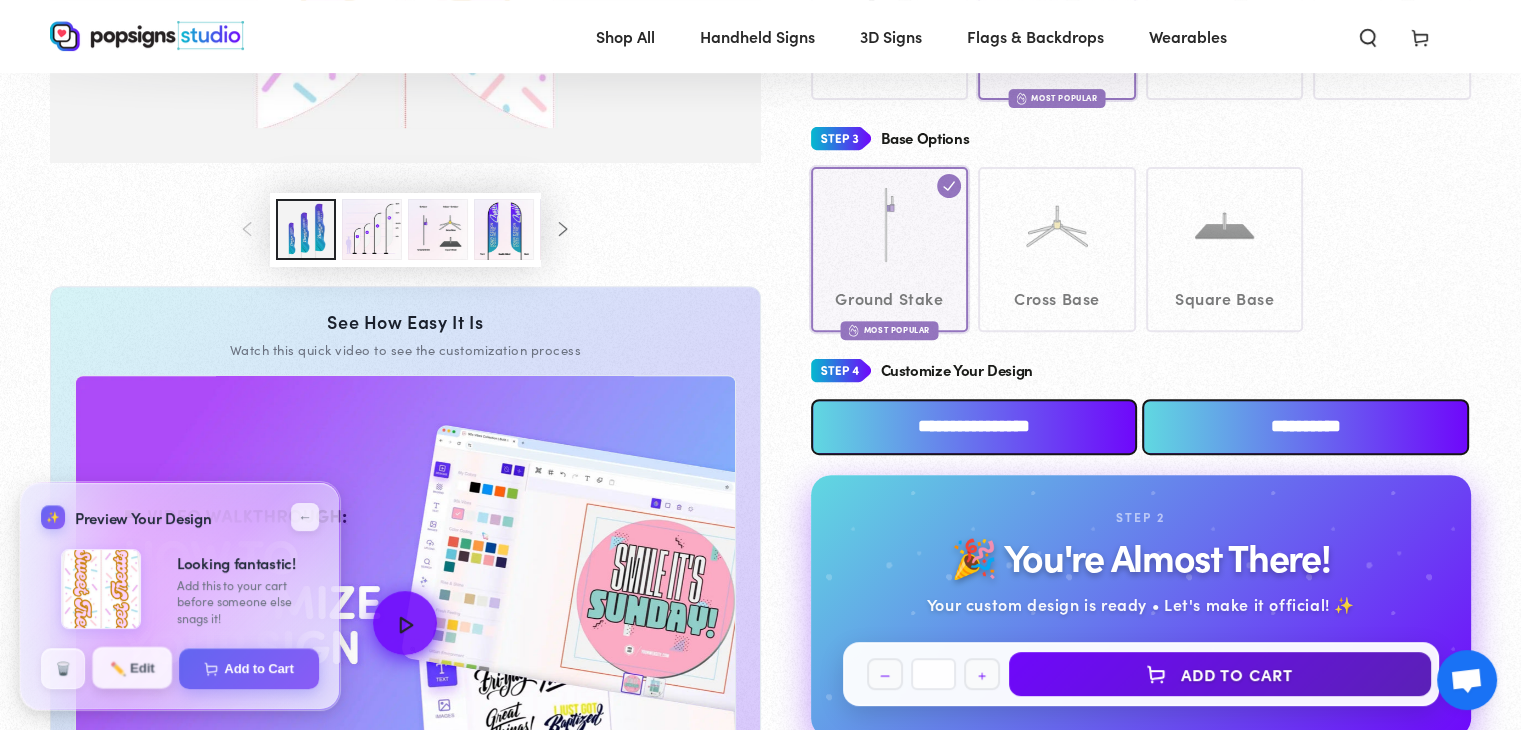 click on "✏️
Edit" at bounding box center [132, 668] 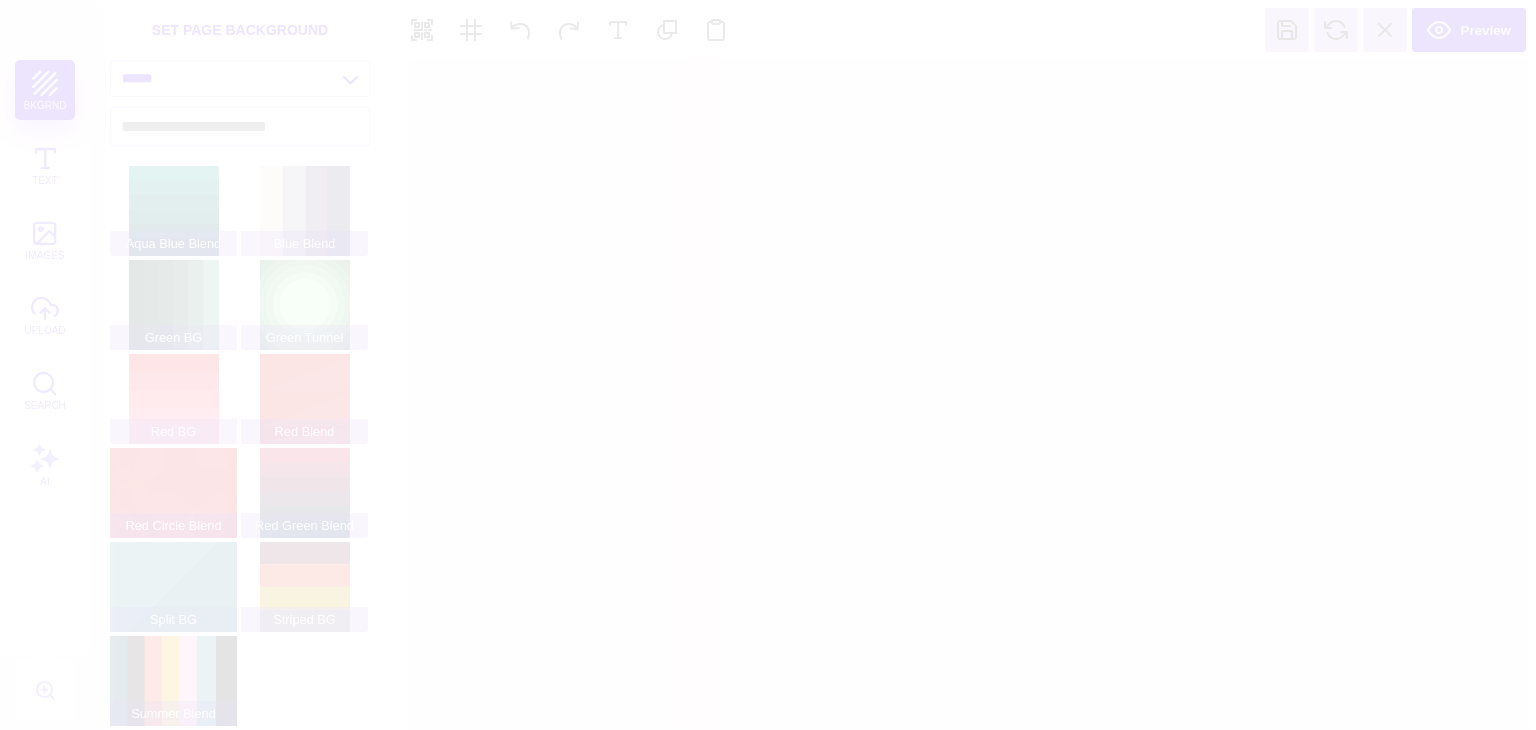 scroll, scrollTop: 0, scrollLeft: 0, axis: both 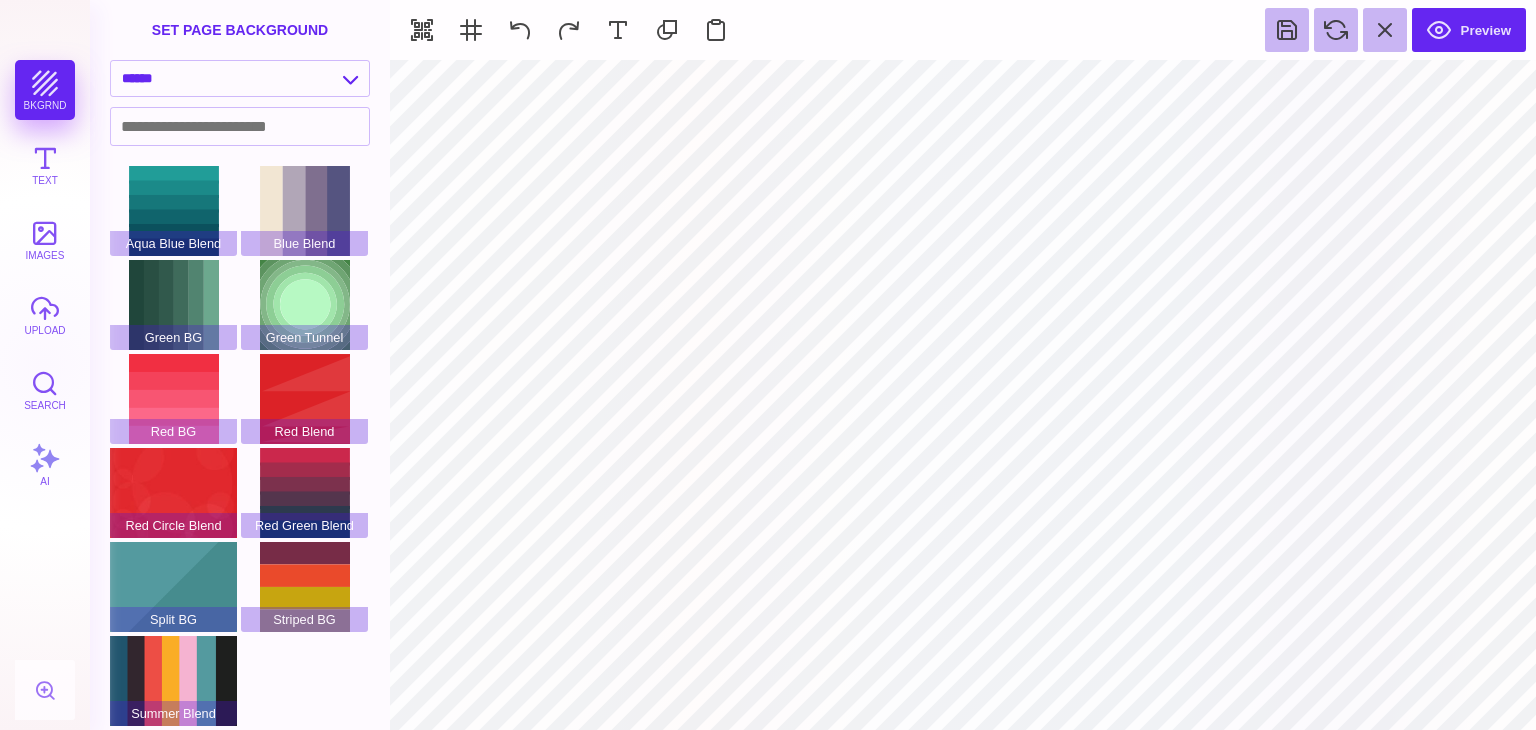 click on "**********" at bounding box center [768, 365] 